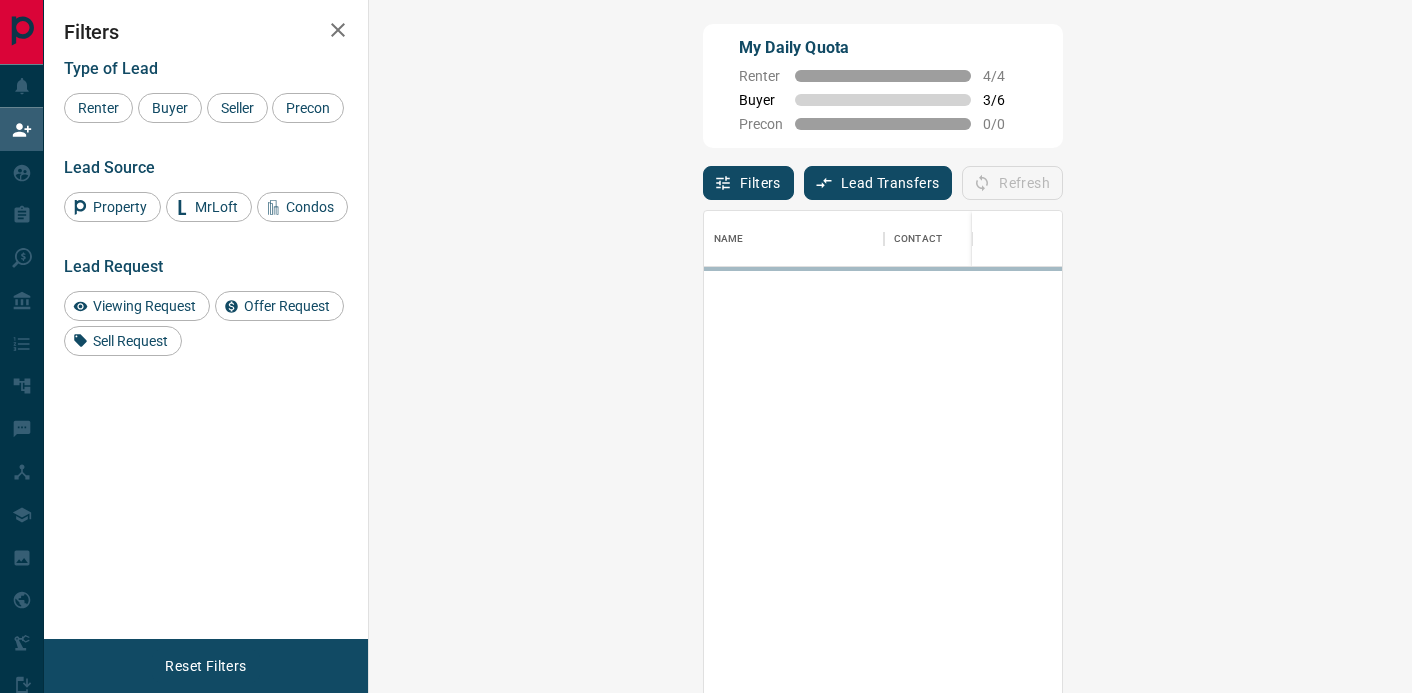 scroll, scrollTop: 0, scrollLeft: 0, axis: both 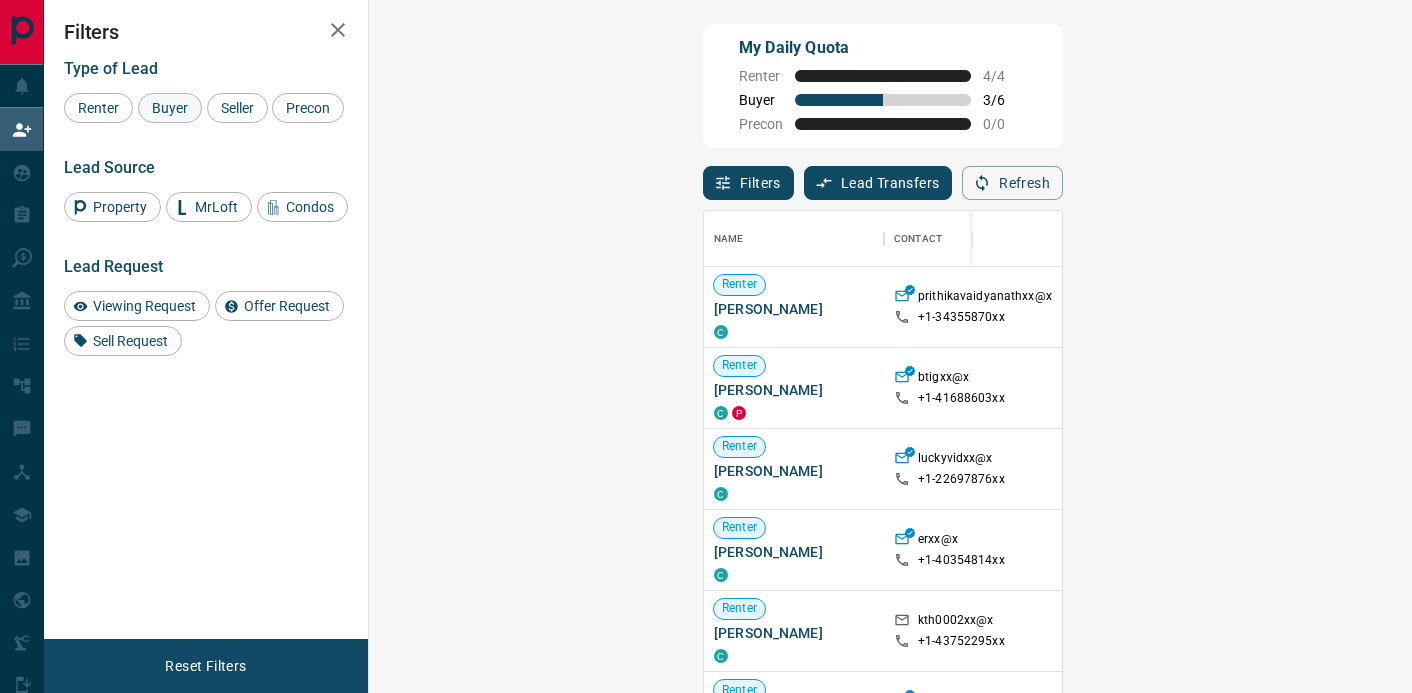 click on "Buyer" at bounding box center [170, 108] 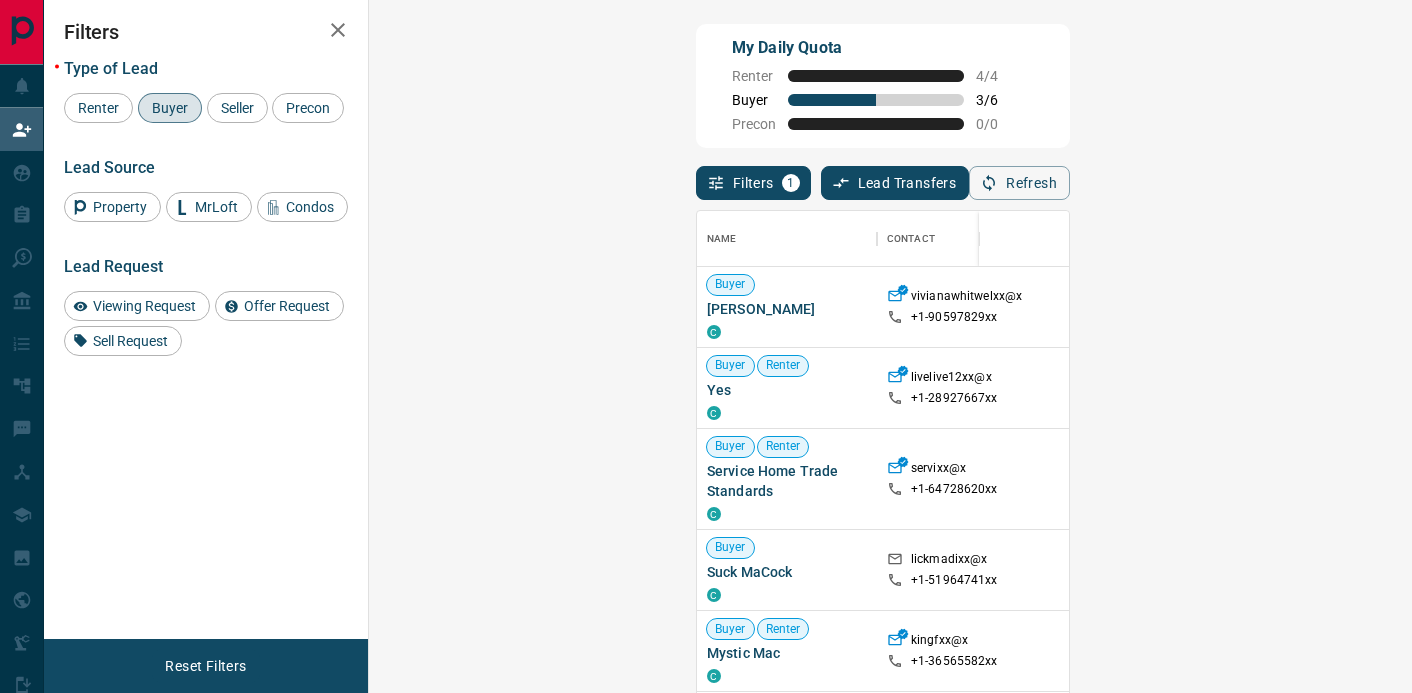 click 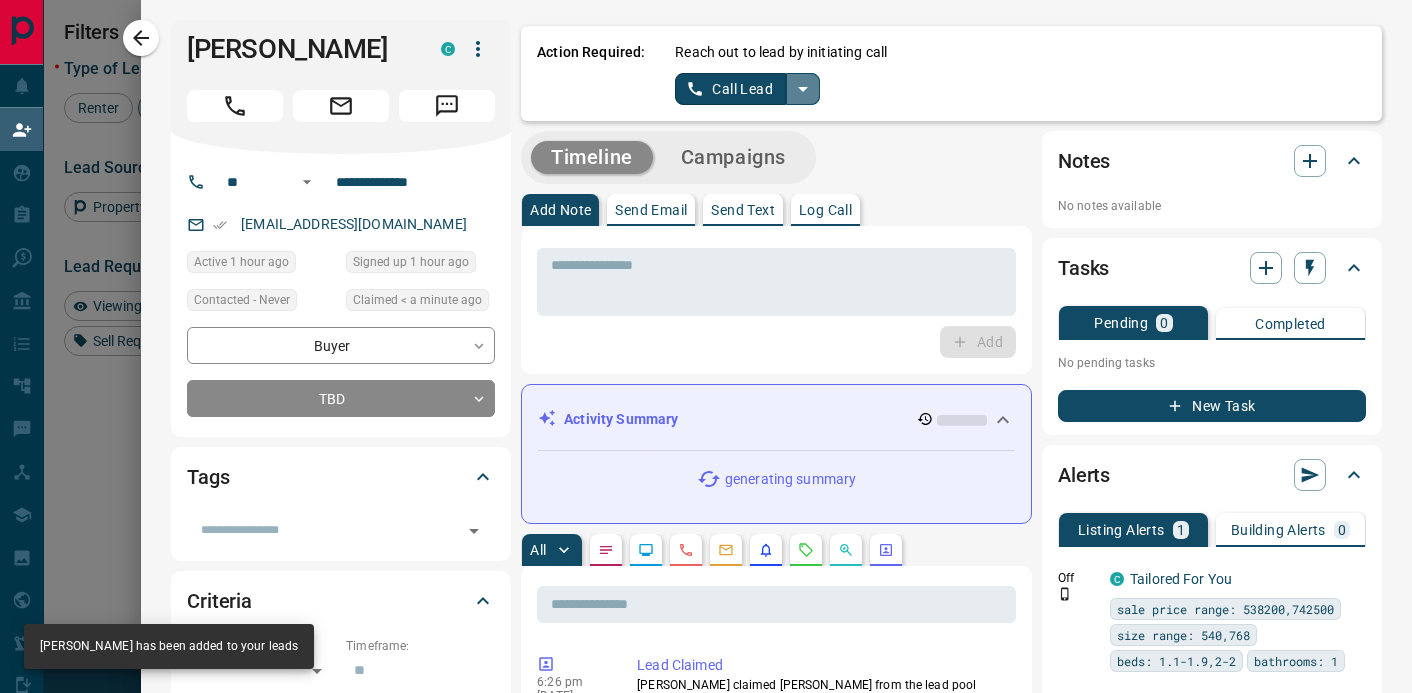 click 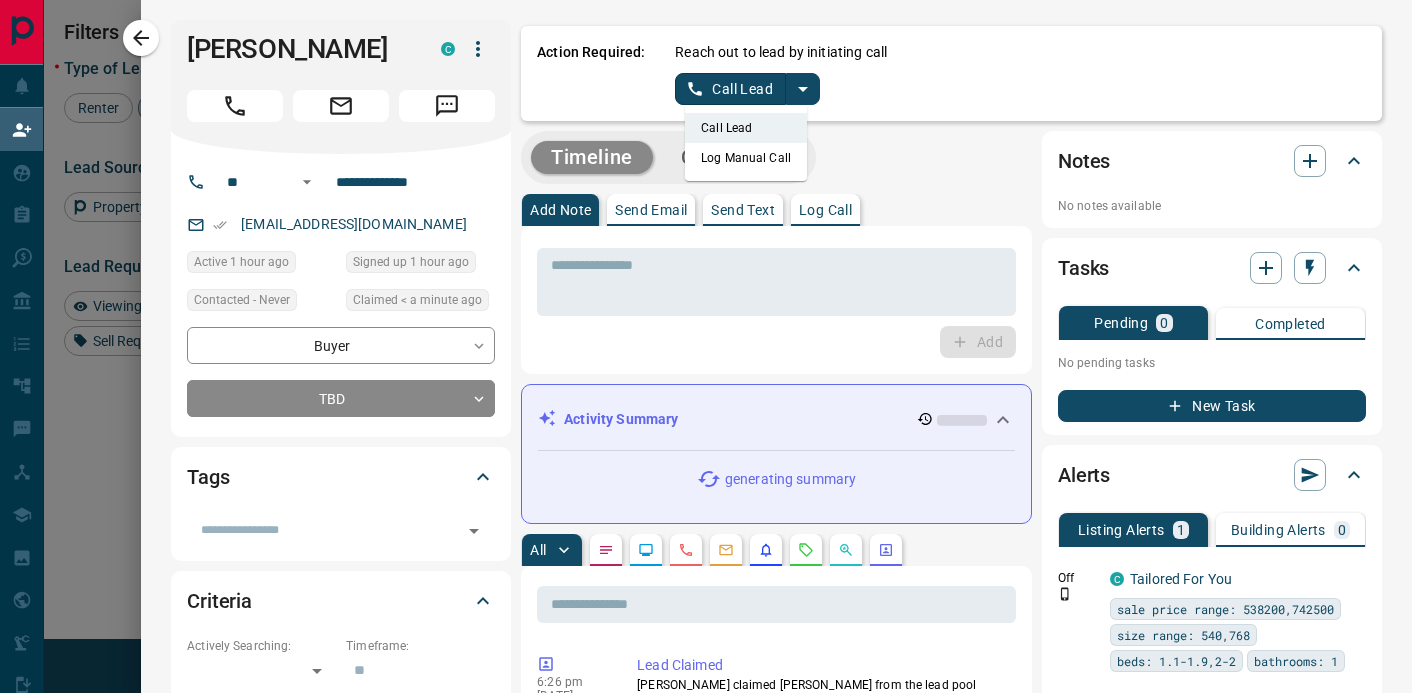 click on "Log Manual Call" at bounding box center (746, 158) 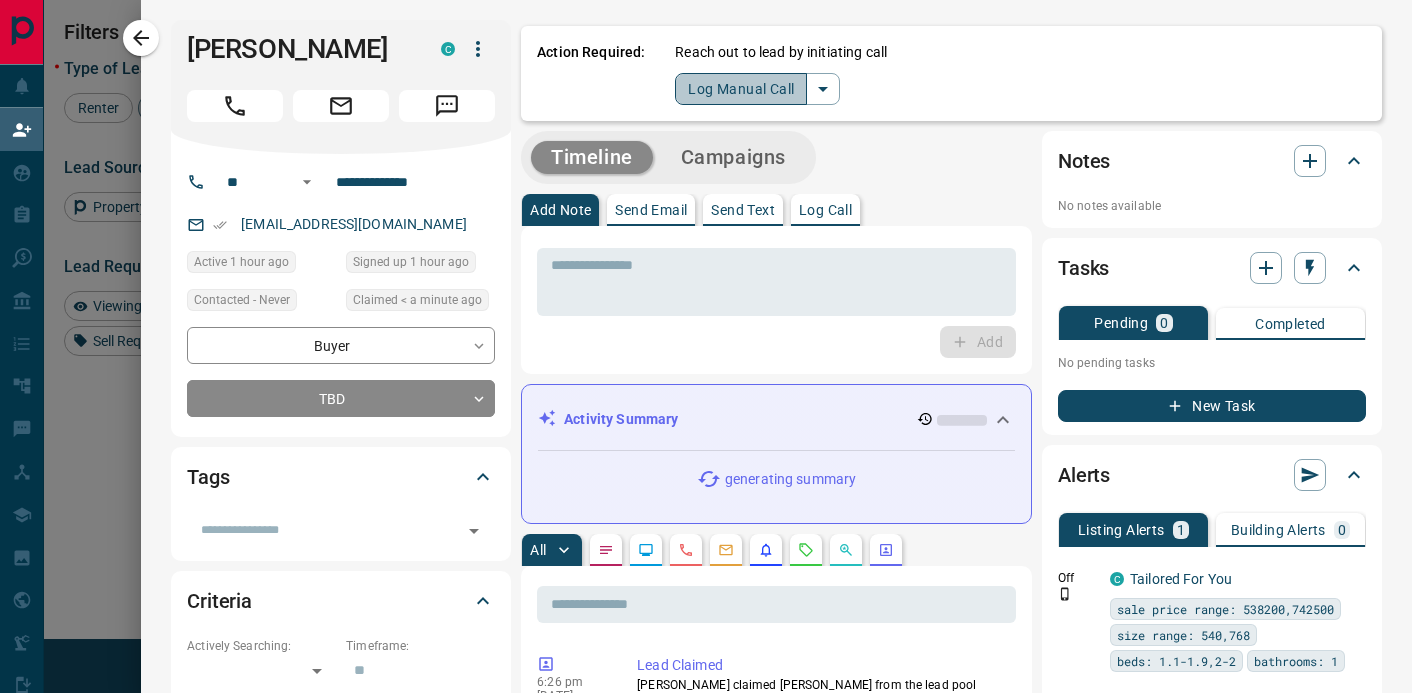 click on "Log Manual Call" at bounding box center (741, 89) 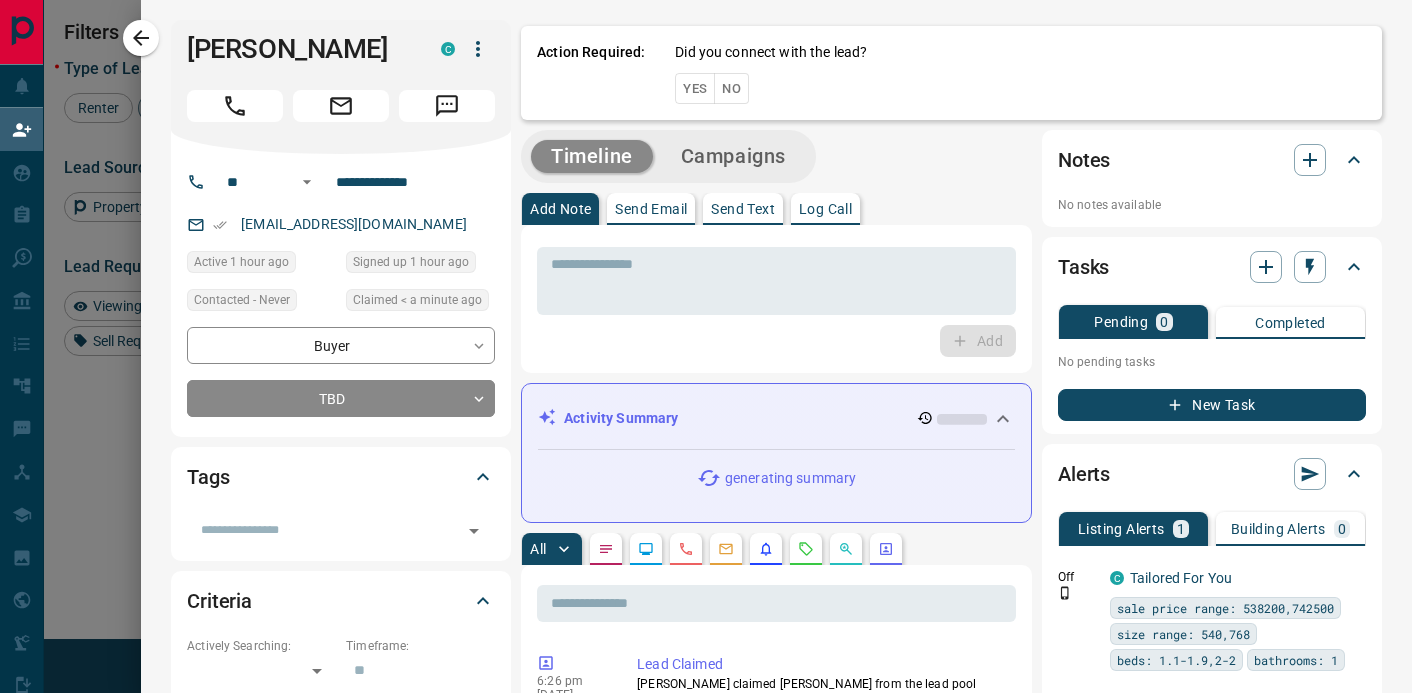 click on "No" at bounding box center (731, 88) 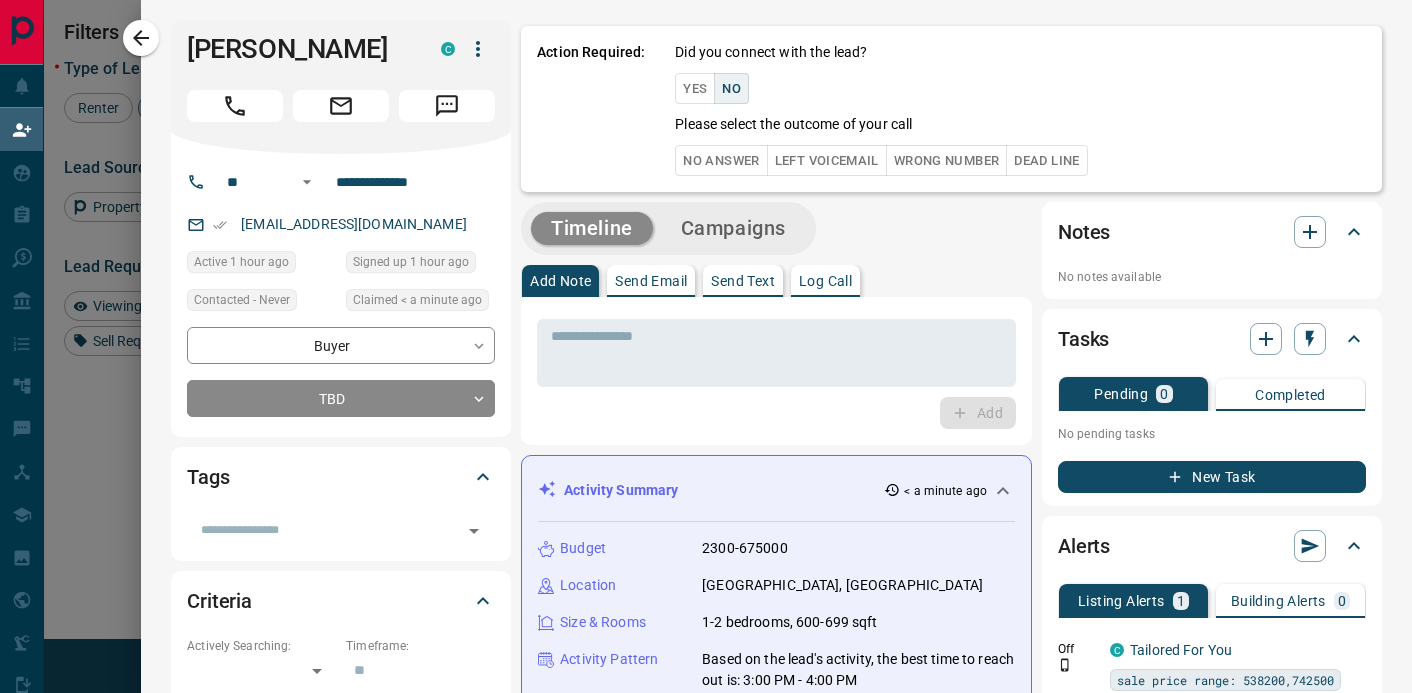click on "No Answer" at bounding box center [721, 160] 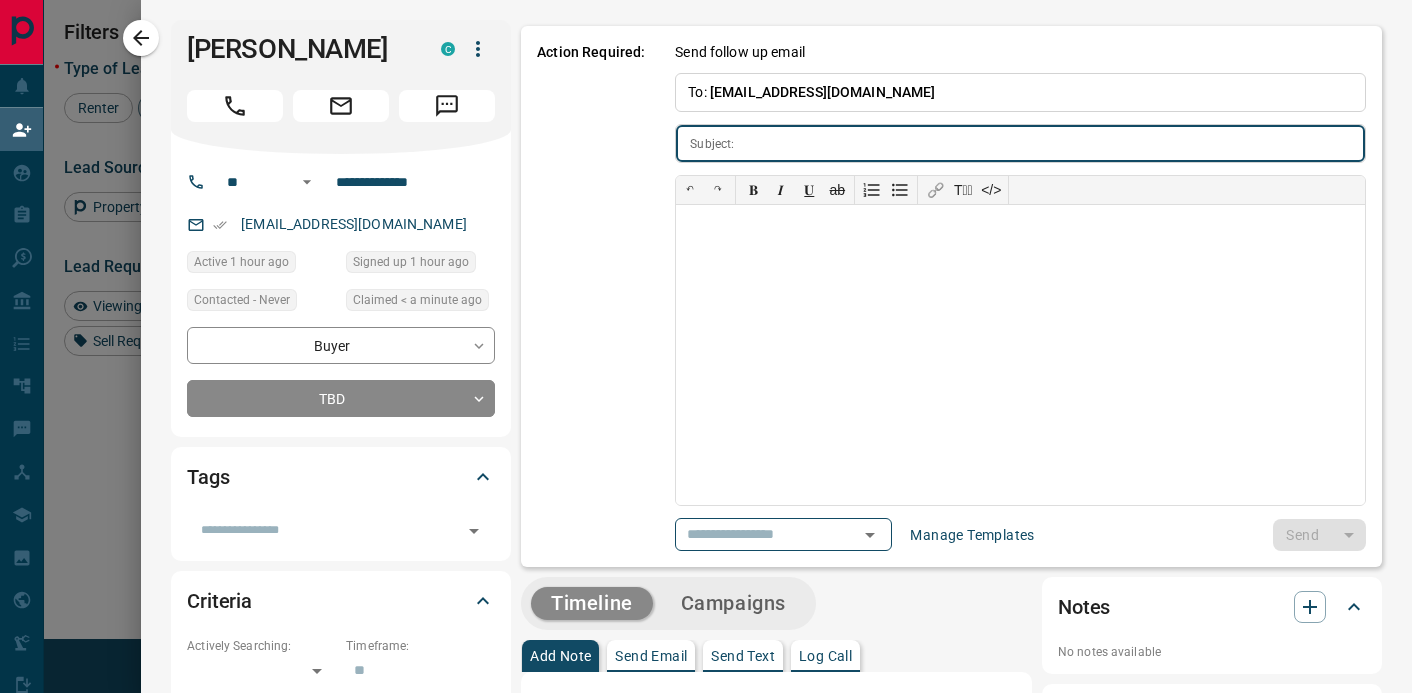 type on "**********" 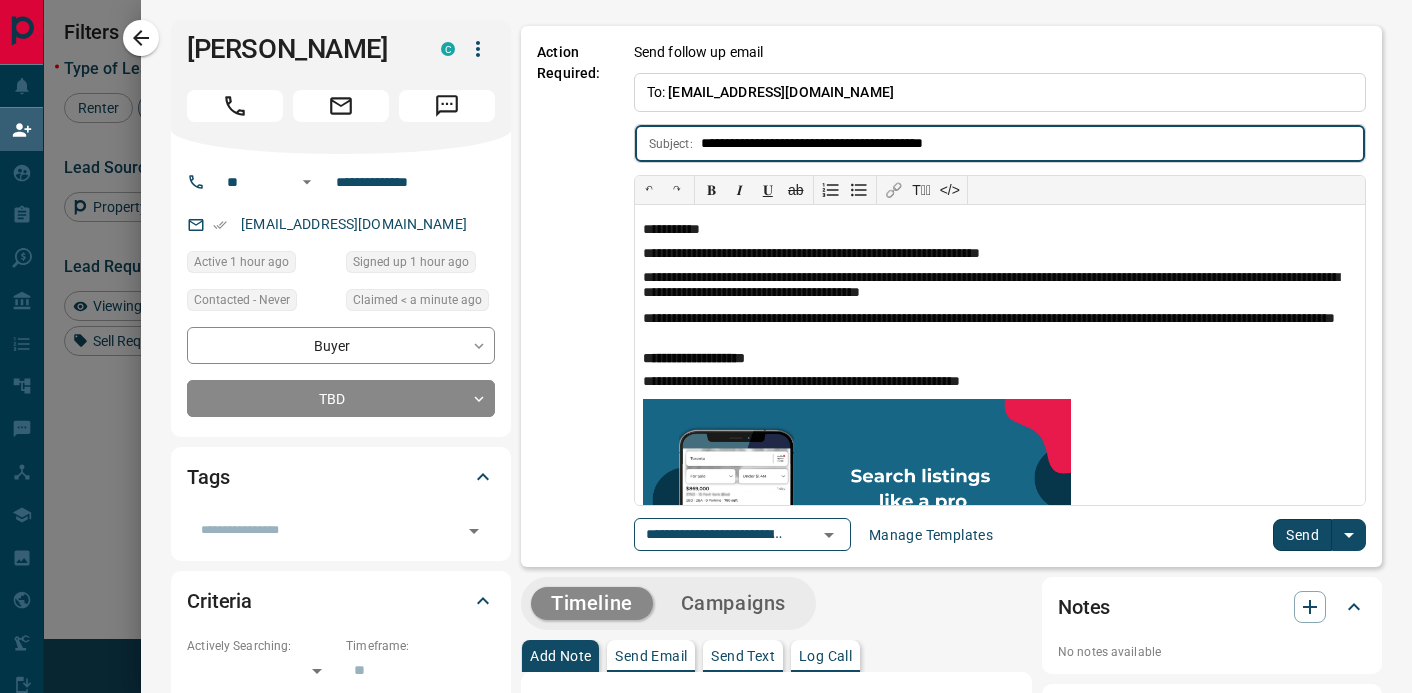 click on "Send" at bounding box center (1302, 535) 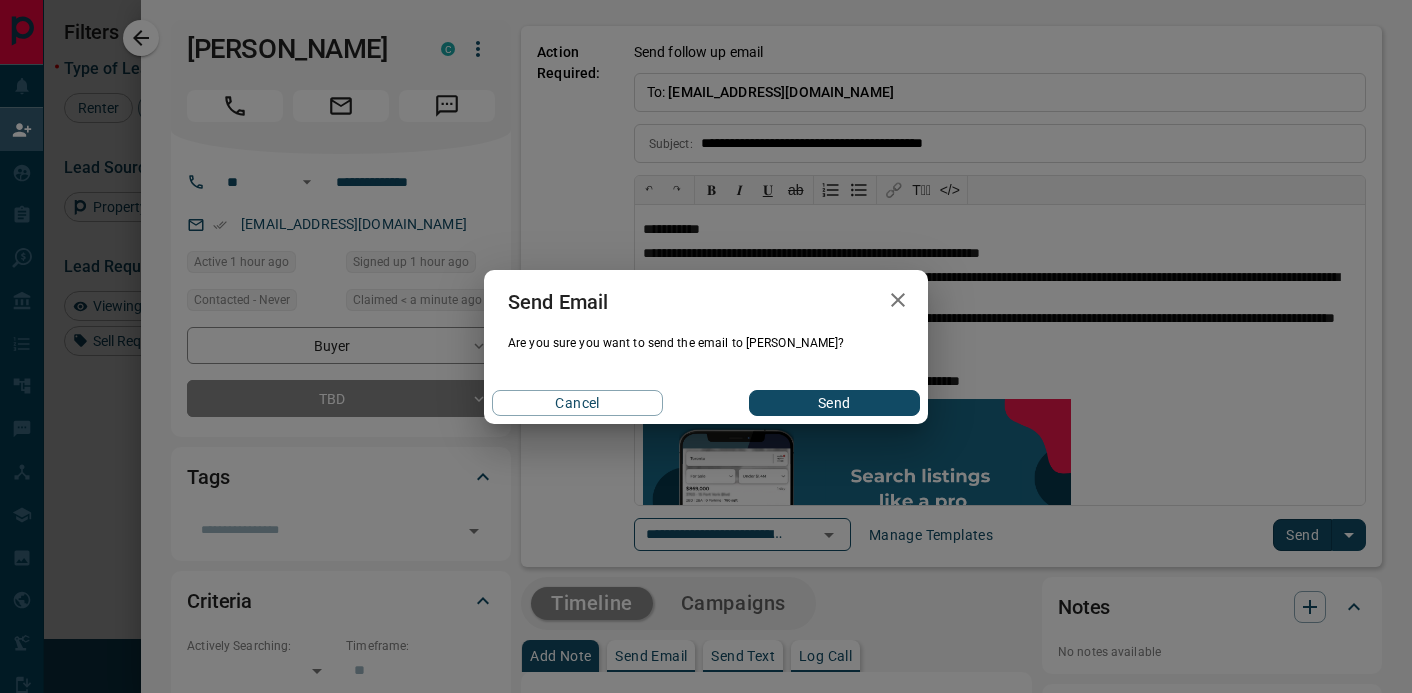 drag, startPoint x: 799, startPoint y: 397, endPoint x: 378, endPoint y: 244, distance: 447.93973 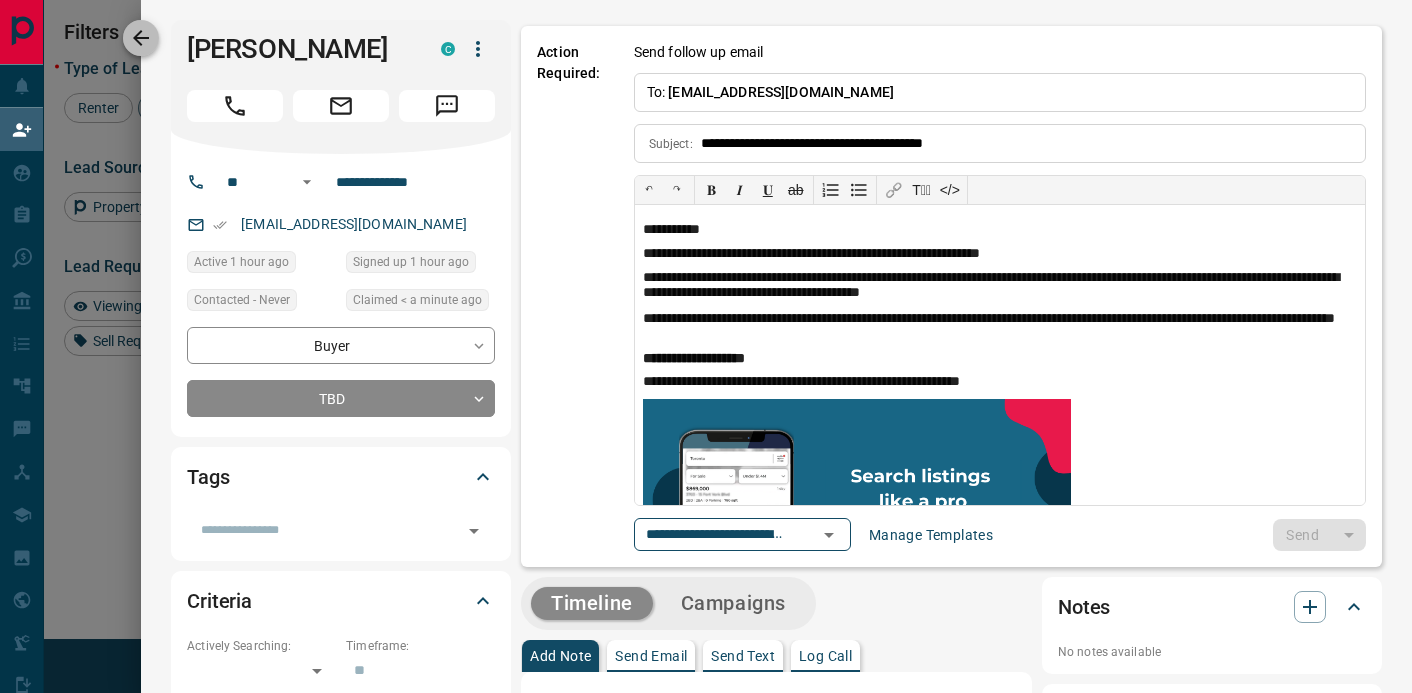 click 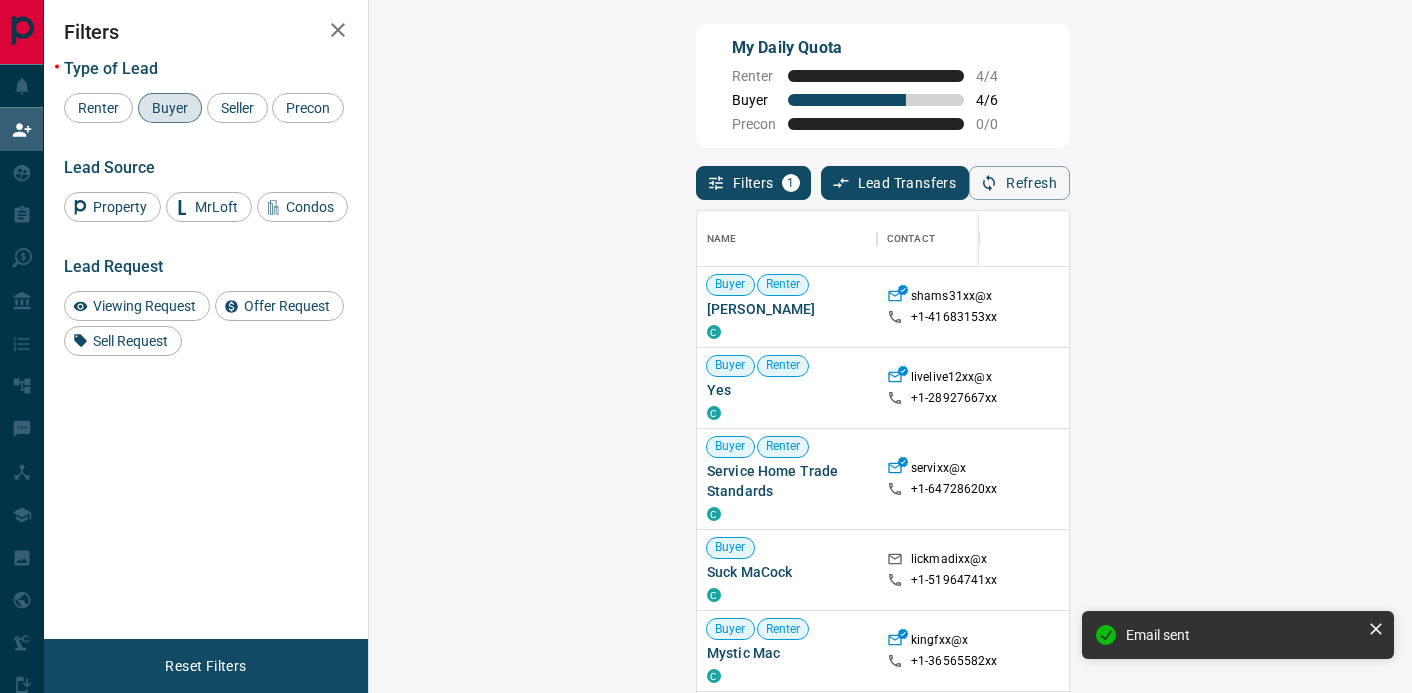 scroll, scrollTop: 523, scrollLeft: 1000, axis: both 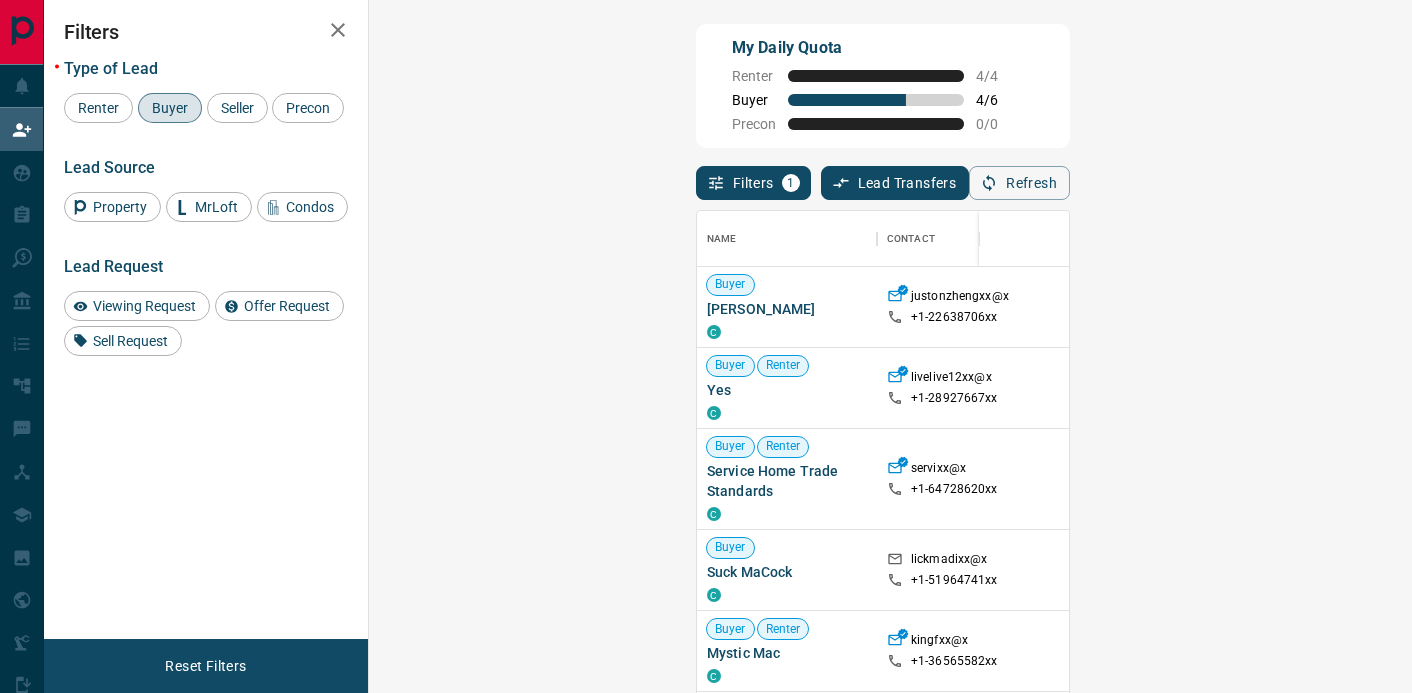 click on "Claim" at bounding box center [1652, 307] 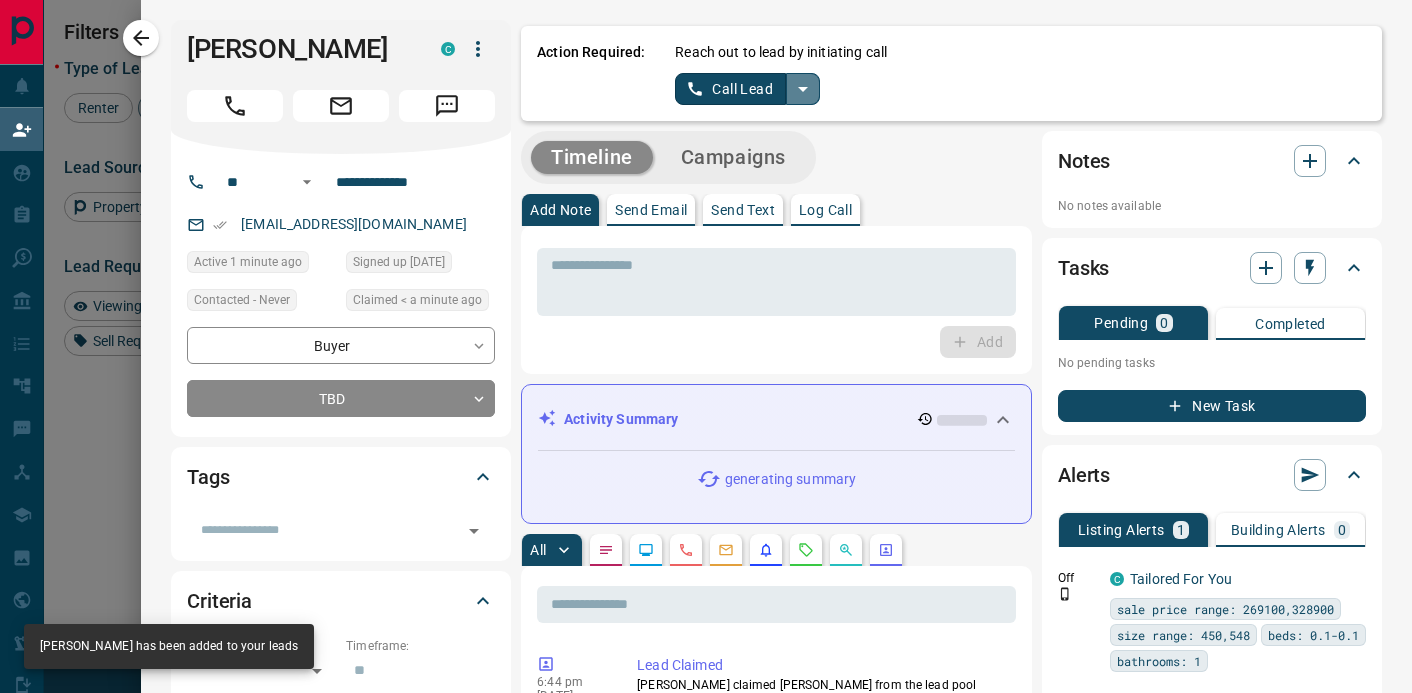 click 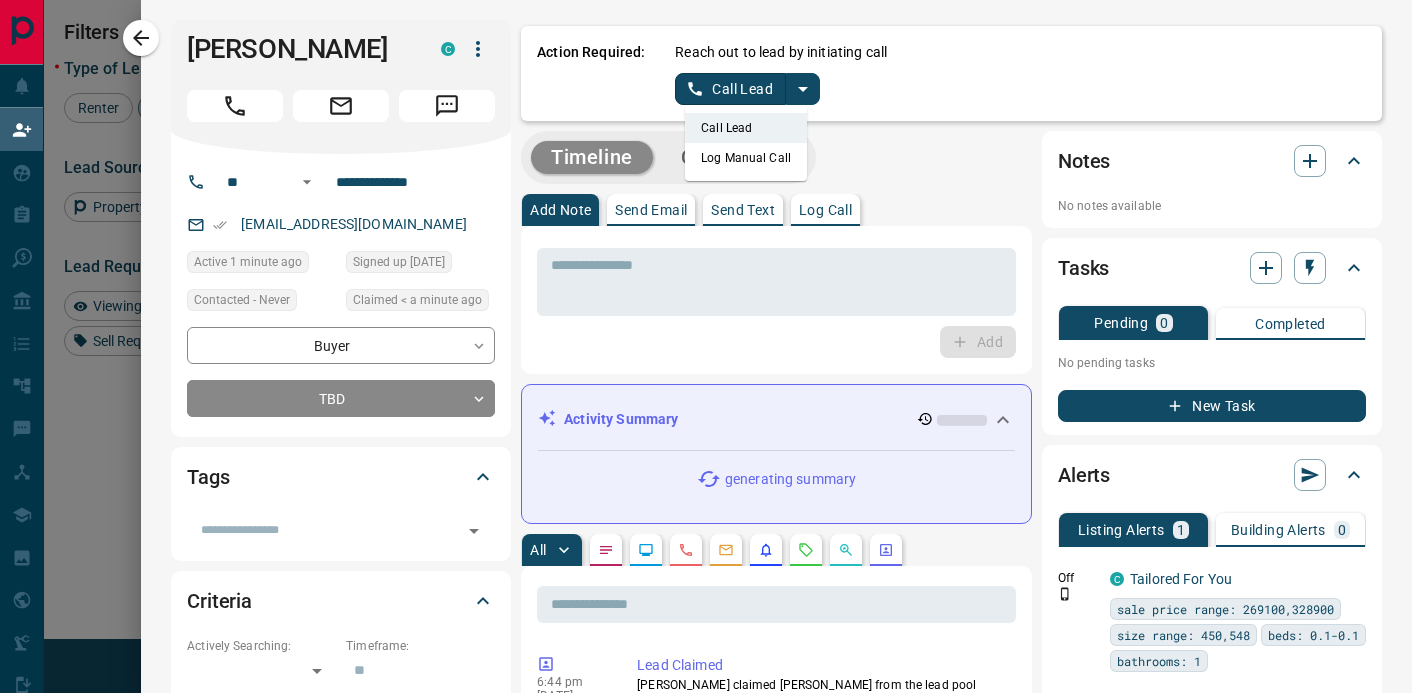 click on "Log Manual Call" at bounding box center [746, 158] 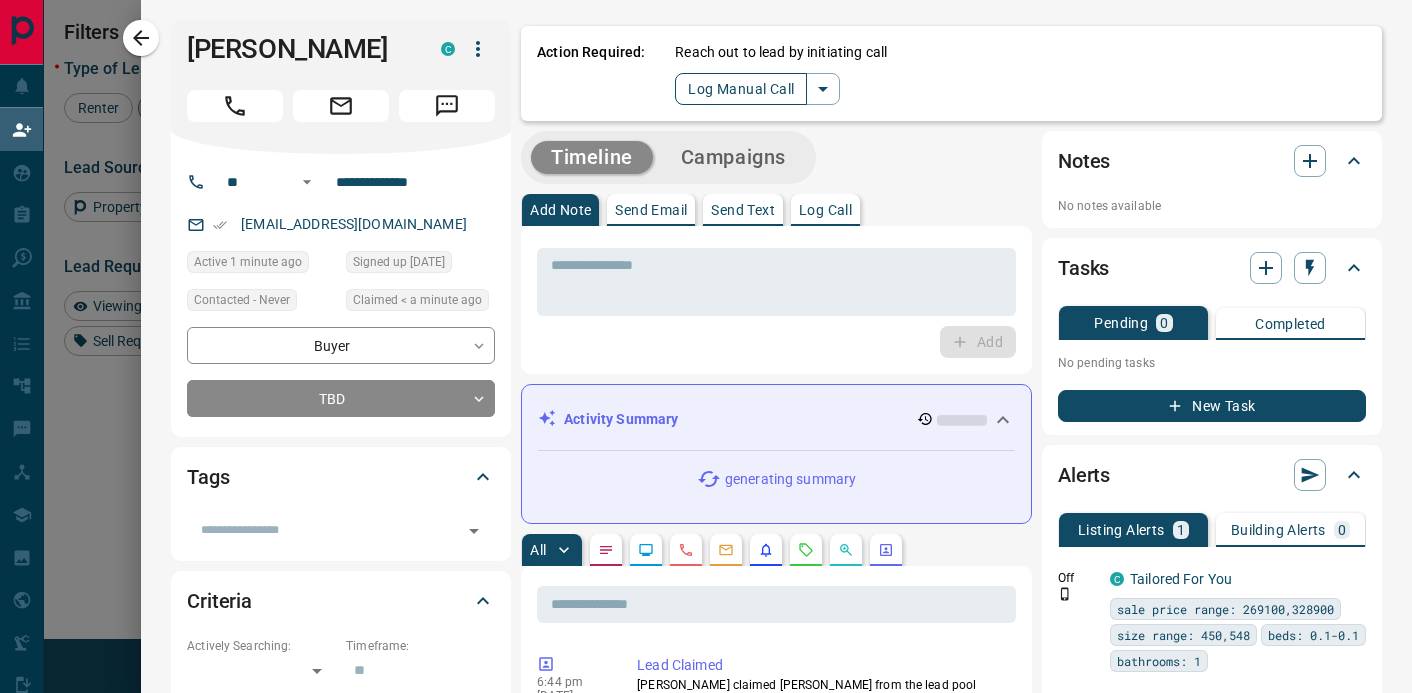 click on "Log Manual Call" at bounding box center (741, 89) 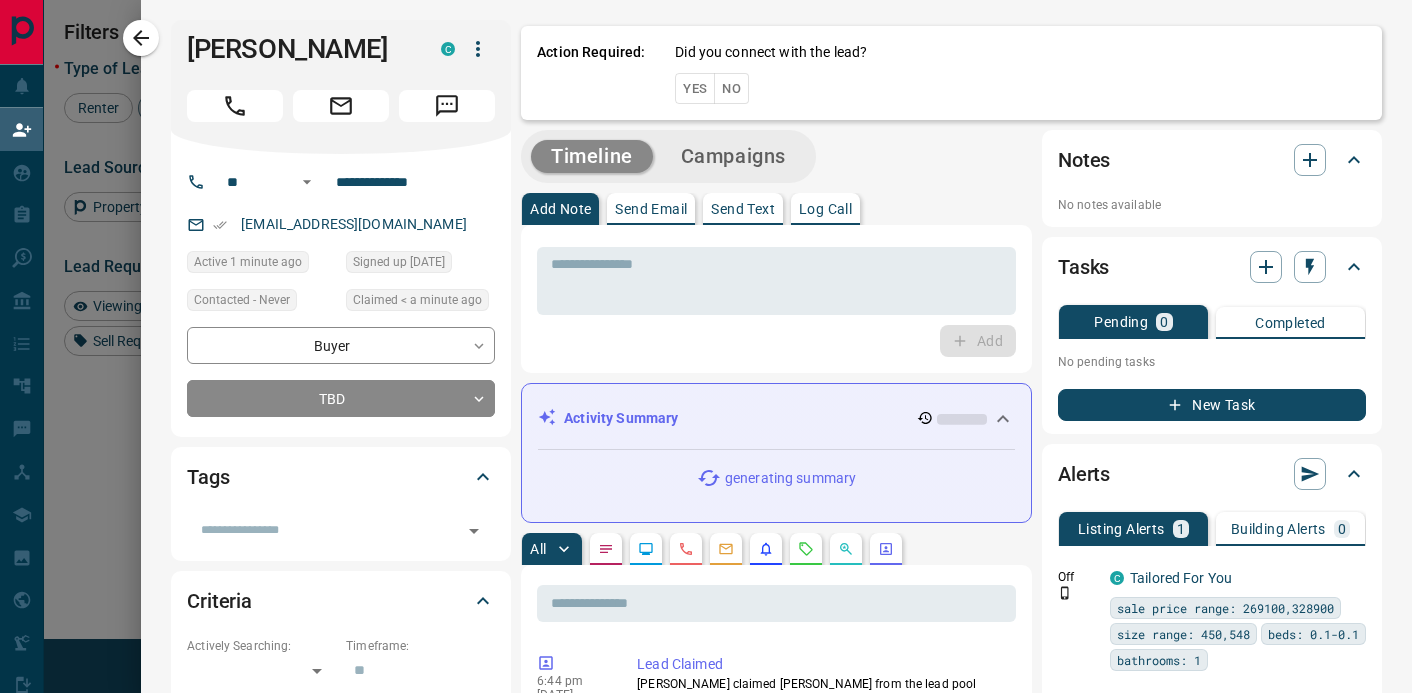 drag, startPoint x: 735, startPoint y: 92, endPoint x: 736, endPoint y: 111, distance: 19.026299 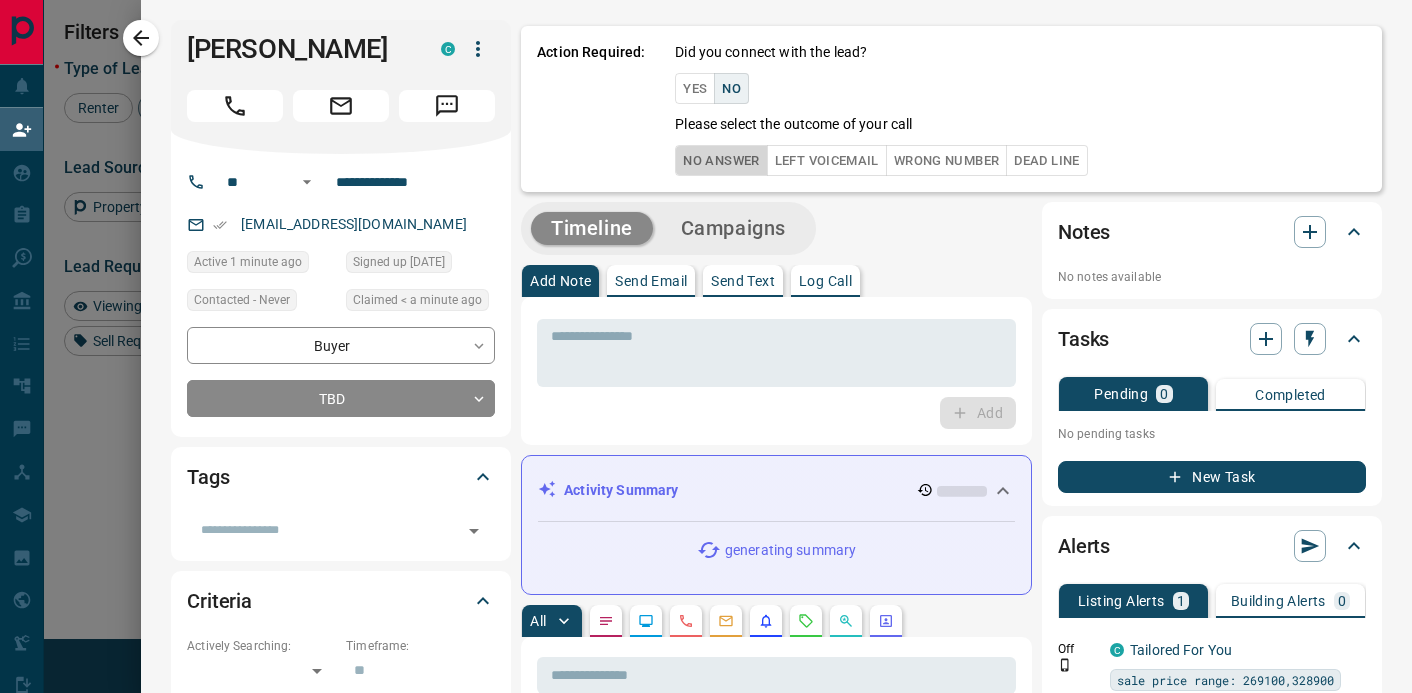 click on "No Answer" at bounding box center [721, 160] 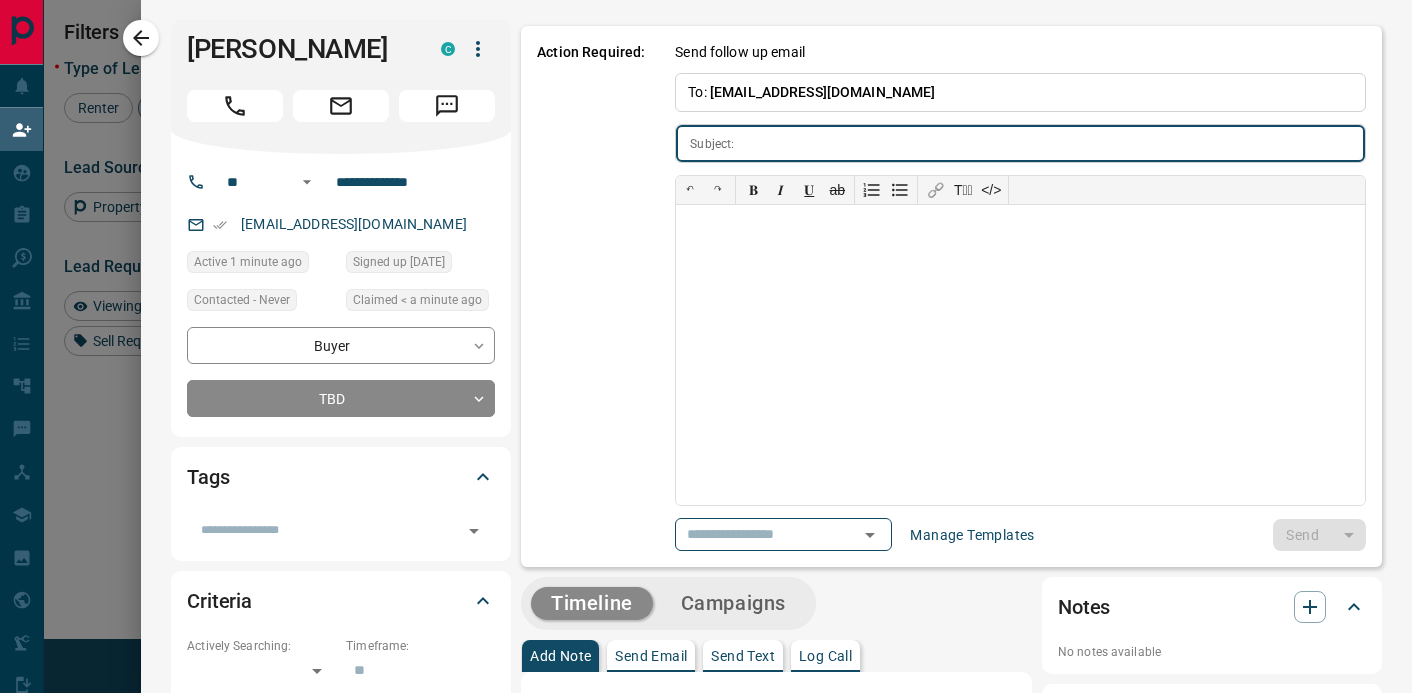 type on "**********" 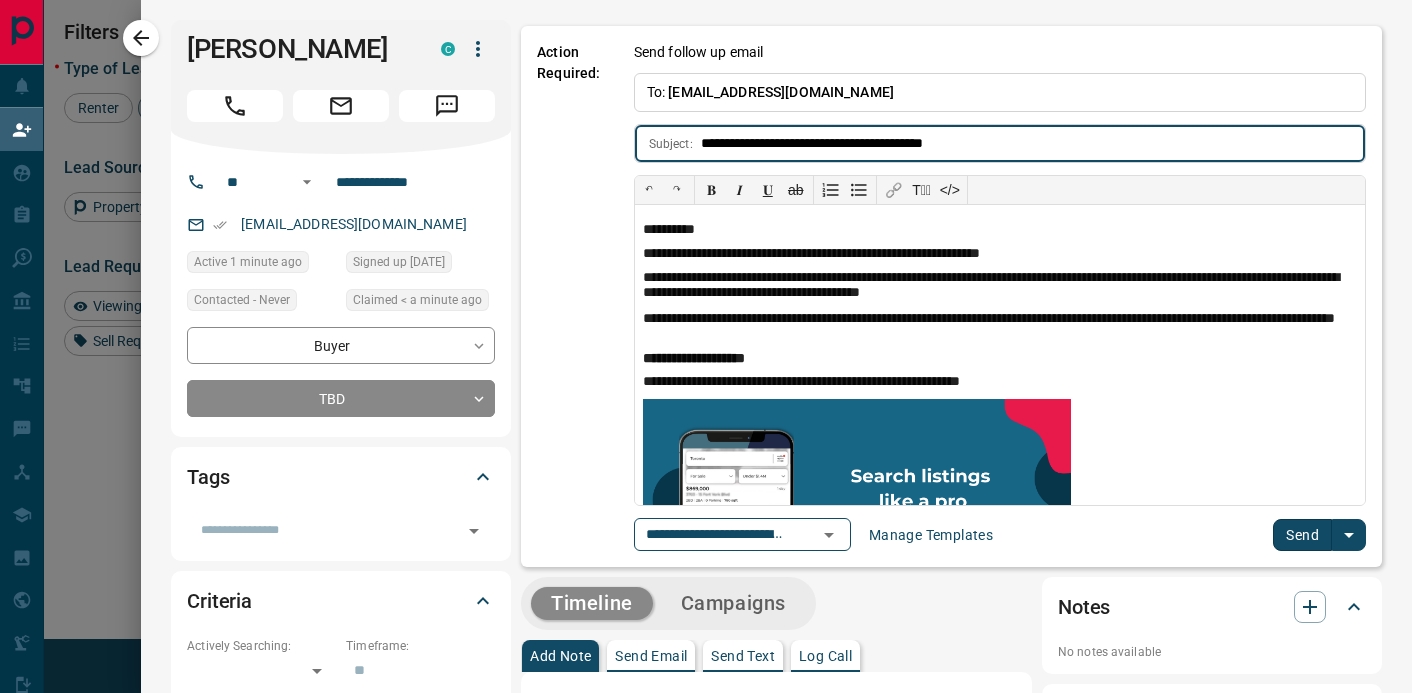 click on "Send" at bounding box center (1302, 535) 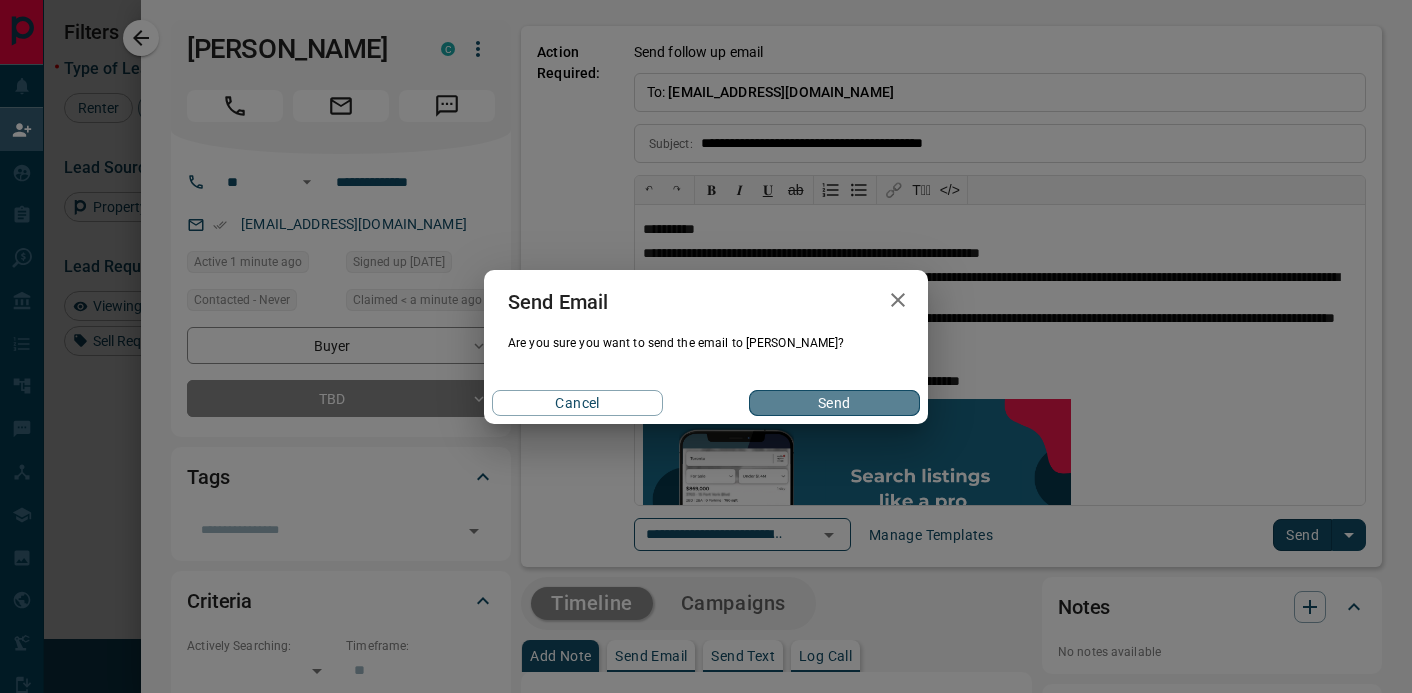 click on "Send" at bounding box center (834, 403) 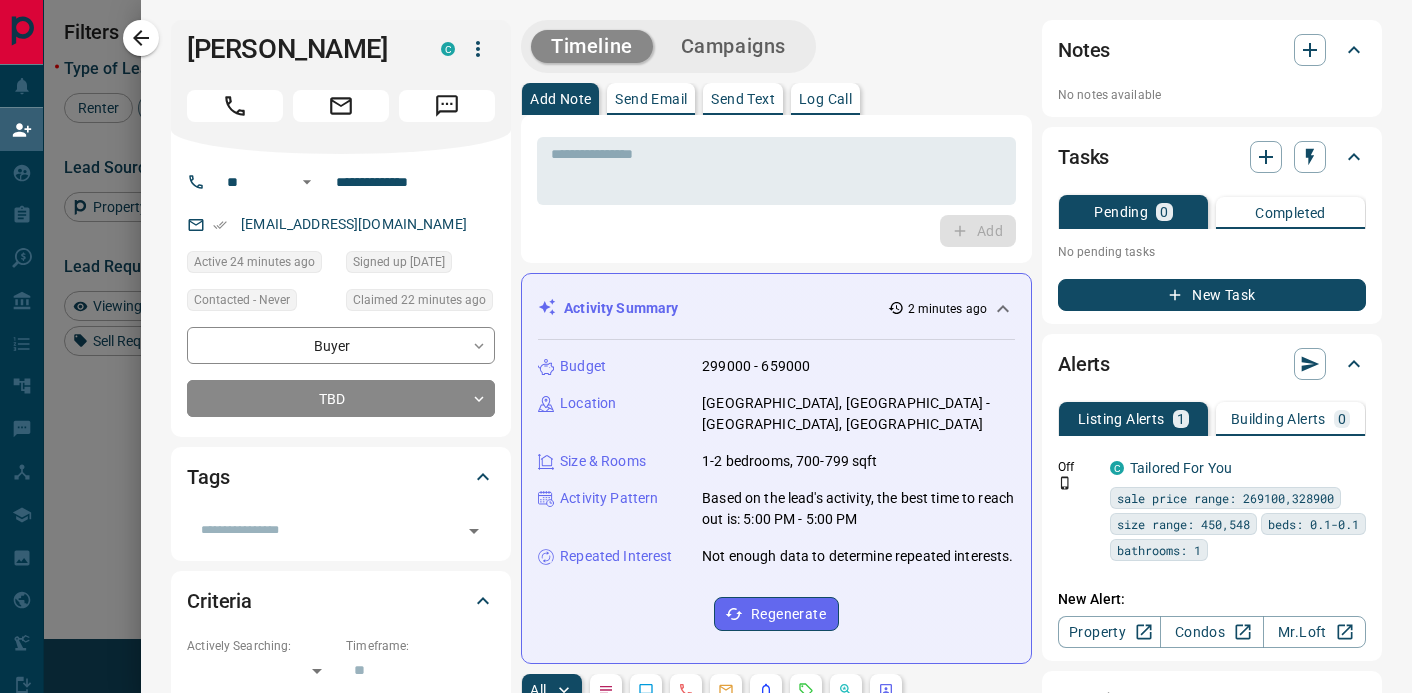 scroll, scrollTop: 1, scrollLeft: 1, axis: both 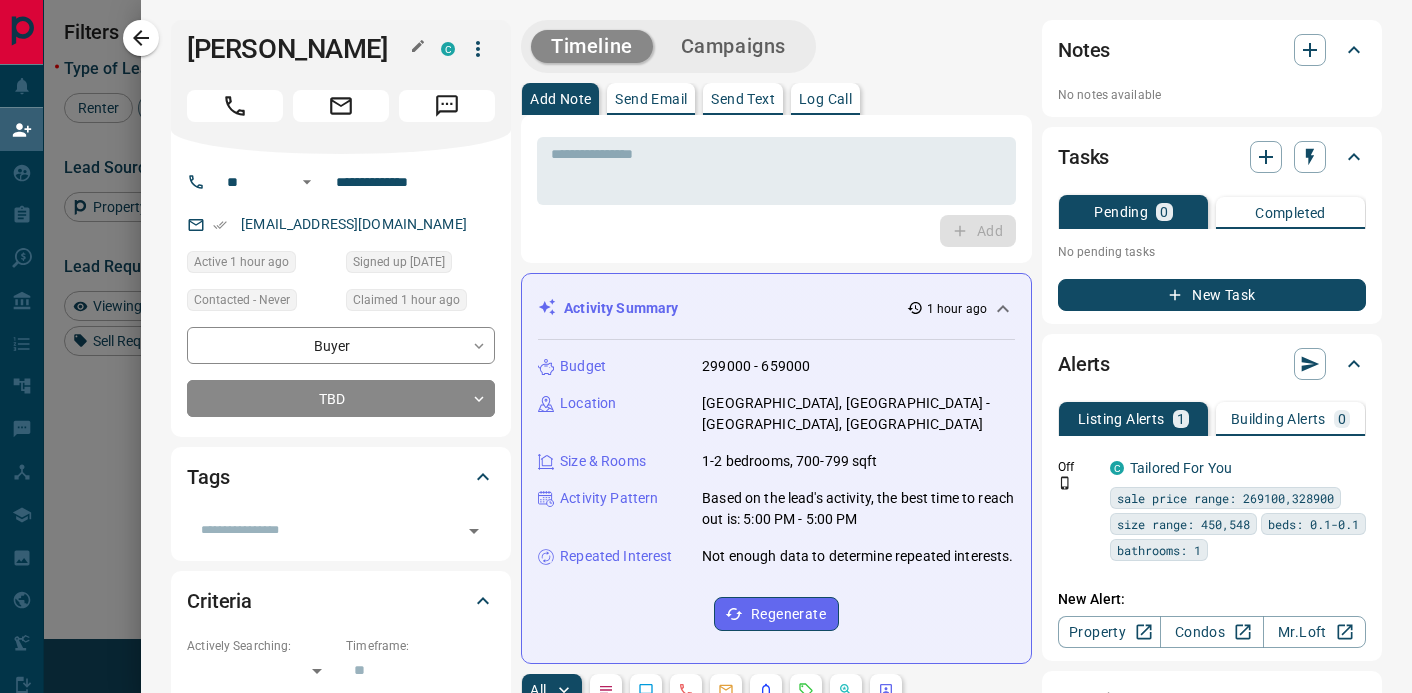 click on "[PERSON_NAME]" at bounding box center [299, 49] 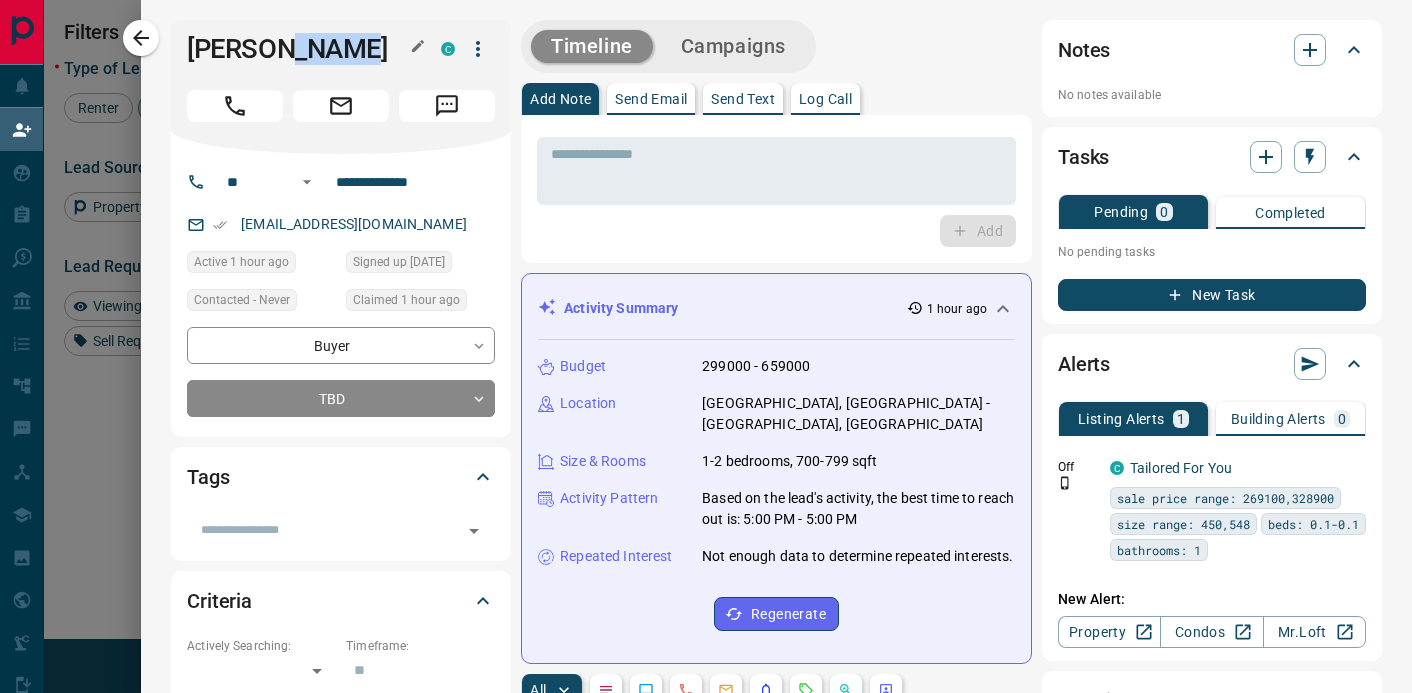 click on "[PERSON_NAME]" at bounding box center [299, 49] 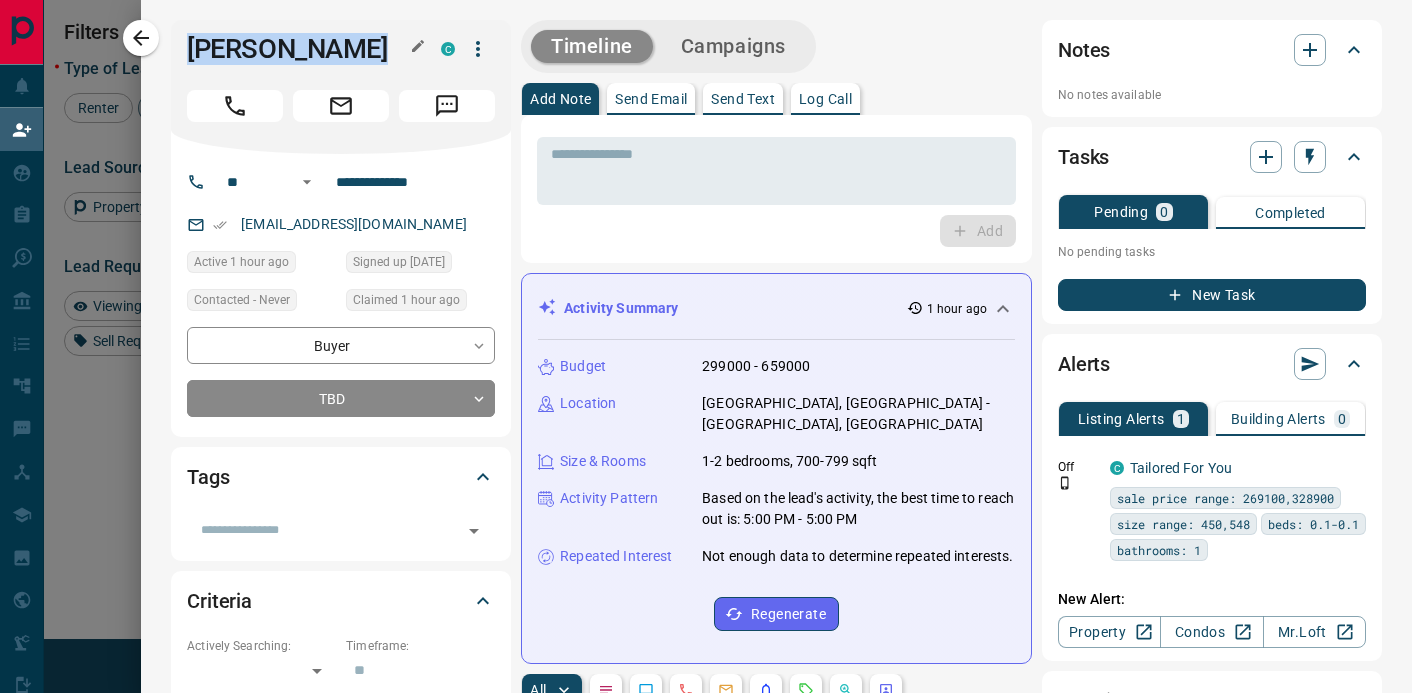 click on "[PERSON_NAME]" at bounding box center [299, 49] 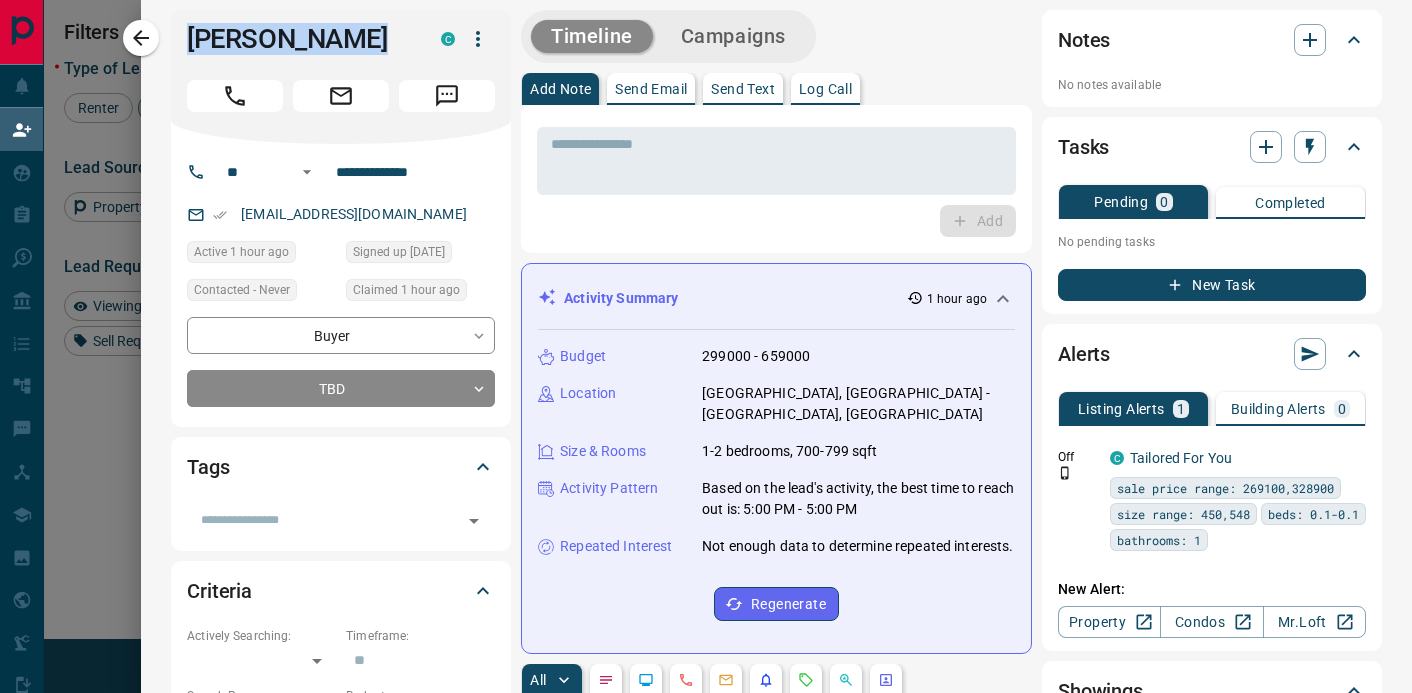scroll, scrollTop: 0, scrollLeft: 0, axis: both 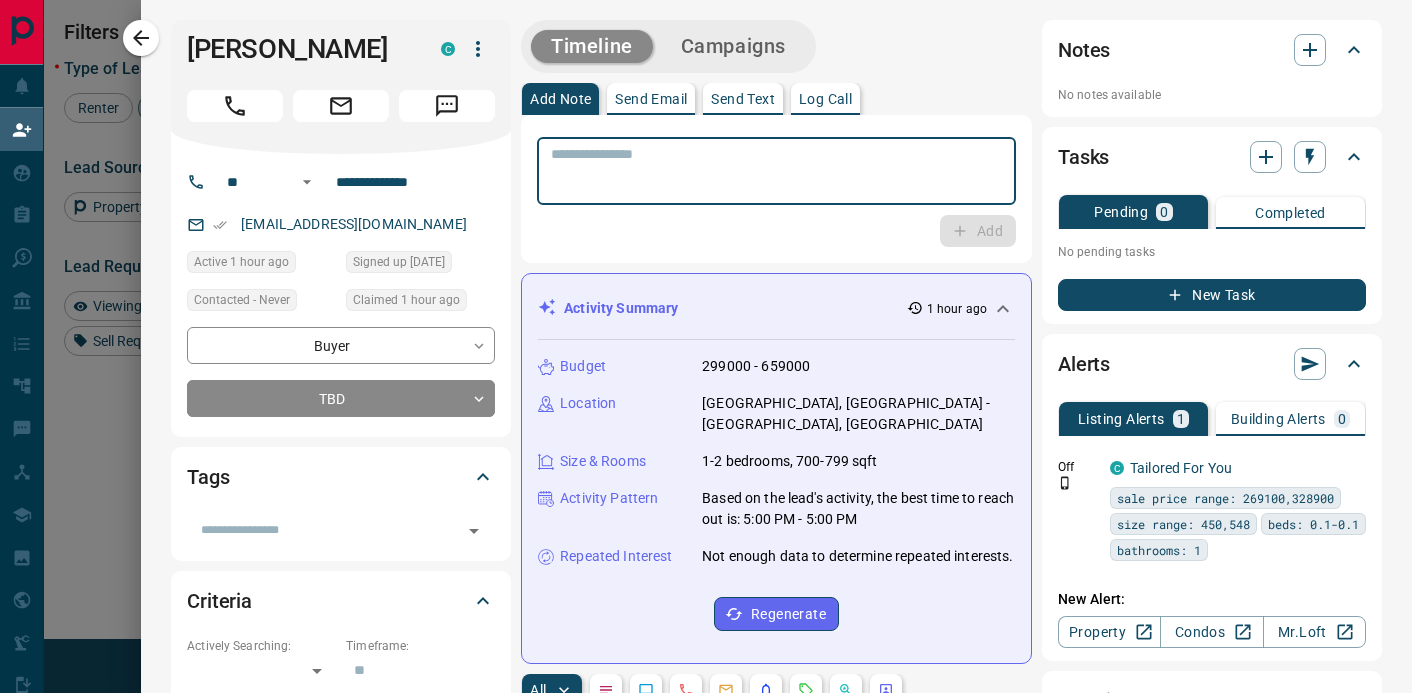 click at bounding box center [776, 171] 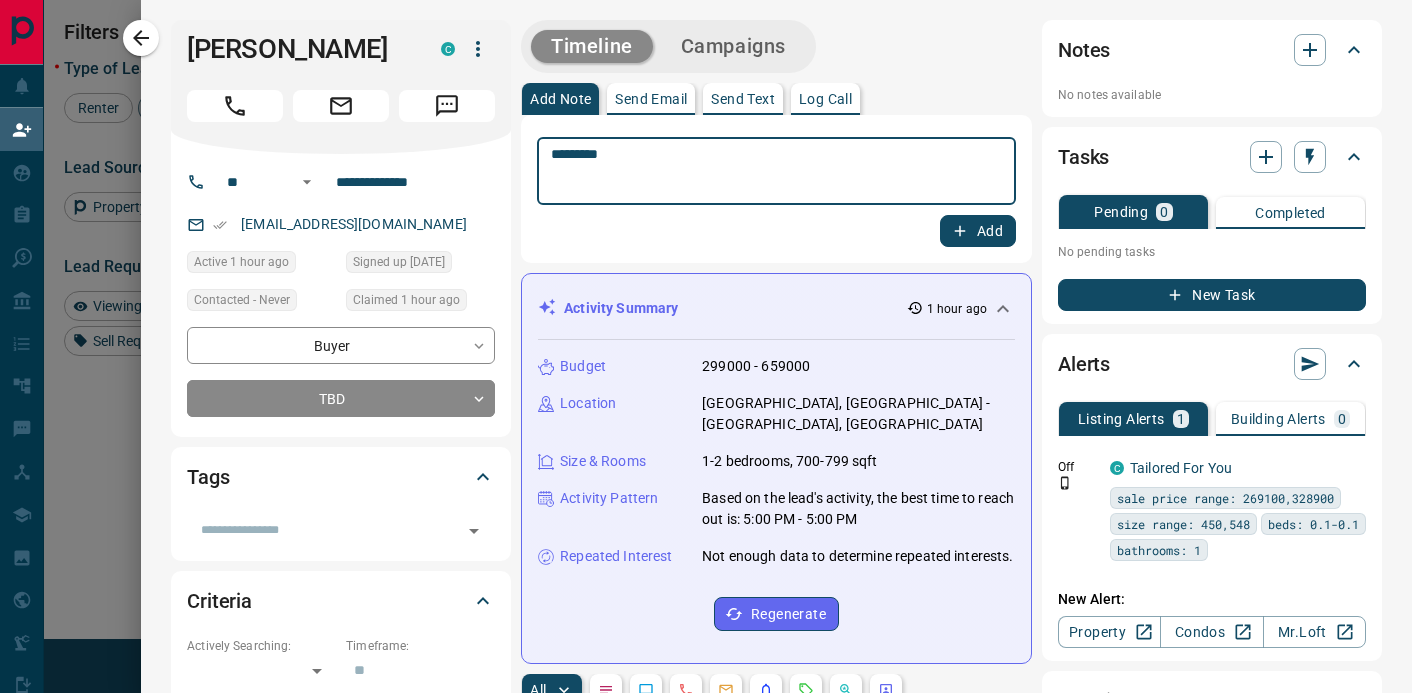 type on "*********" 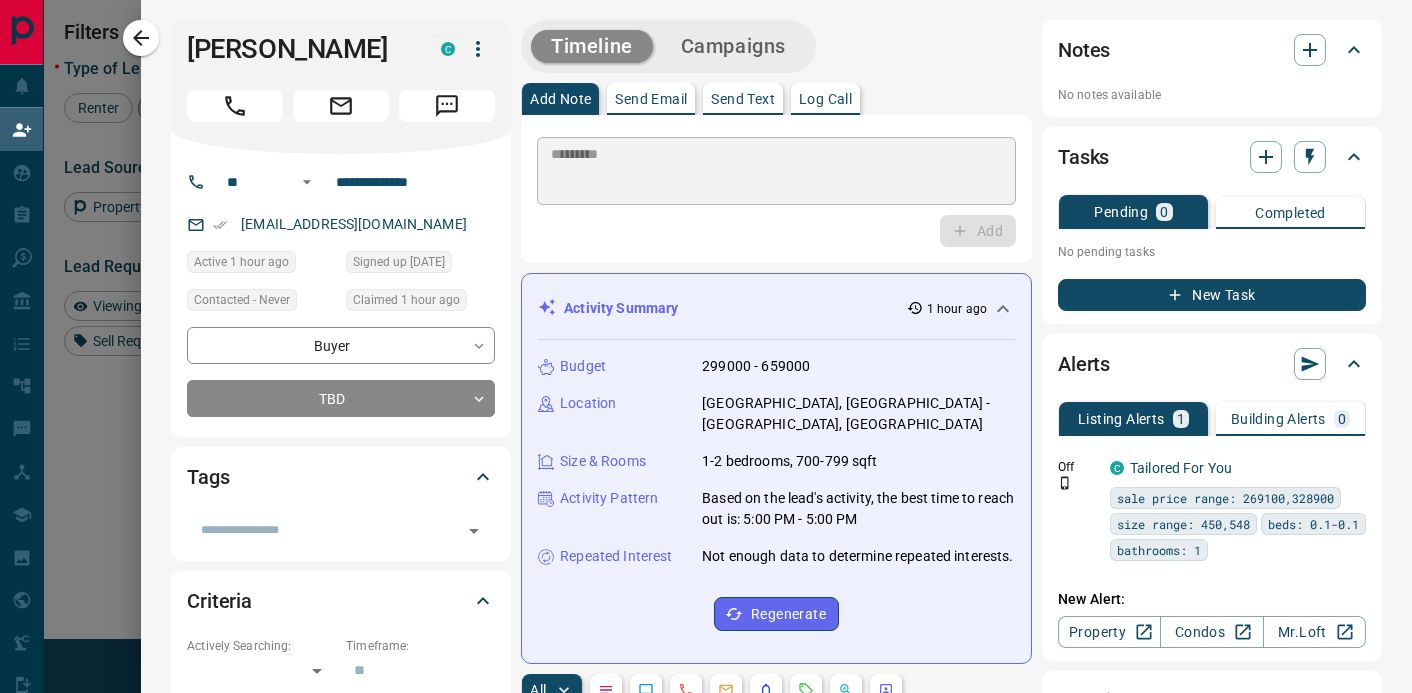 type 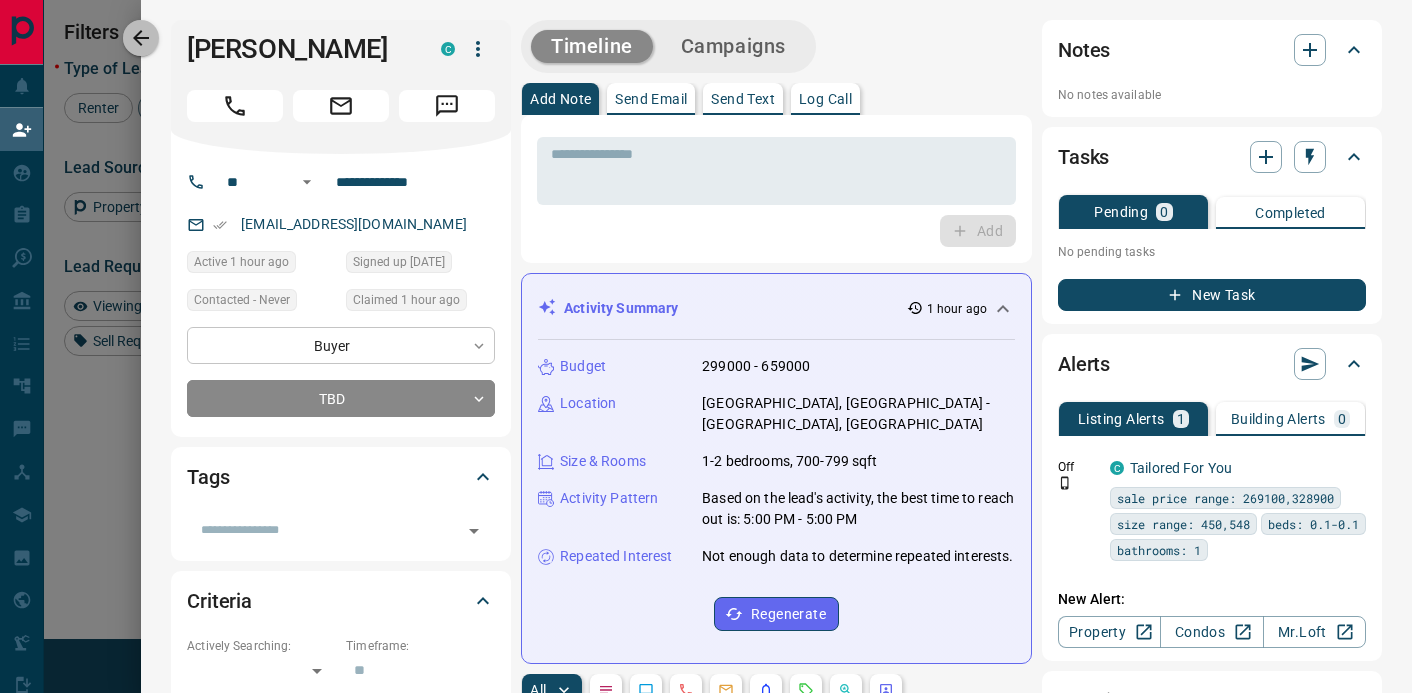 drag, startPoint x: 152, startPoint y: 38, endPoint x: 441, endPoint y: 339, distance: 417.2793 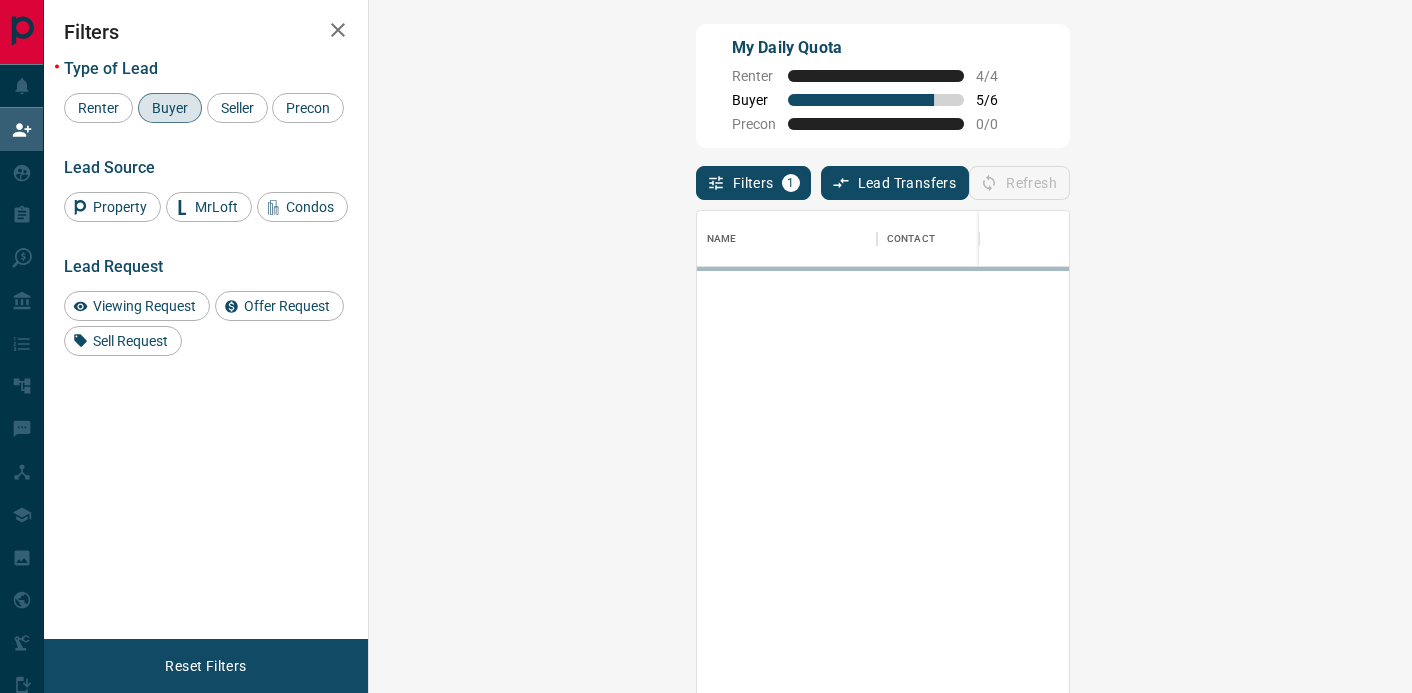 scroll, scrollTop: 1, scrollLeft: 1, axis: both 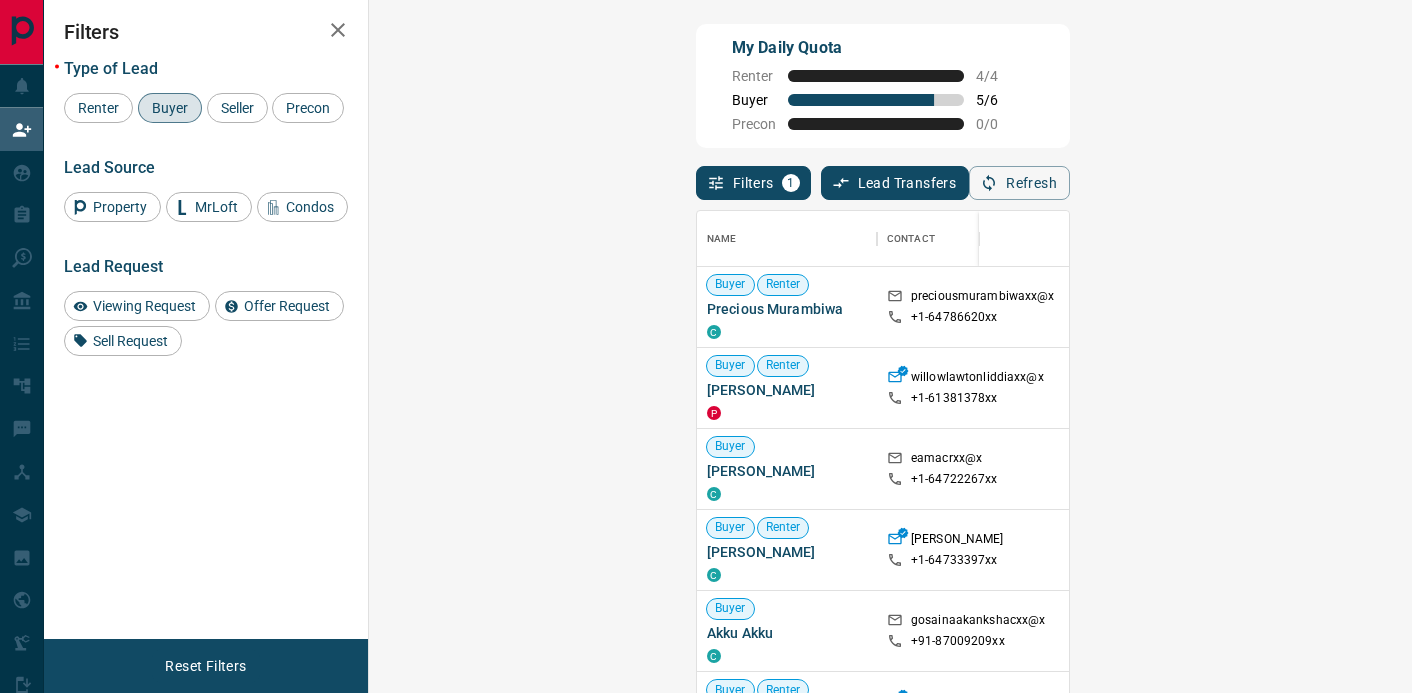 drag, startPoint x: 1347, startPoint y: 471, endPoint x: 1164, endPoint y: 447, distance: 184.56706 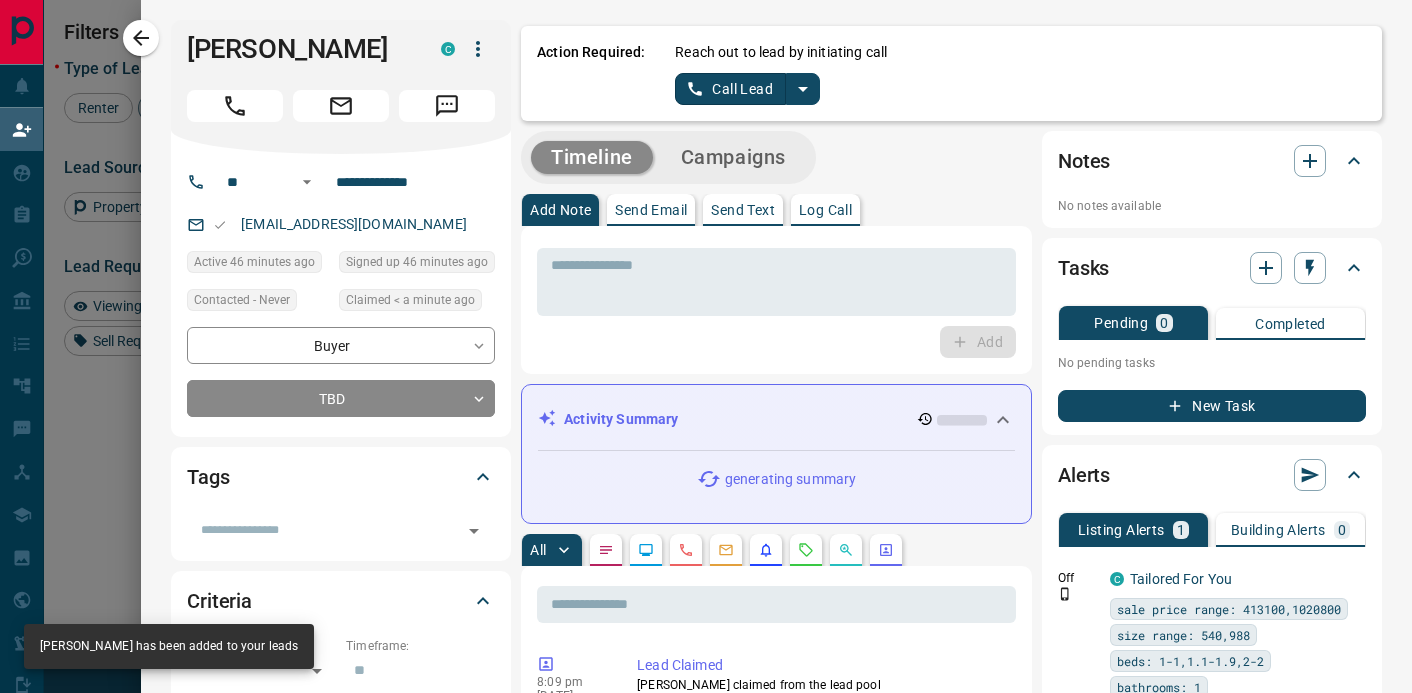 drag, startPoint x: 819, startPoint y: 86, endPoint x: 795, endPoint y: 95, distance: 25.632011 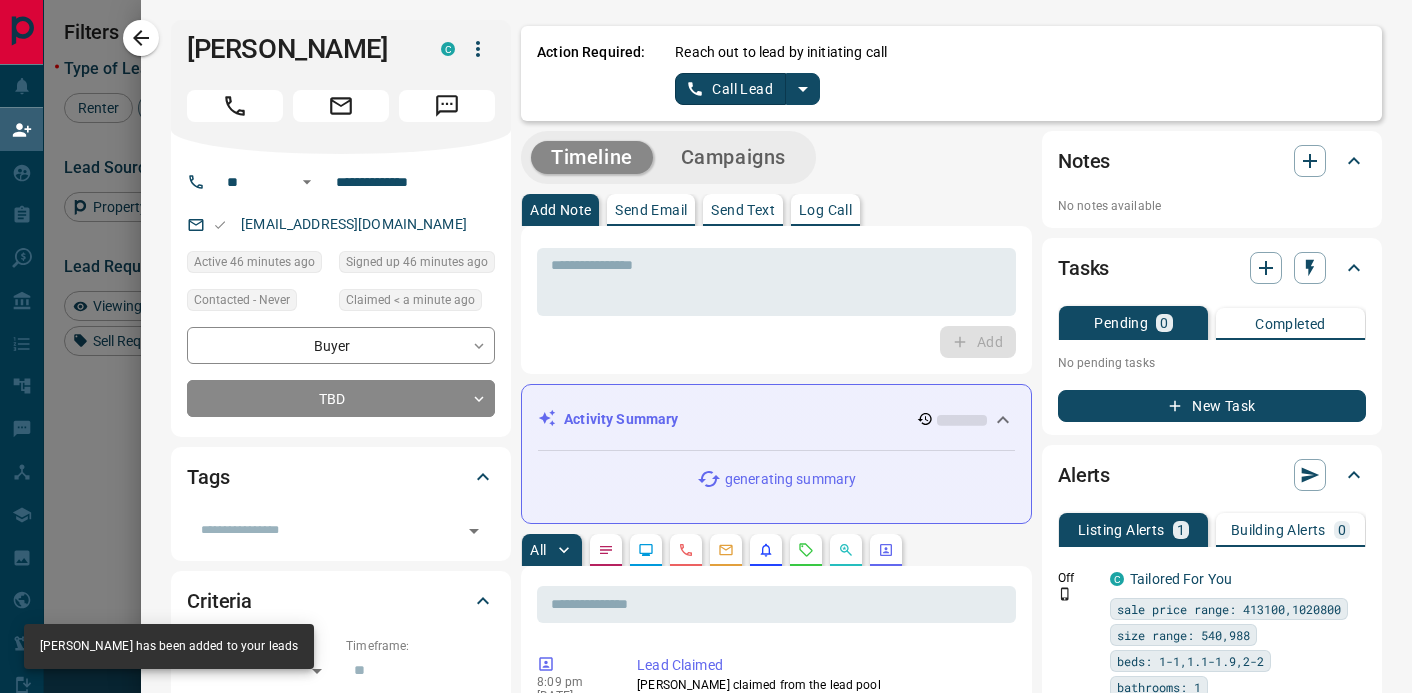 click on "Reach out to lead by initiating call Call Lead" at bounding box center (1020, 73) 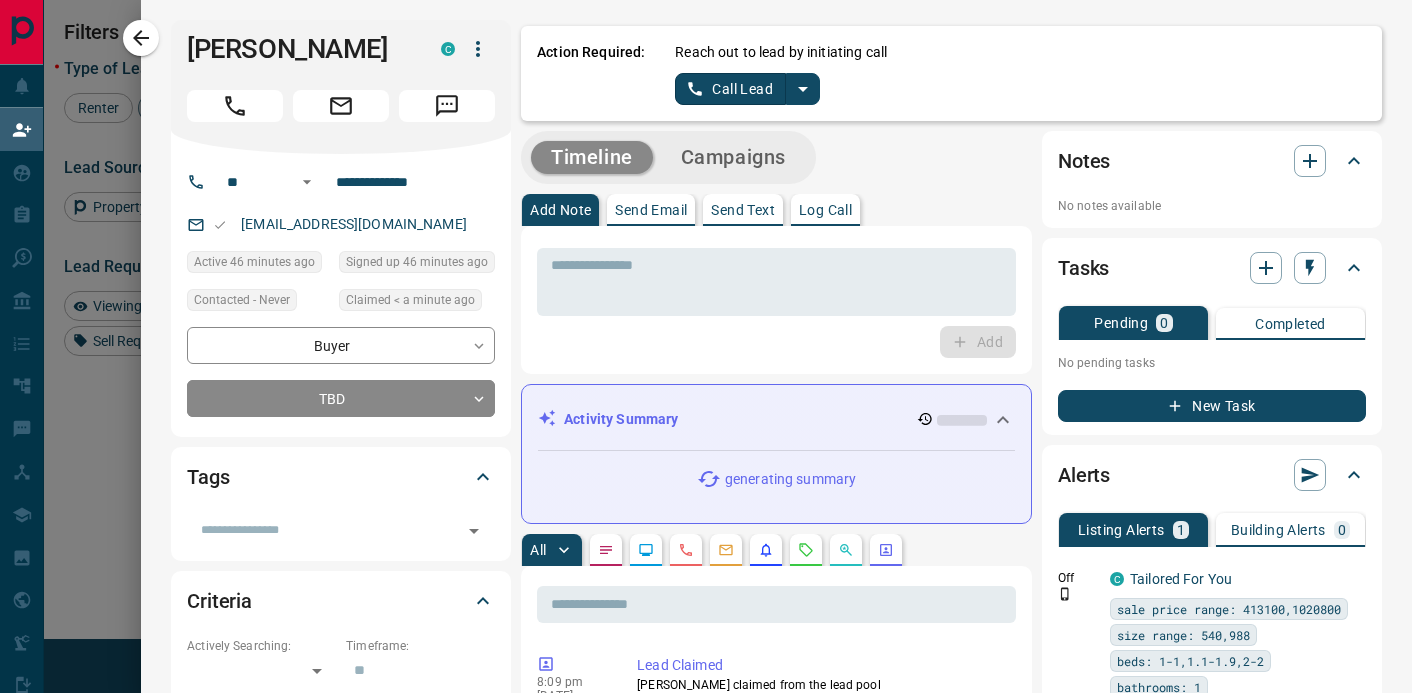 click 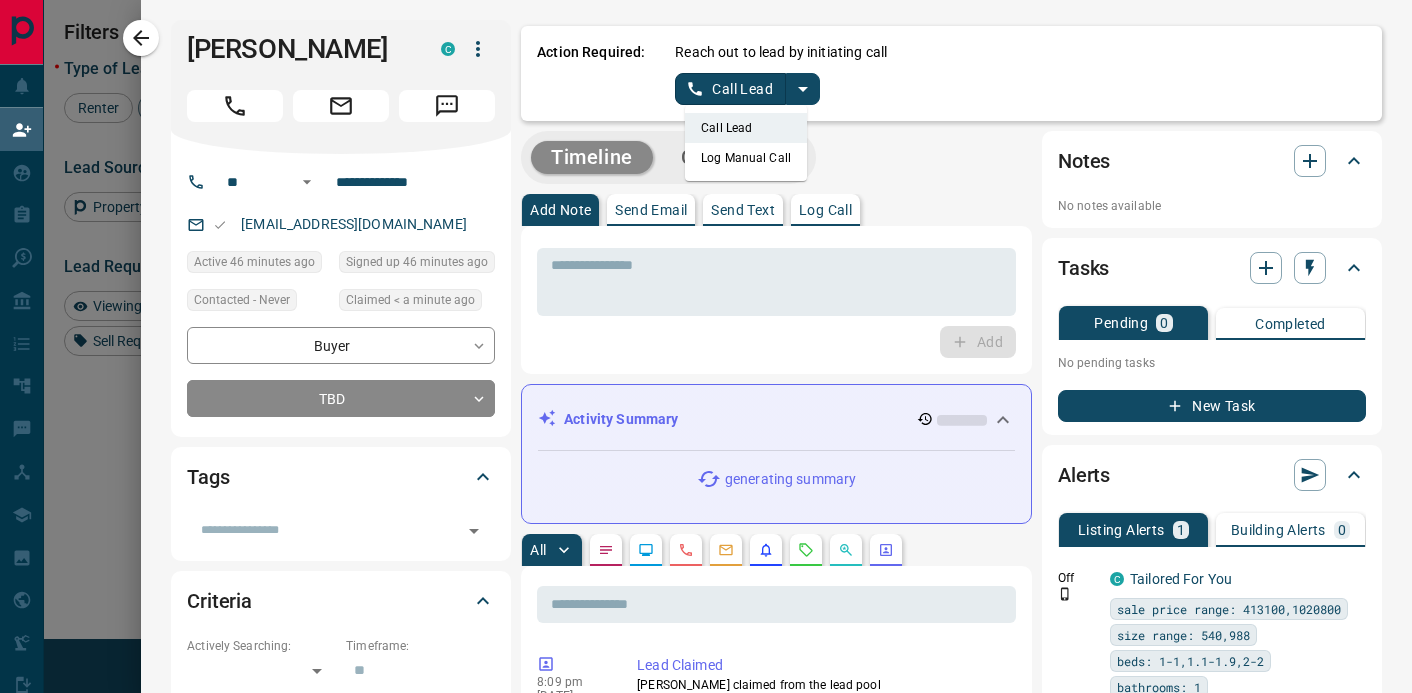 drag, startPoint x: 767, startPoint y: 154, endPoint x: 728, endPoint y: 105, distance: 62.625874 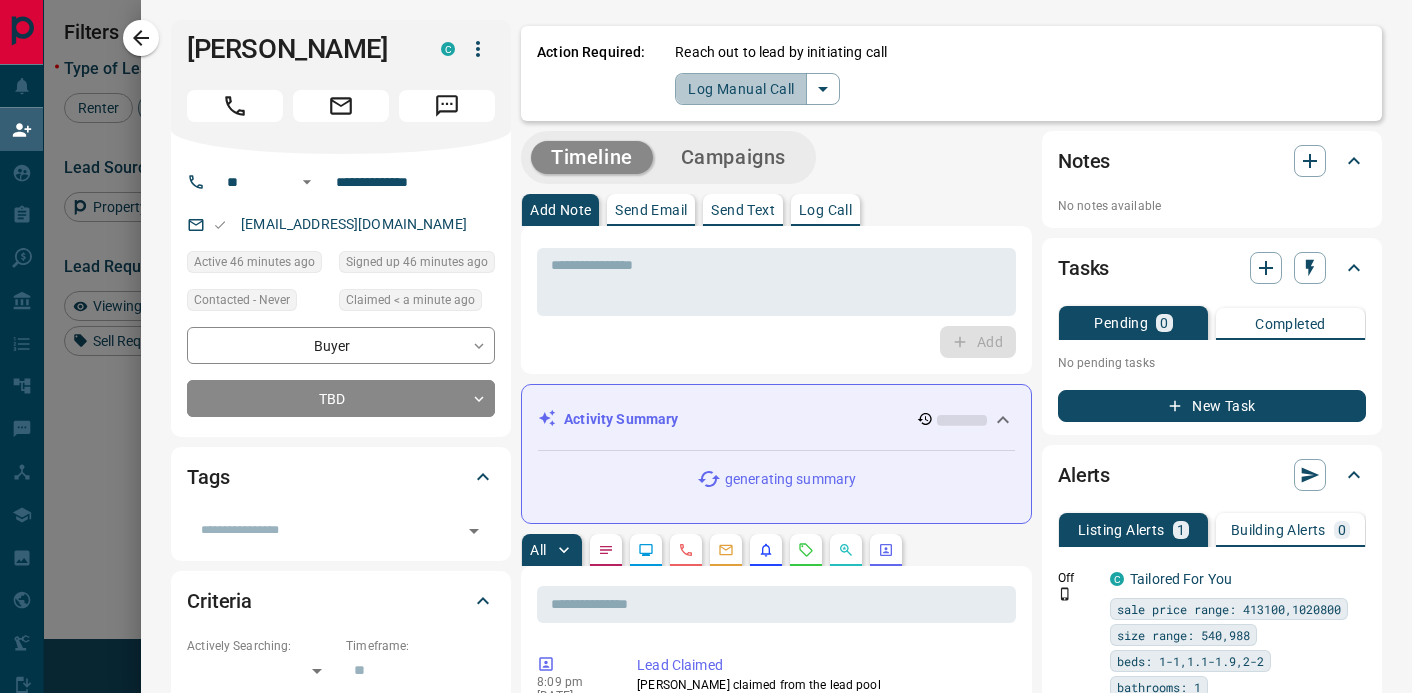 drag, startPoint x: 717, startPoint y: 95, endPoint x: 757, endPoint y: 96, distance: 40.012497 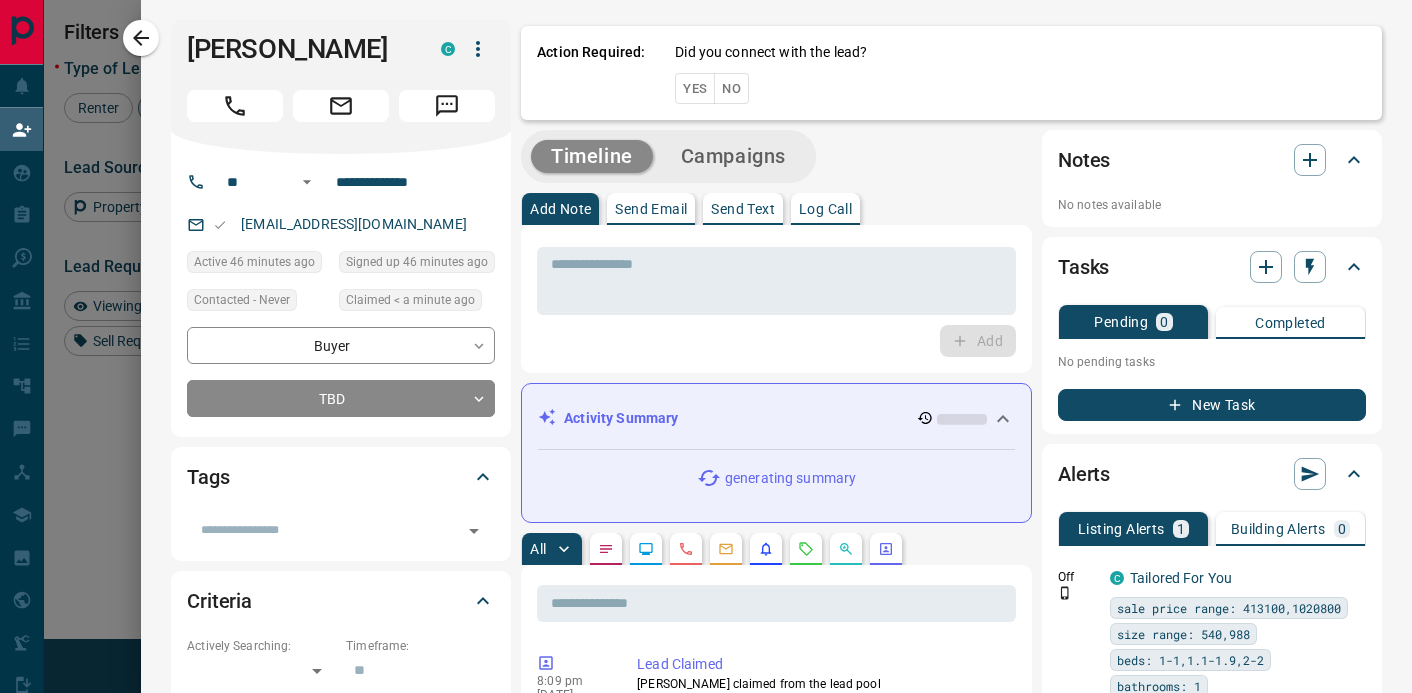 click on "Did you connect with the lead? Yes No" at bounding box center [1020, 73] 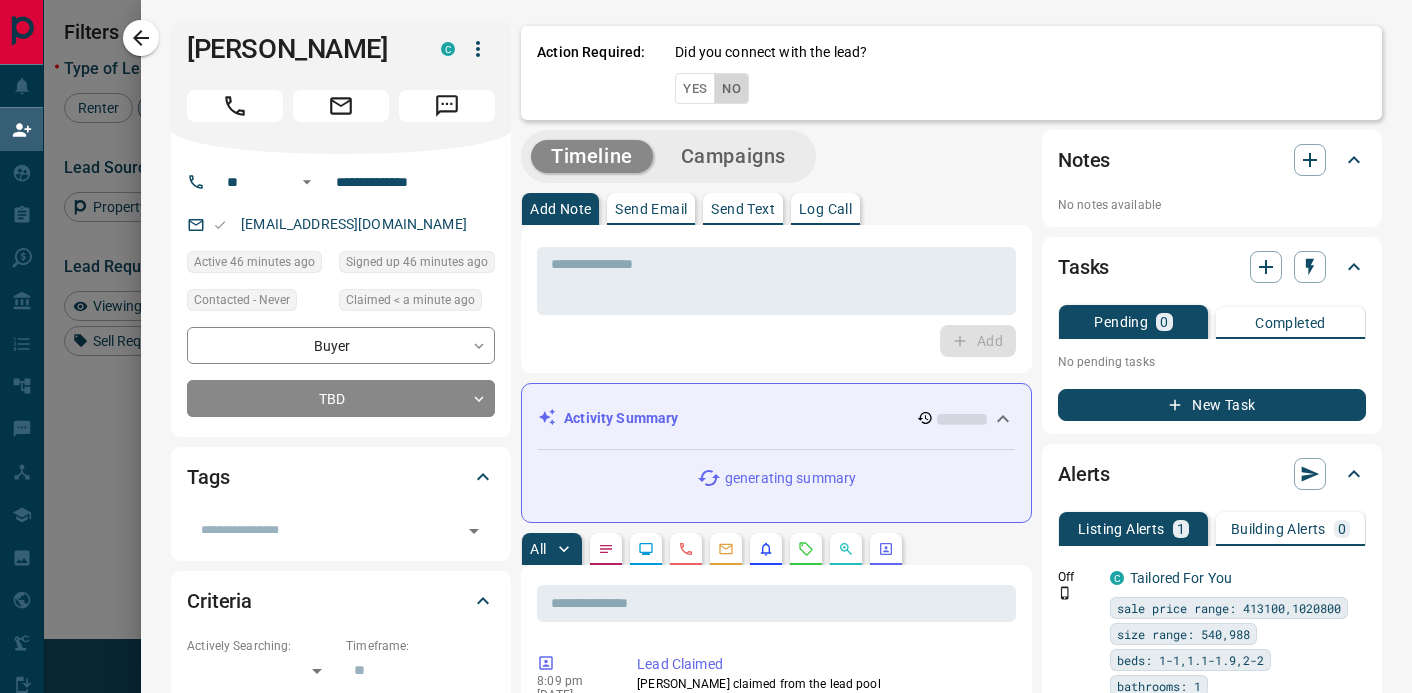 click on "No" at bounding box center (731, 88) 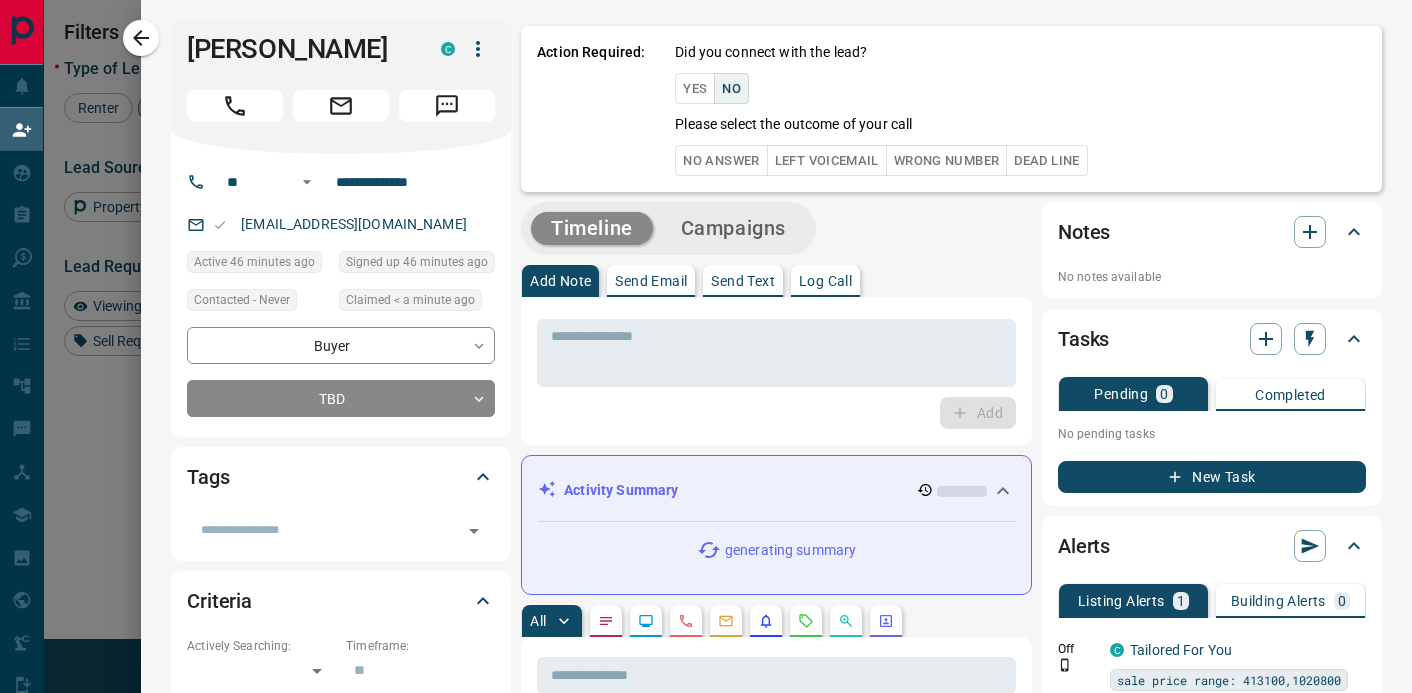 click on "No Answer" at bounding box center (721, 160) 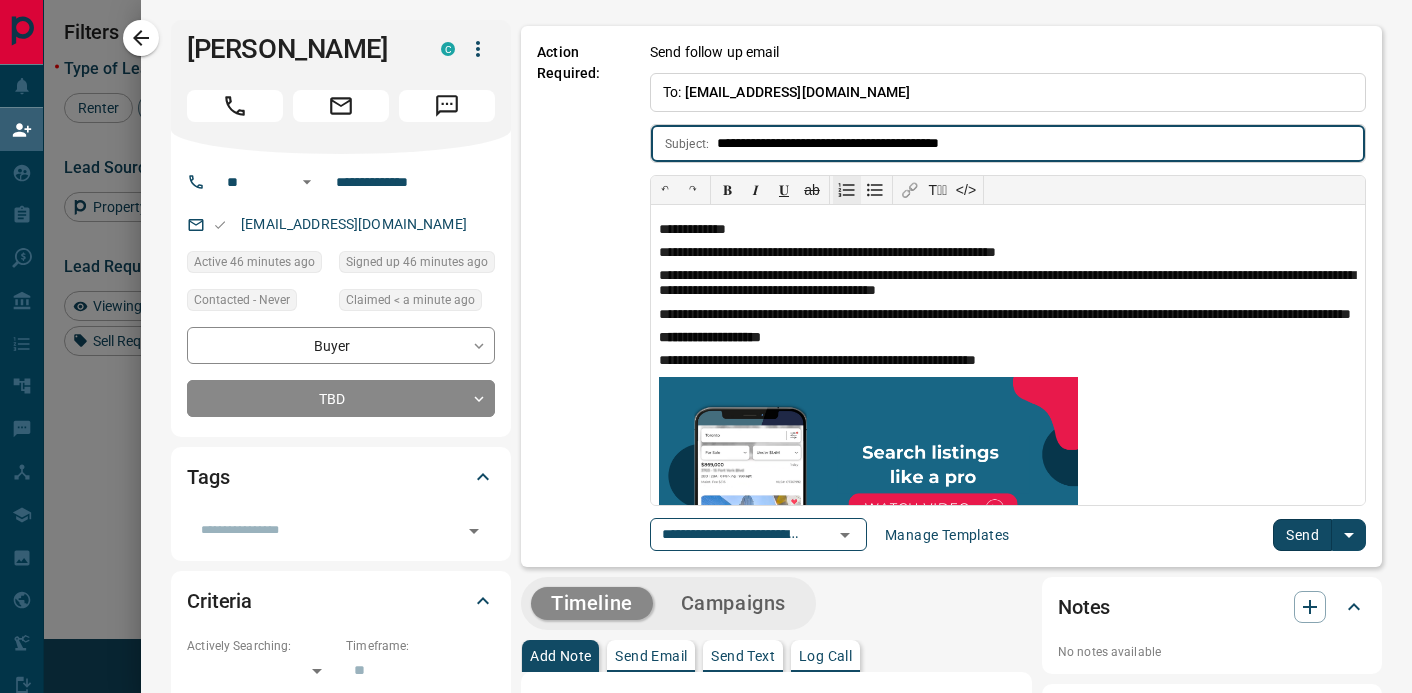 type on "**********" 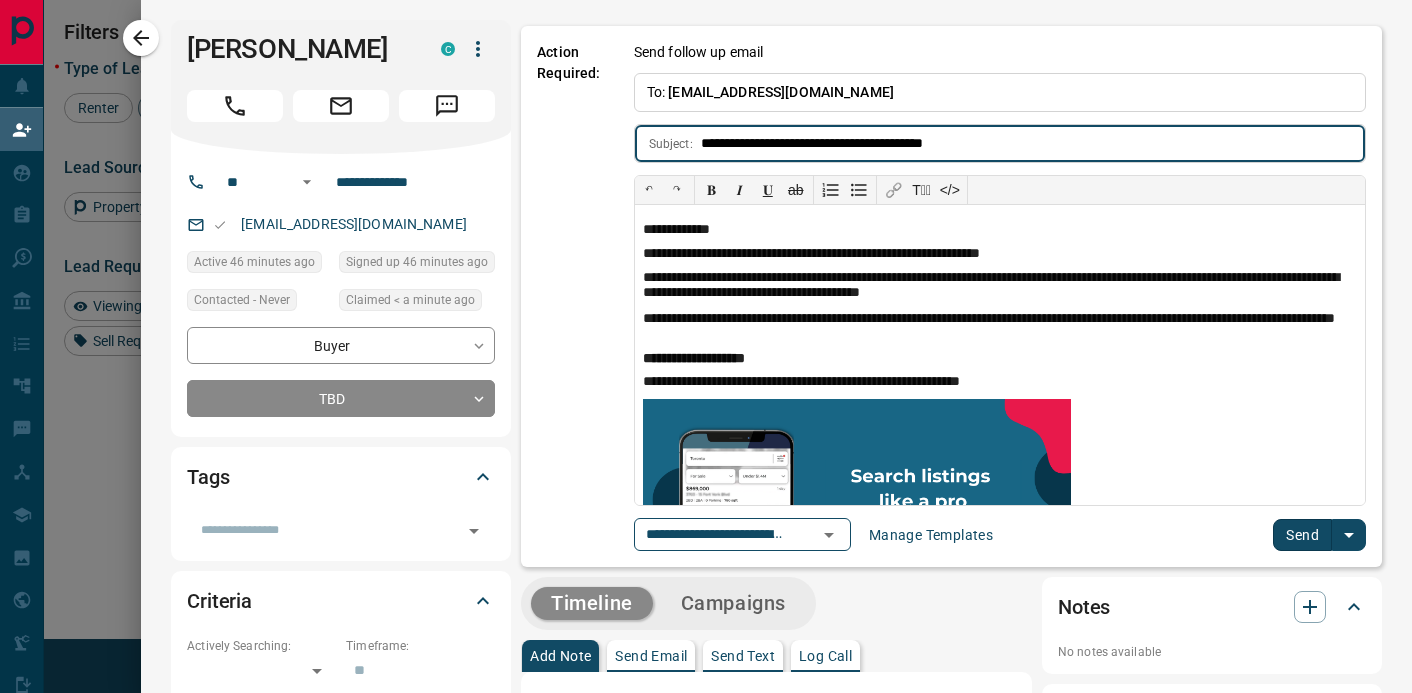click on "Send" at bounding box center (1302, 535) 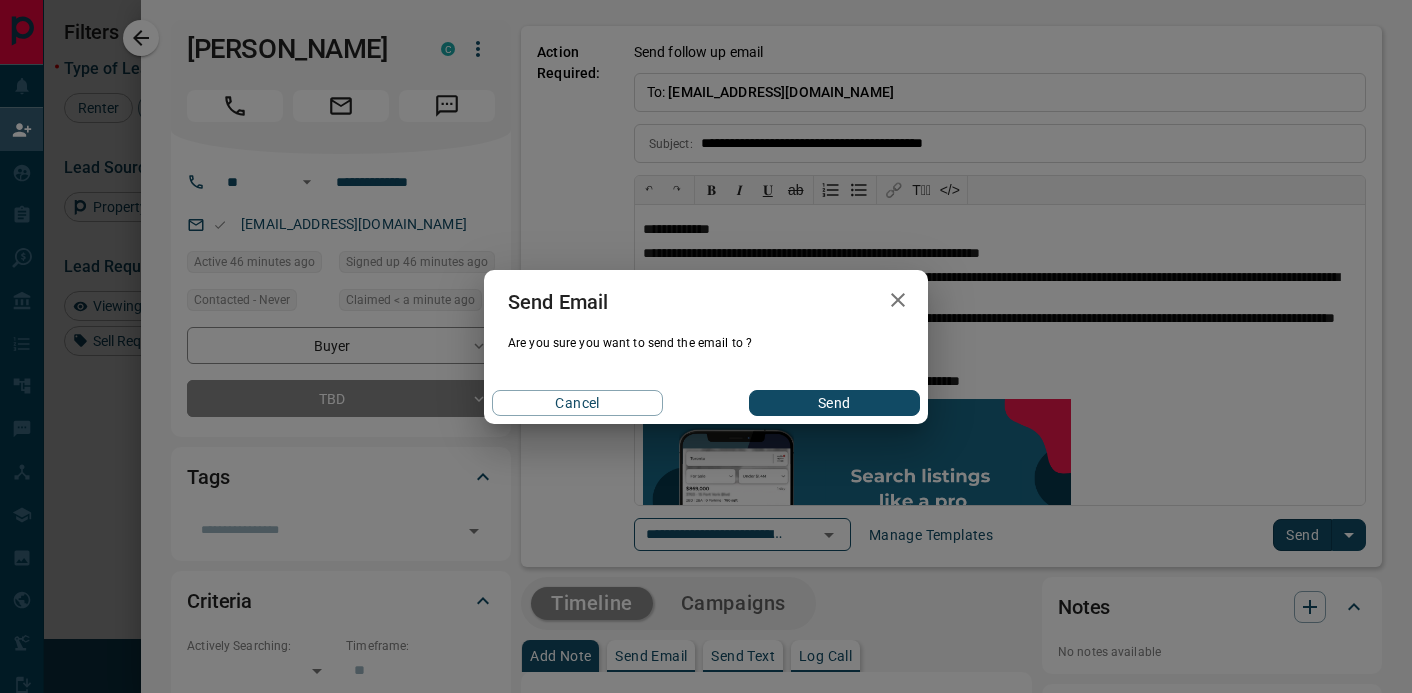 click on "Send" at bounding box center [834, 403] 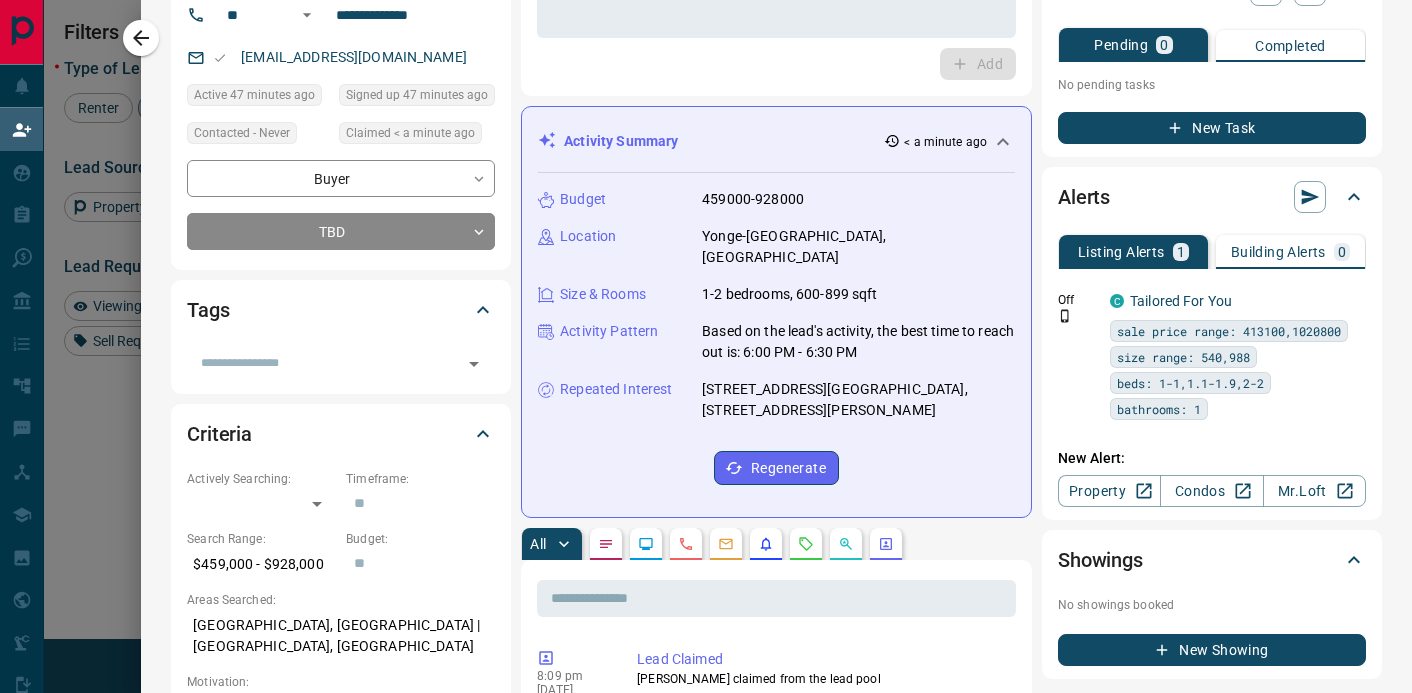 scroll, scrollTop: 0, scrollLeft: 0, axis: both 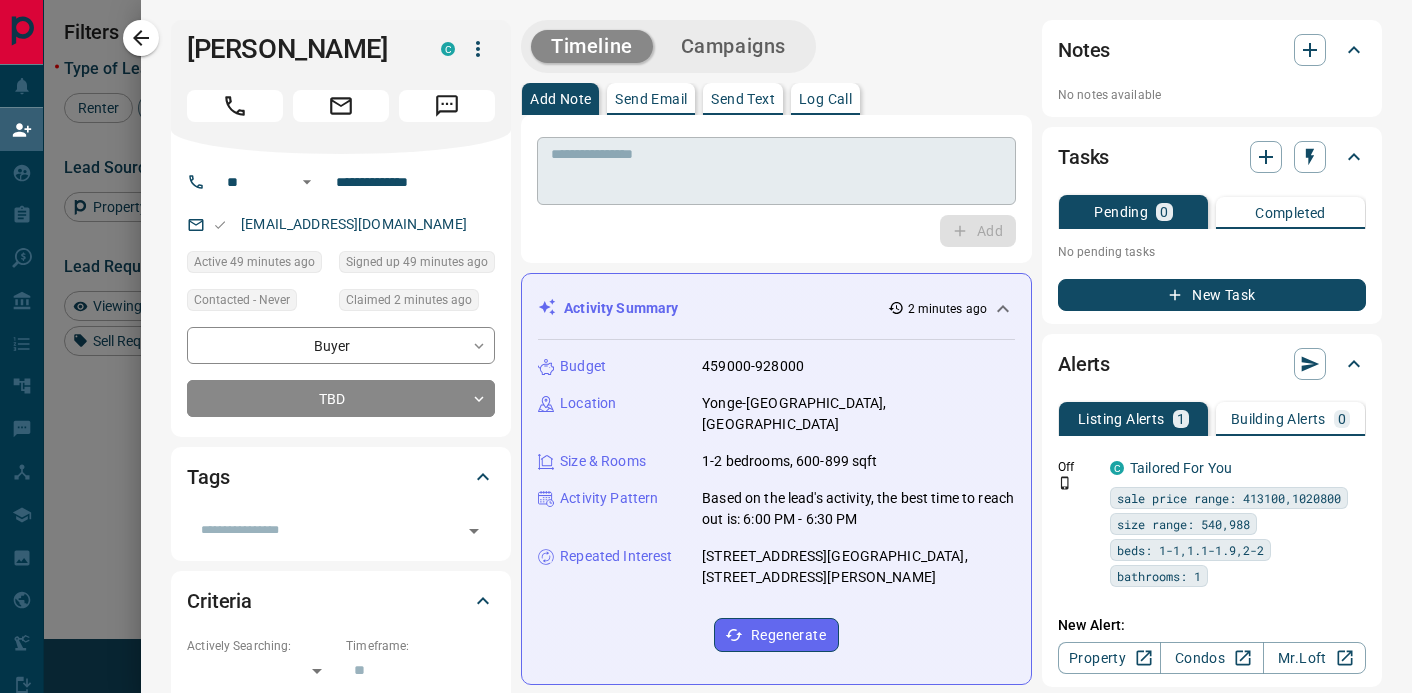 click at bounding box center (776, 171) 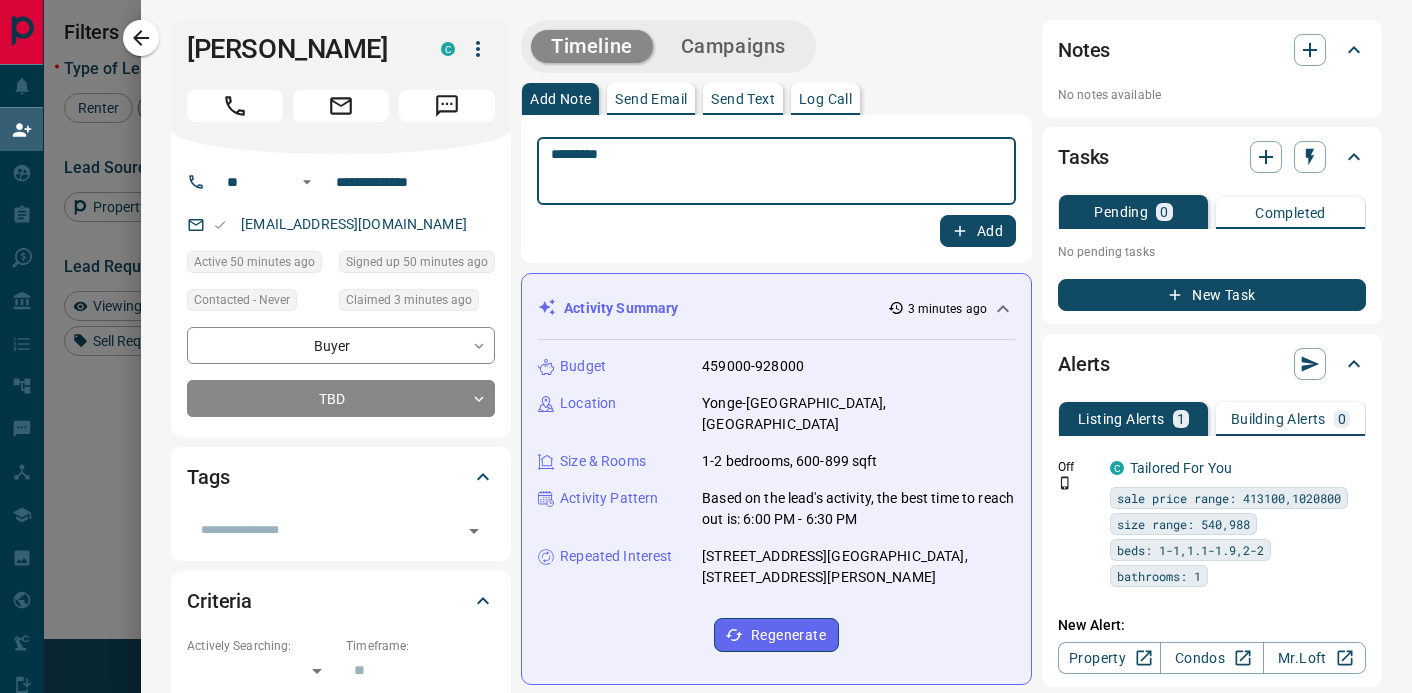 type on "*********" 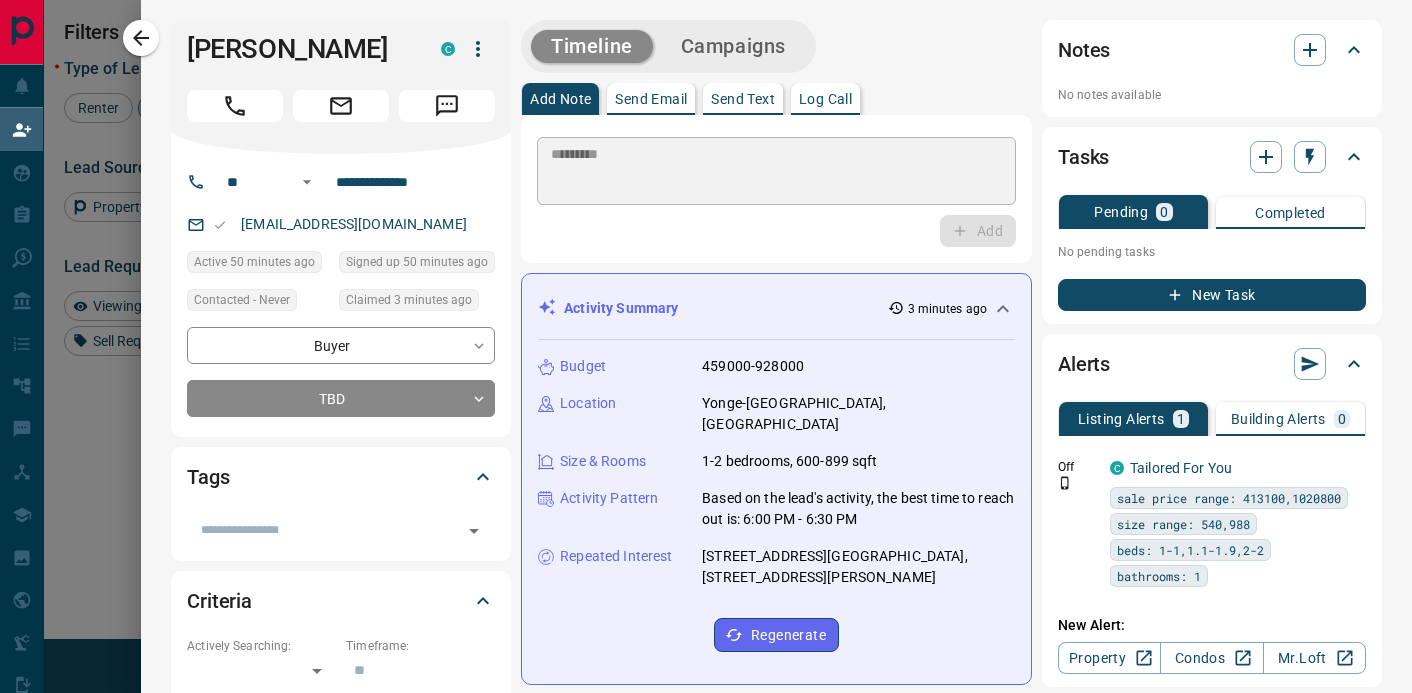 type 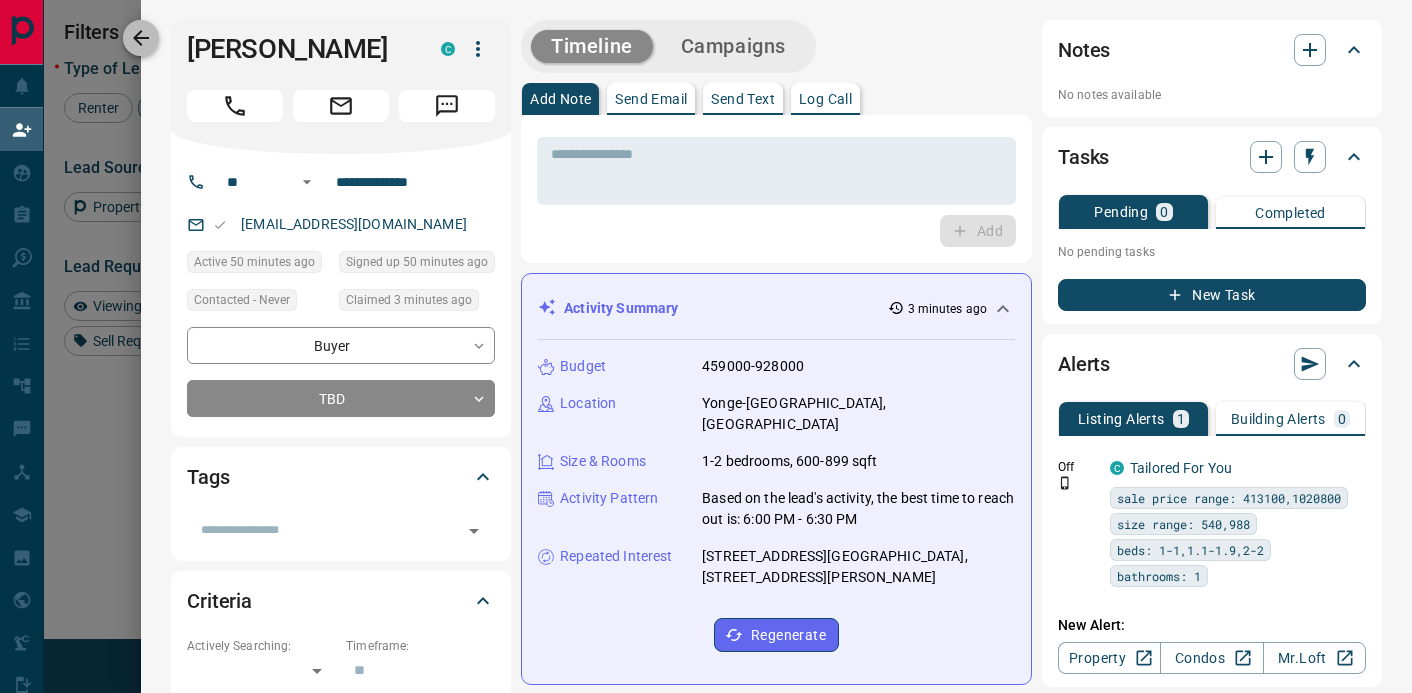 click 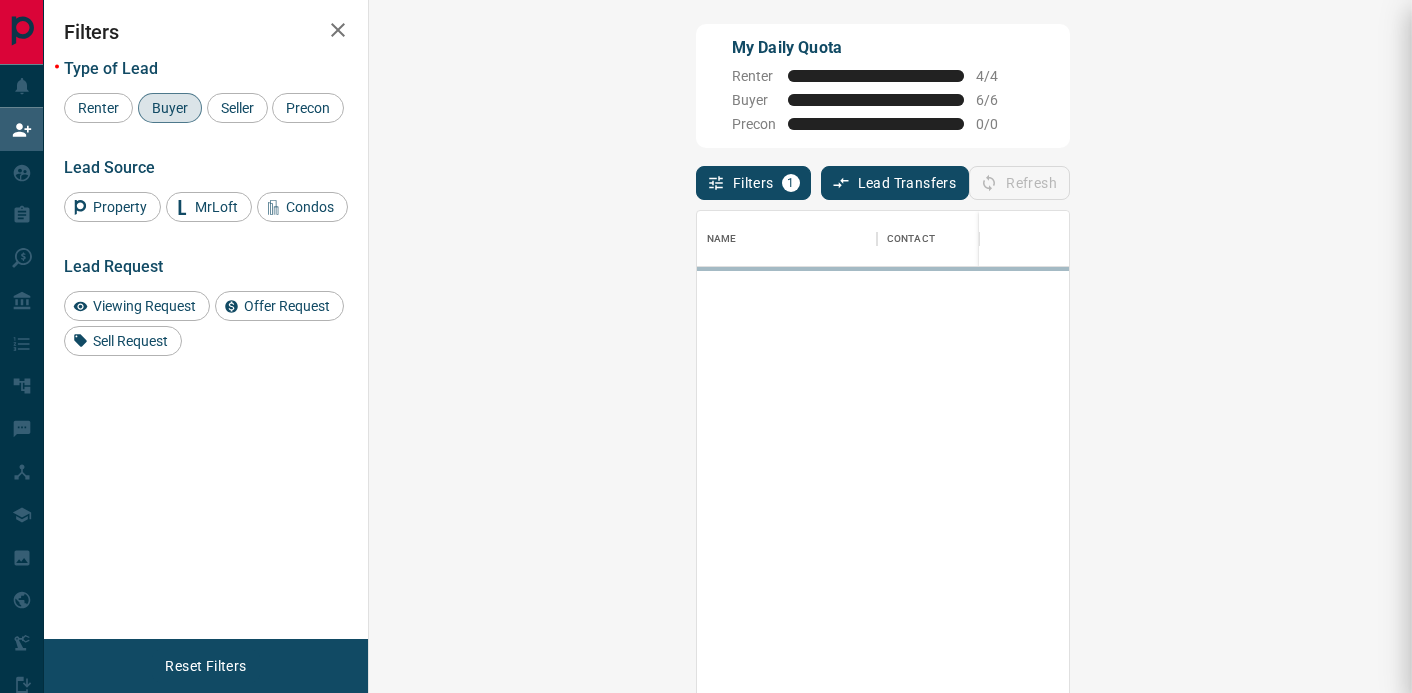 scroll, scrollTop: 1, scrollLeft: 1, axis: both 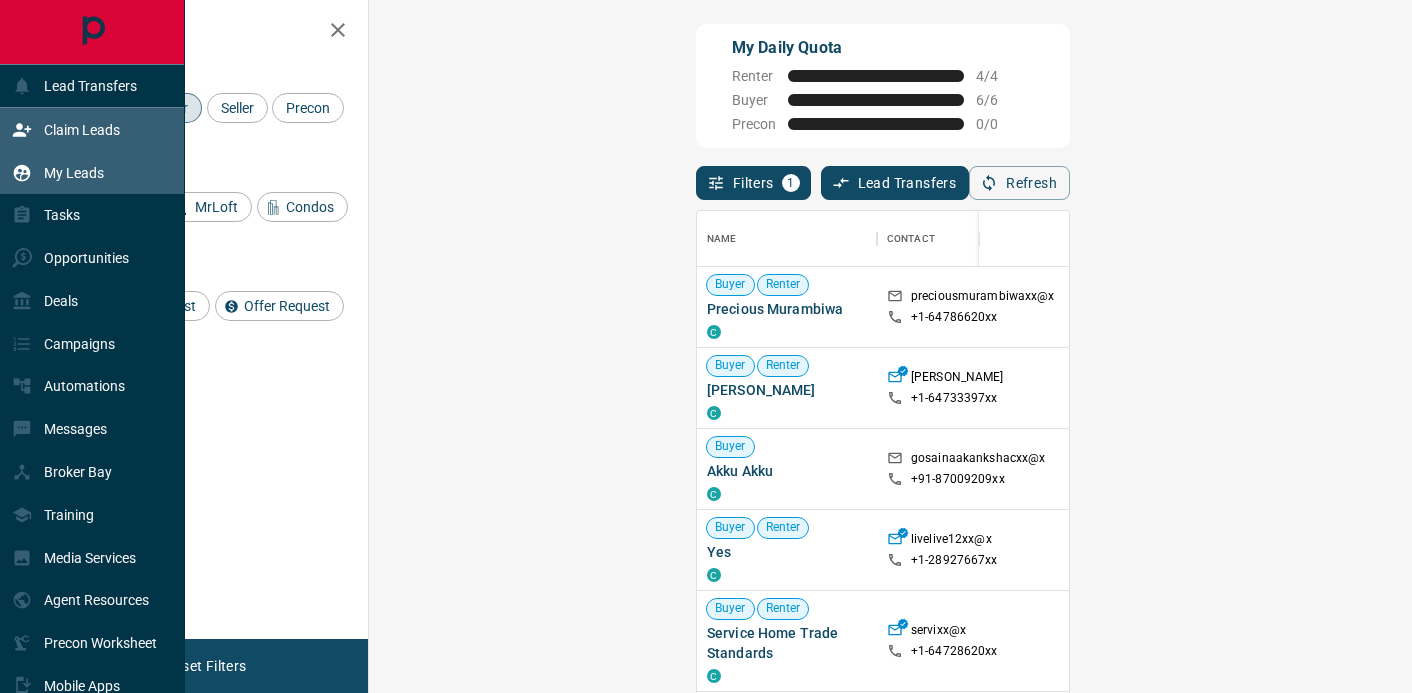 click on "My Leads" at bounding box center (58, 172) 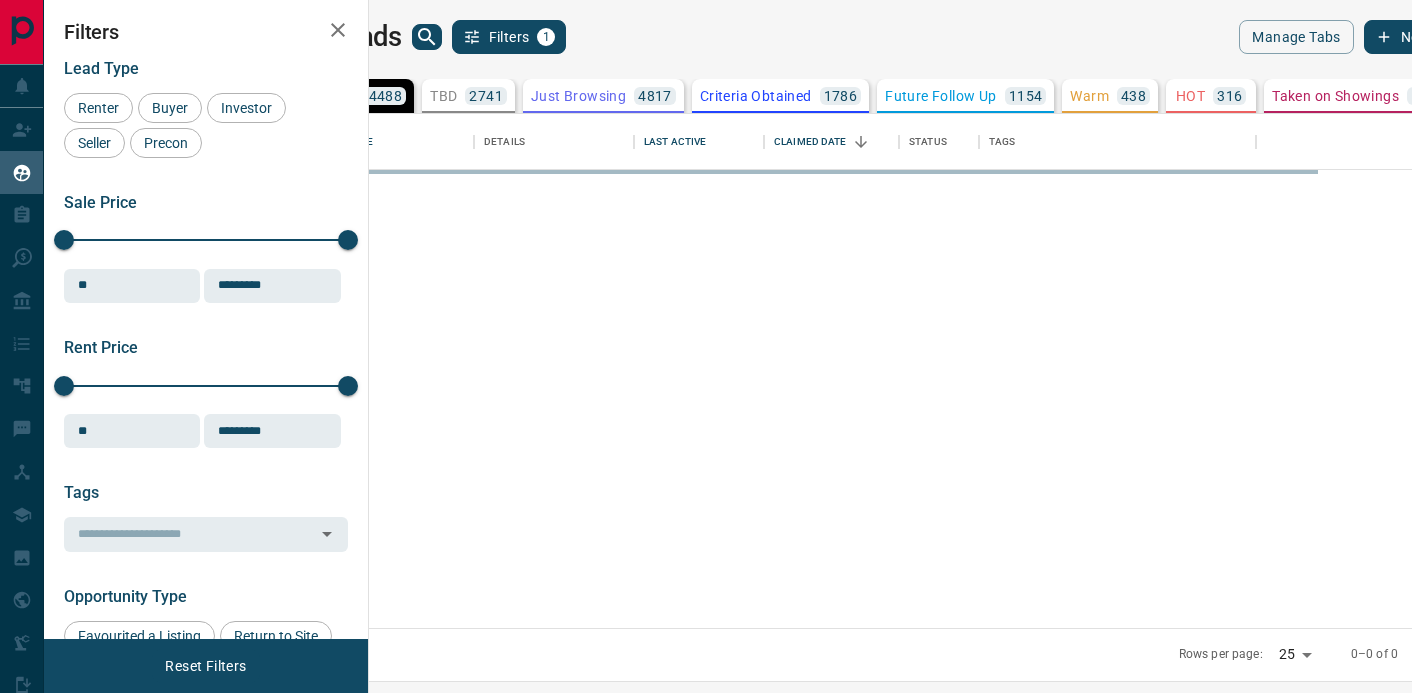 scroll, scrollTop: 1, scrollLeft: 1, axis: both 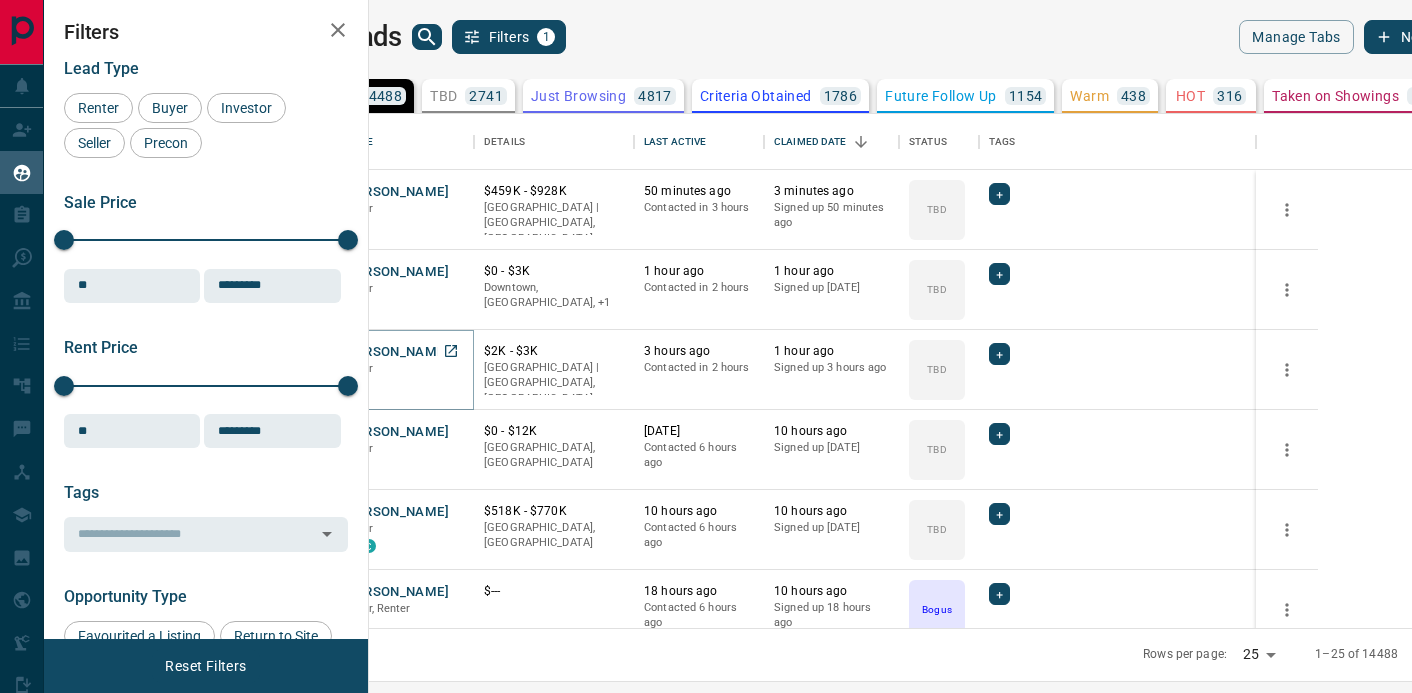 click on "[PERSON_NAME]" at bounding box center (396, 352) 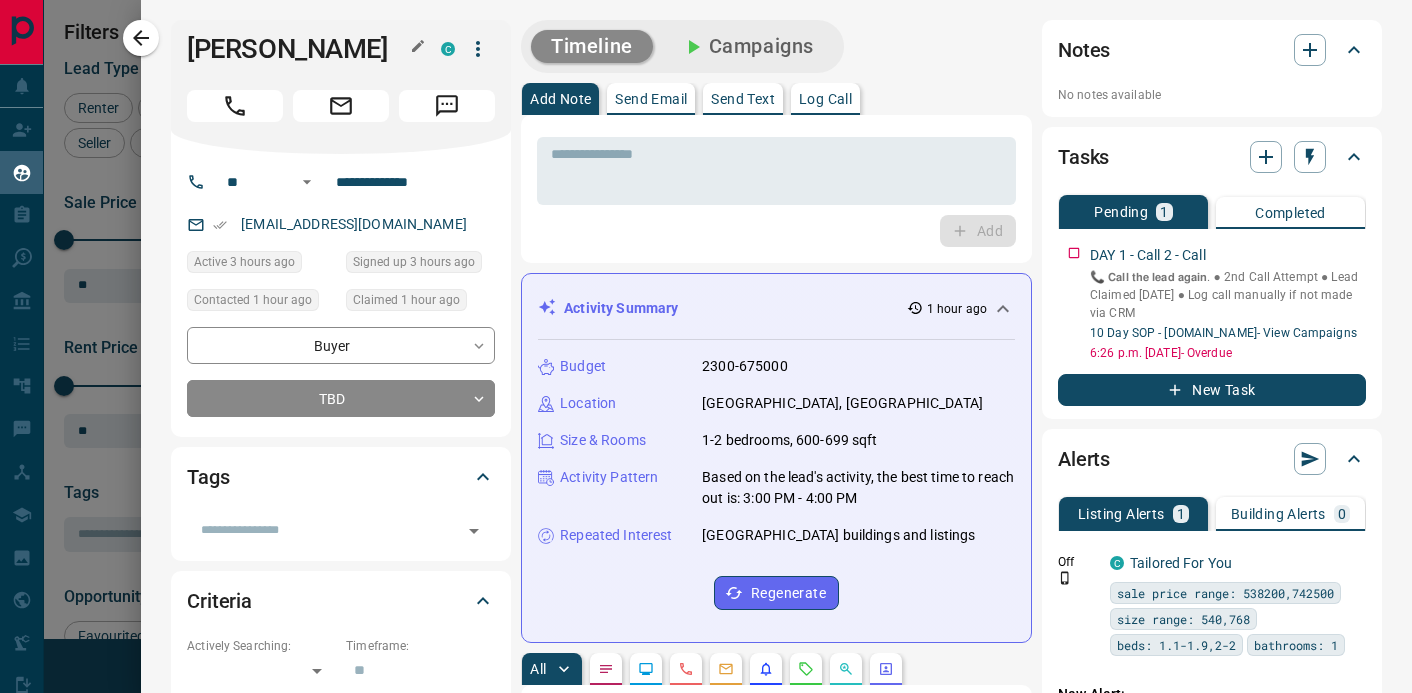 click on "[PERSON_NAME]" at bounding box center [299, 49] 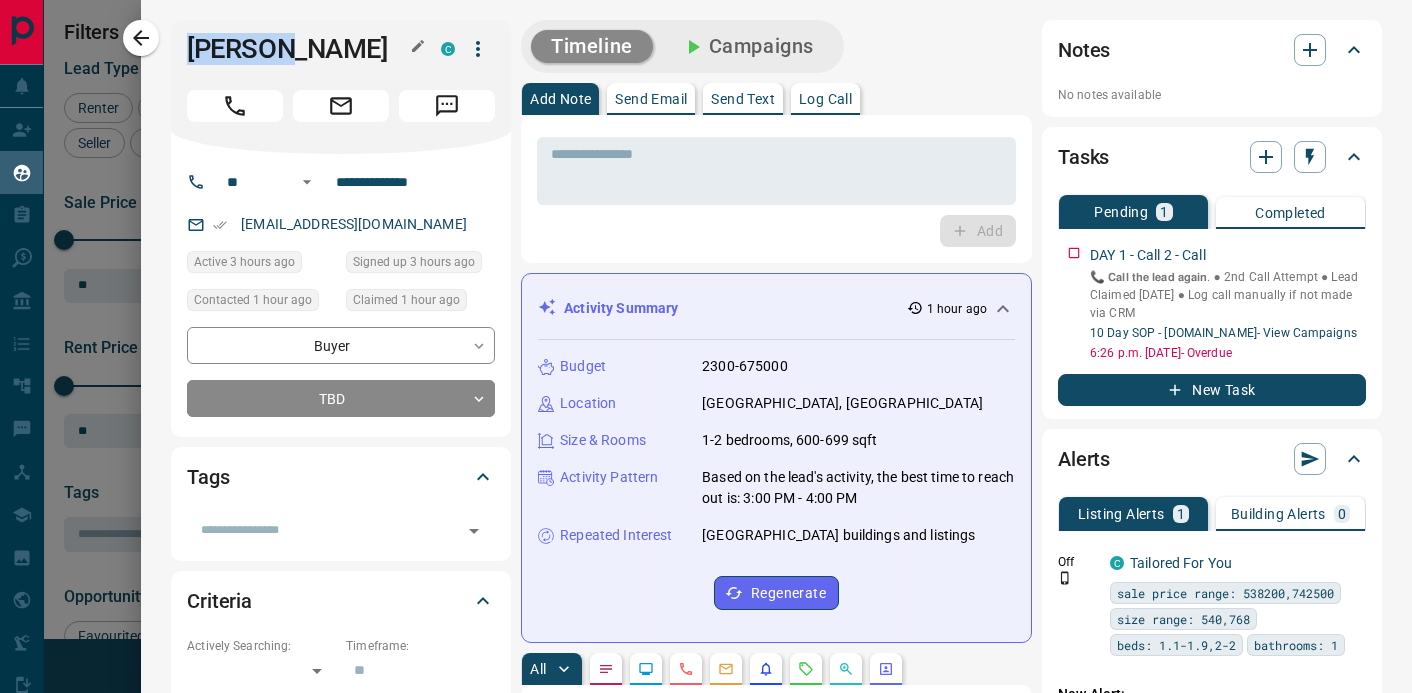 click on "[PERSON_NAME]" at bounding box center (299, 49) 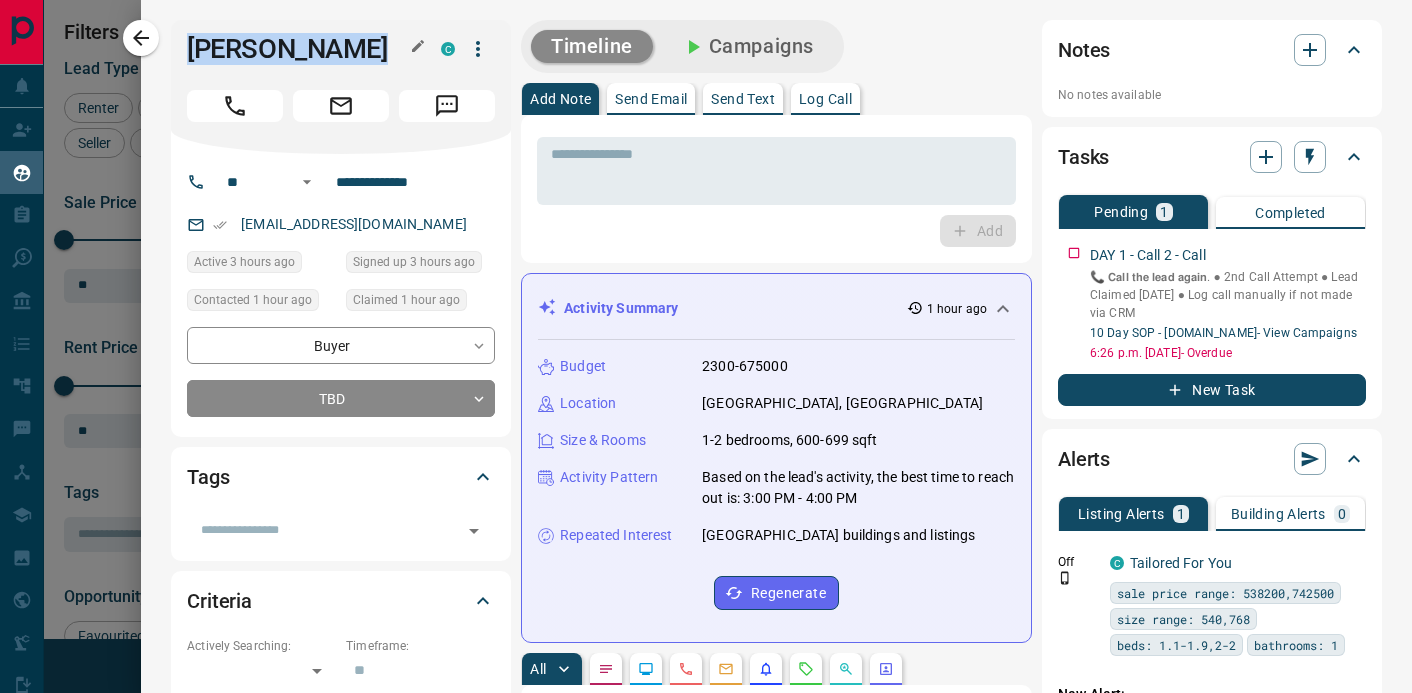 click on "[PERSON_NAME]" at bounding box center [299, 49] 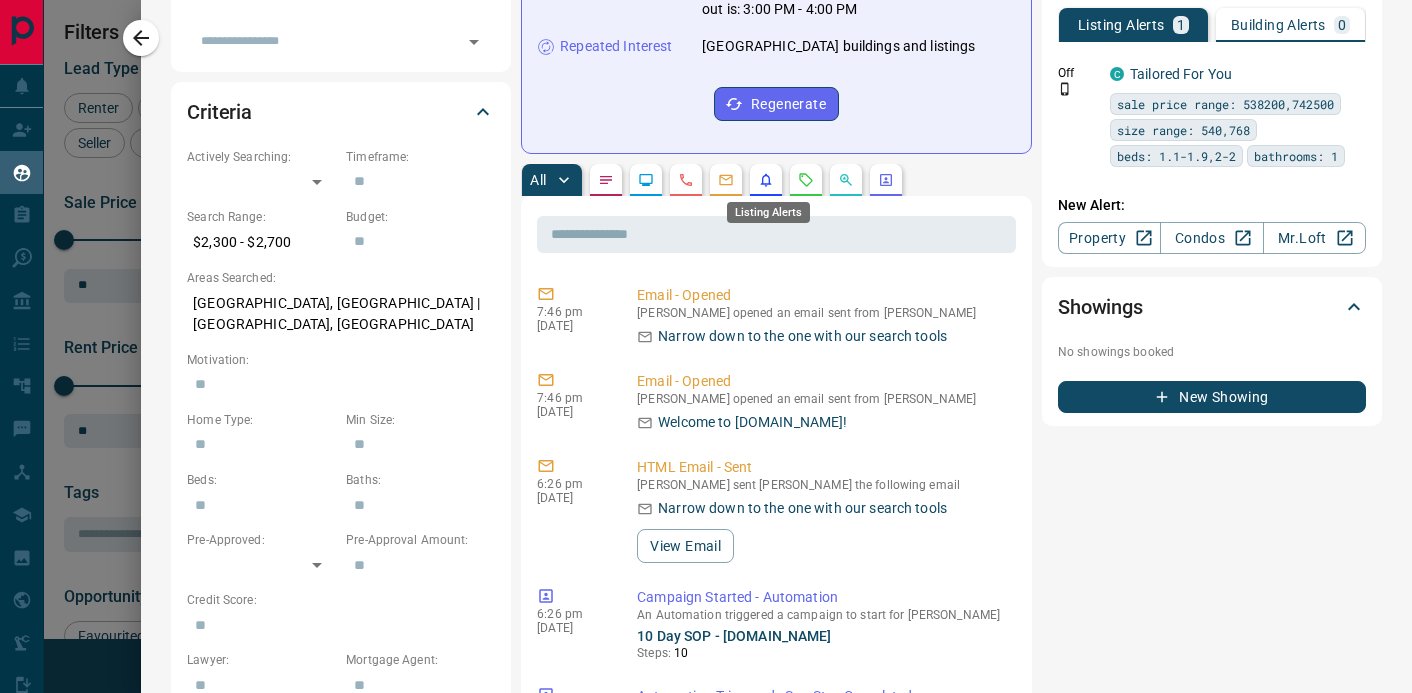 scroll, scrollTop: 0, scrollLeft: 0, axis: both 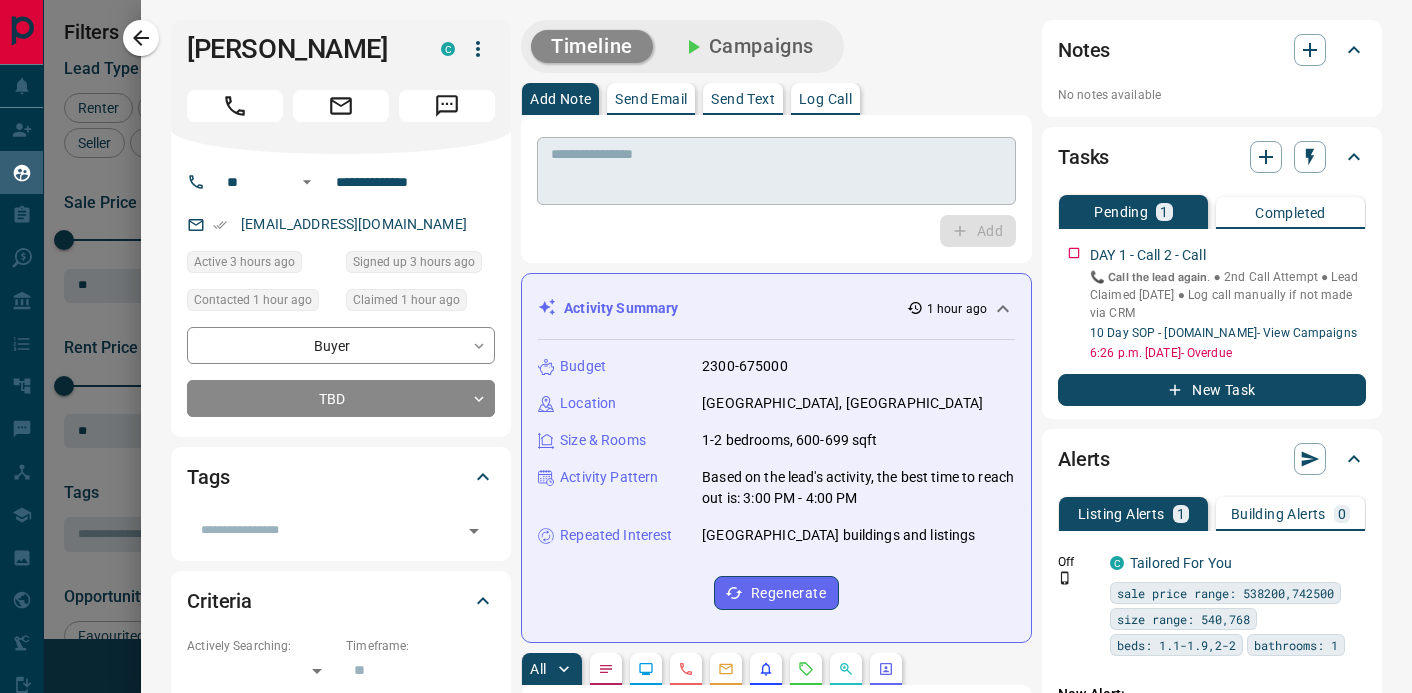 click at bounding box center [776, 171] 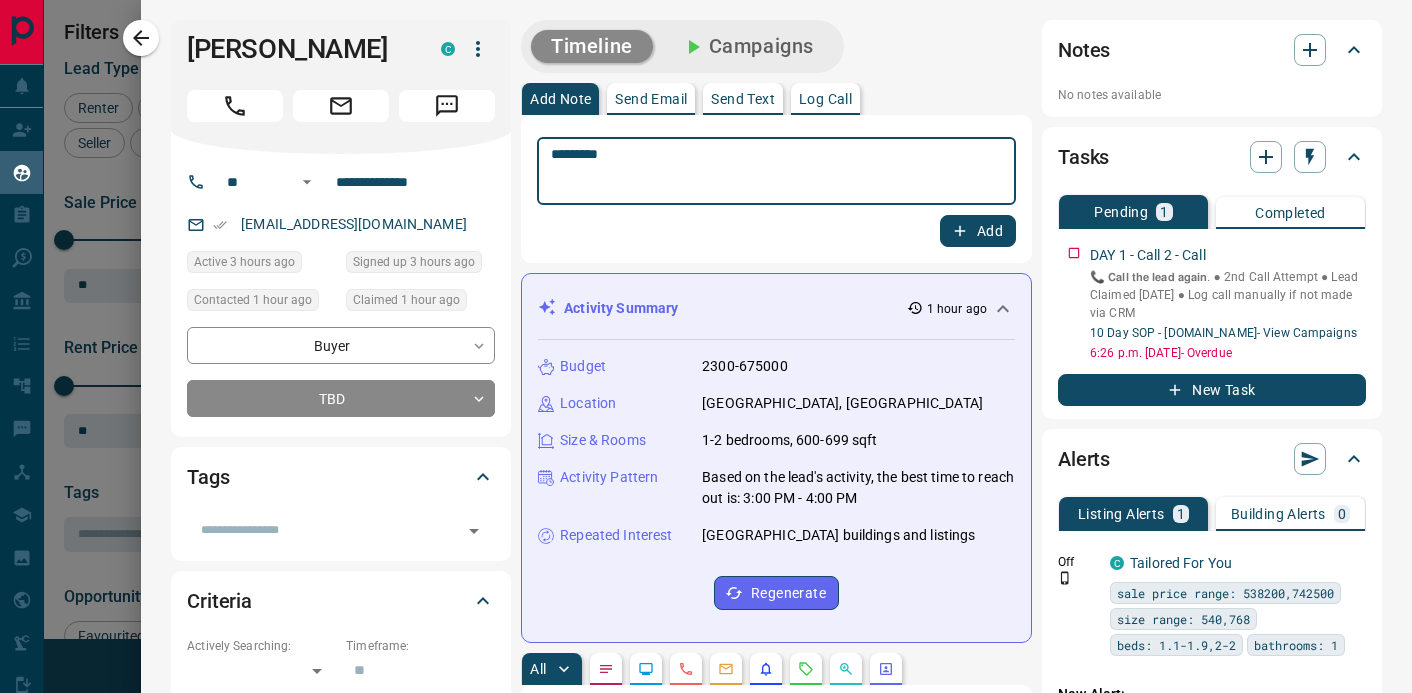 type on "*********" 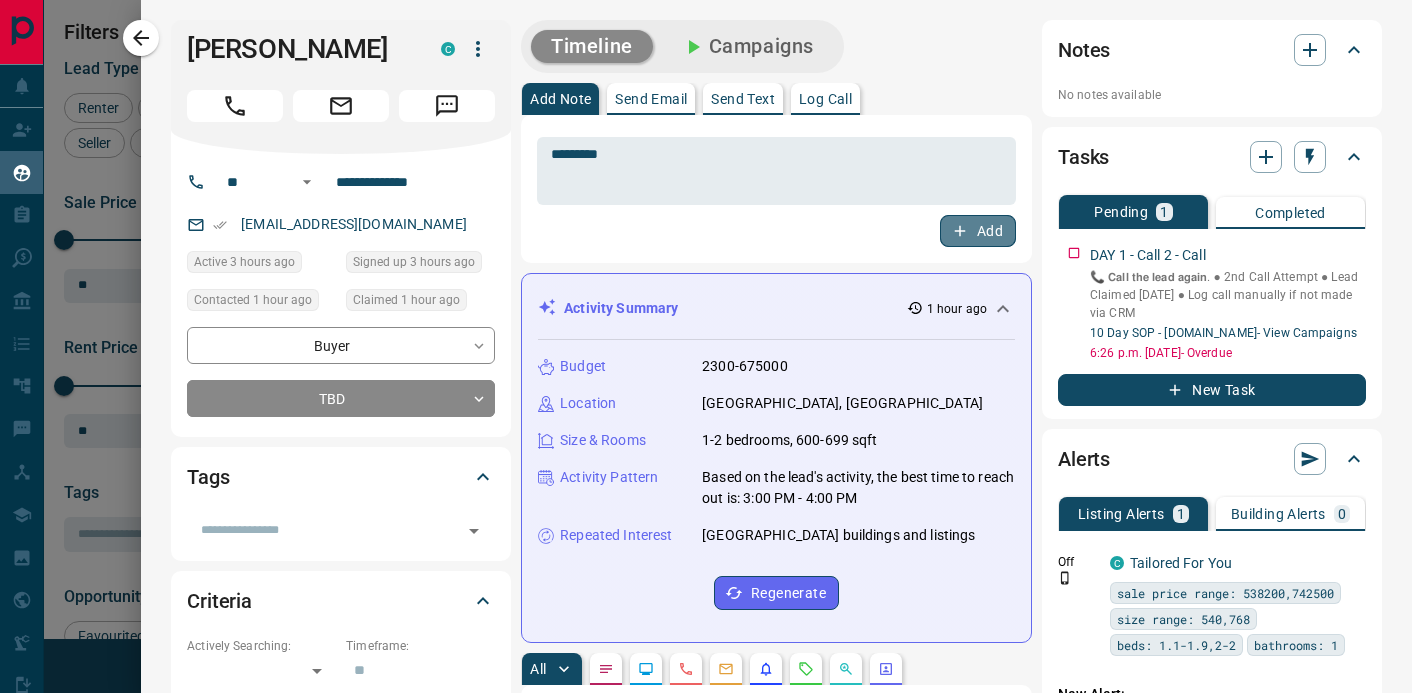 click on "Add" at bounding box center (978, 231) 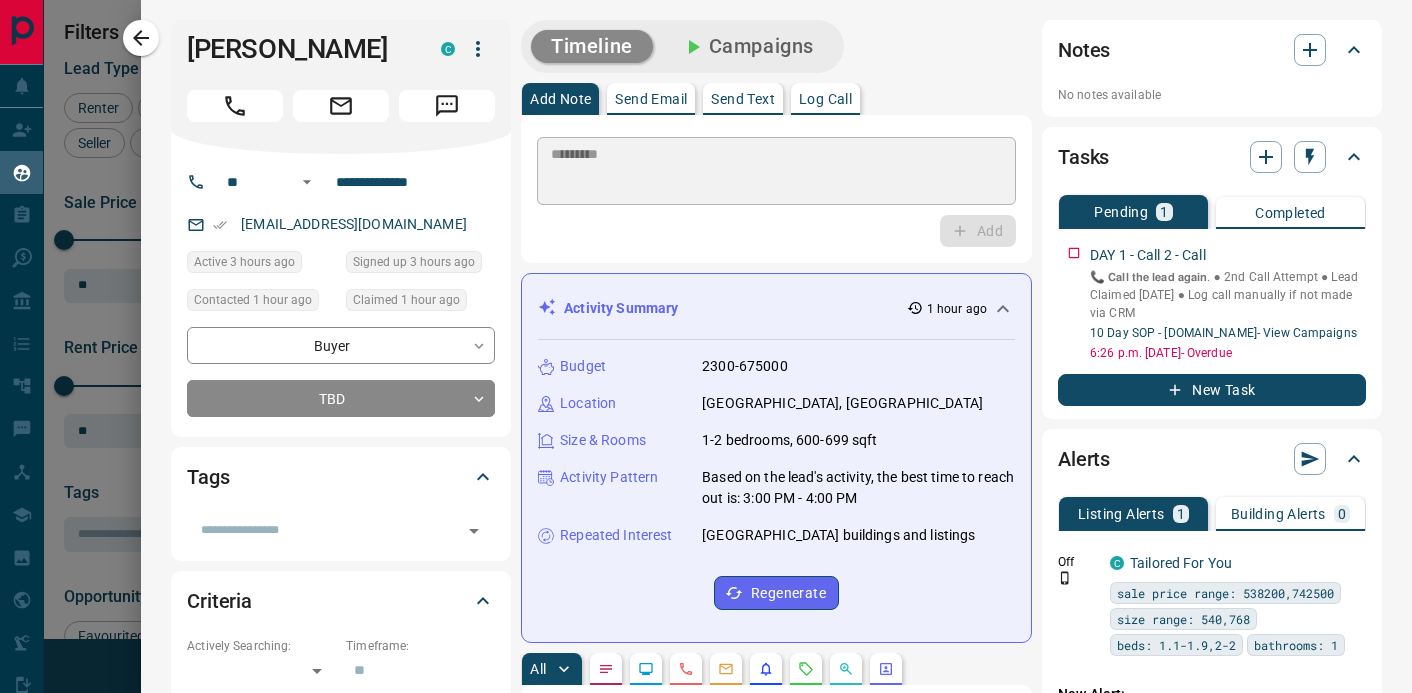 type 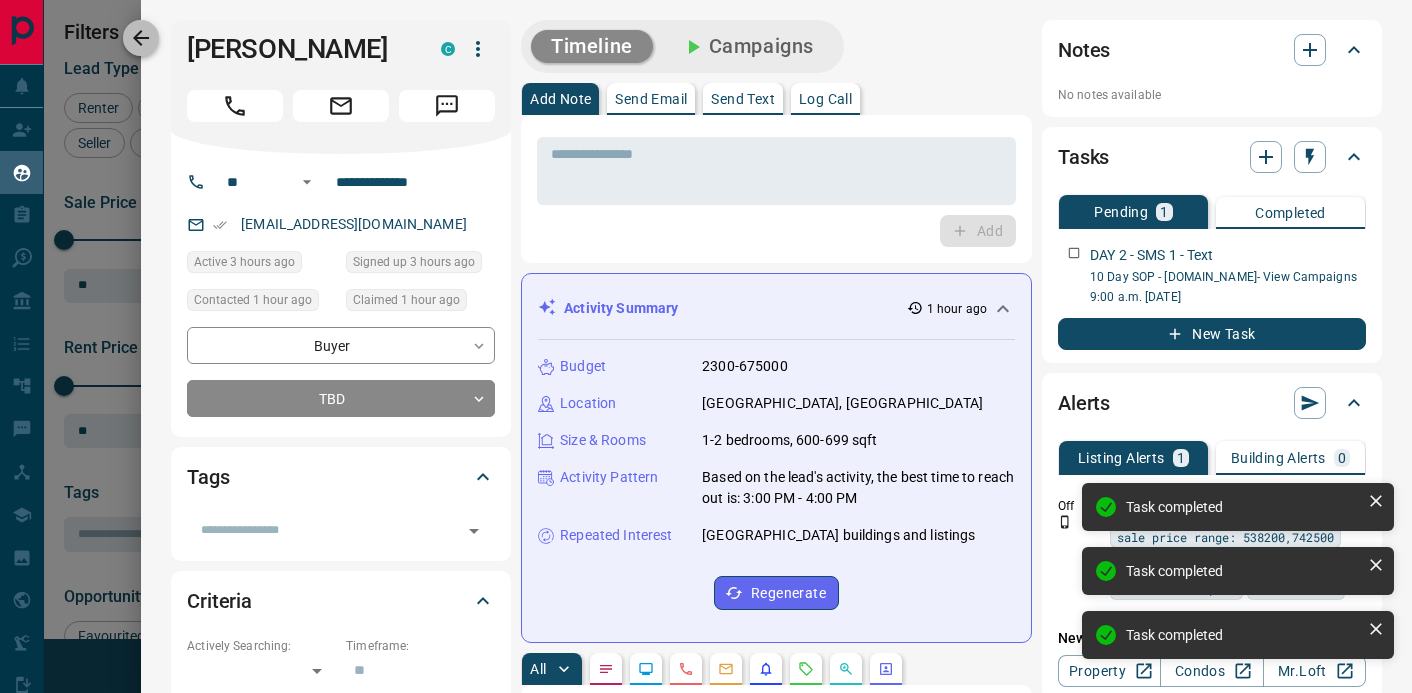 click at bounding box center (141, 38) 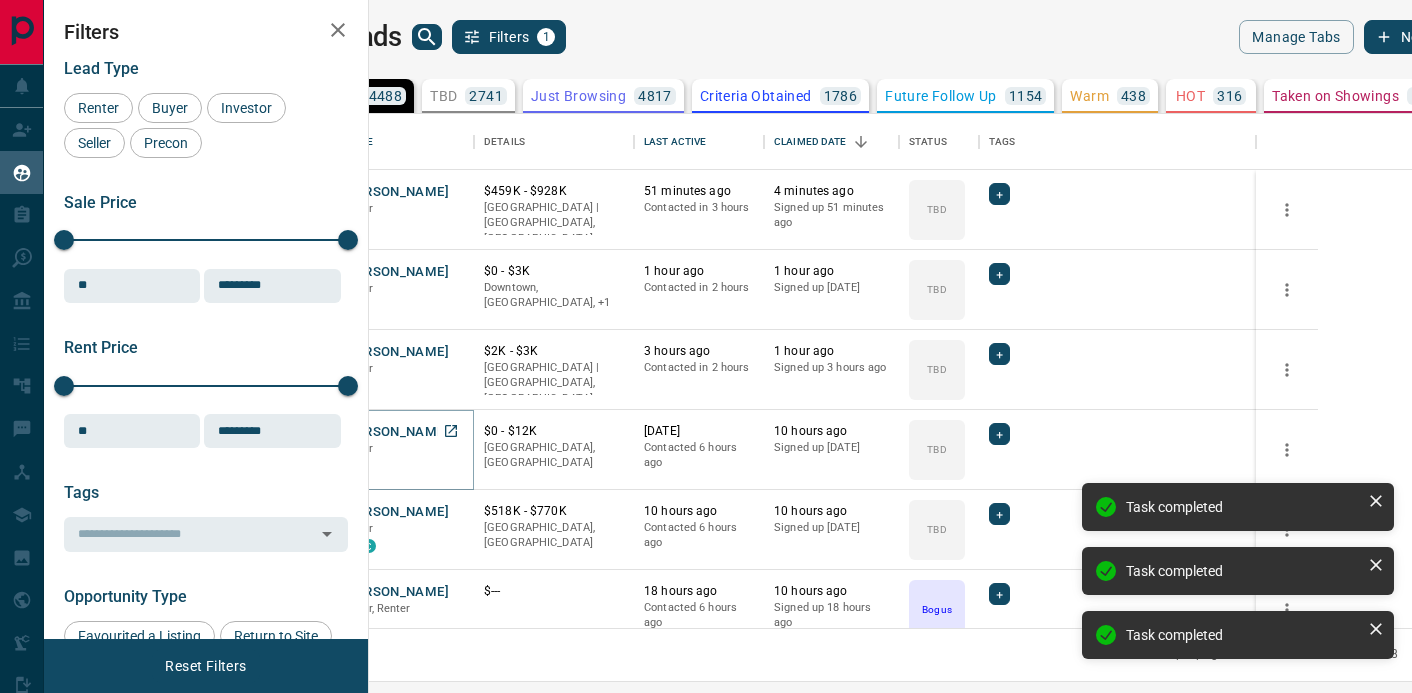 click on "[PERSON_NAME]" at bounding box center (396, 432) 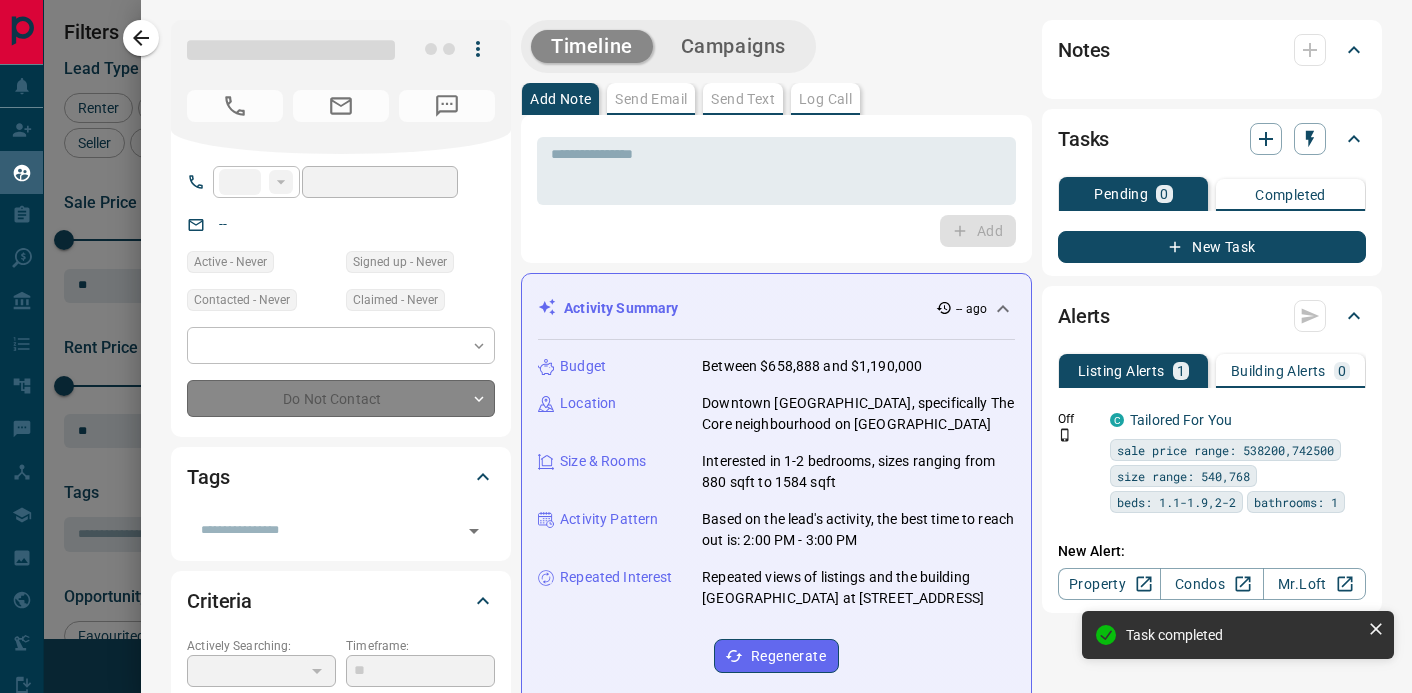 type on "**" 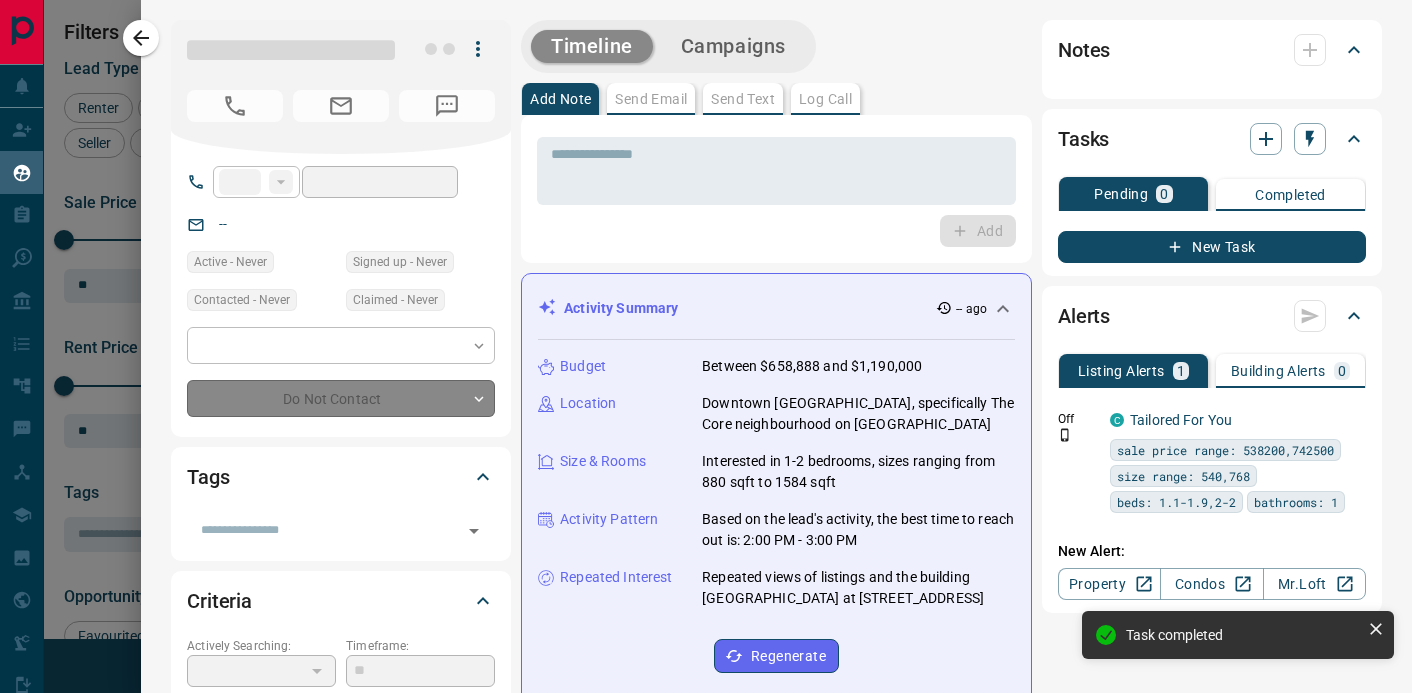 type on "**********" 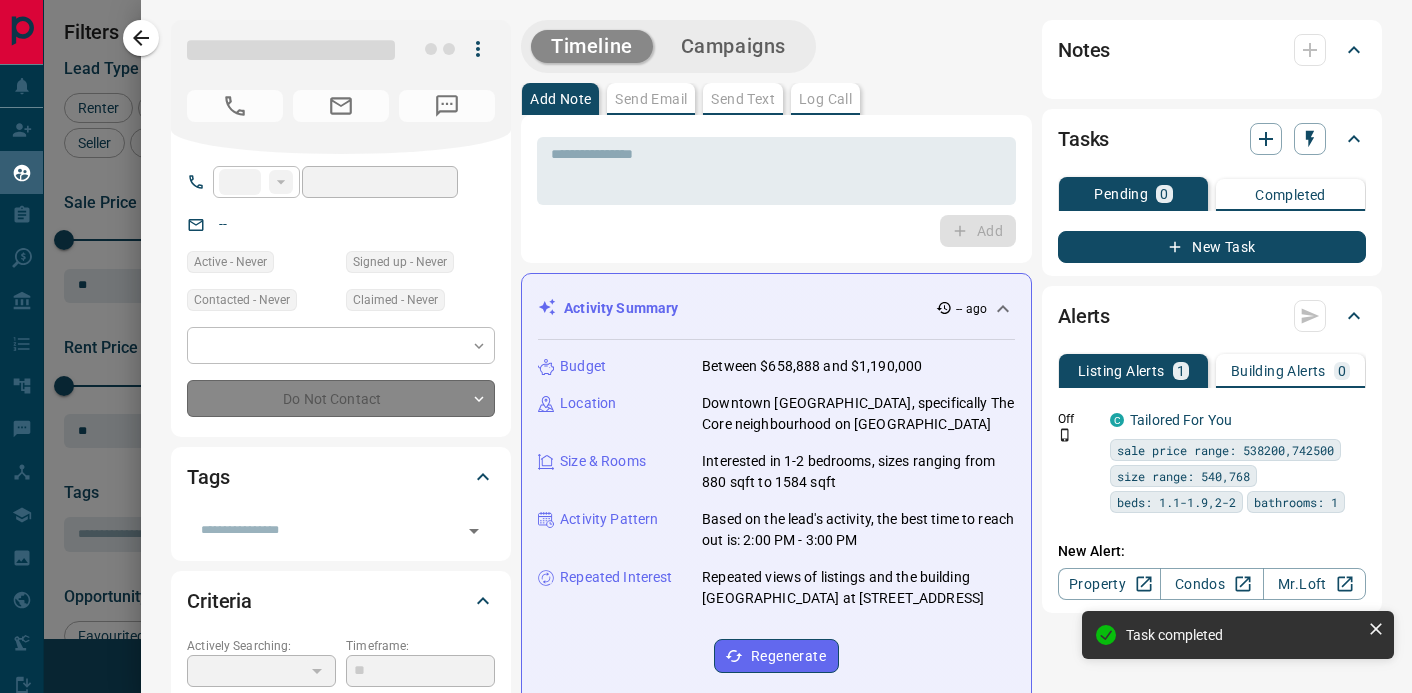 type on "**********" 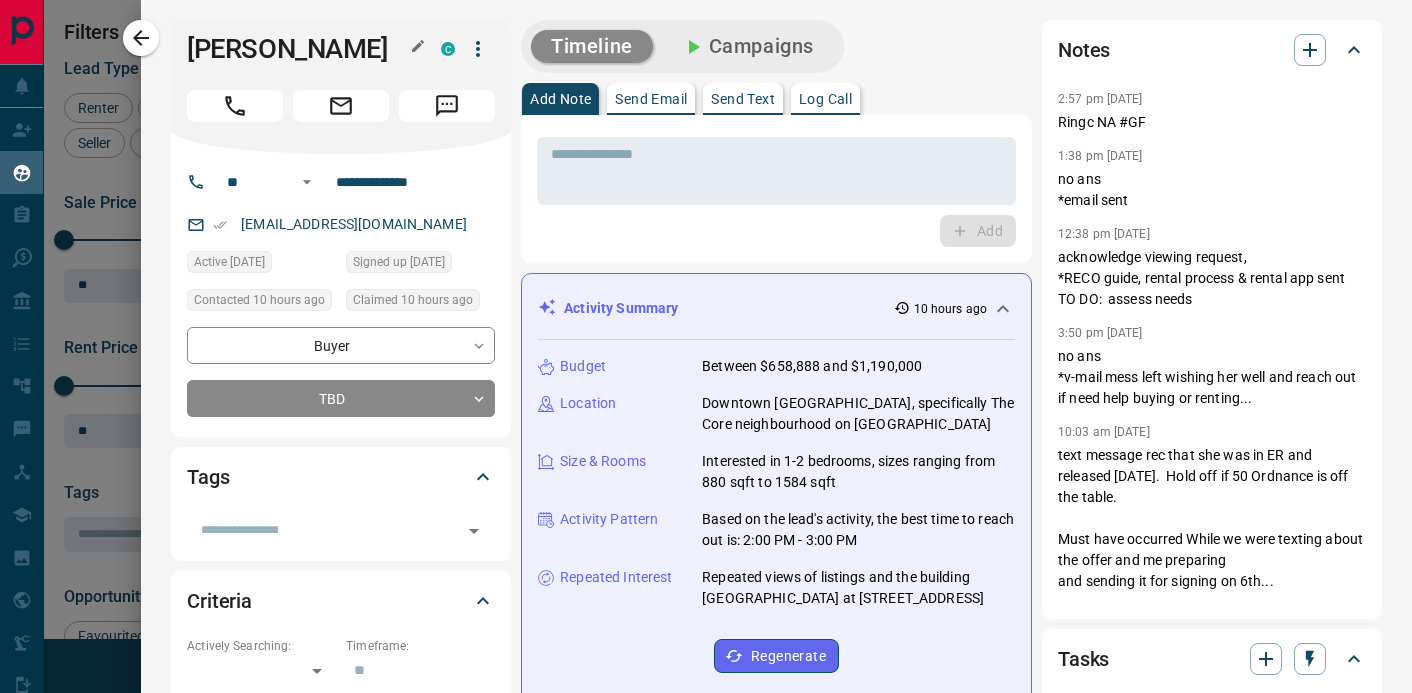 click on "[PERSON_NAME]" at bounding box center (299, 49) 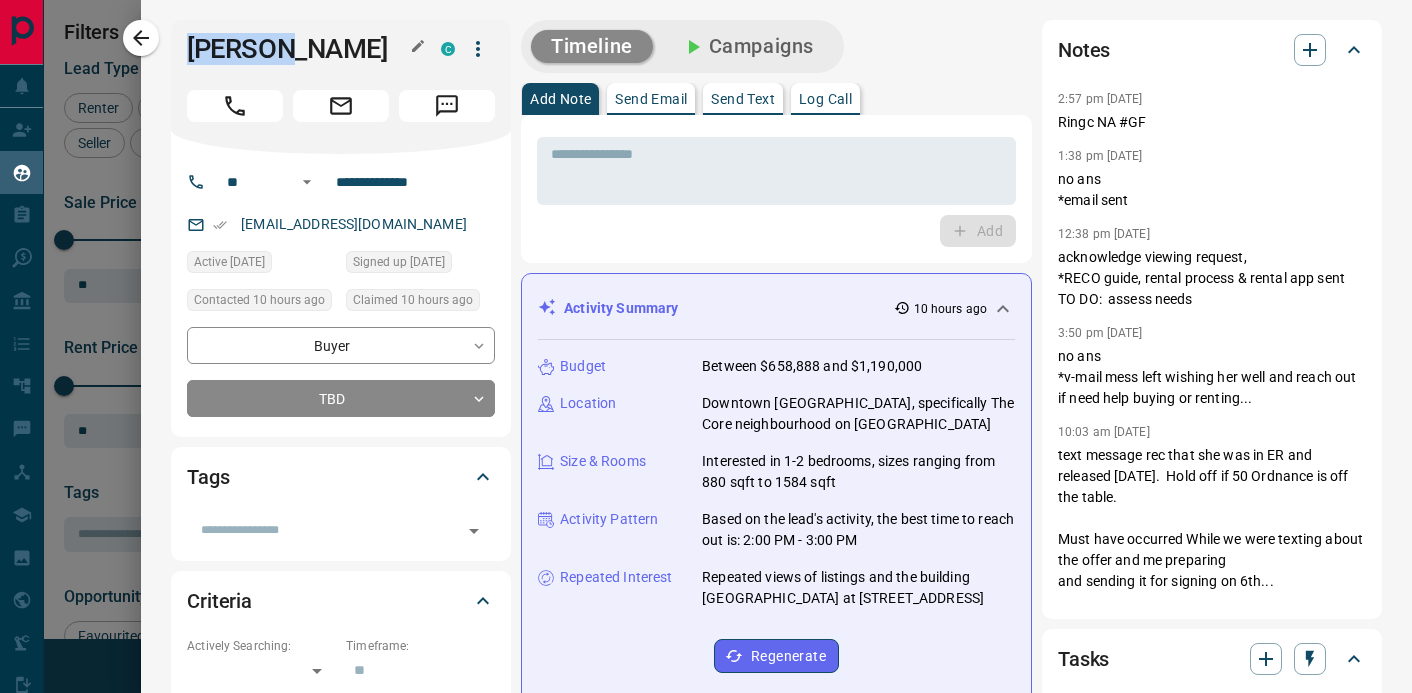 click on "[PERSON_NAME]" at bounding box center (299, 49) 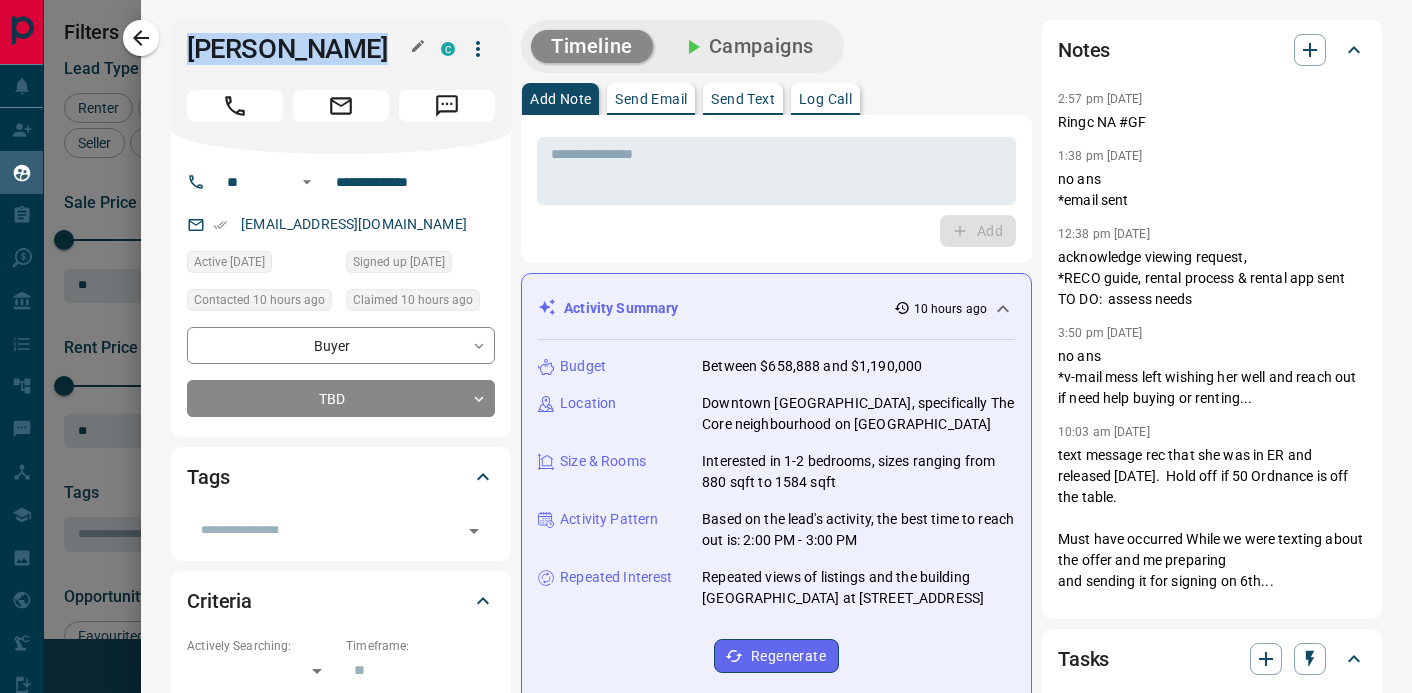 click on "[PERSON_NAME]" at bounding box center [299, 49] 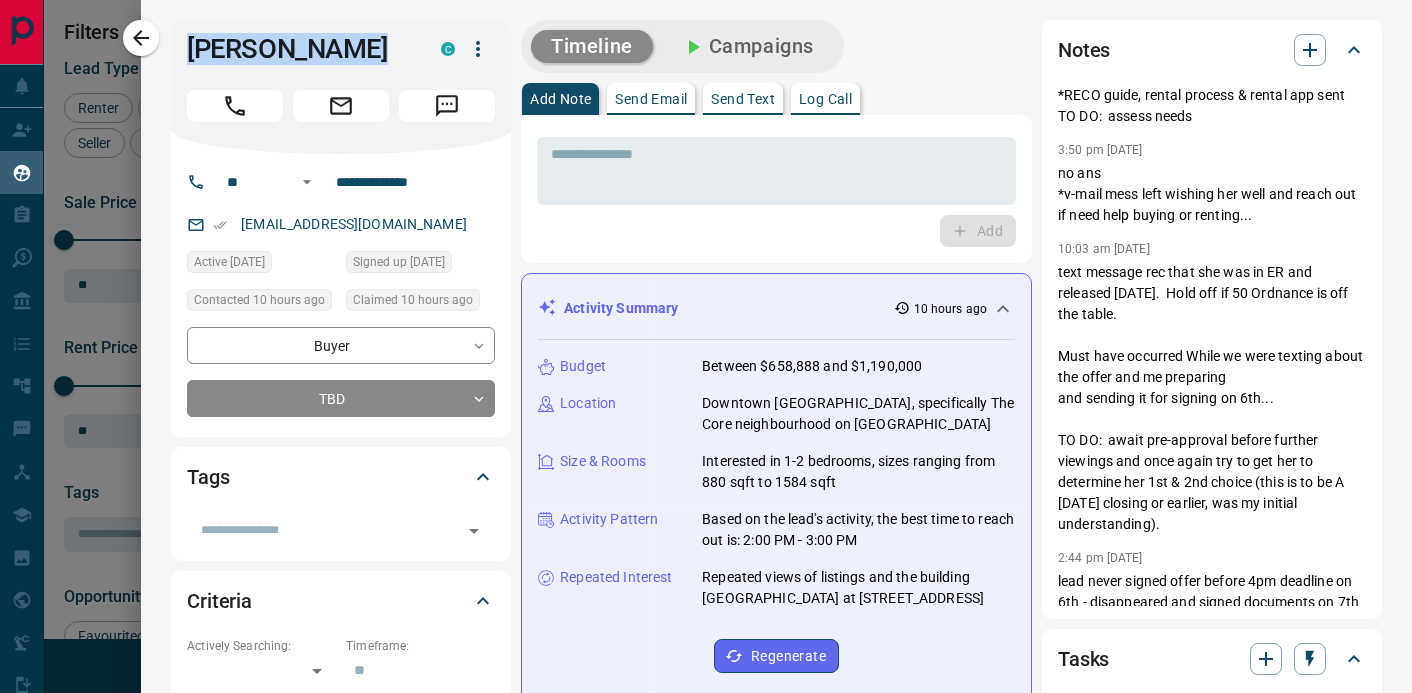 scroll, scrollTop: 0, scrollLeft: 0, axis: both 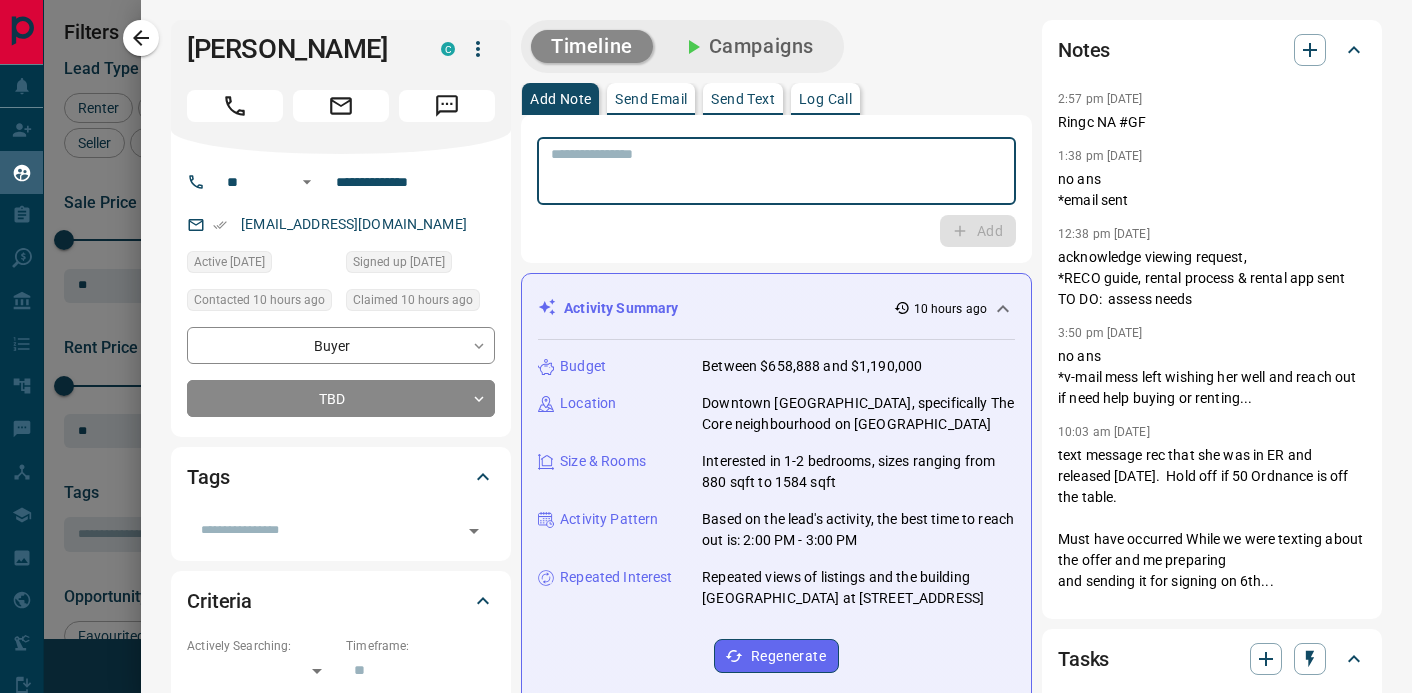 click at bounding box center [776, 171] 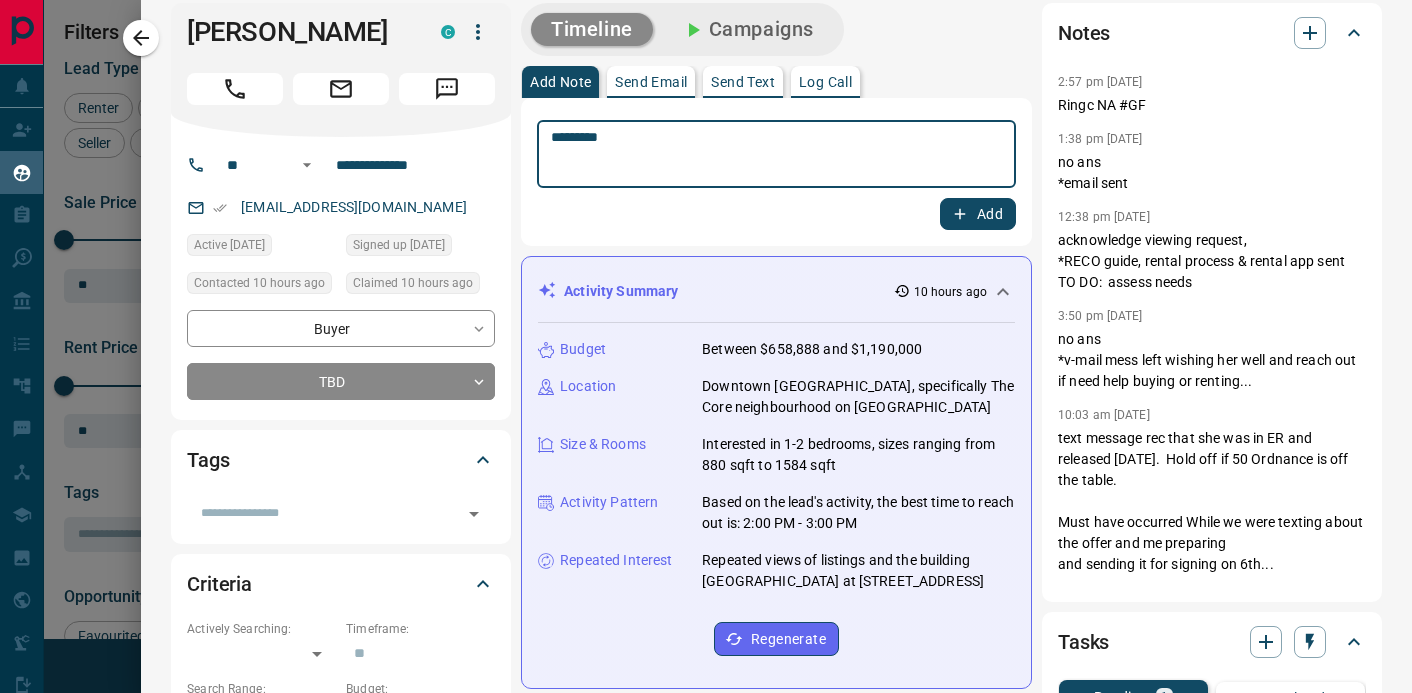 scroll, scrollTop: 0, scrollLeft: 0, axis: both 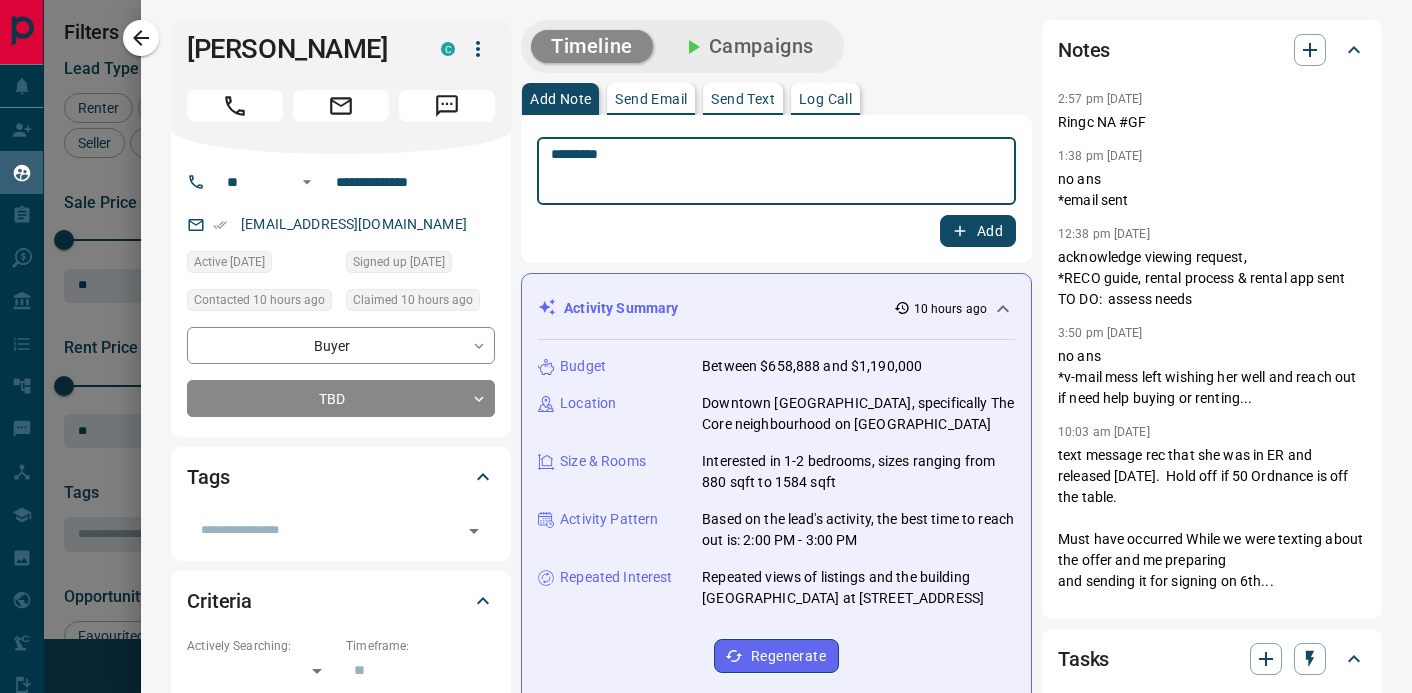 type on "*********" 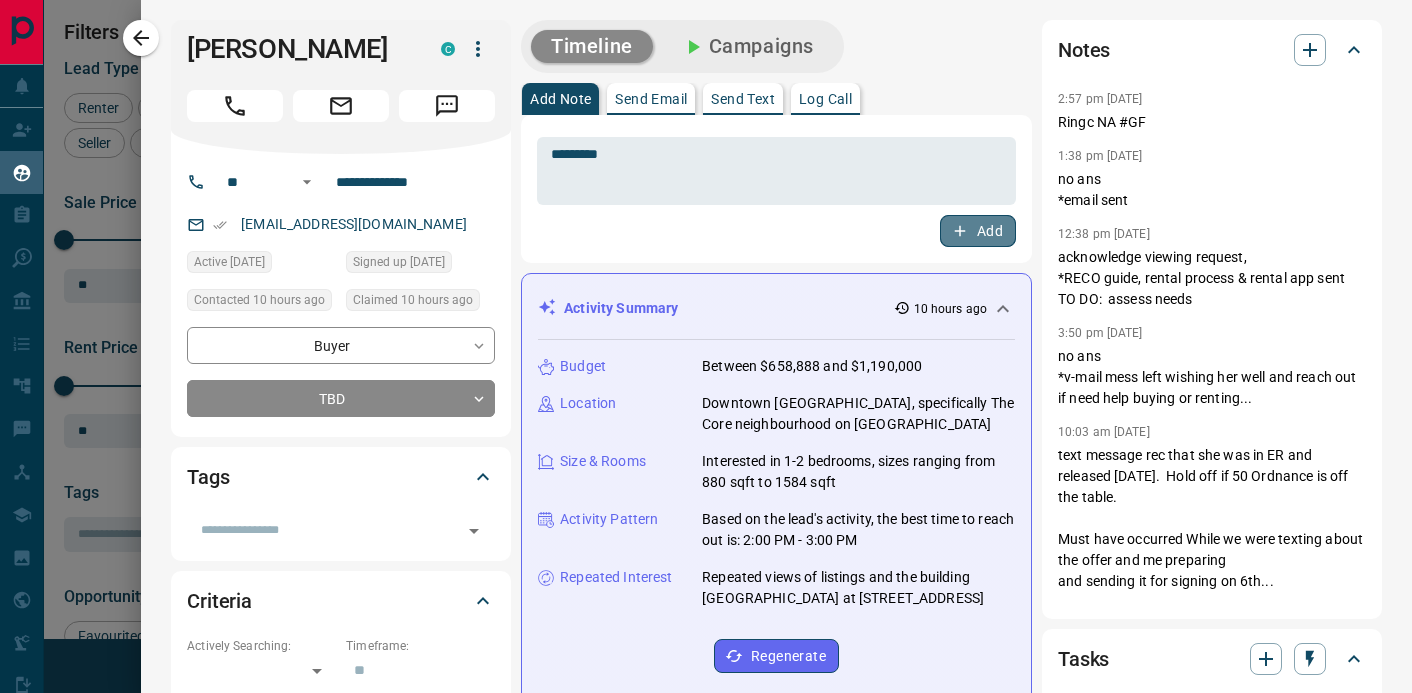 drag, startPoint x: 971, startPoint y: 230, endPoint x: 583, endPoint y: 103, distance: 408.25604 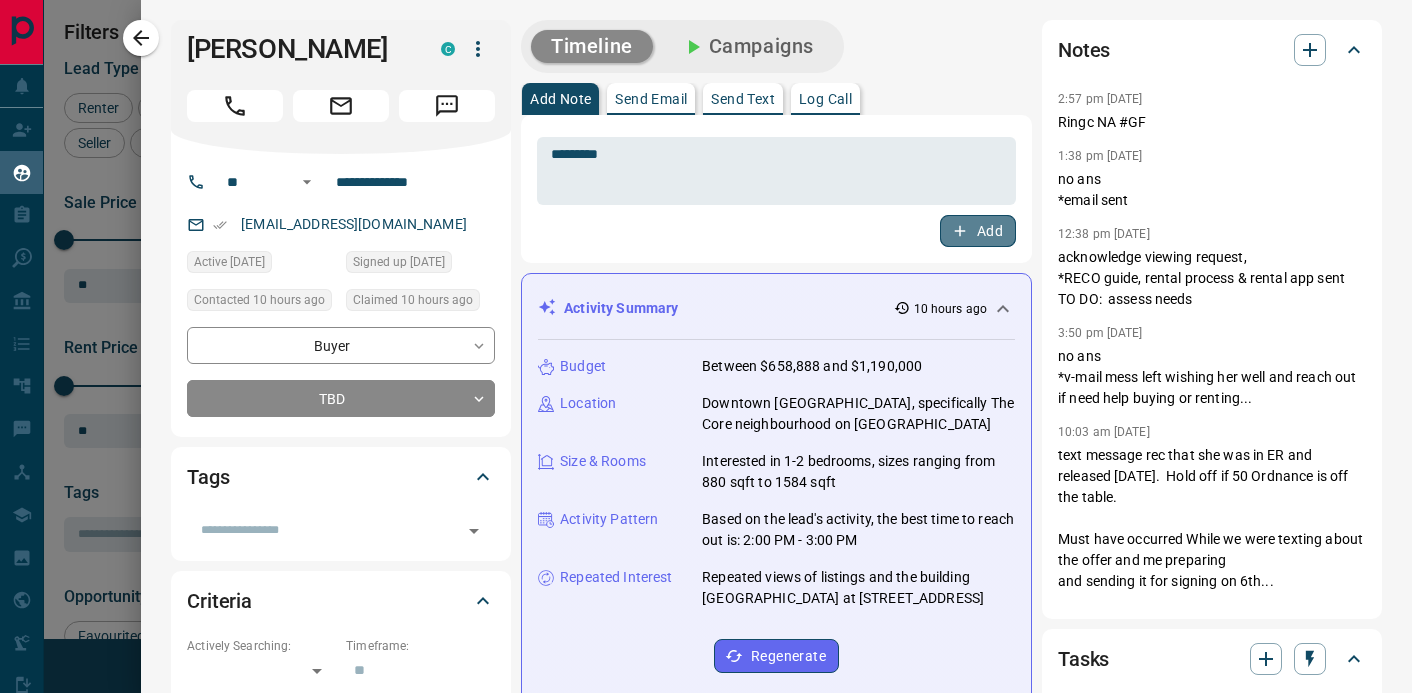 click on "Add" at bounding box center [978, 231] 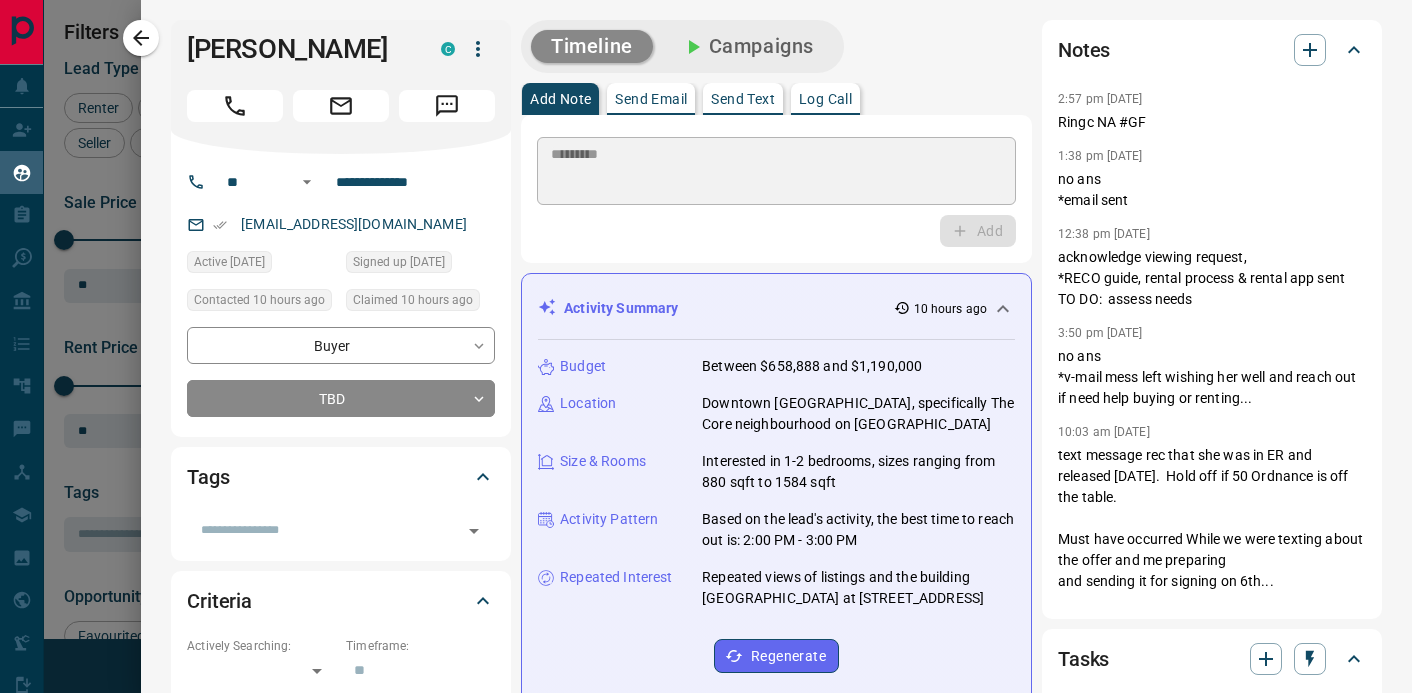 type 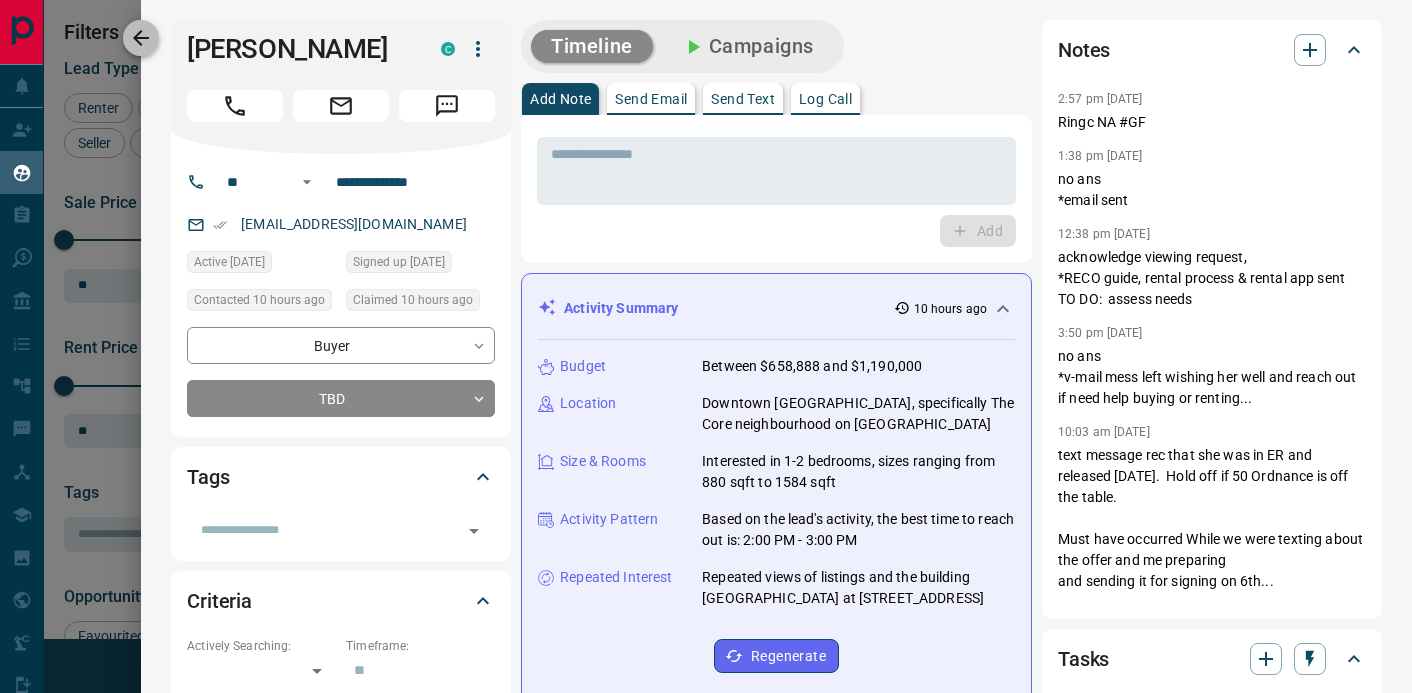 click 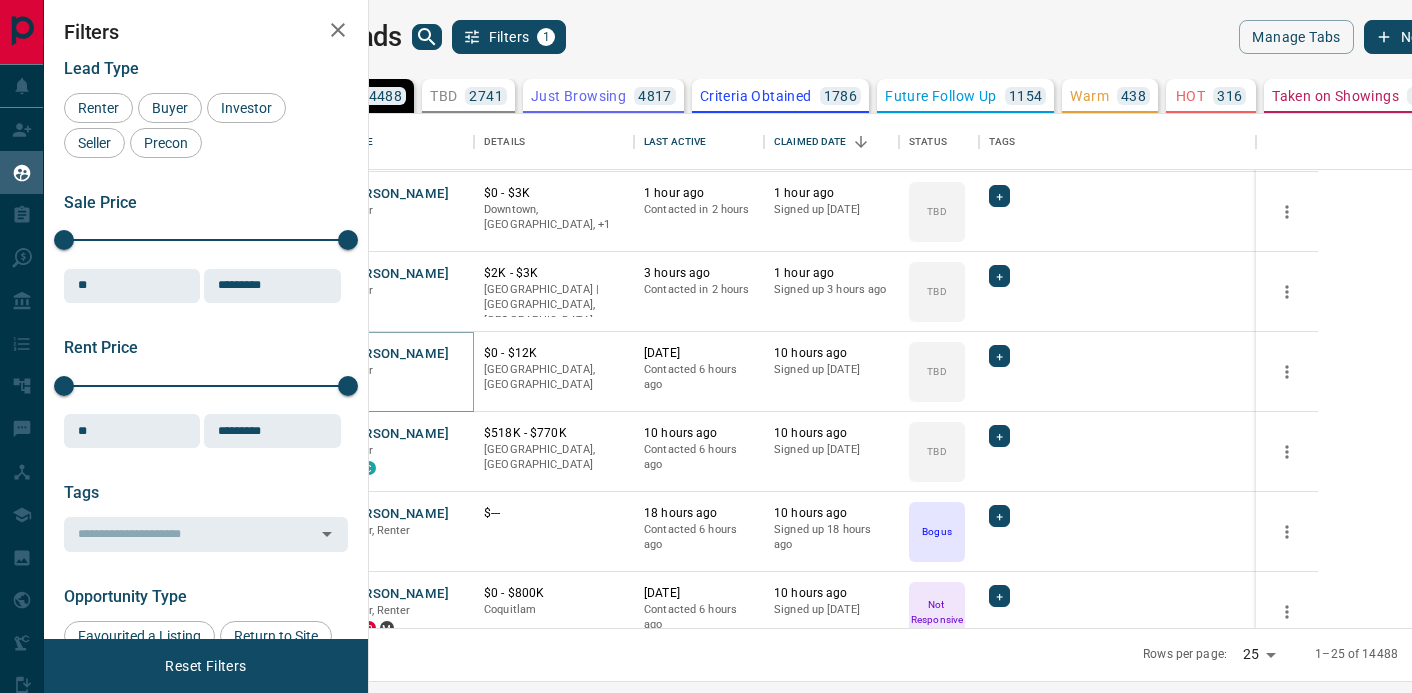scroll, scrollTop: 83, scrollLeft: 0, axis: vertical 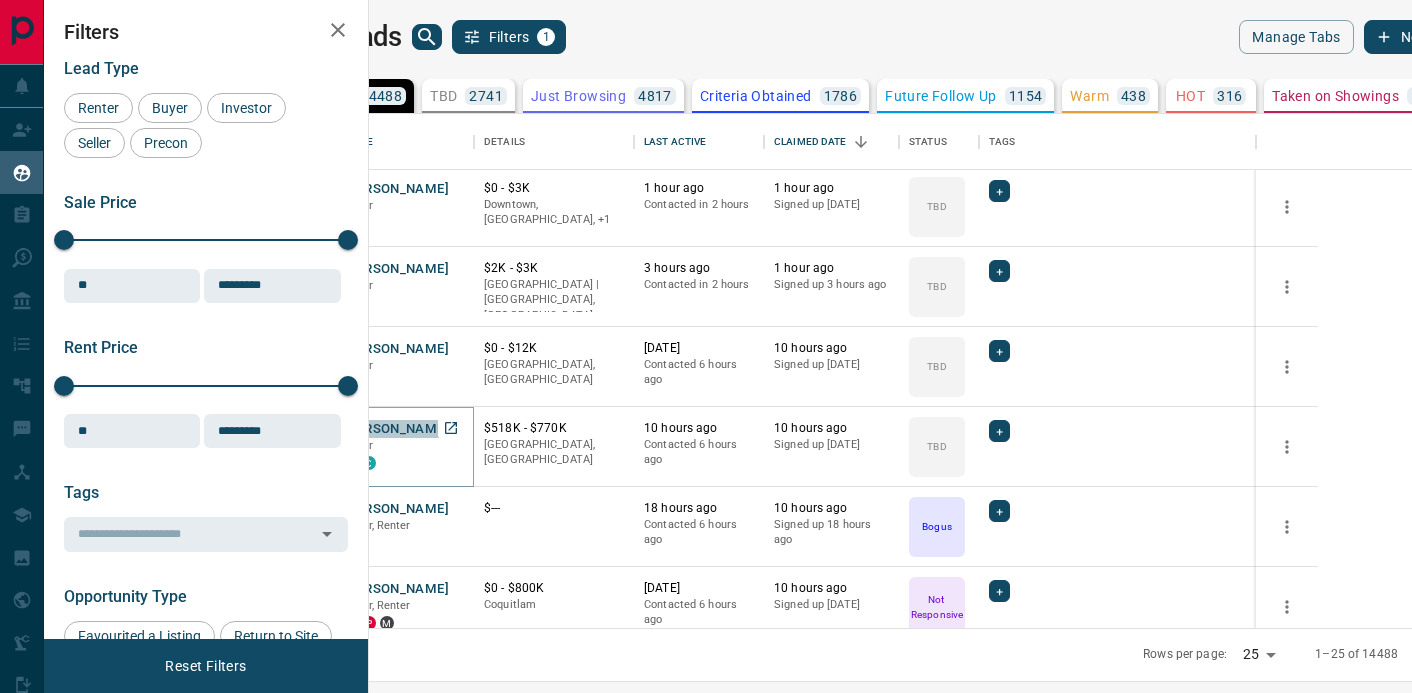 click on "[PERSON_NAME]" at bounding box center (396, 429) 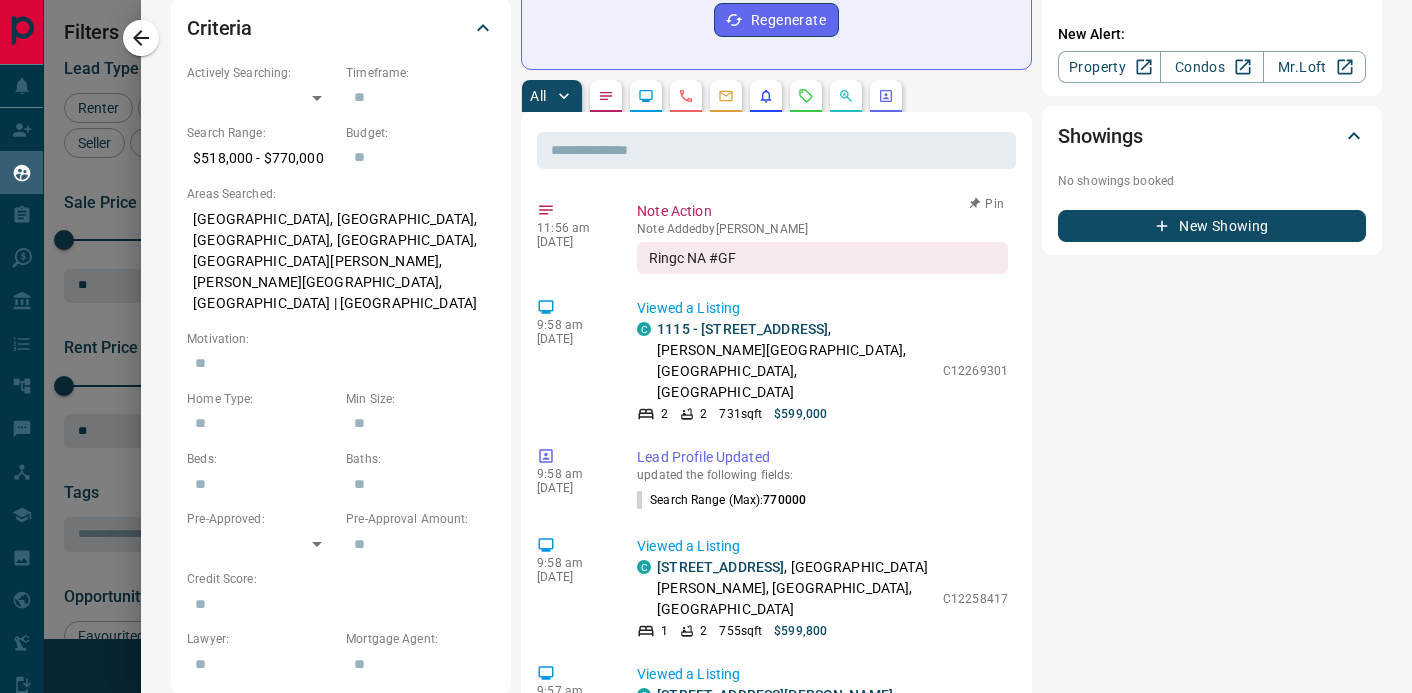 scroll, scrollTop: 0, scrollLeft: 0, axis: both 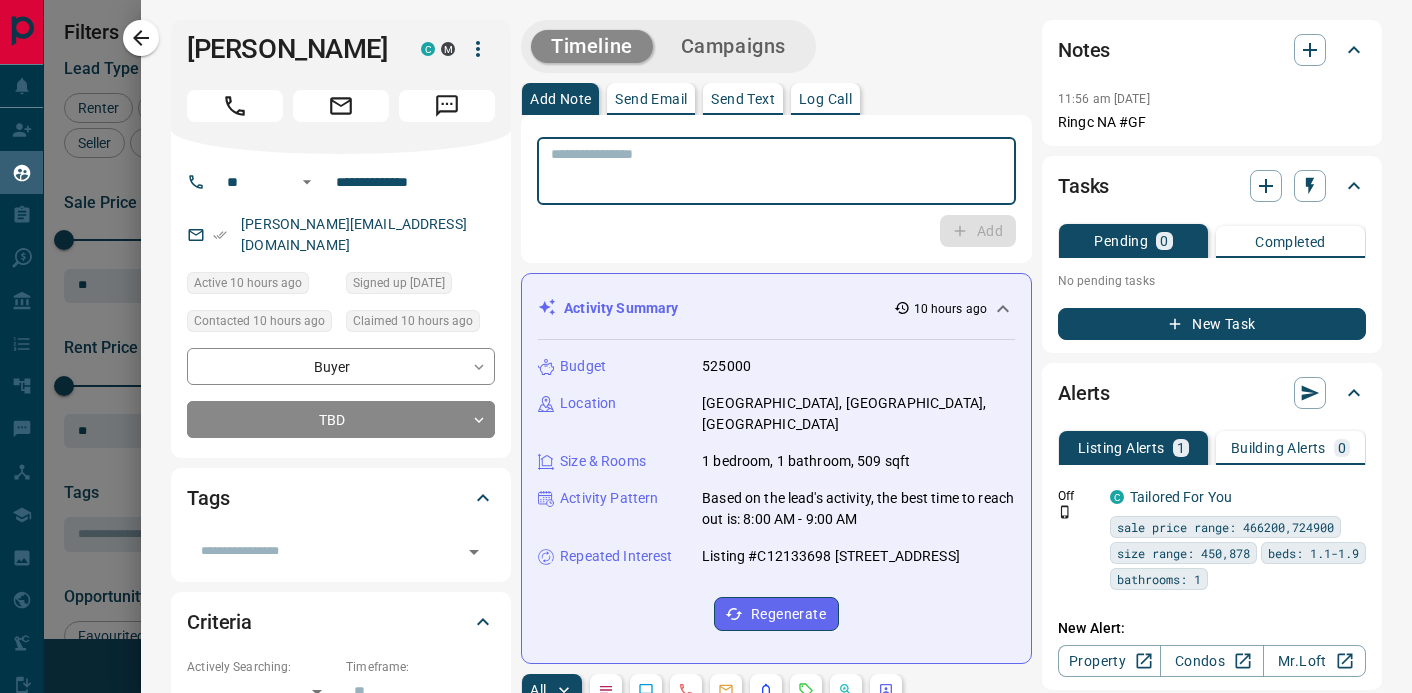 click at bounding box center [776, 171] 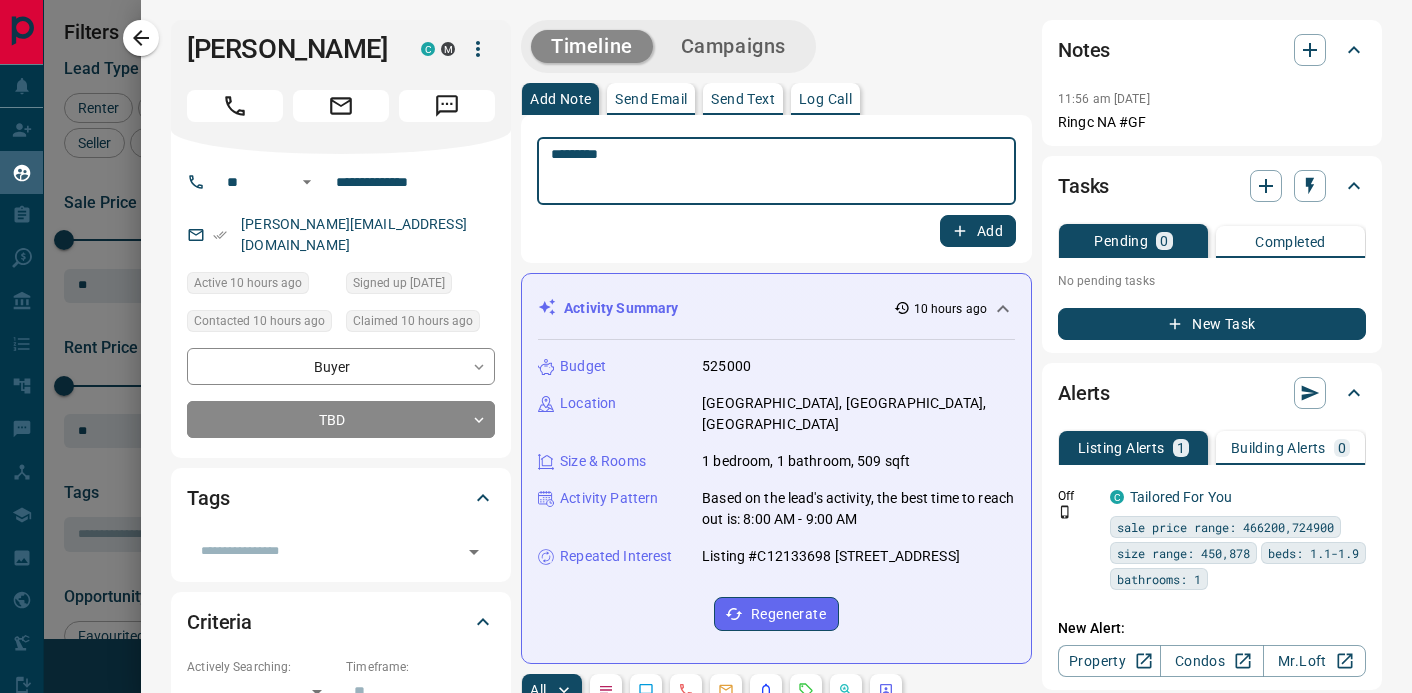 type on "*********" 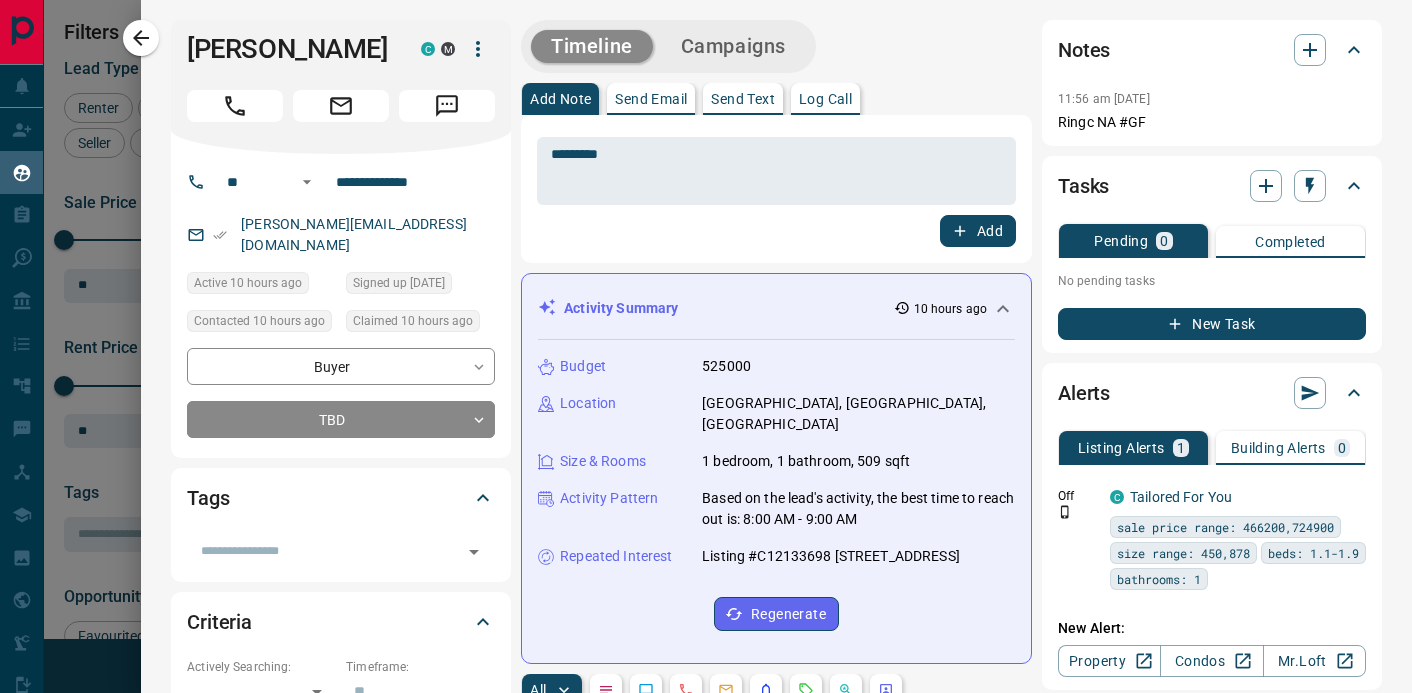 click on "Add" at bounding box center (978, 231) 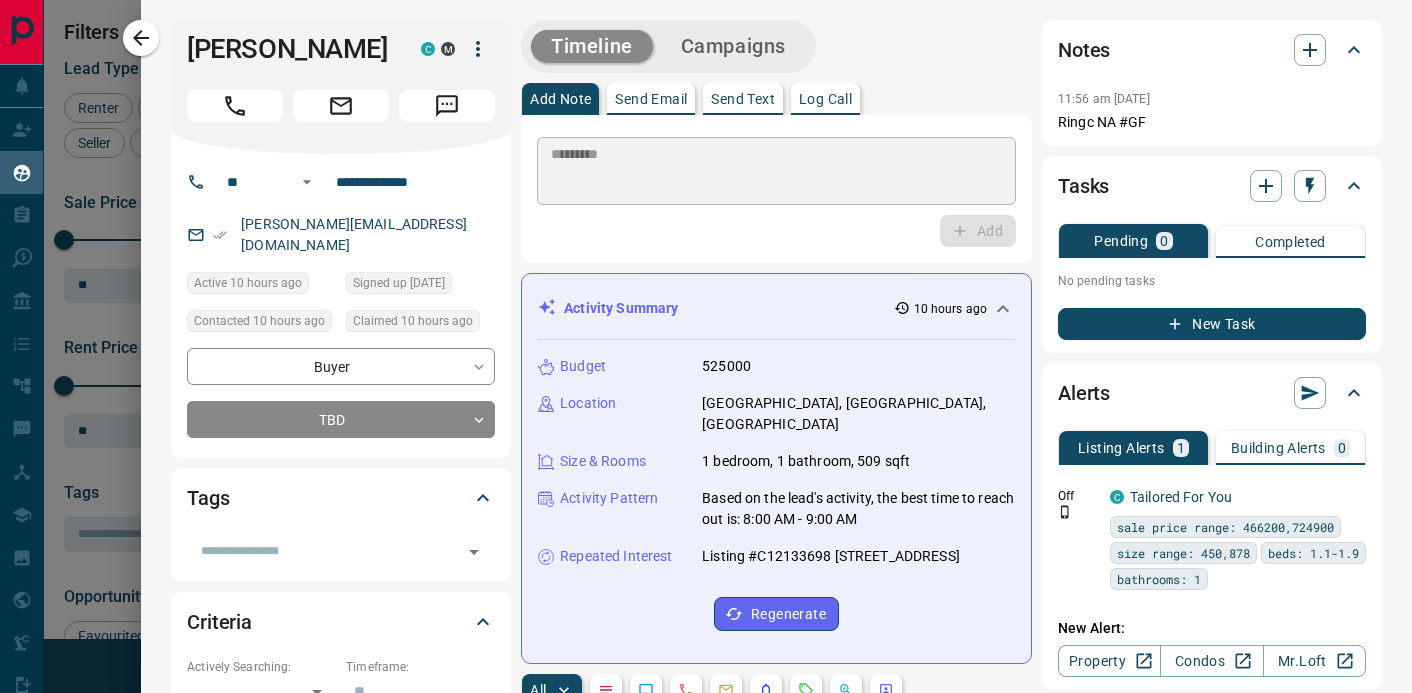 type 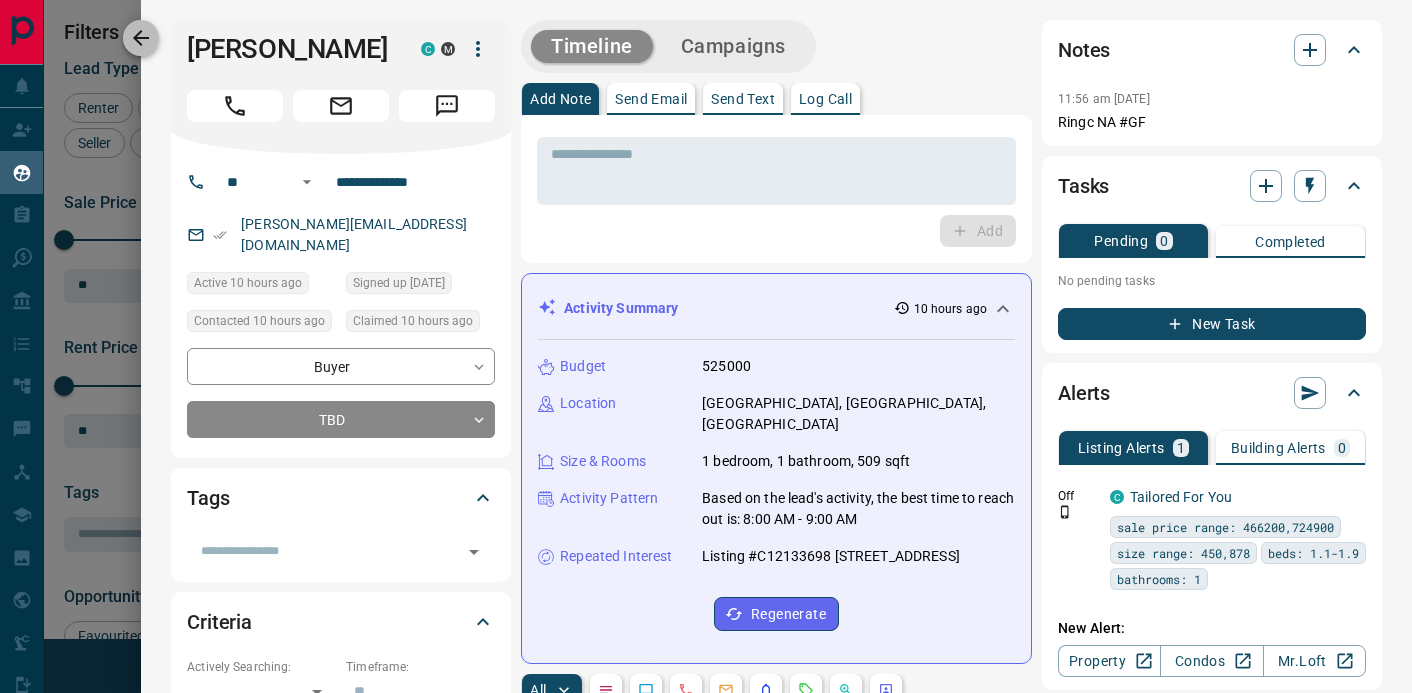click 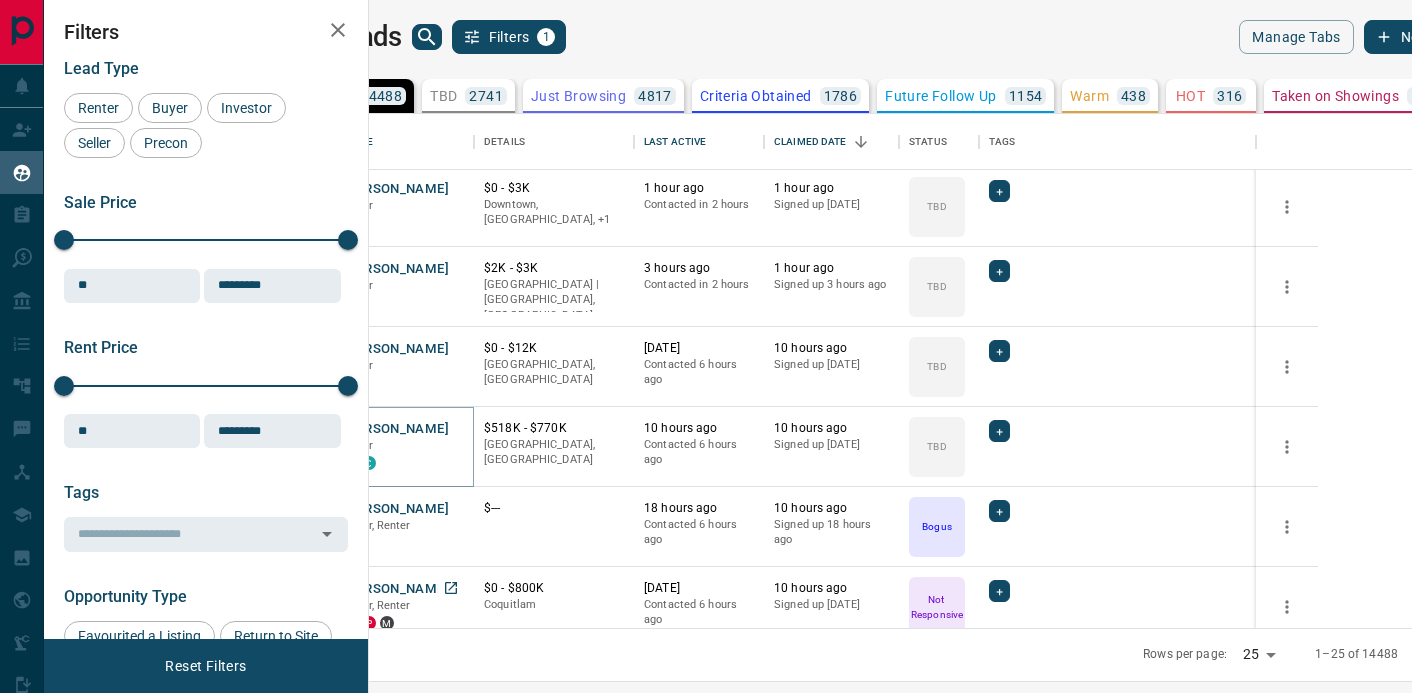 scroll, scrollTop: 169, scrollLeft: 0, axis: vertical 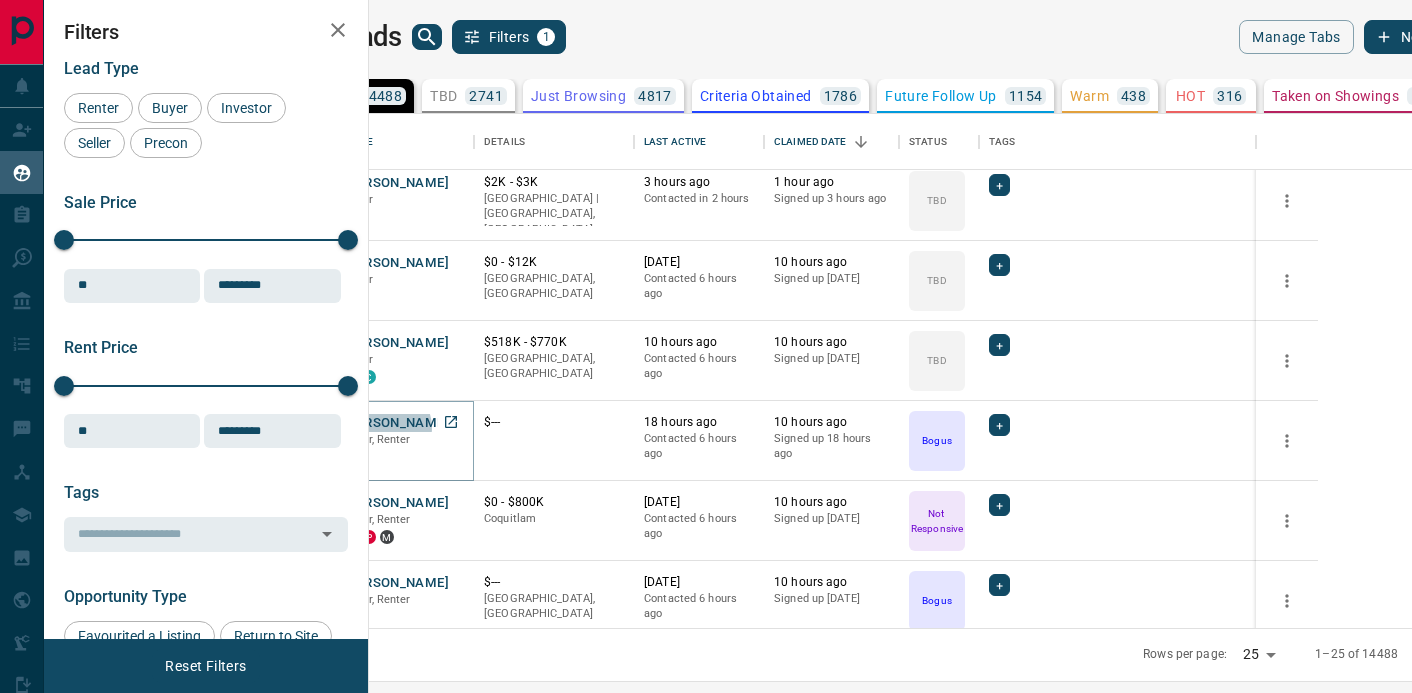 click on "[PERSON_NAME]" at bounding box center (396, 423) 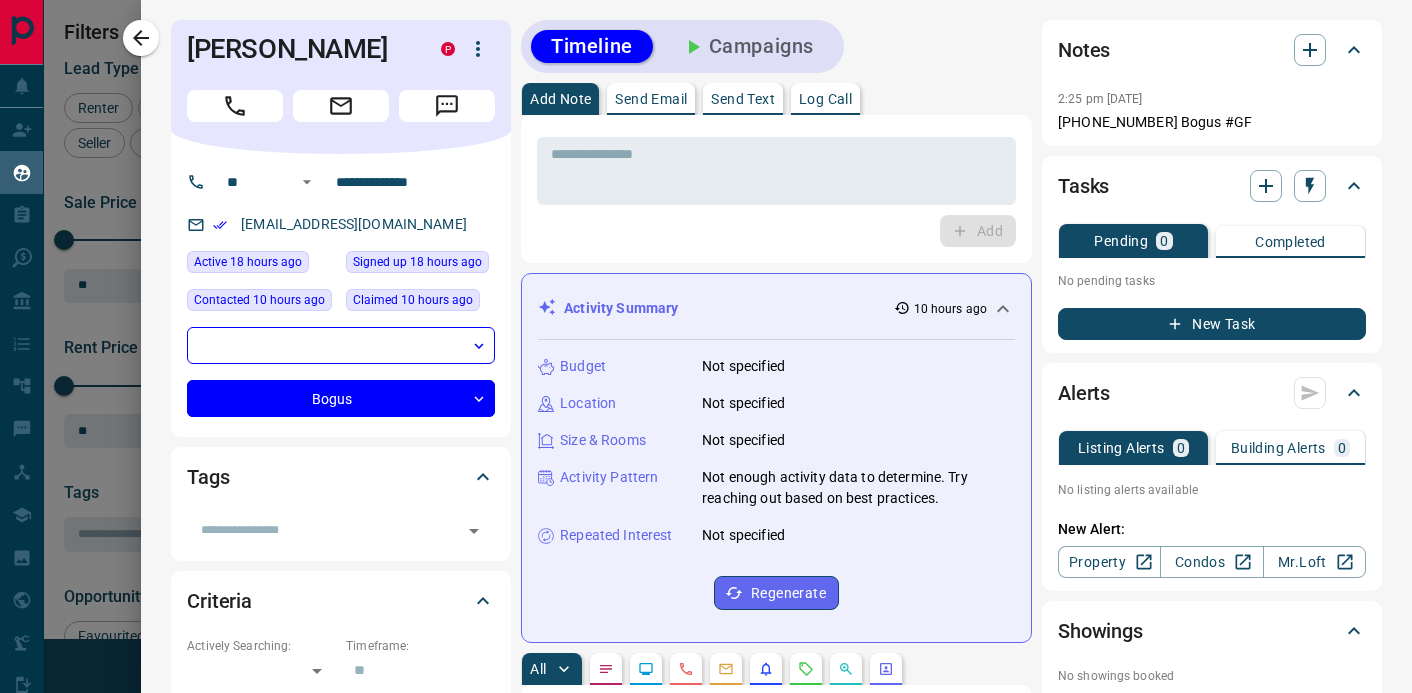 click on "Campaigns" at bounding box center (747, 46) 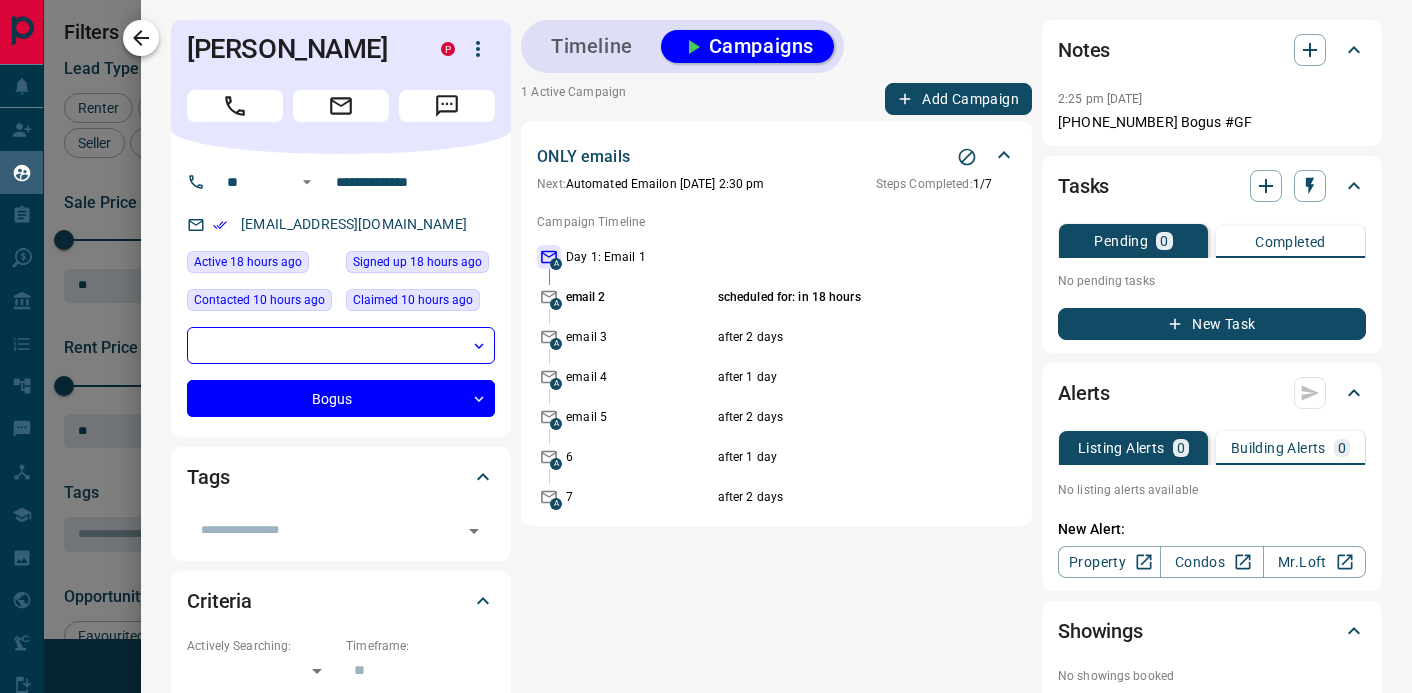 click 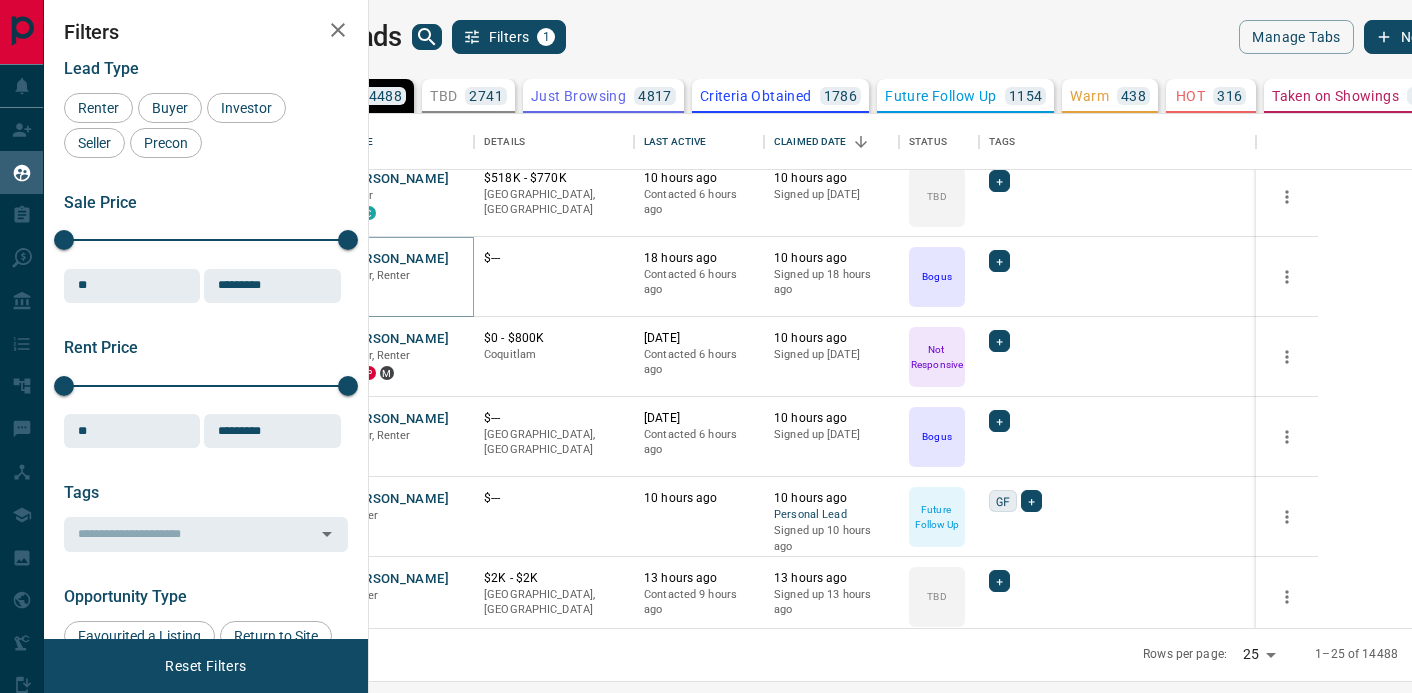 scroll, scrollTop: 384, scrollLeft: 0, axis: vertical 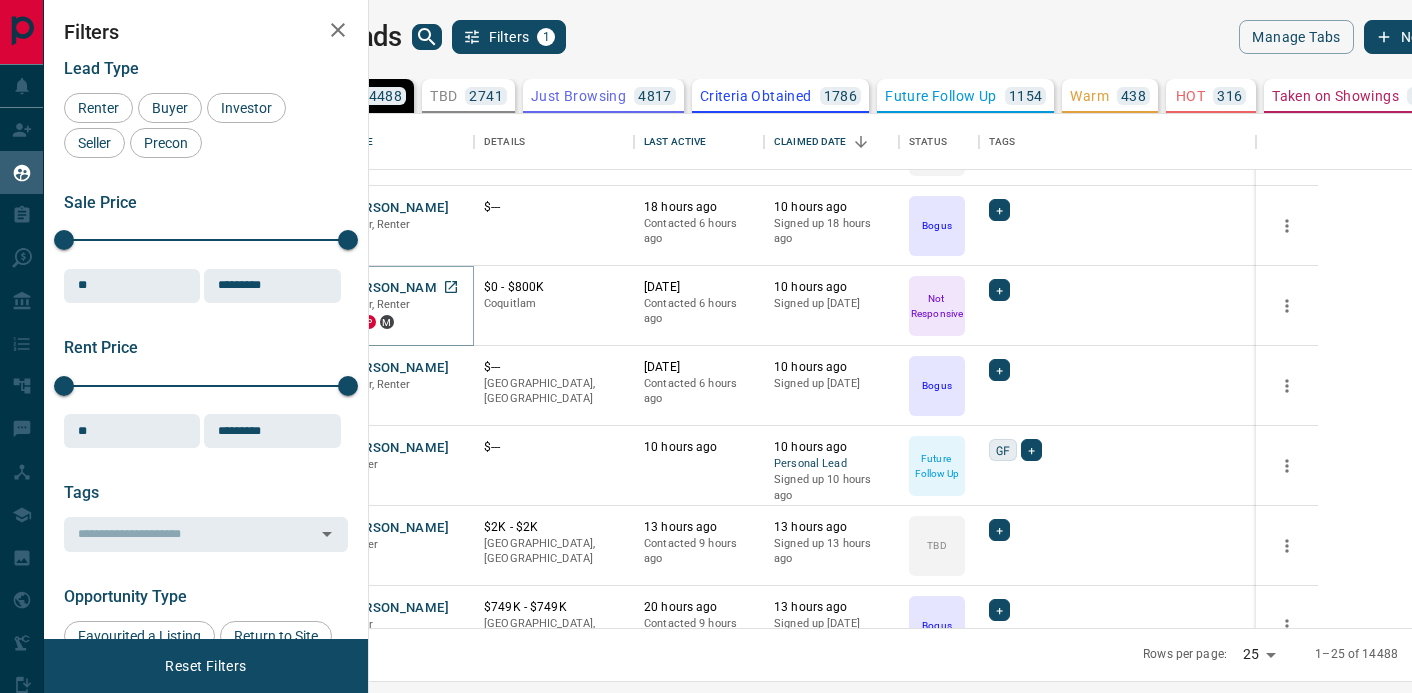 click on "[PERSON_NAME]" at bounding box center [396, 288] 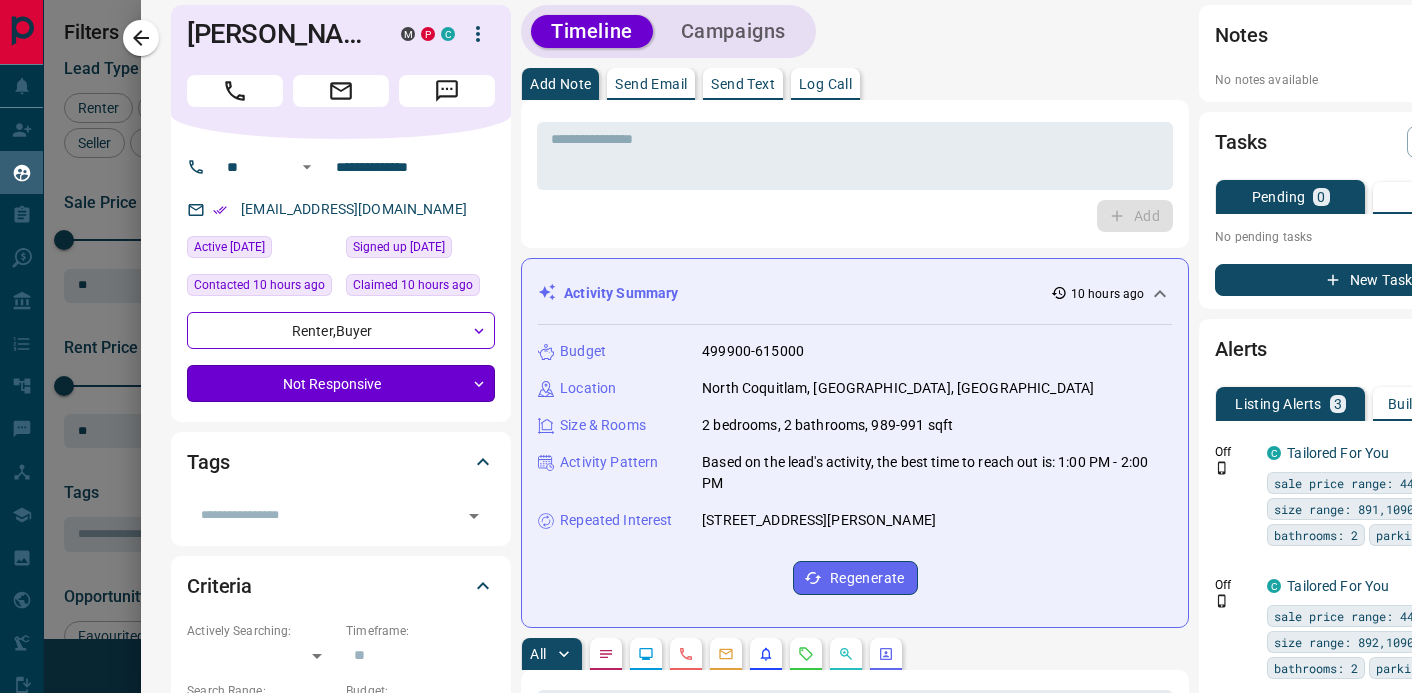 scroll, scrollTop: 16, scrollLeft: 0, axis: vertical 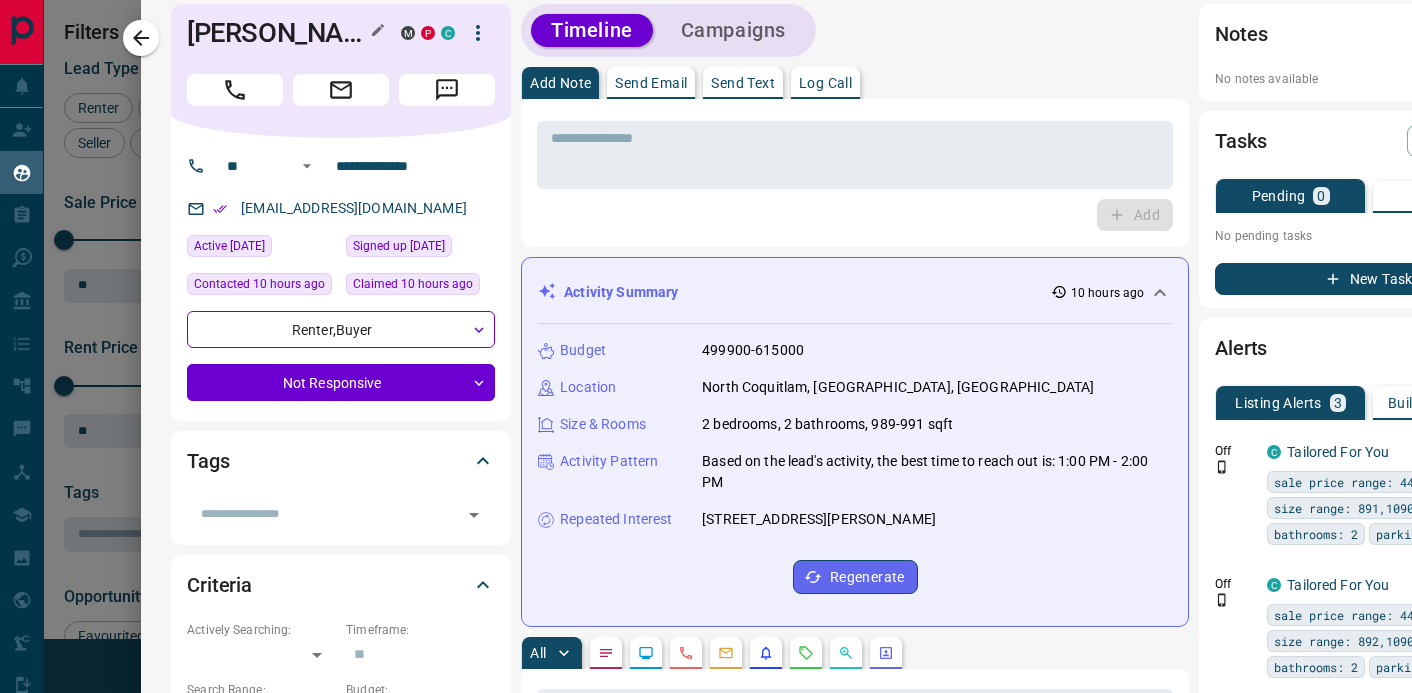 click on "[PERSON_NAME]" at bounding box center [279, 33] 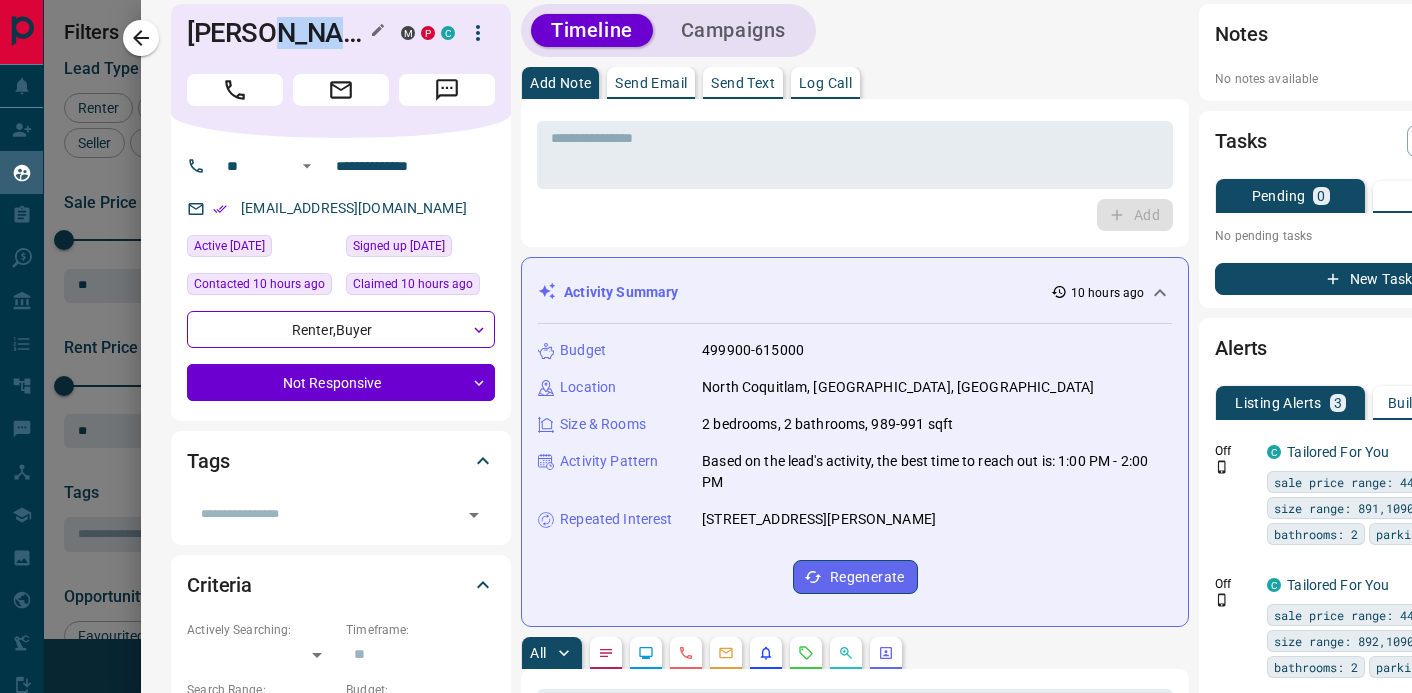 click on "[PERSON_NAME]" at bounding box center [279, 33] 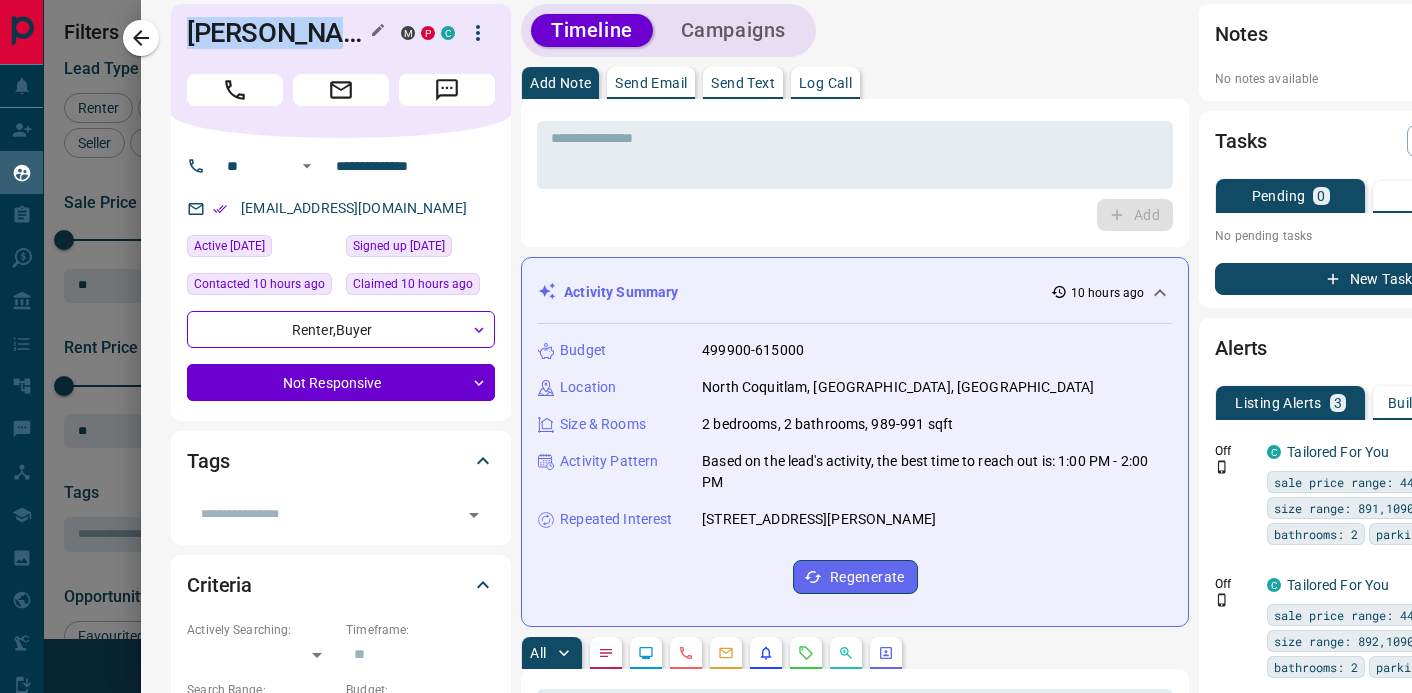 click on "[PERSON_NAME]" at bounding box center (279, 33) 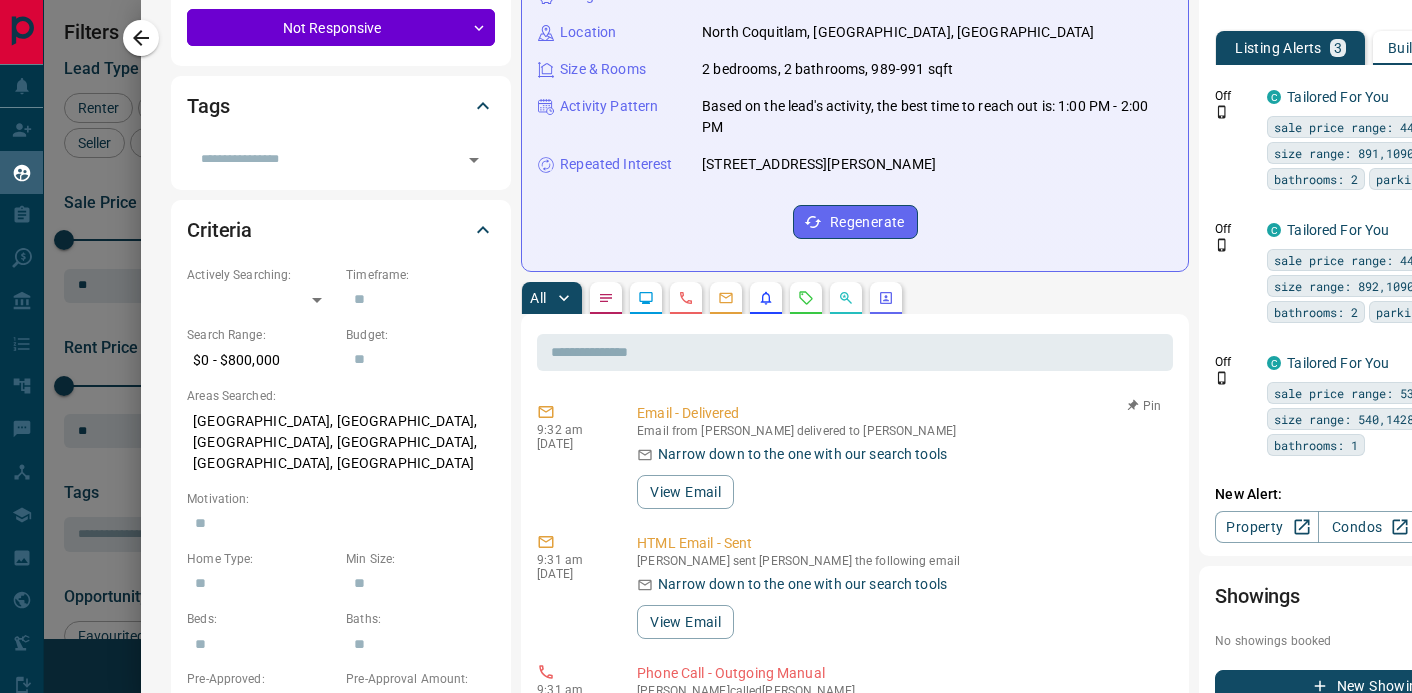scroll, scrollTop: 566, scrollLeft: 0, axis: vertical 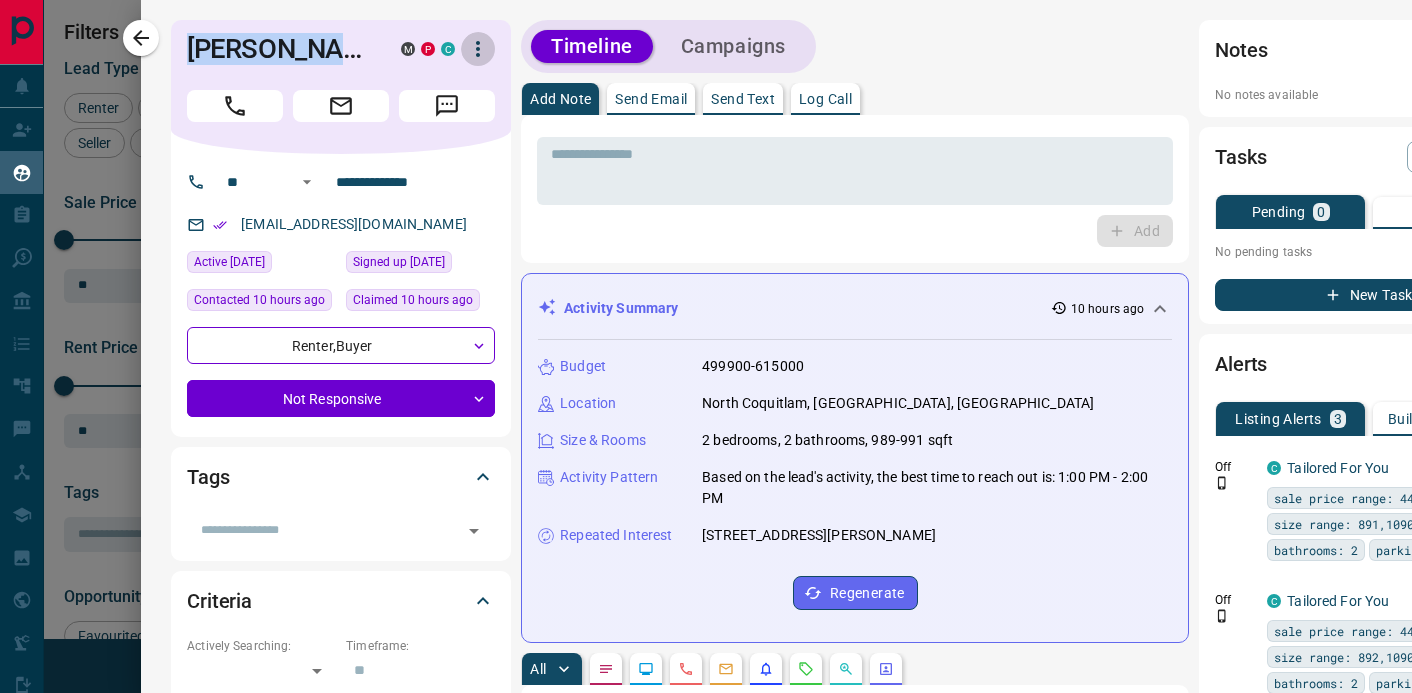 click 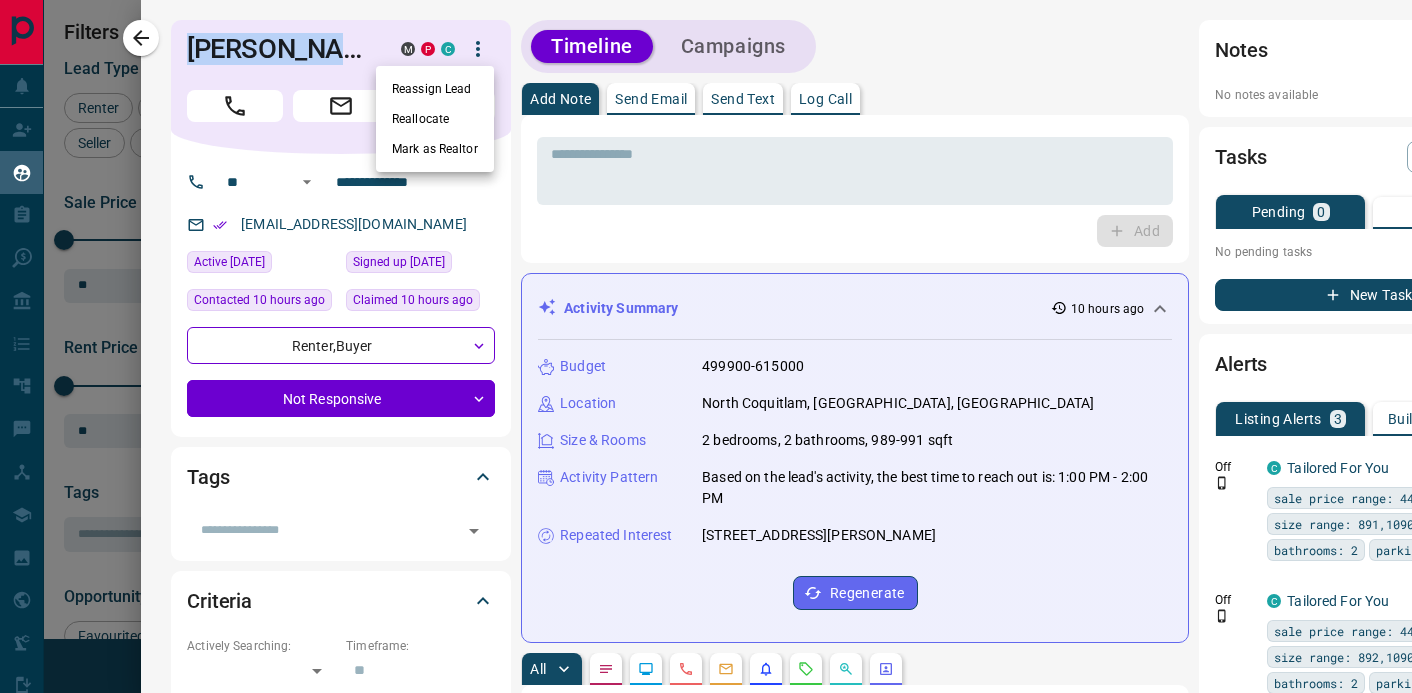 click on "Reallocate" at bounding box center [435, 119] 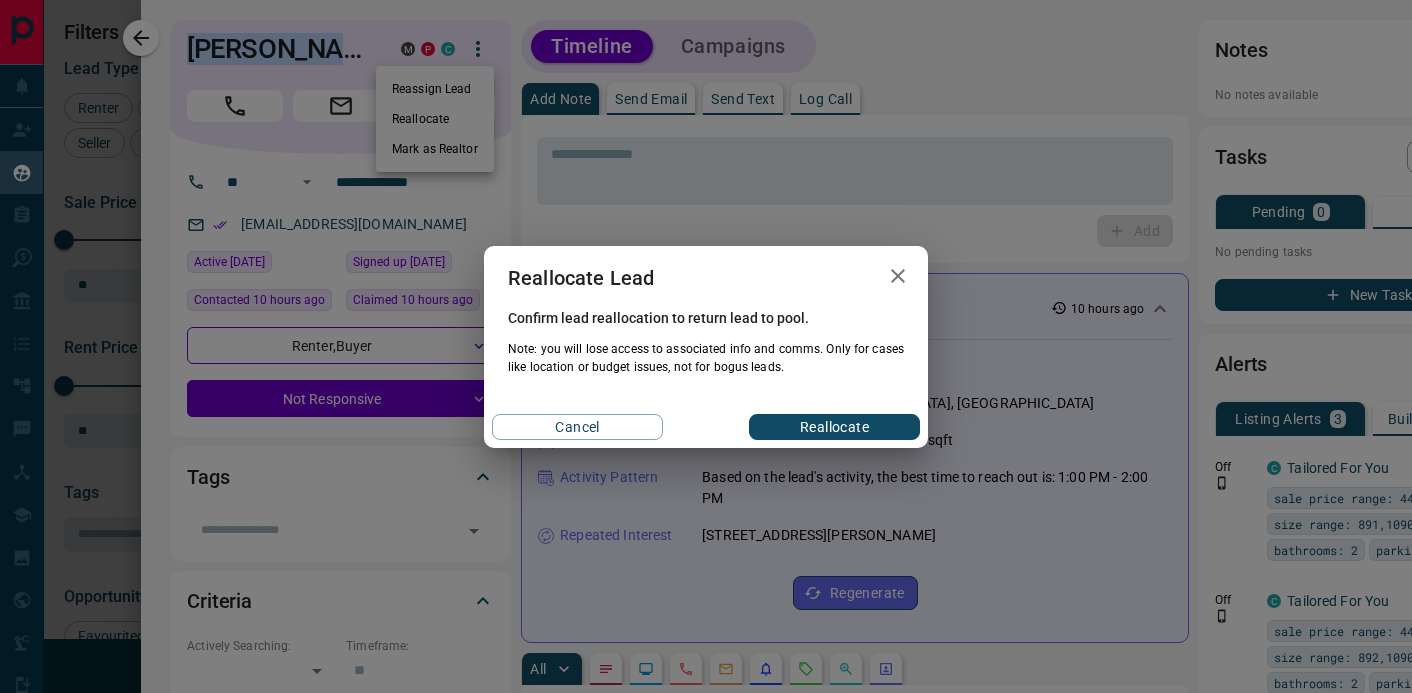 click on "Reallocate" at bounding box center [834, 427] 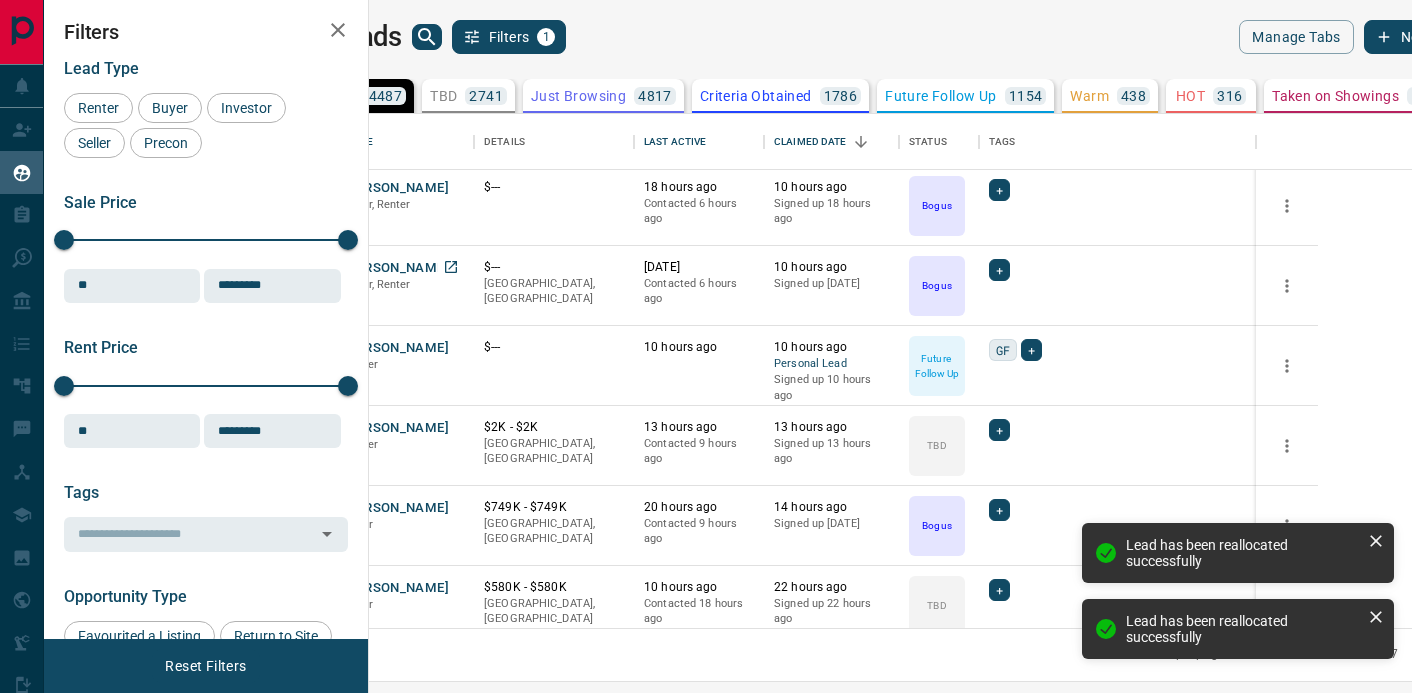 scroll, scrollTop: 402, scrollLeft: 0, axis: vertical 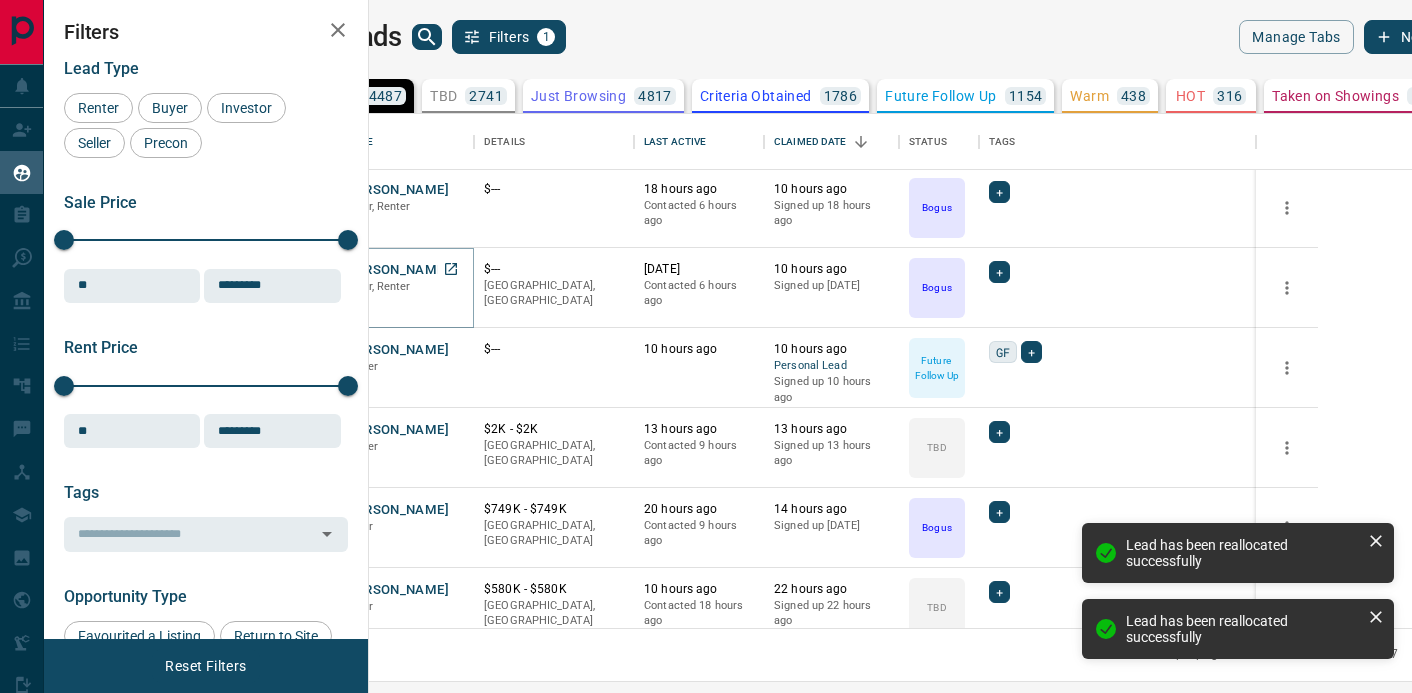 click on "[PERSON_NAME]" at bounding box center (396, 270) 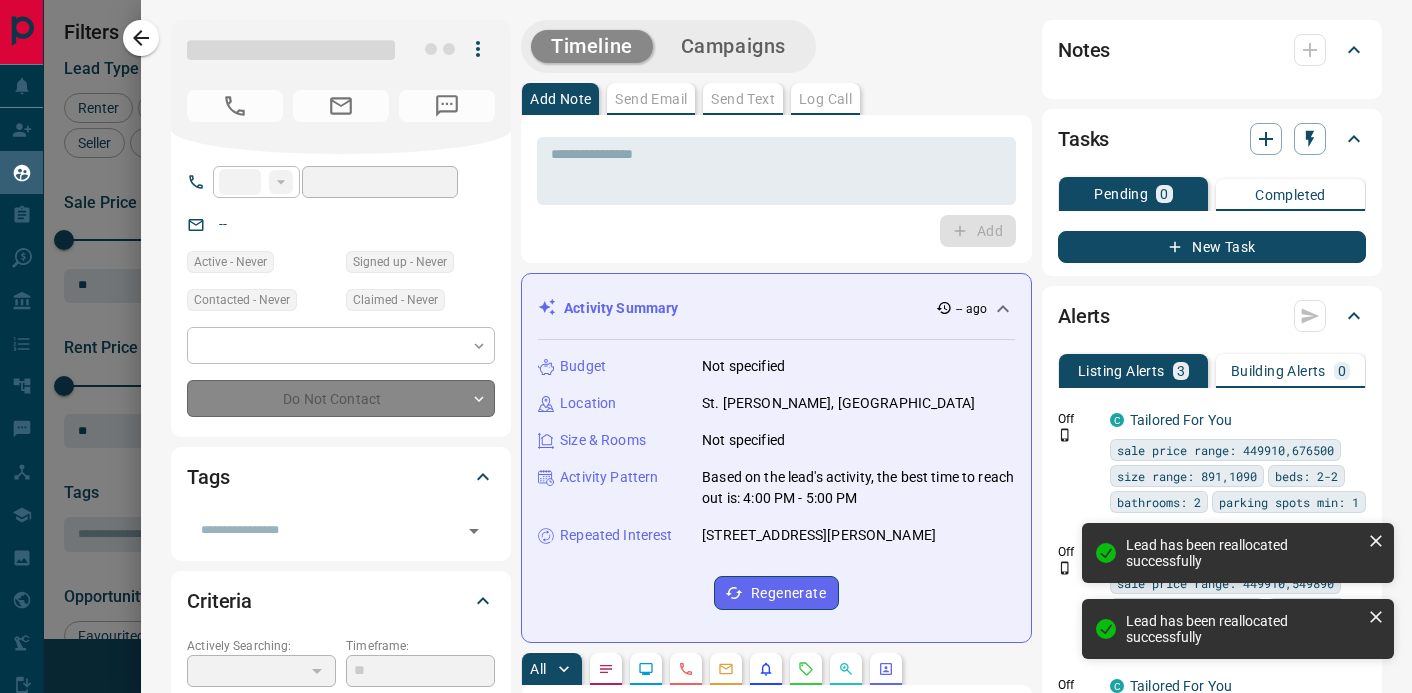type on "**" 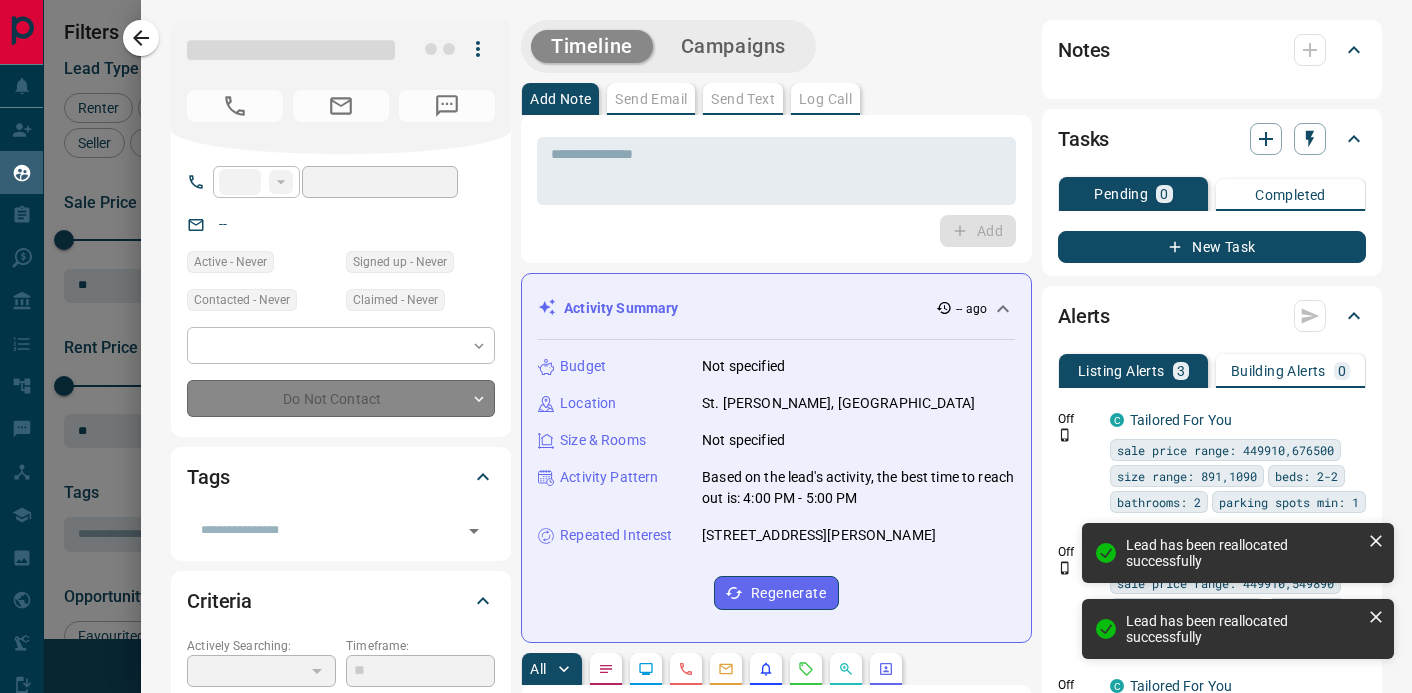 type on "**********" 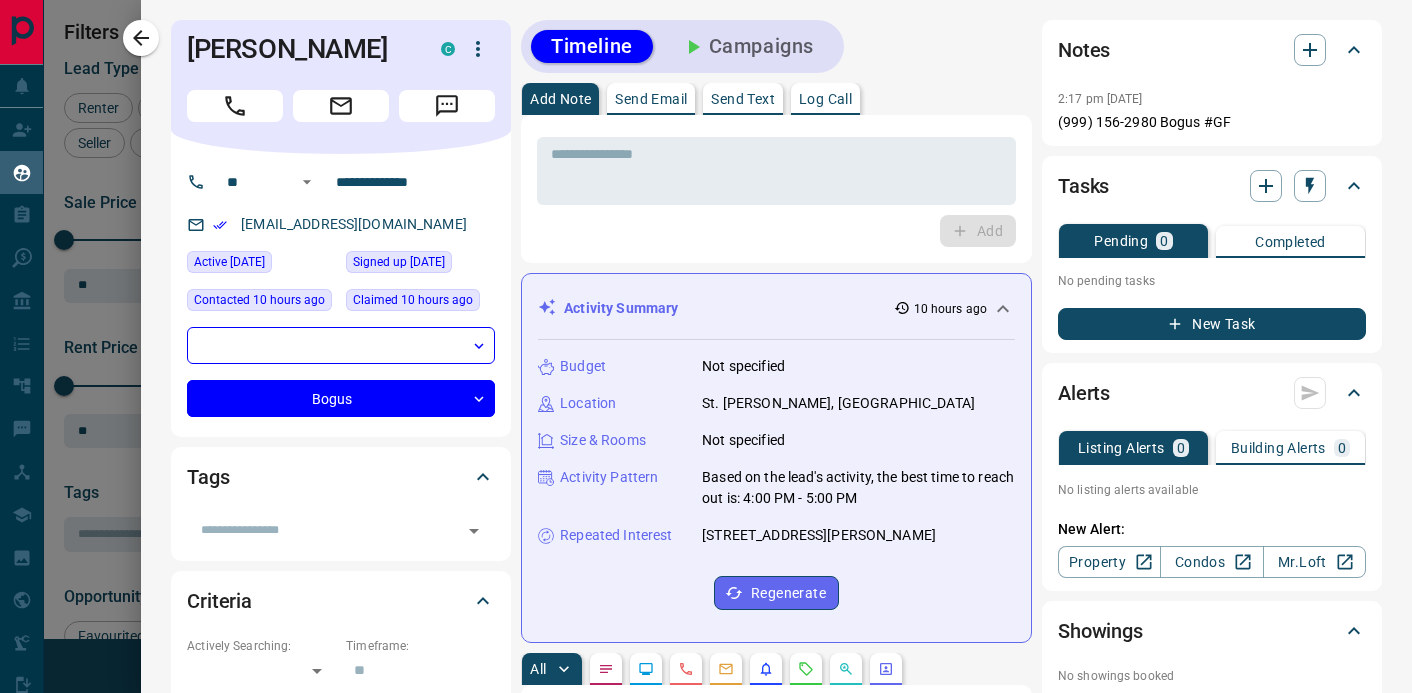 click on "Campaigns" at bounding box center (747, 46) 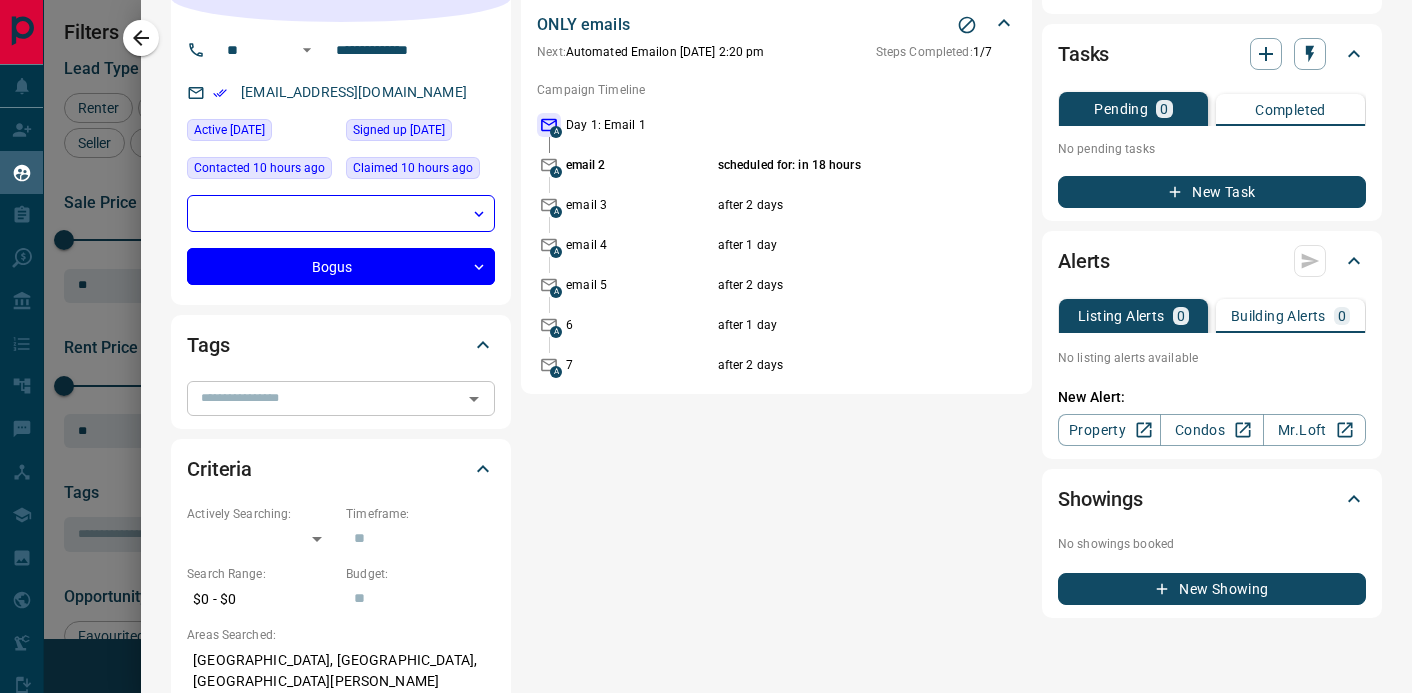 scroll, scrollTop: 137, scrollLeft: 0, axis: vertical 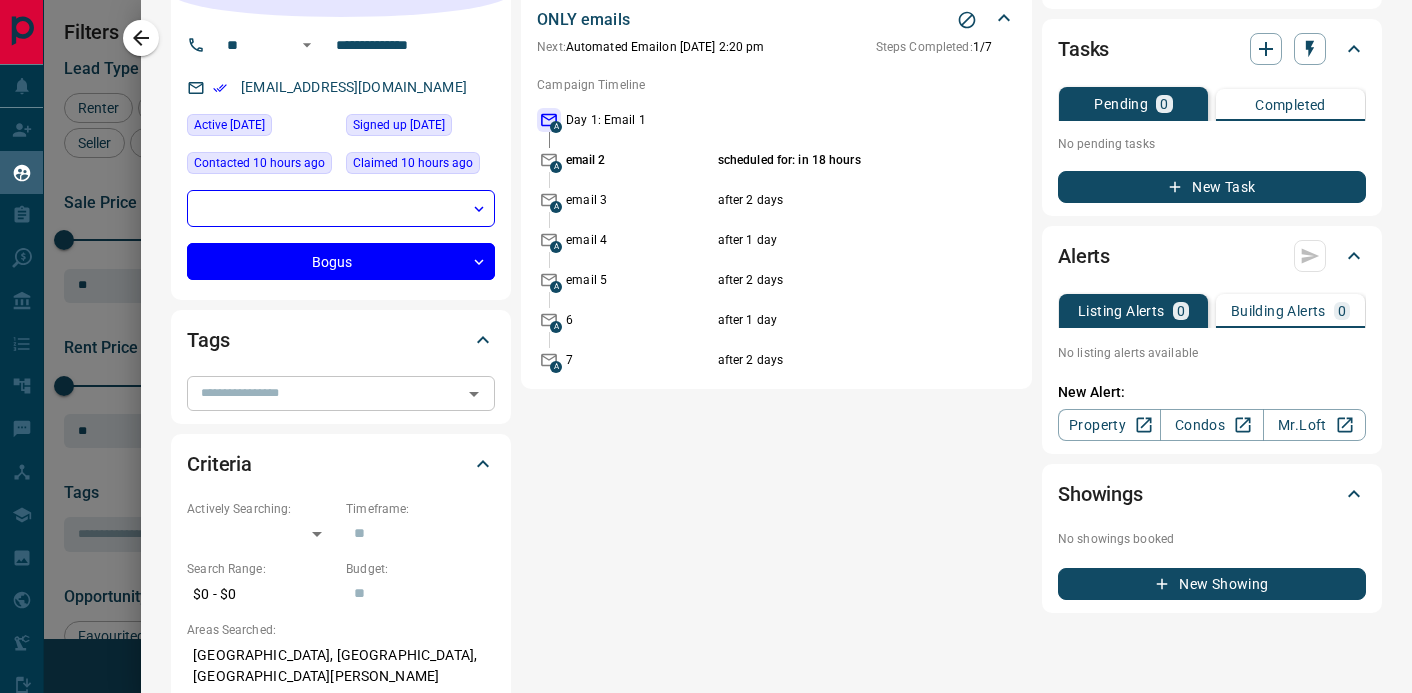 click at bounding box center [324, 393] 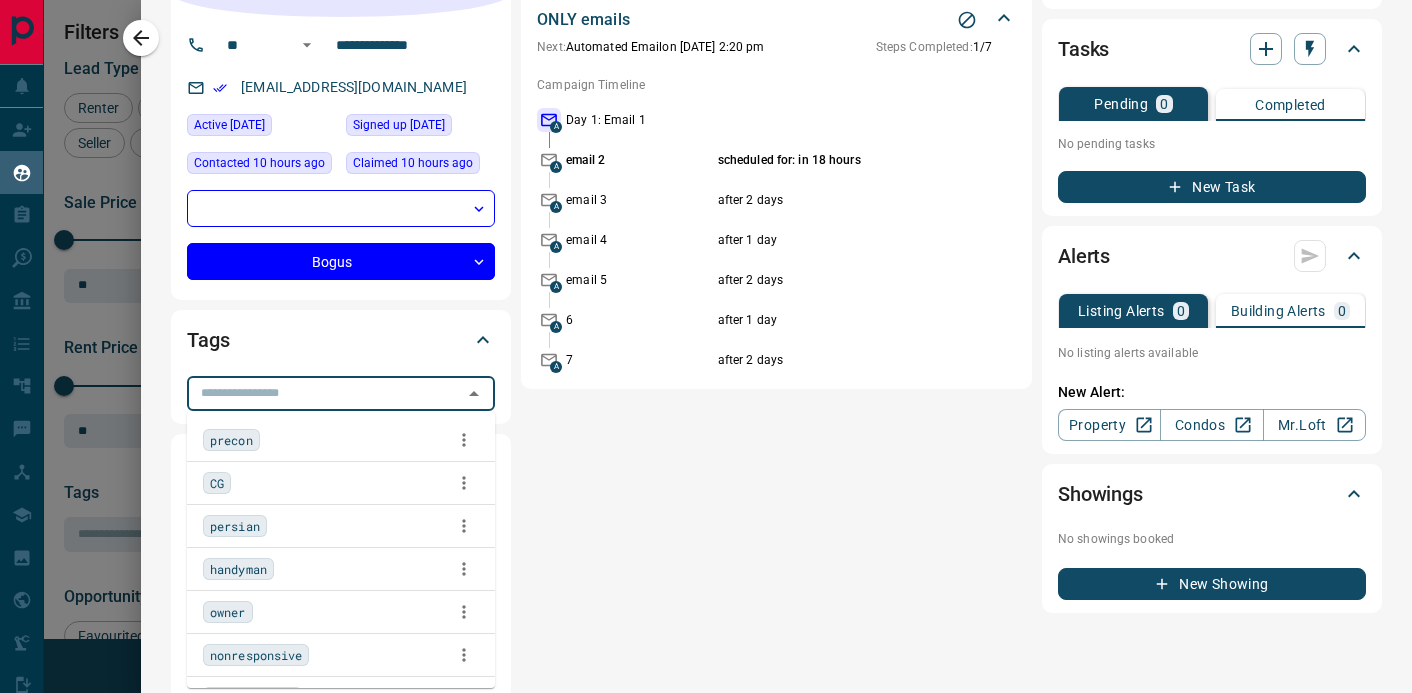 click at bounding box center [324, 393] 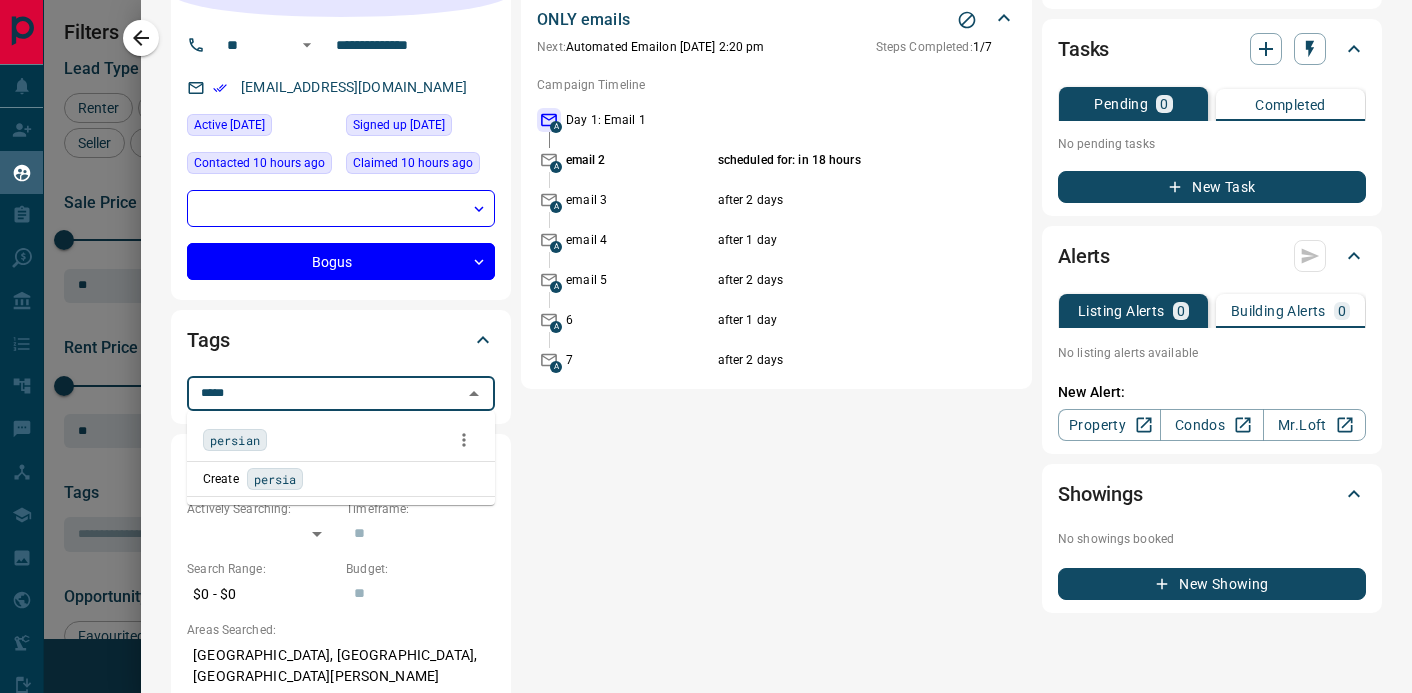 type on "******" 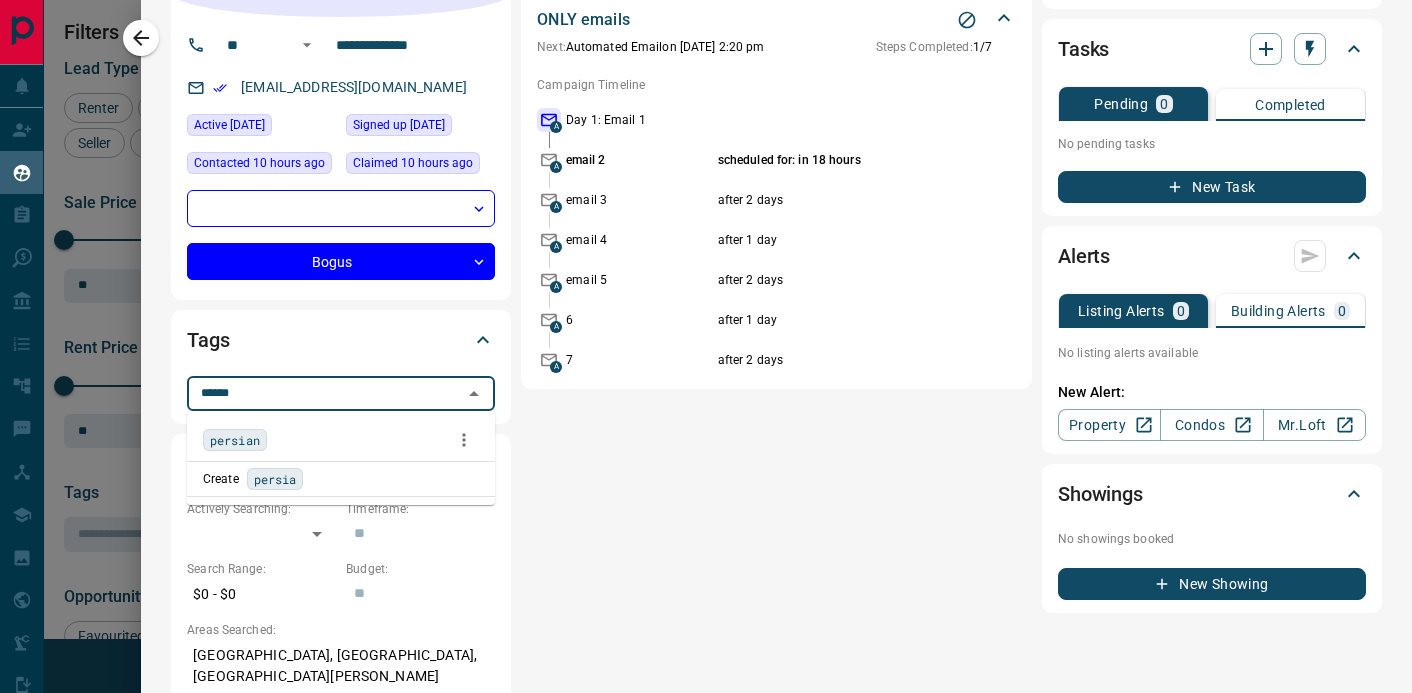 click on "persian" at bounding box center [235, 440] 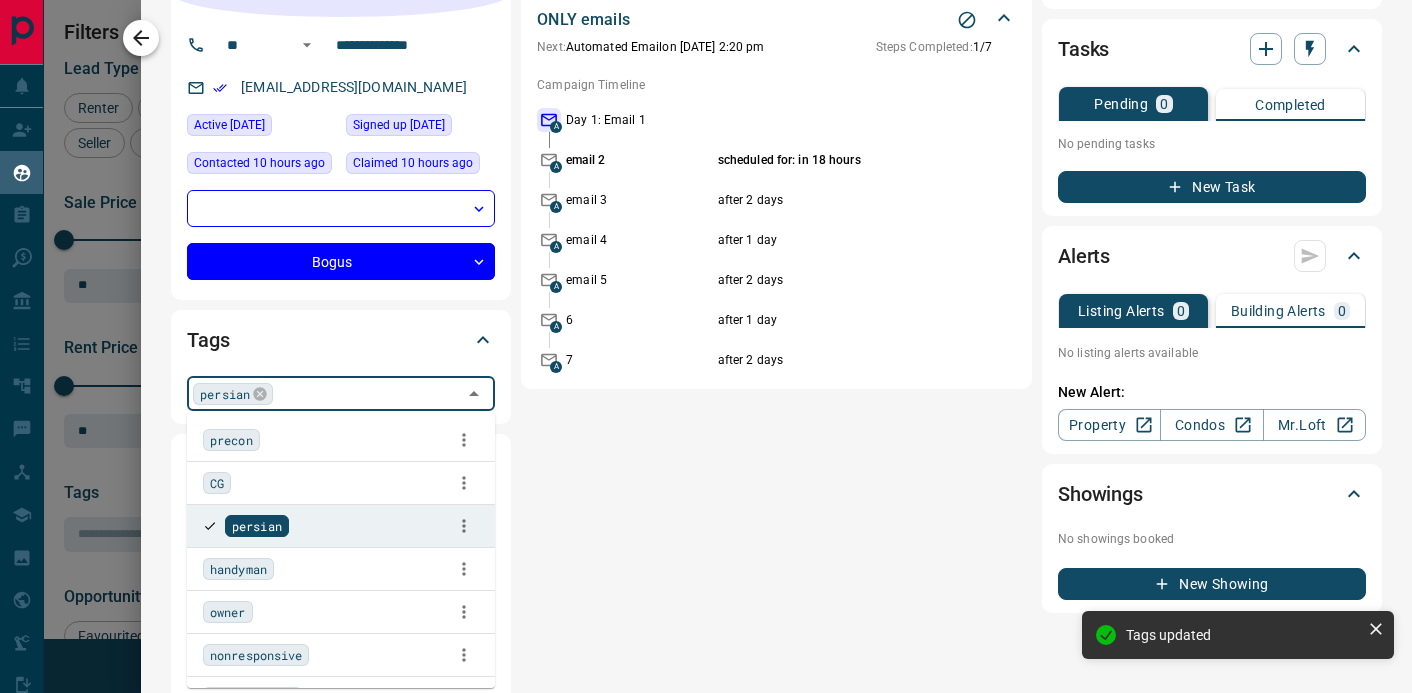 click 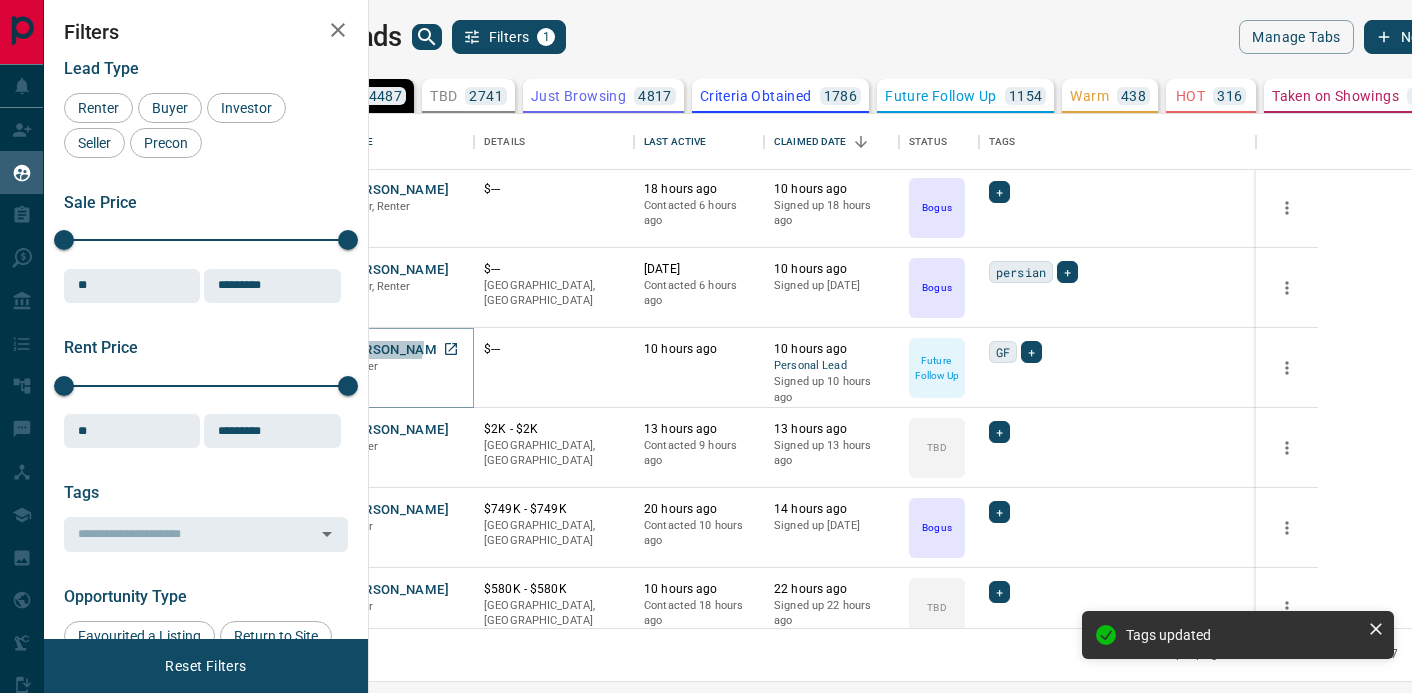 click on "[PERSON_NAME]" at bounding box center (396, 350) 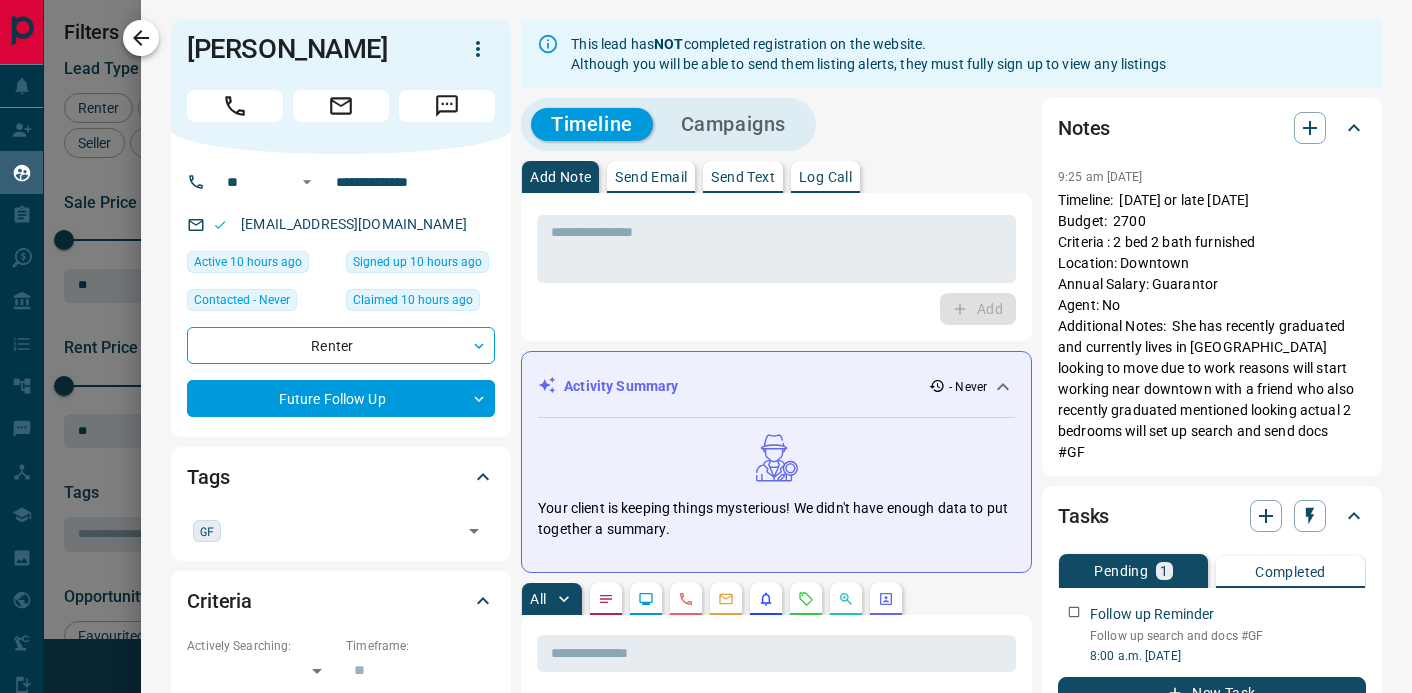 click 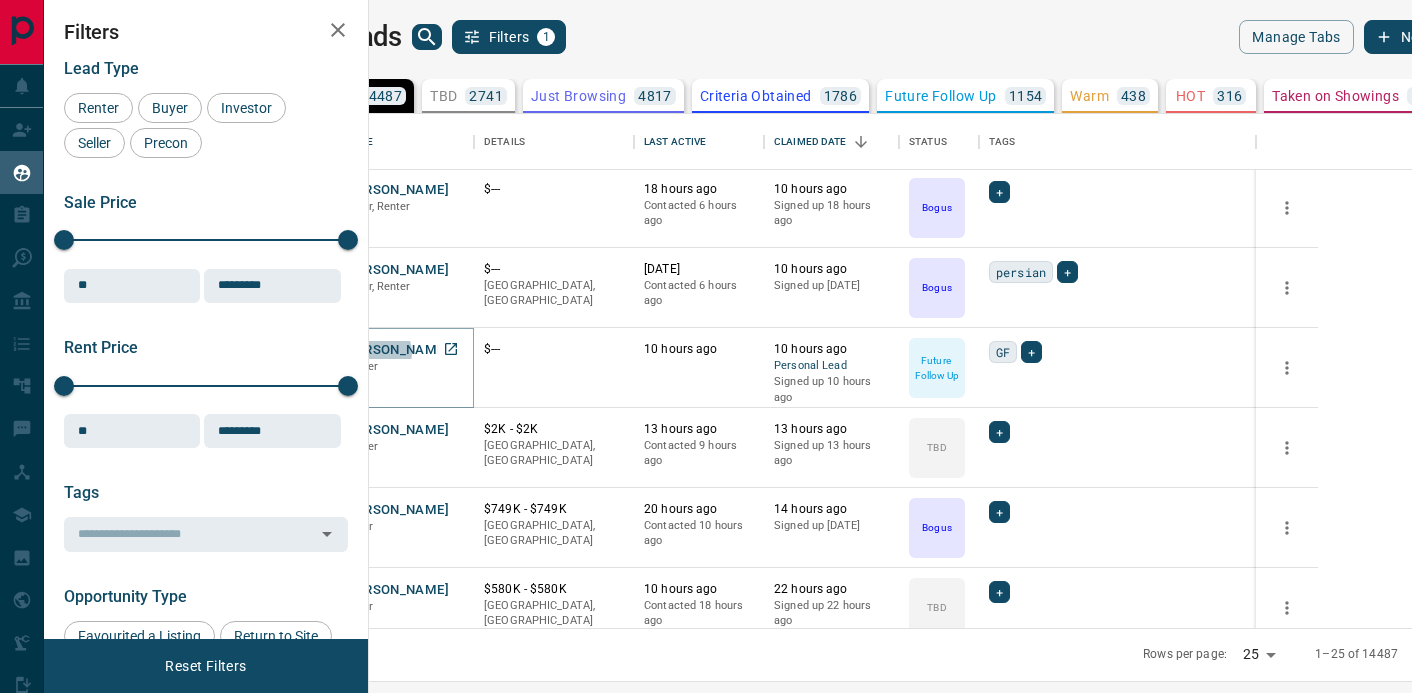 click on "[PERSON_NAME]" at bounding box center [396, 350] 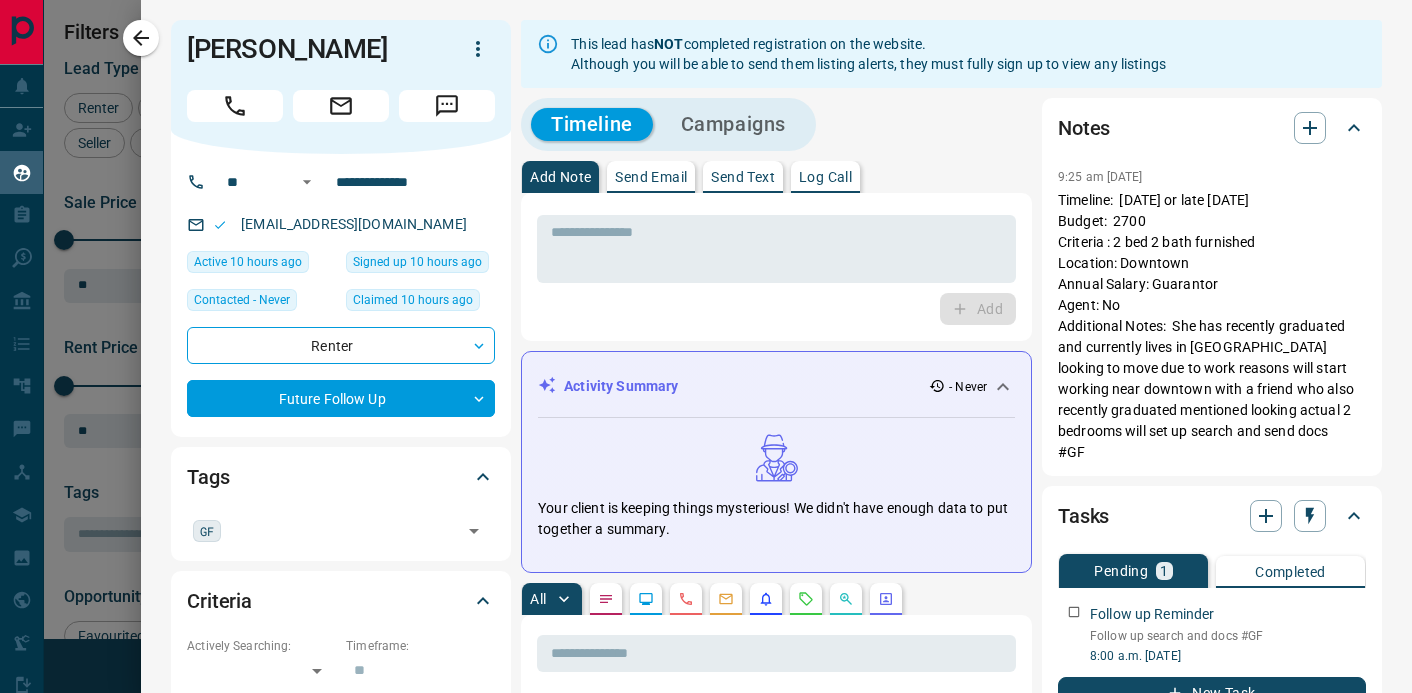 click on "Send Text" at bounding box center [743, 177] 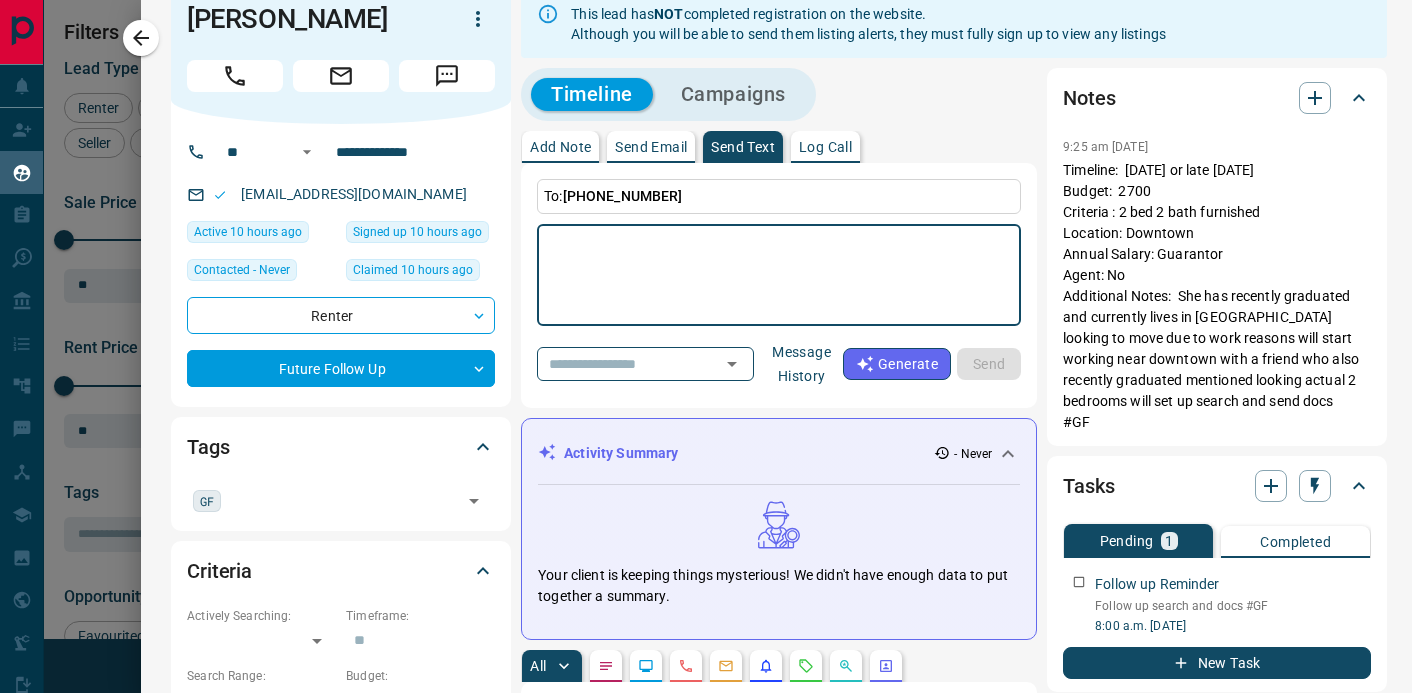 scroll, scrollTop: 33, scrollLeft: 0, axis: vertical 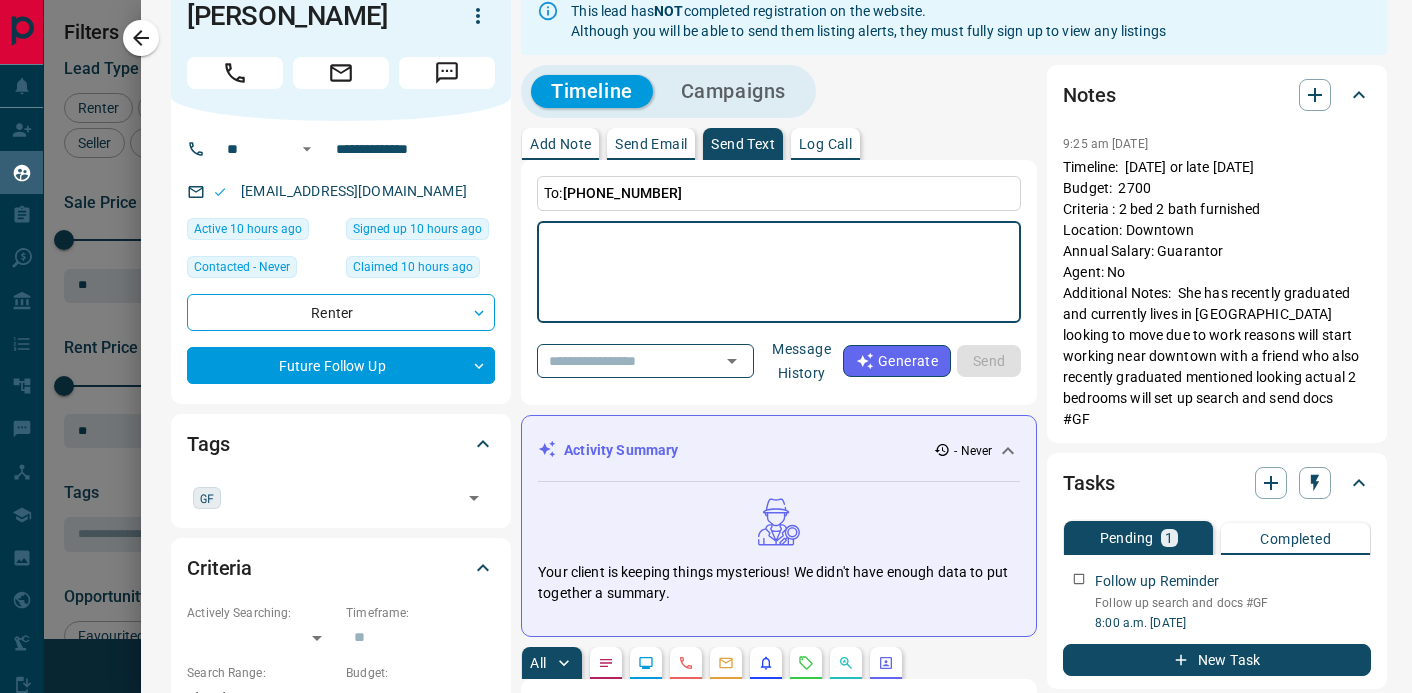 click on "Message History" at bounding box center [801, 361] 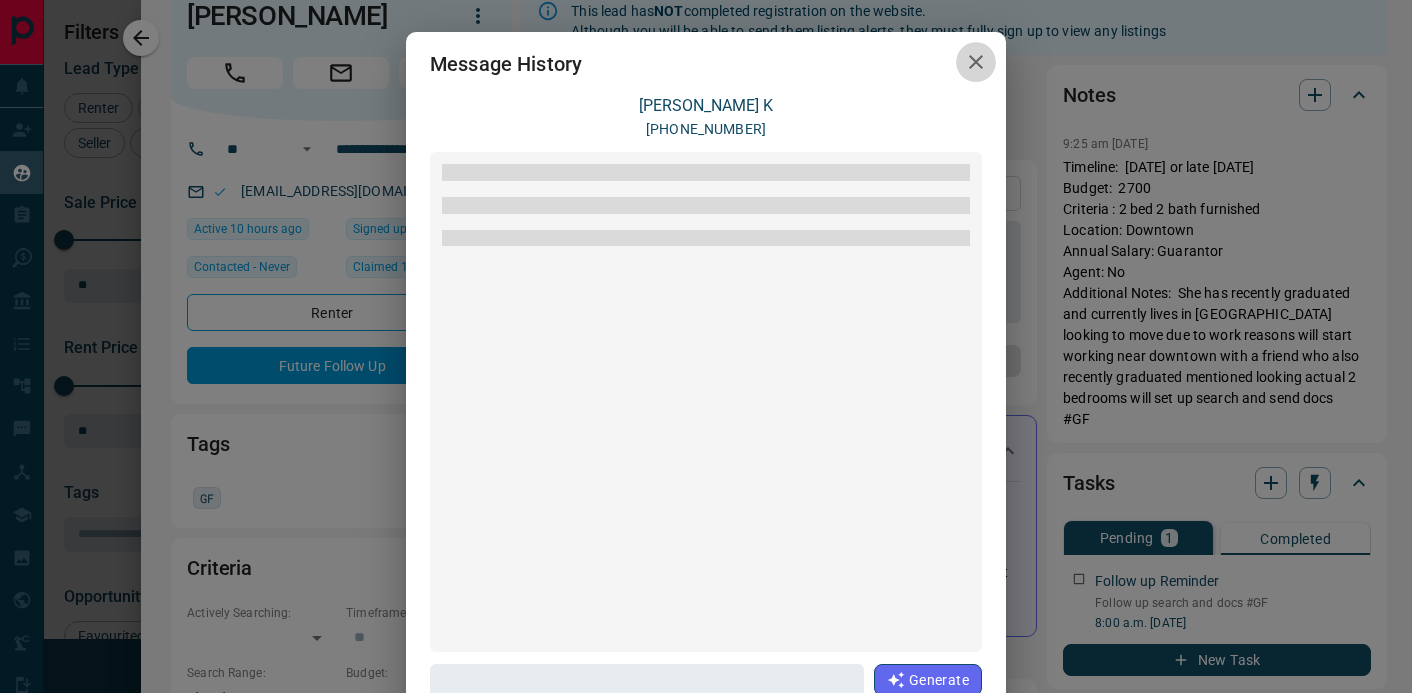 click 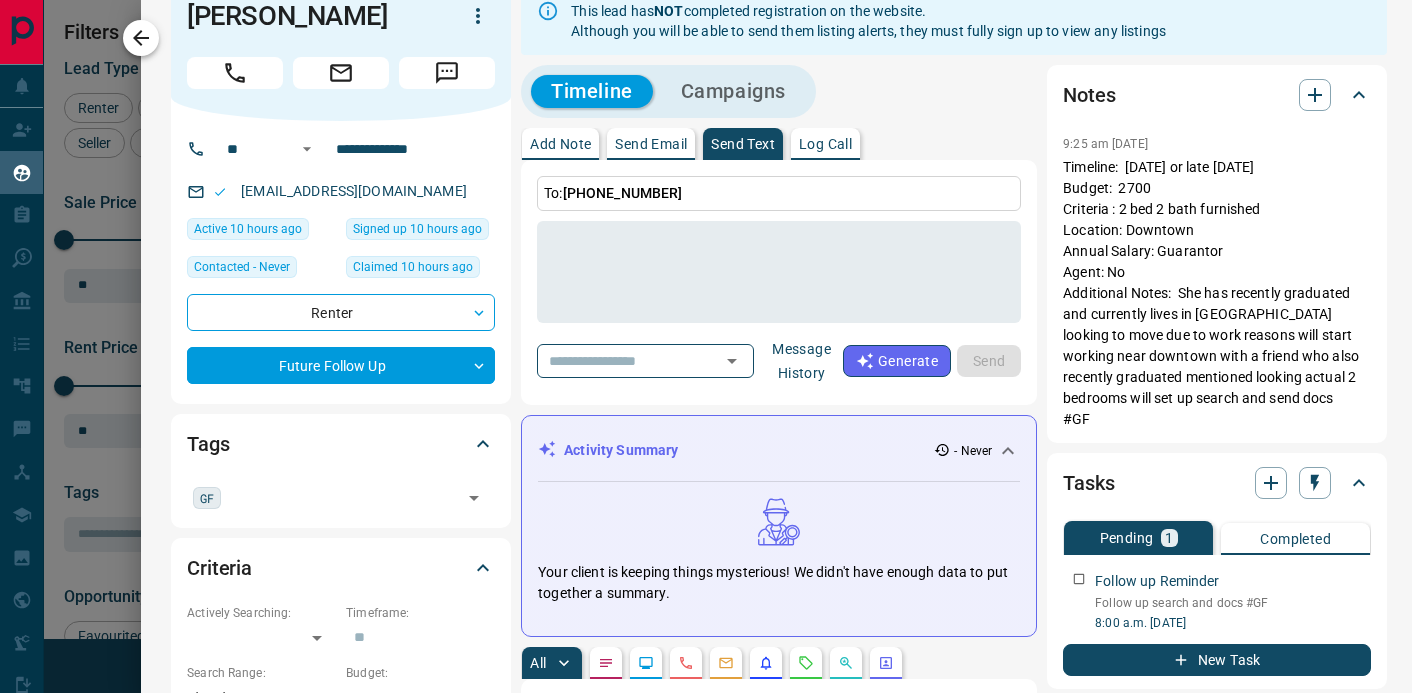 click 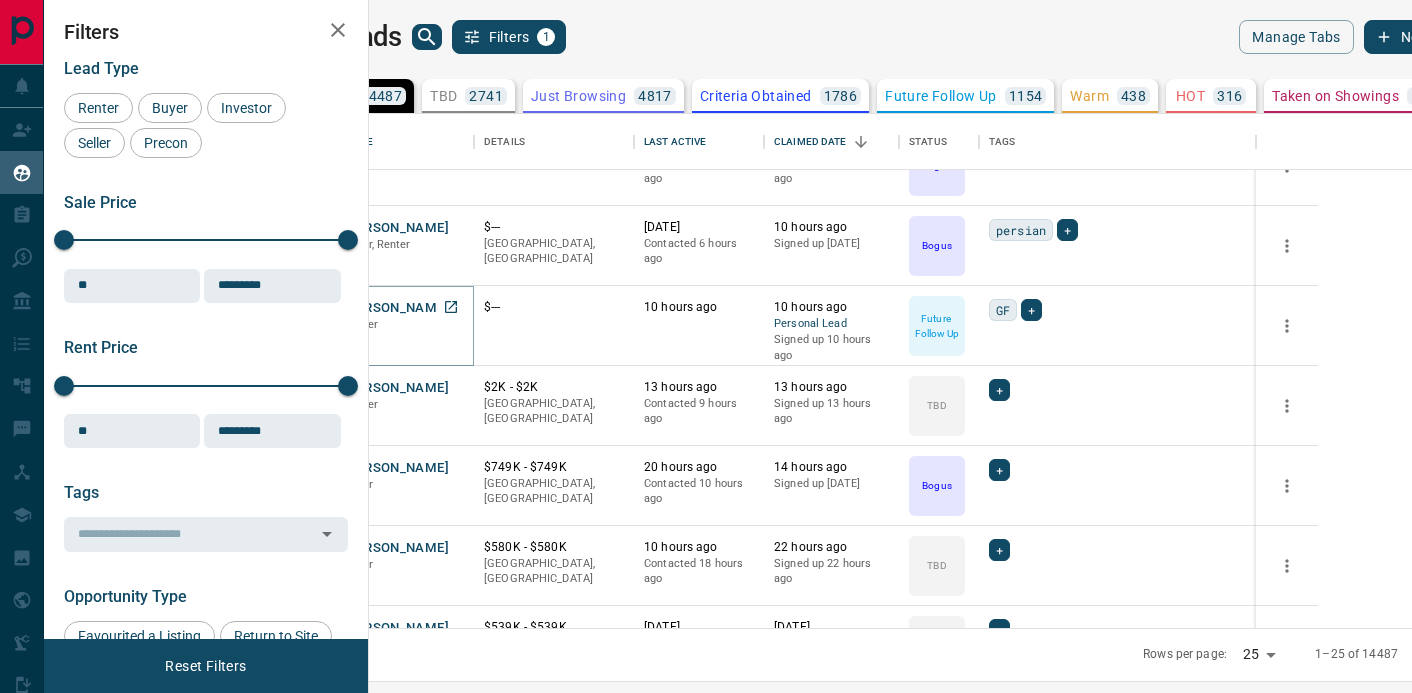 scroll, scrollTop: 446, scrollLeft: 0, axis: vertical 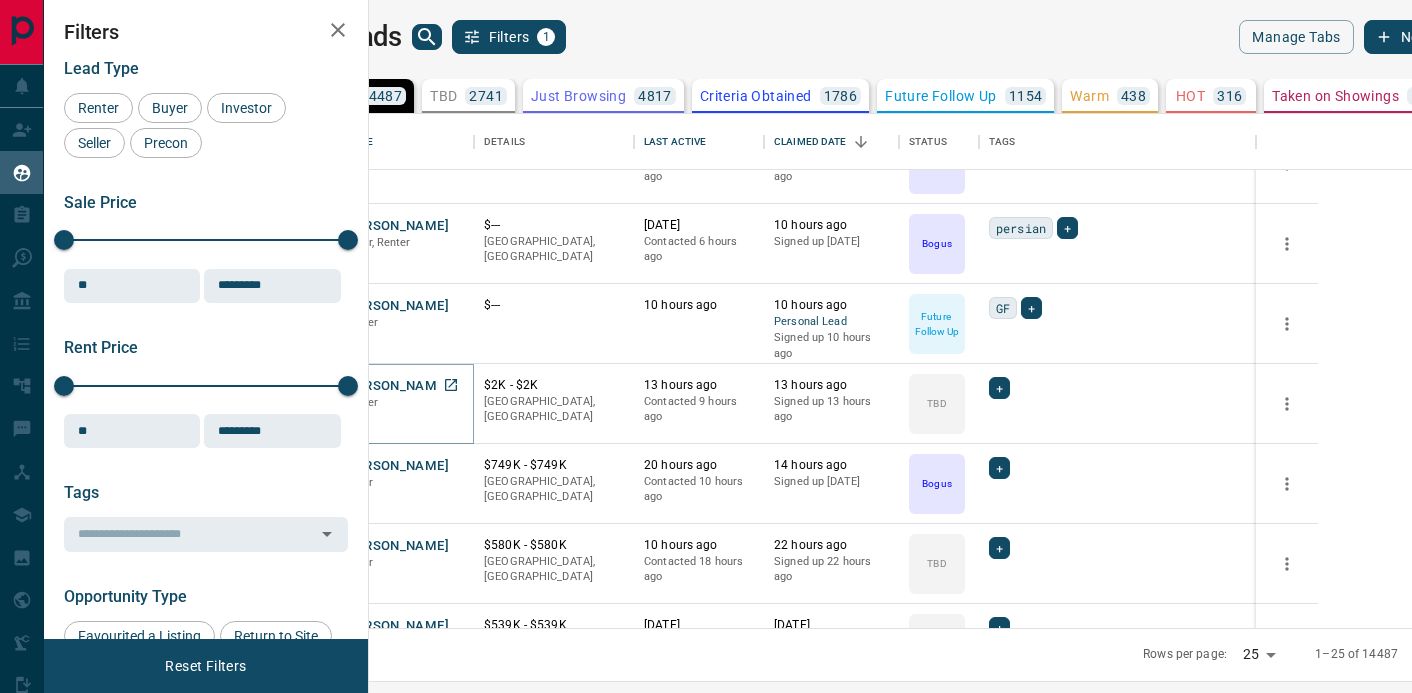 click on "[PERSON_NAME]" at bounding box center (396, 386) 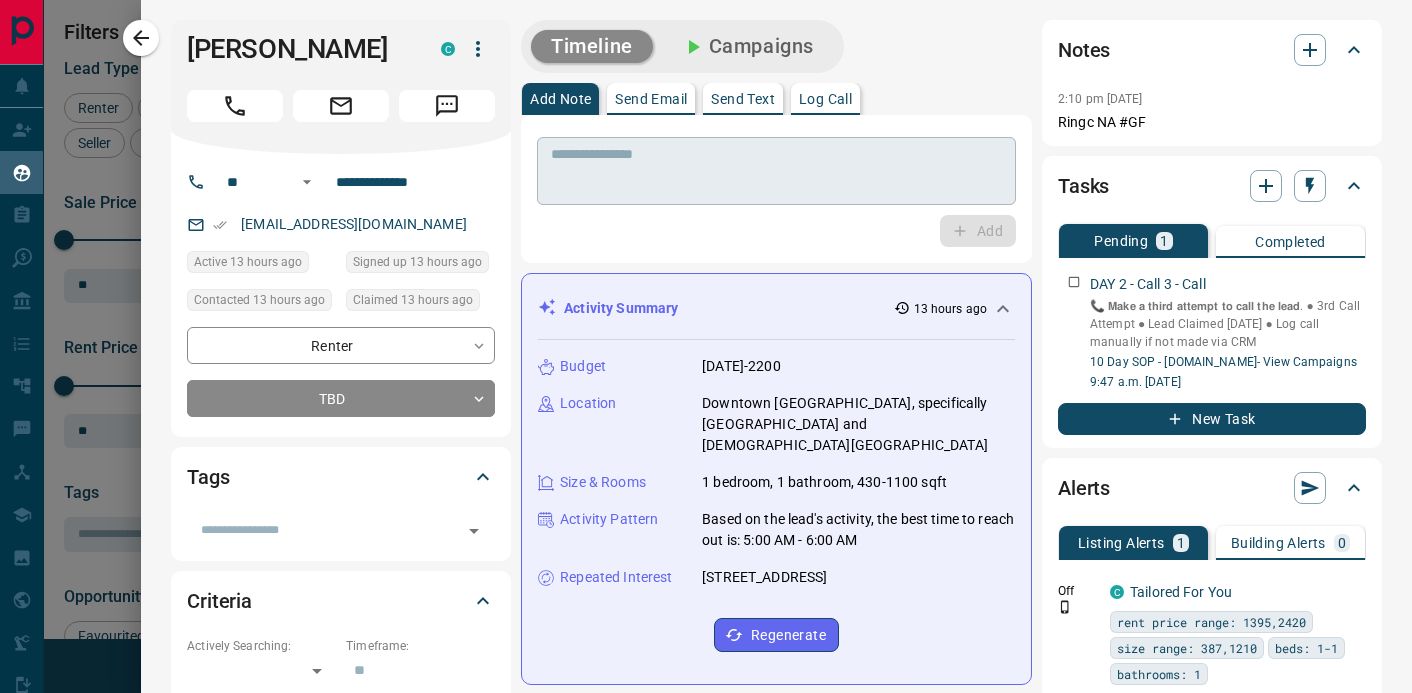 click at bounding box center (776, 171) 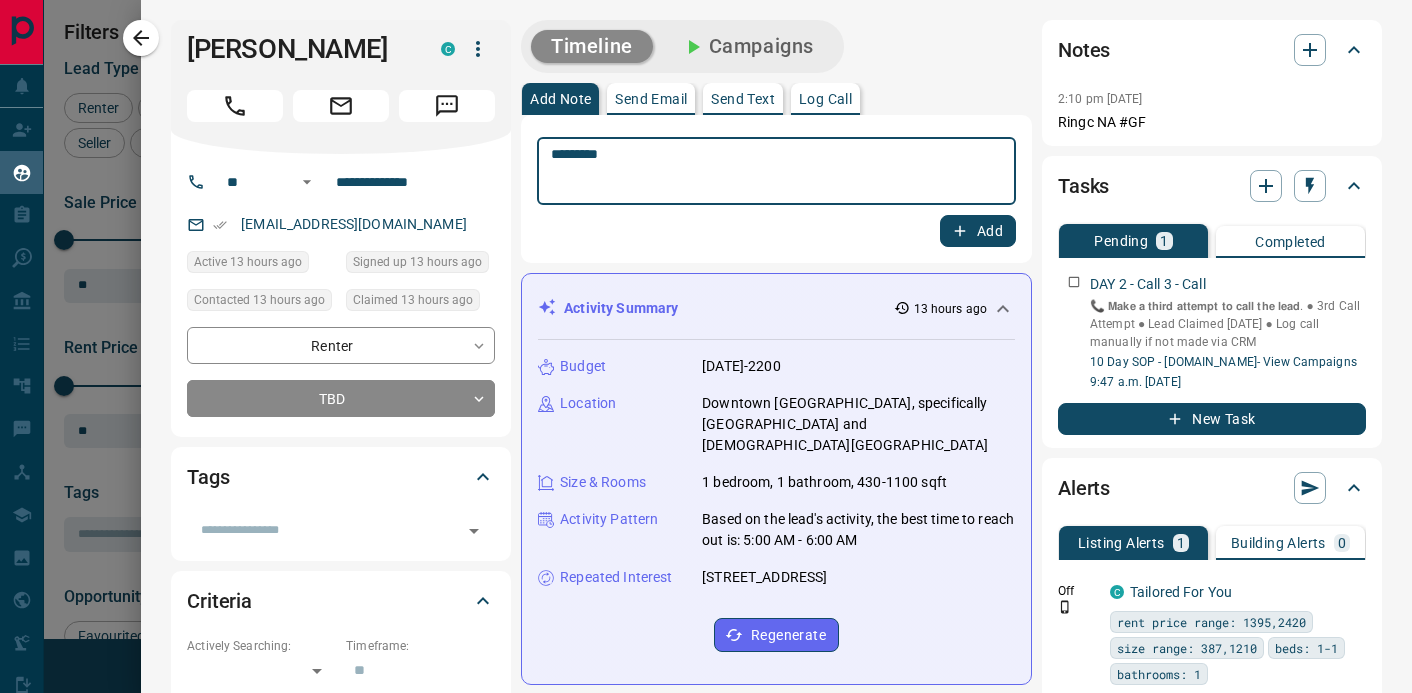 type on "*********" 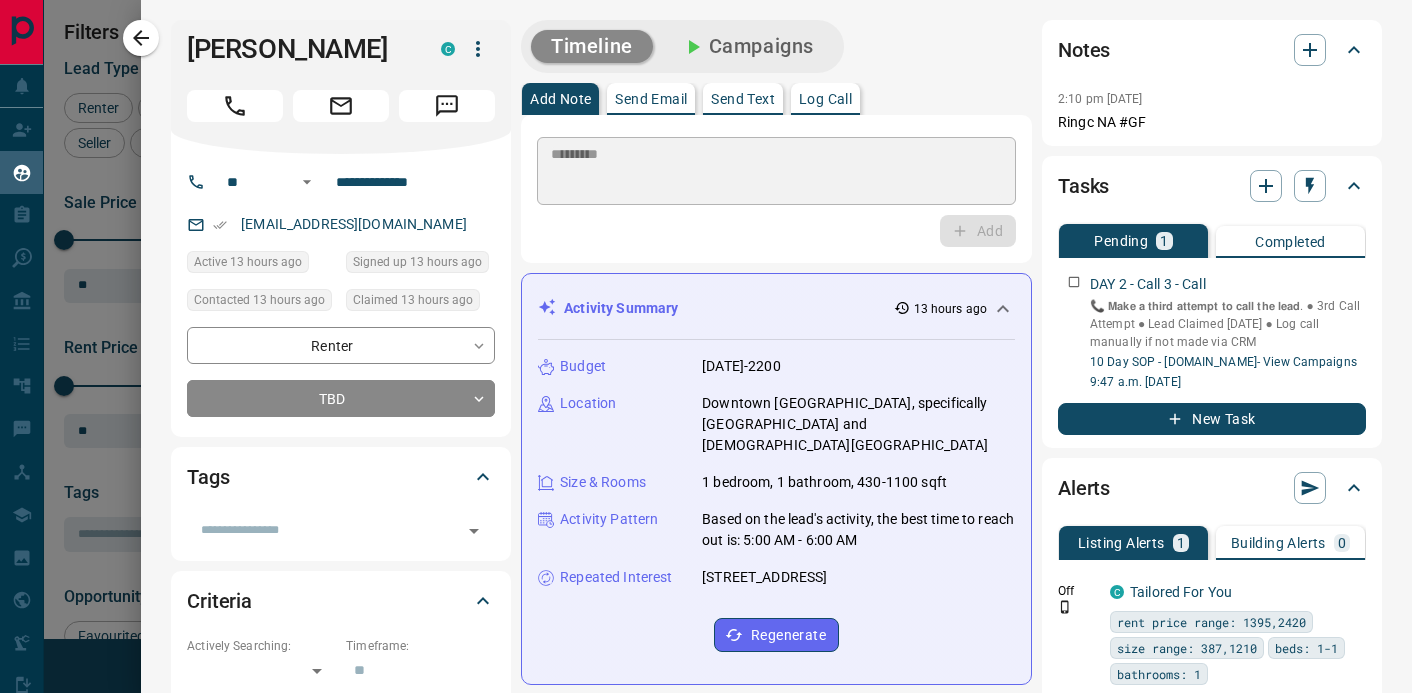 type 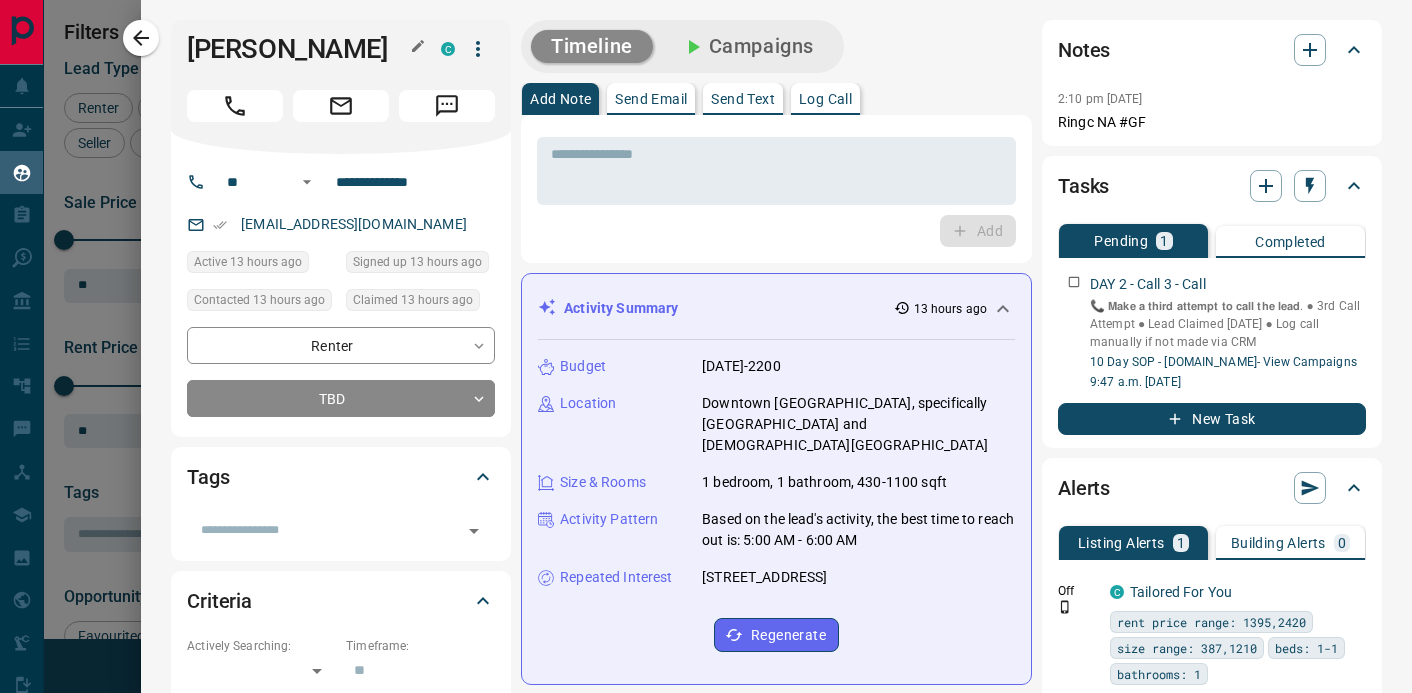 click on "[PERSON_NAME]" at bounding box center (299, 49) 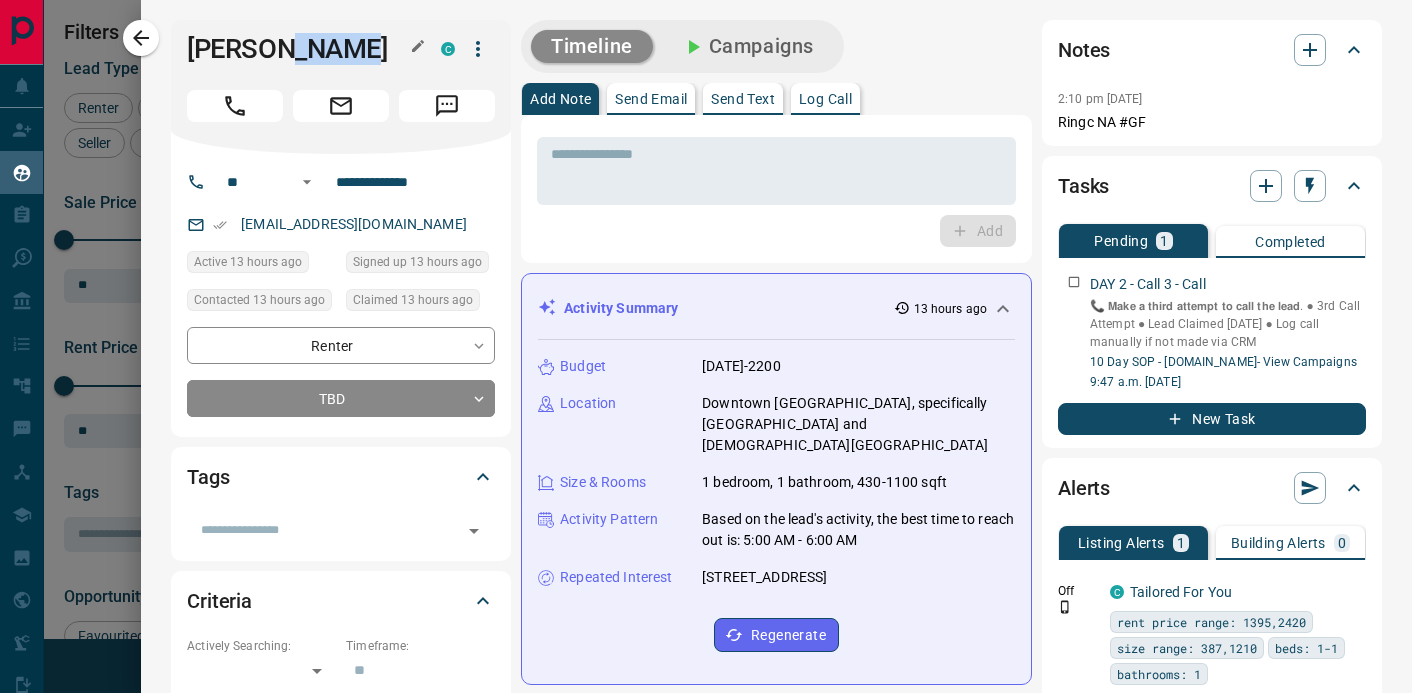 click on "[PERSON_NAME]" at bounding box center [299, 49] 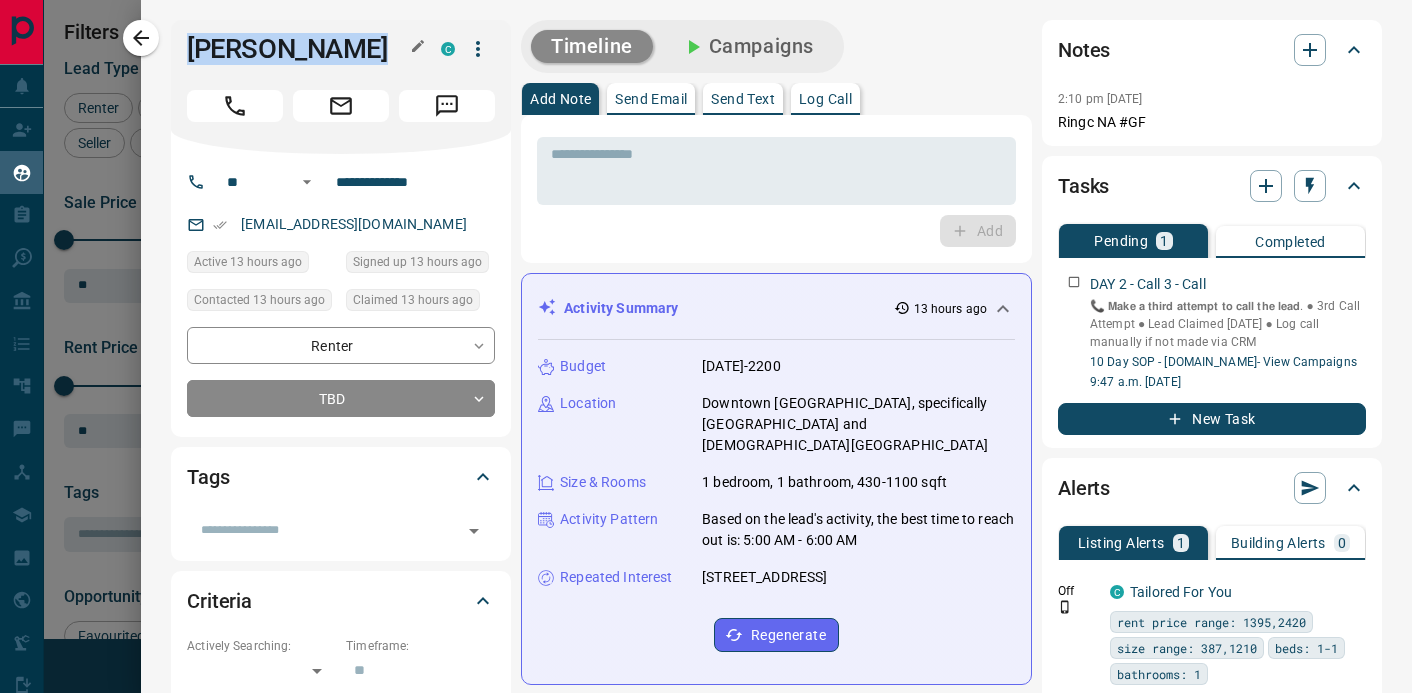 click on "[PERSON_NAME]" at bounding box center (299, 49) 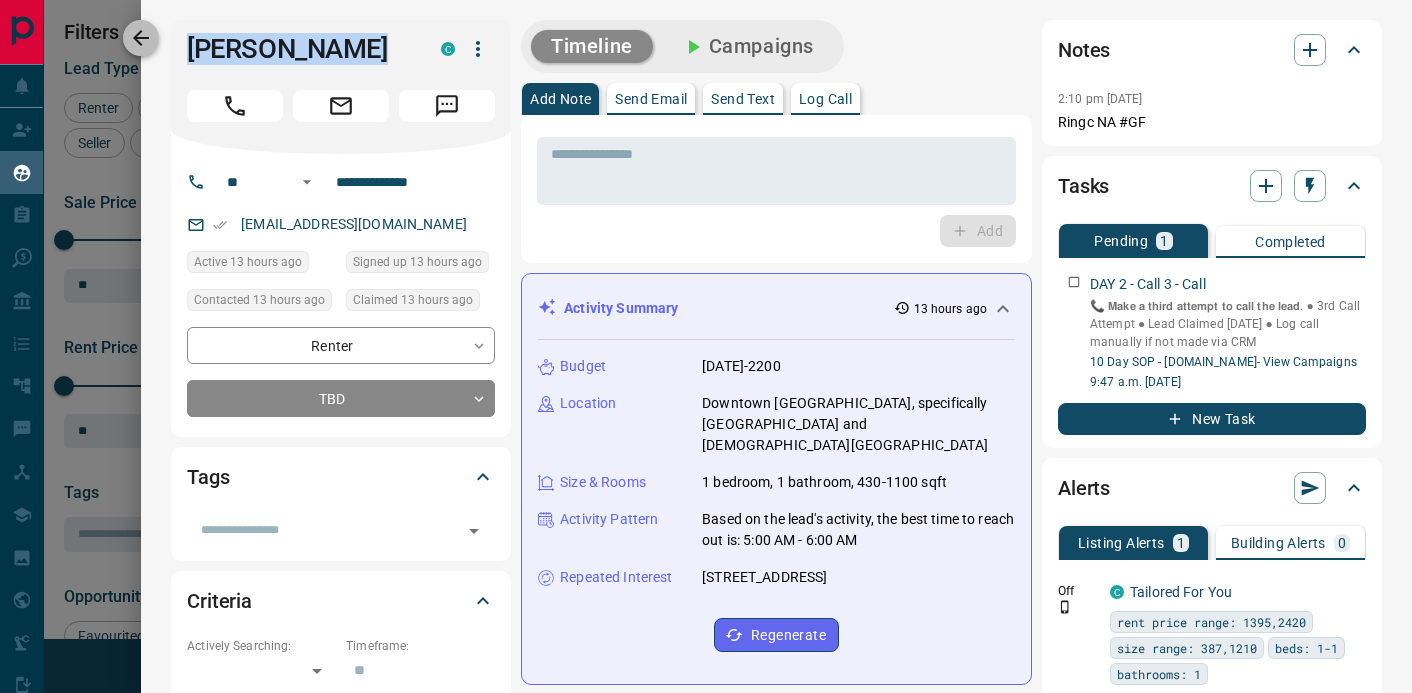 click 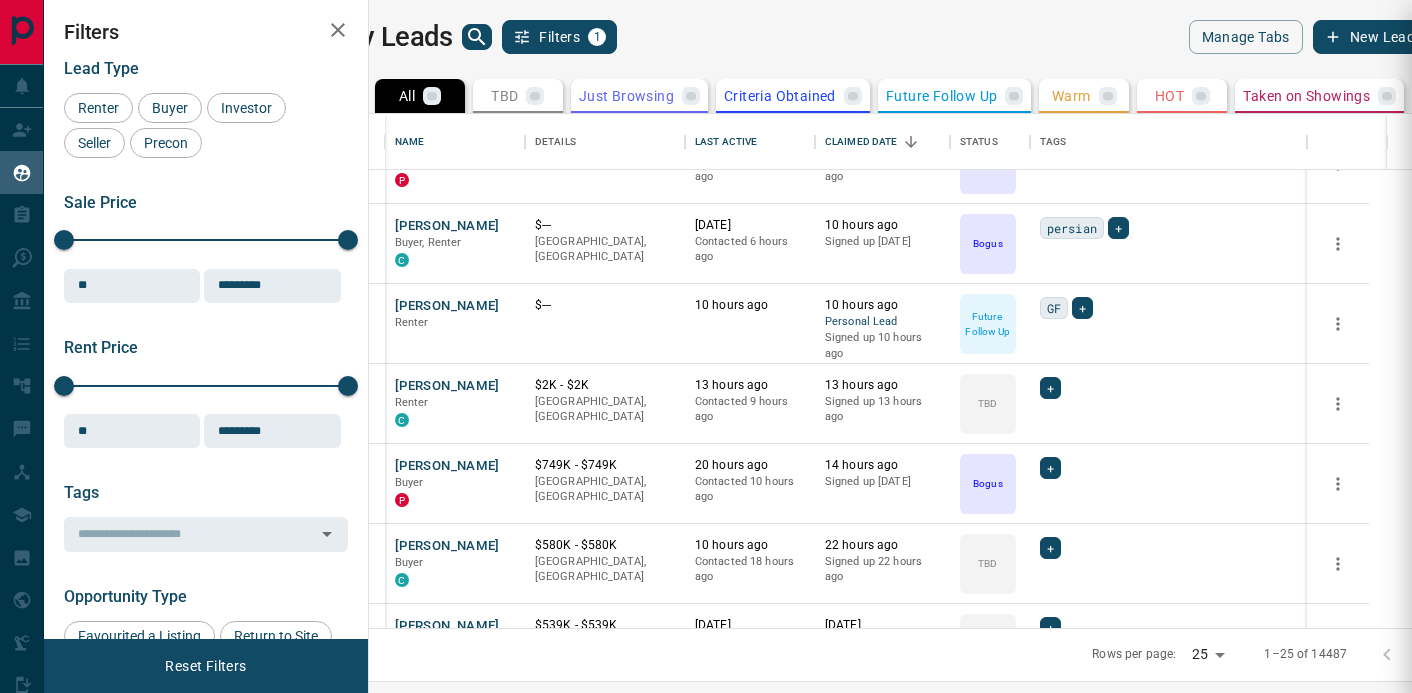 click at bounding box center [706, 346] 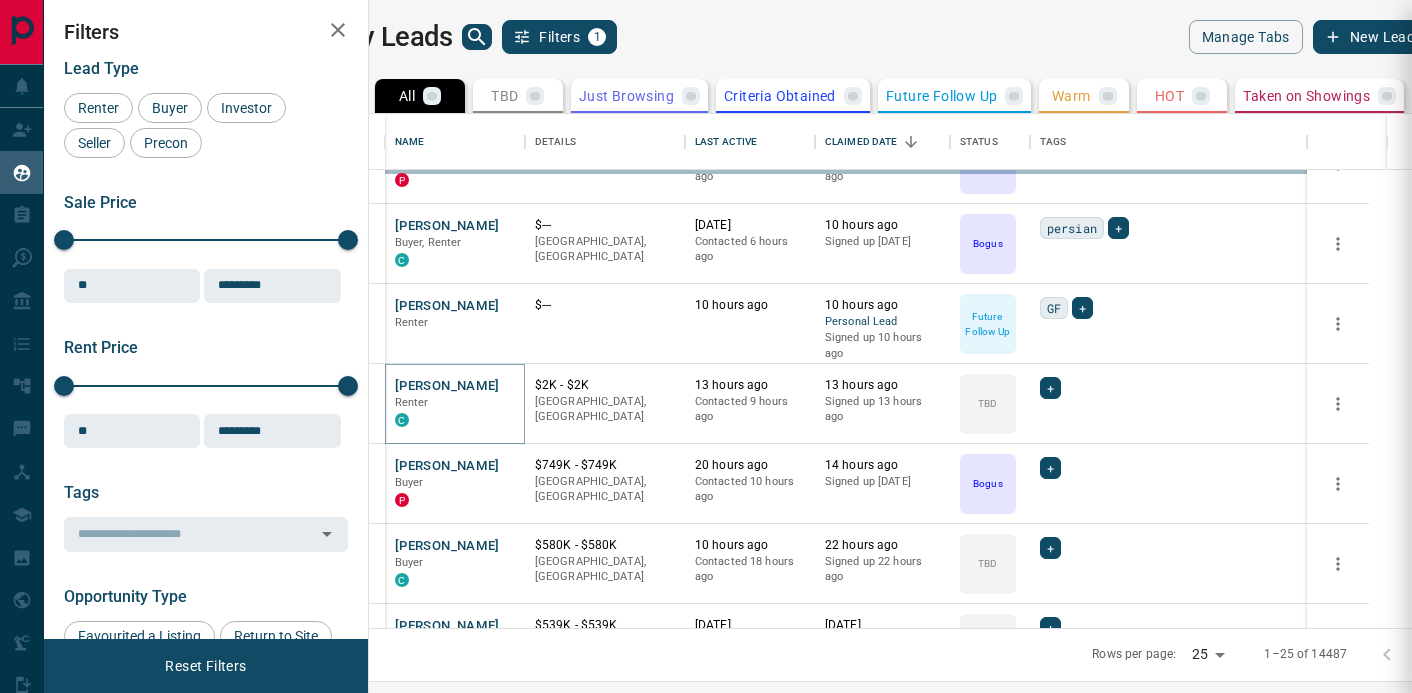 click on "[PERSON_NAME]" at bounding box center [447, 386] 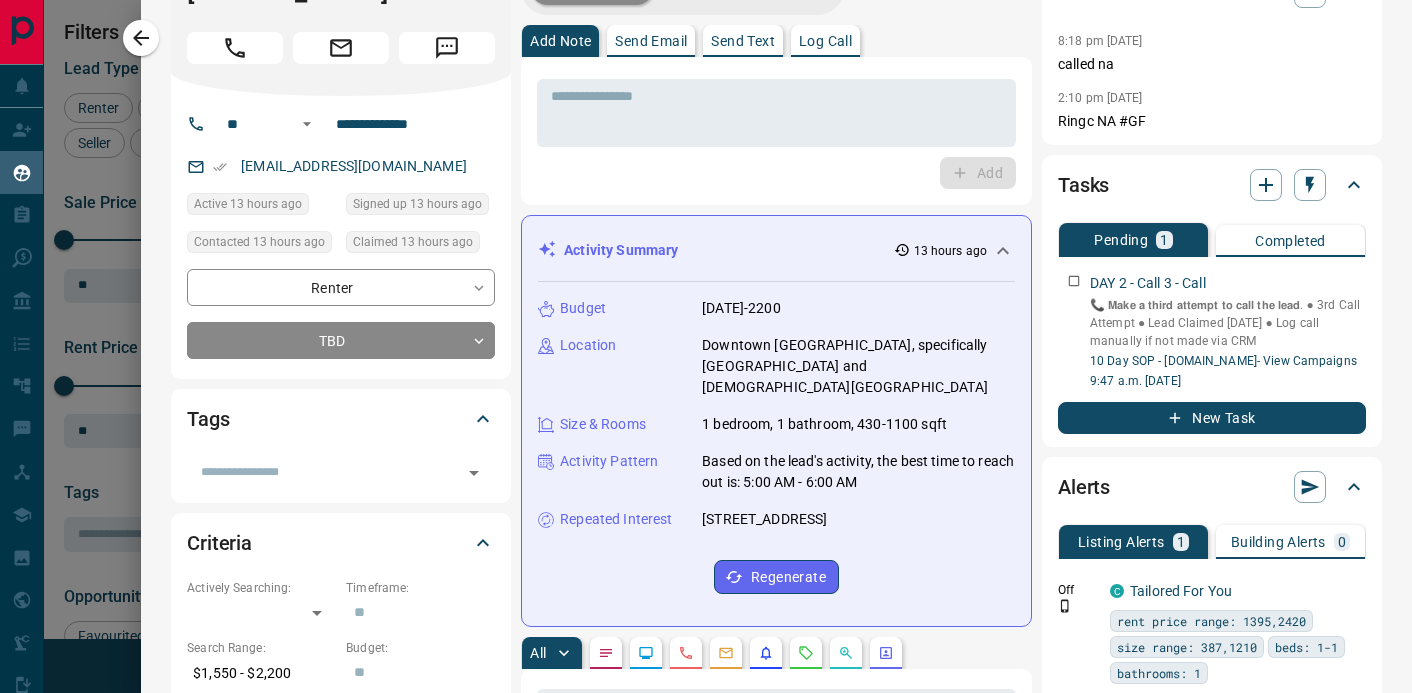 scroll, scrollTop: 0, scrollLeft: 0, axis: both 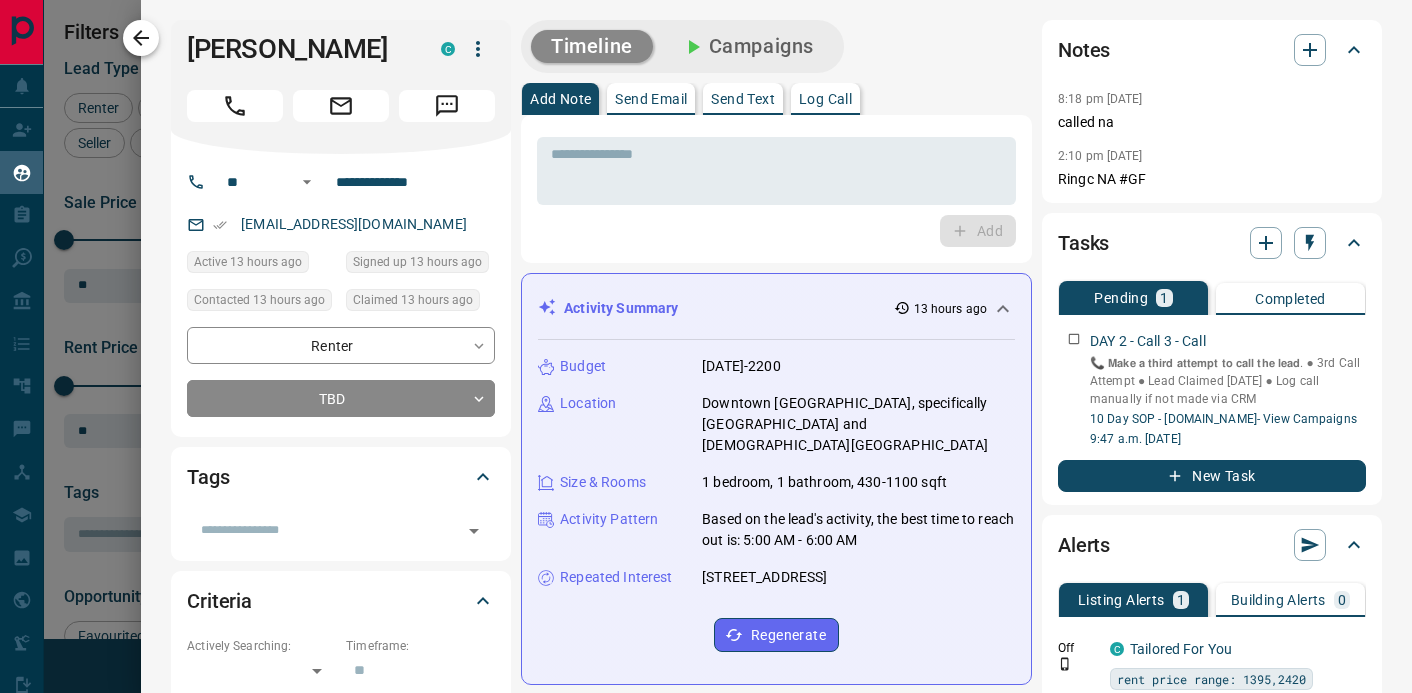 click 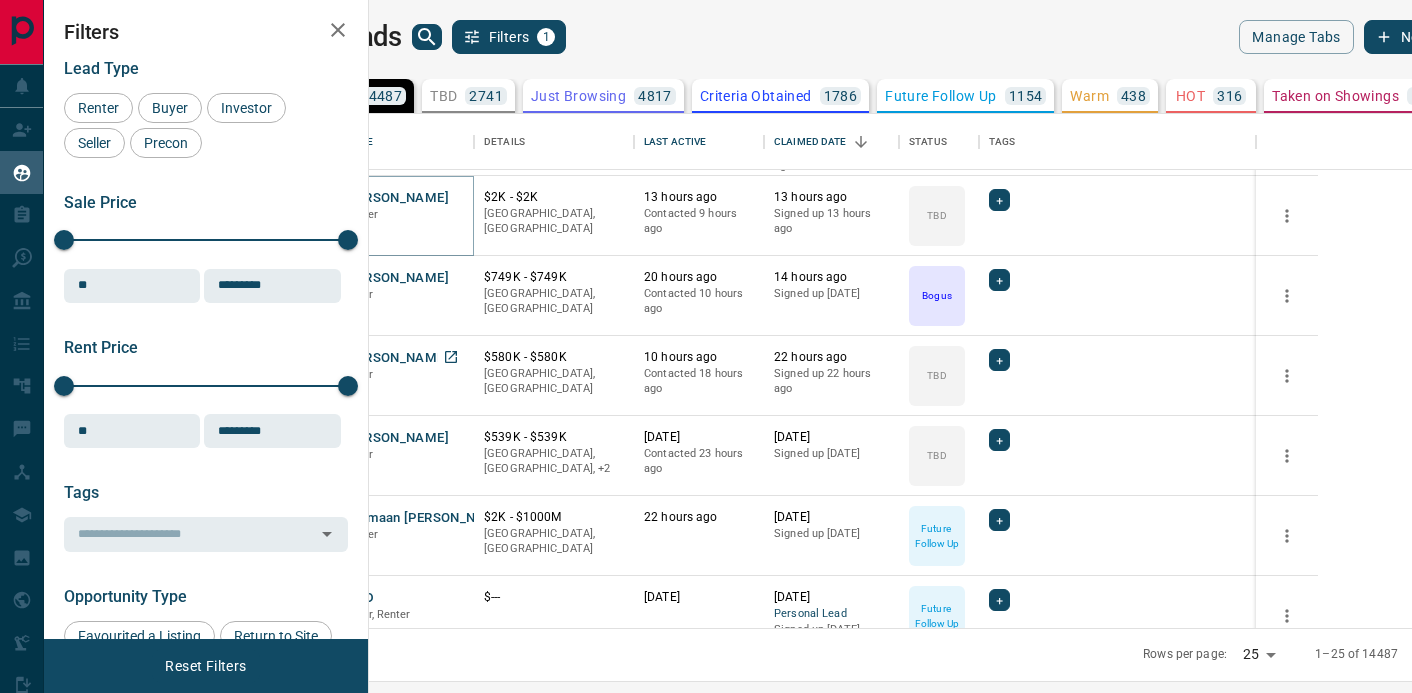 scroll, scrollTop: 654, scrollLeft: 0, axis: vertical 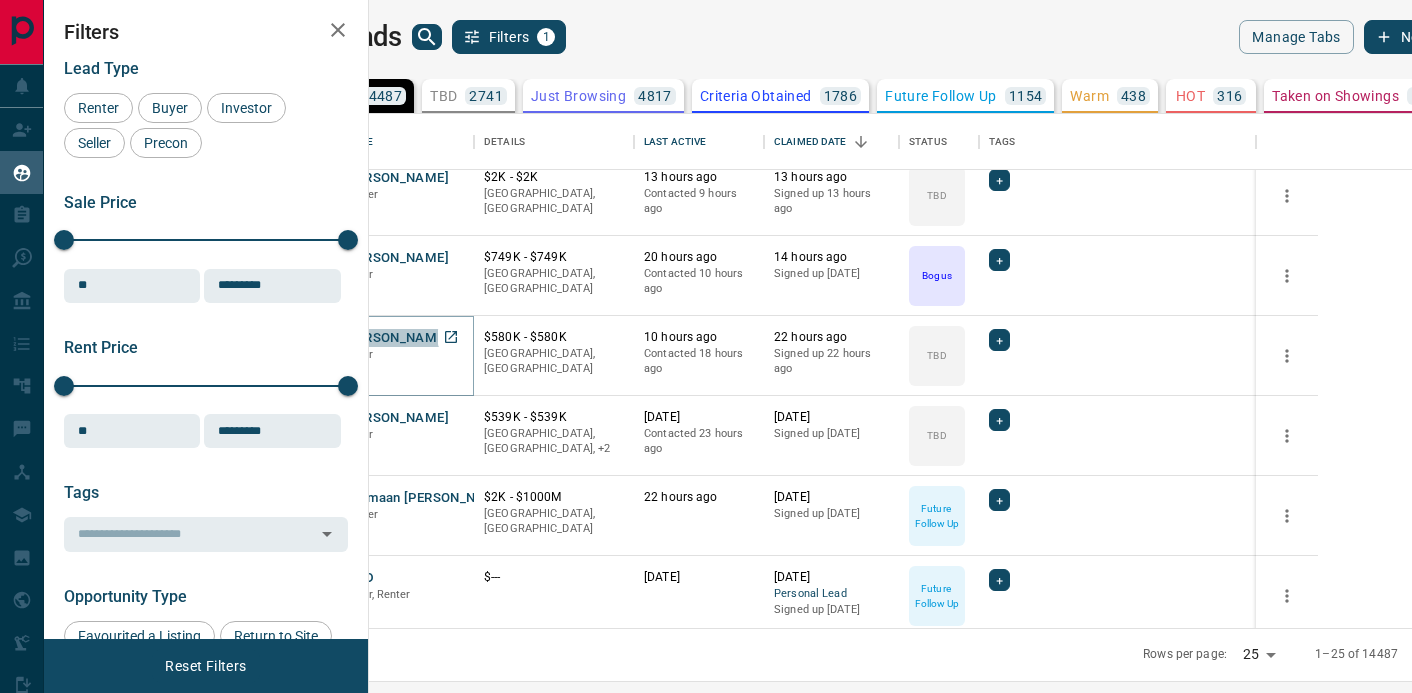 click on "[PERSON_NAME]" at bounding box center (396, 338) 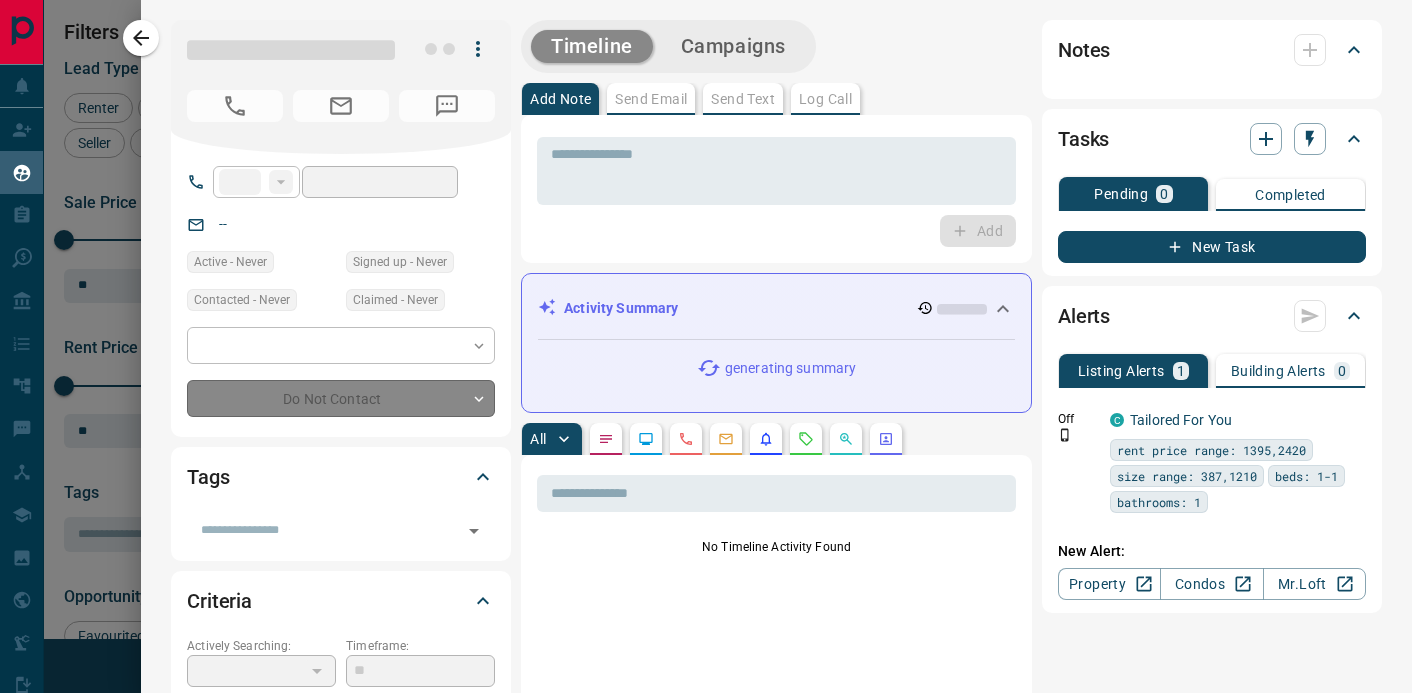 type on "**" 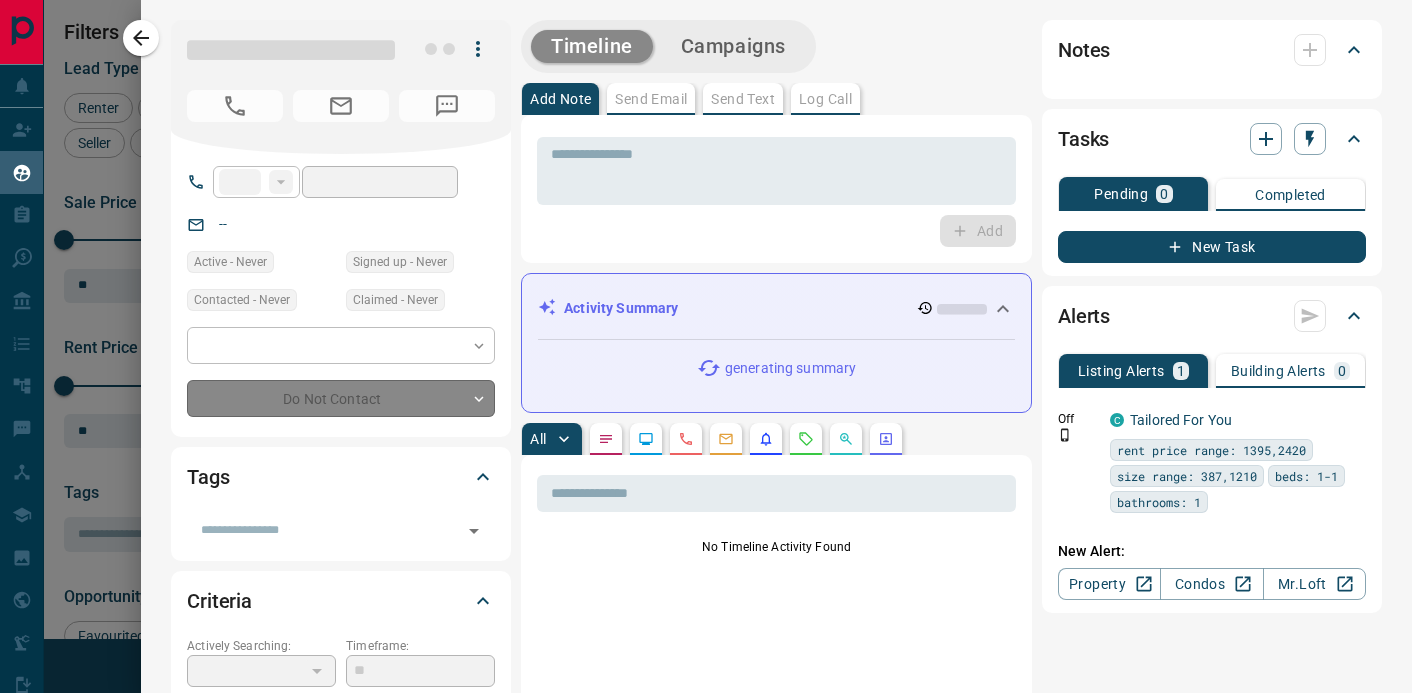 type on "**********" 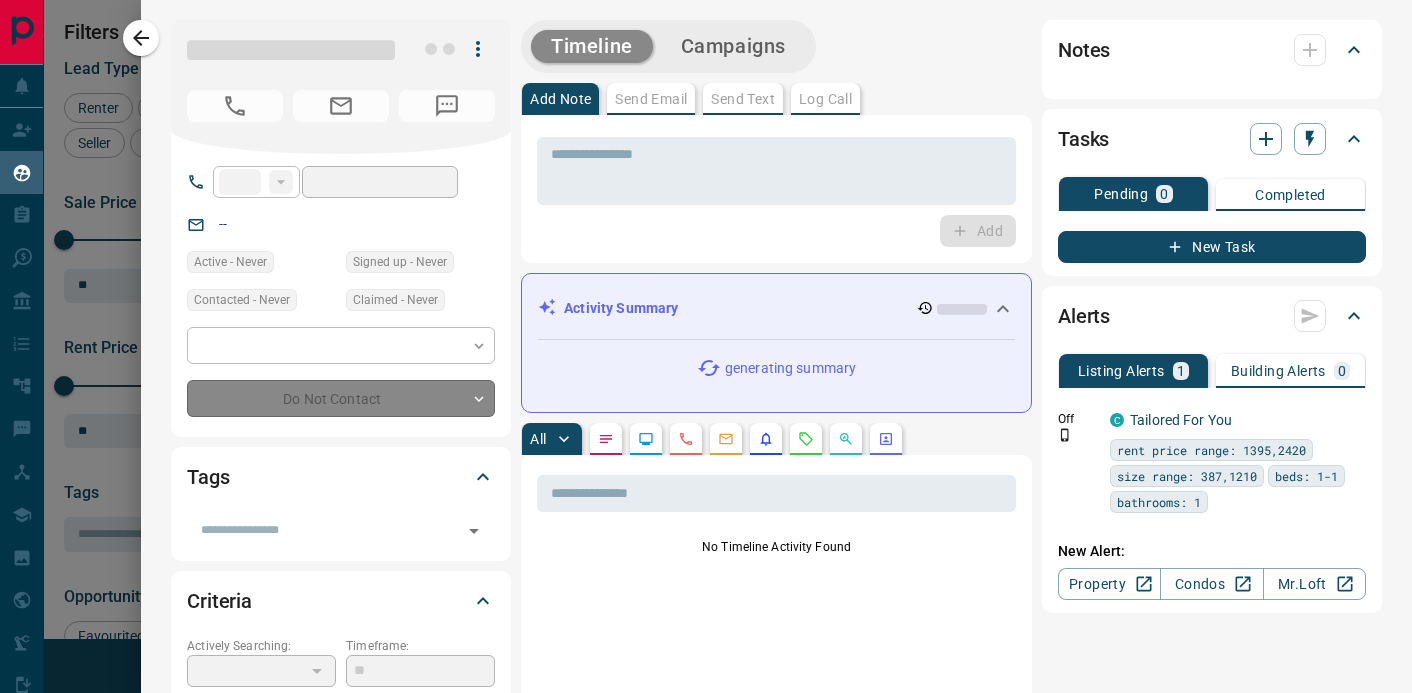 type on "**********" 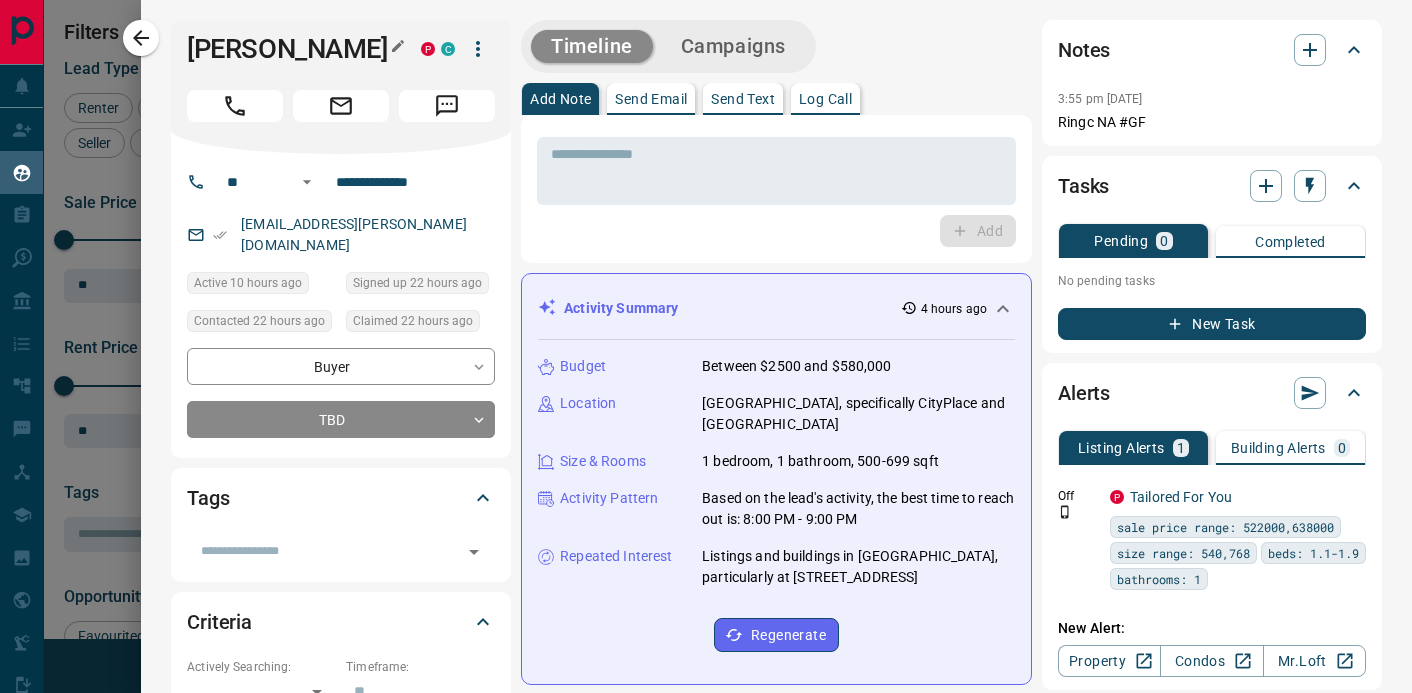 click on "[PERSON_NAME]" at bounding box center (289, 49) 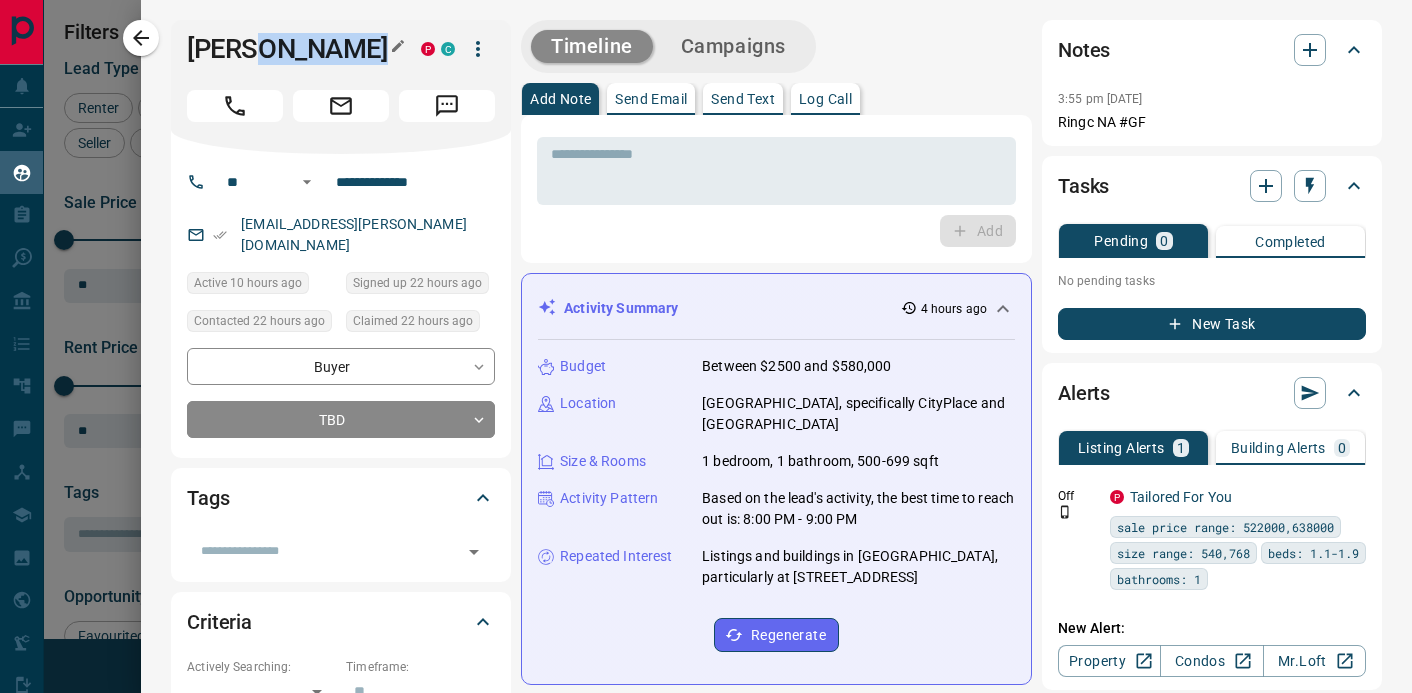 click on "[PERSON_NAME]" at bounding box center (289, 49) 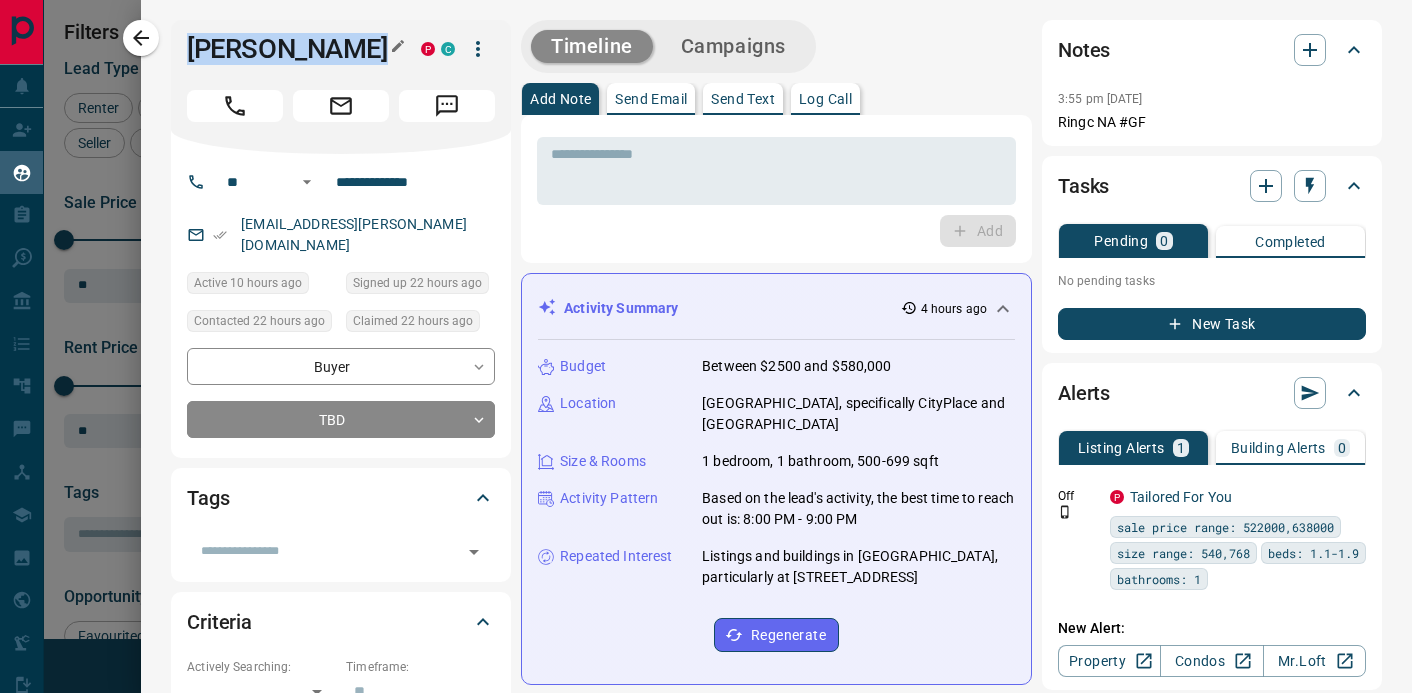 click on "[PERSON_NAME]" at bounding box center (289, 49) 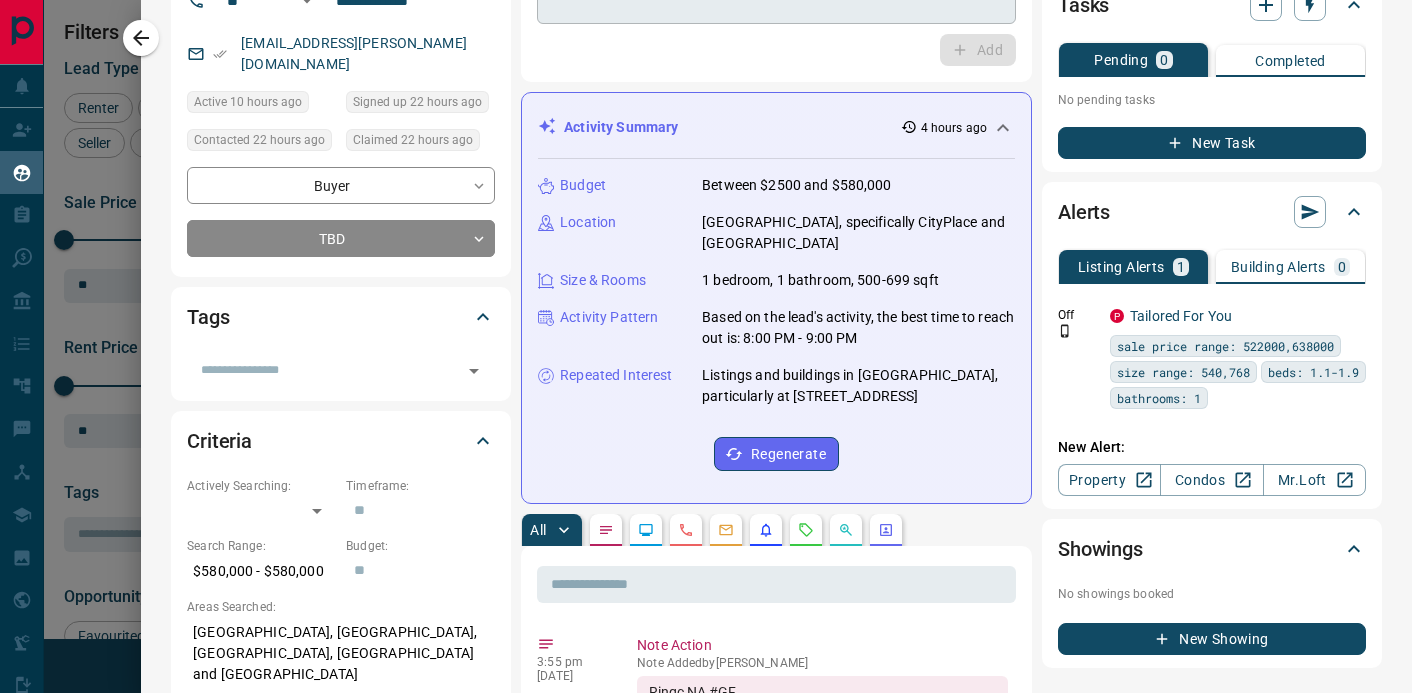 scroll, scrollTop: 0, scrollLeft: 0, axis: both 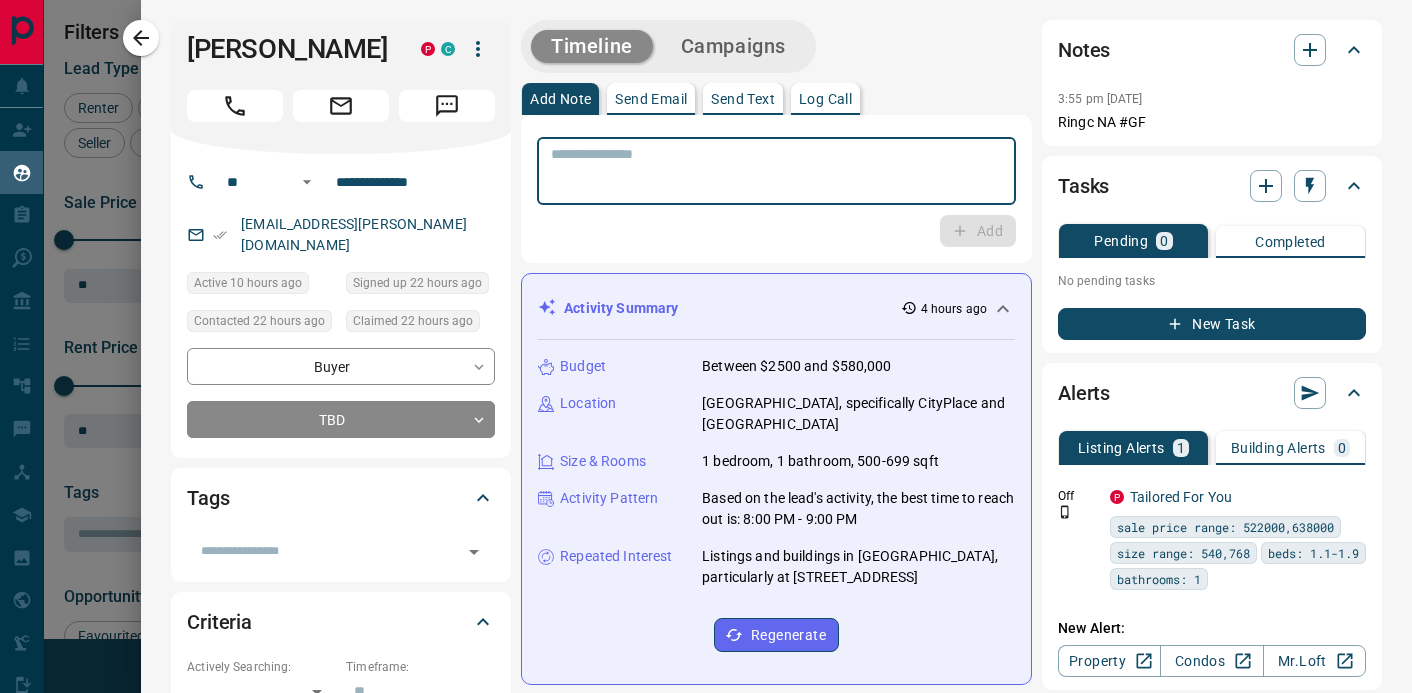 click at bounding box center [776, 171] 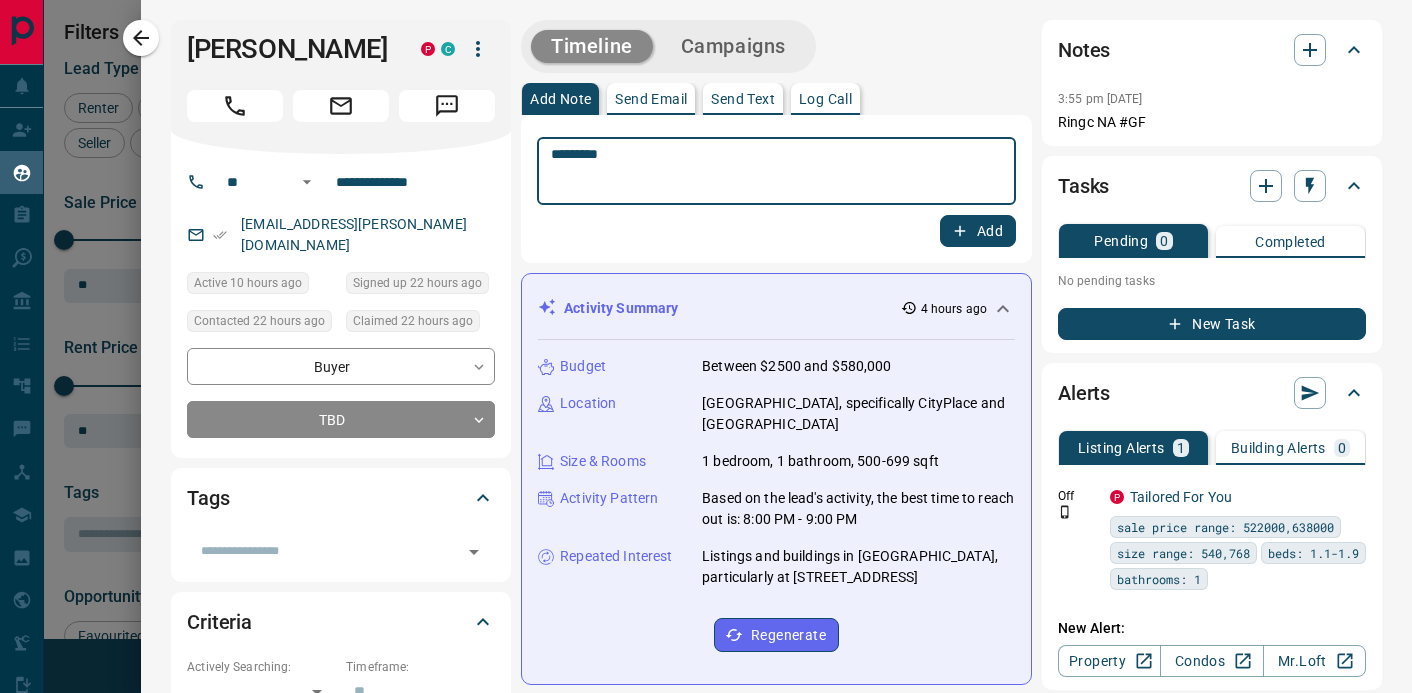 type on "*********" 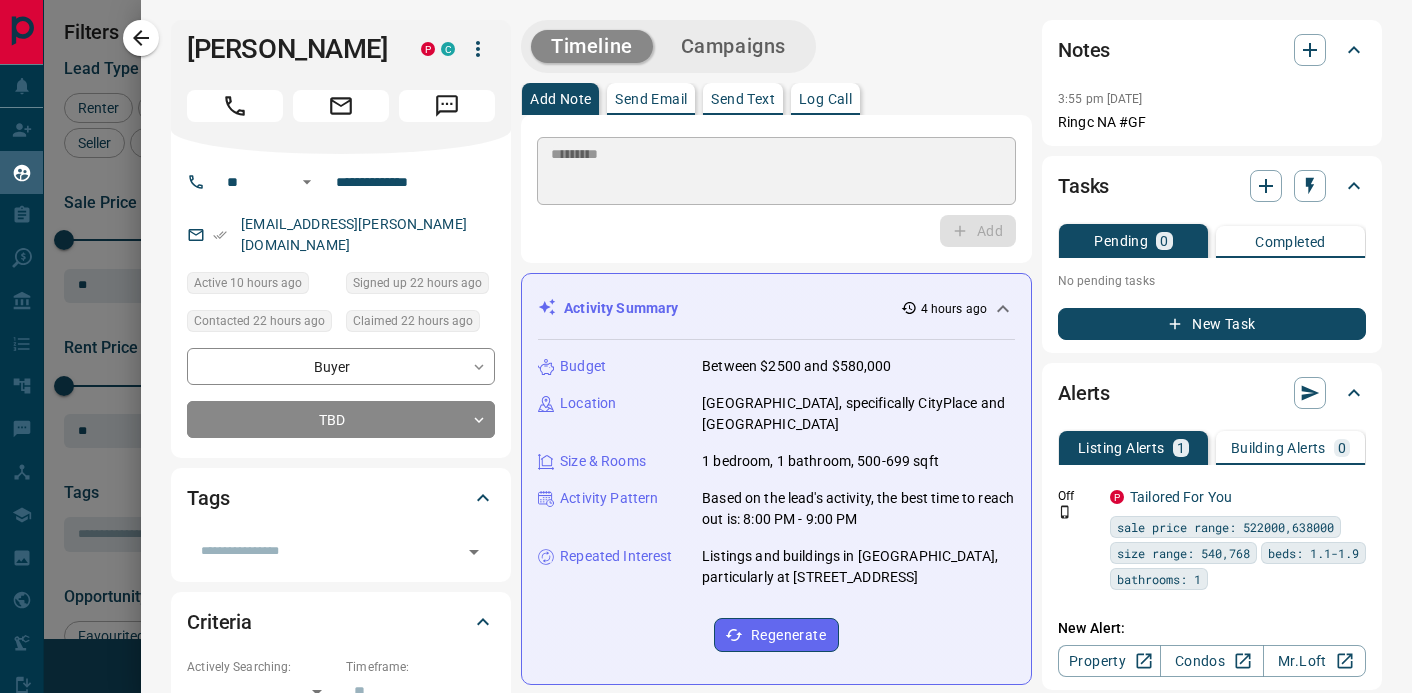 type 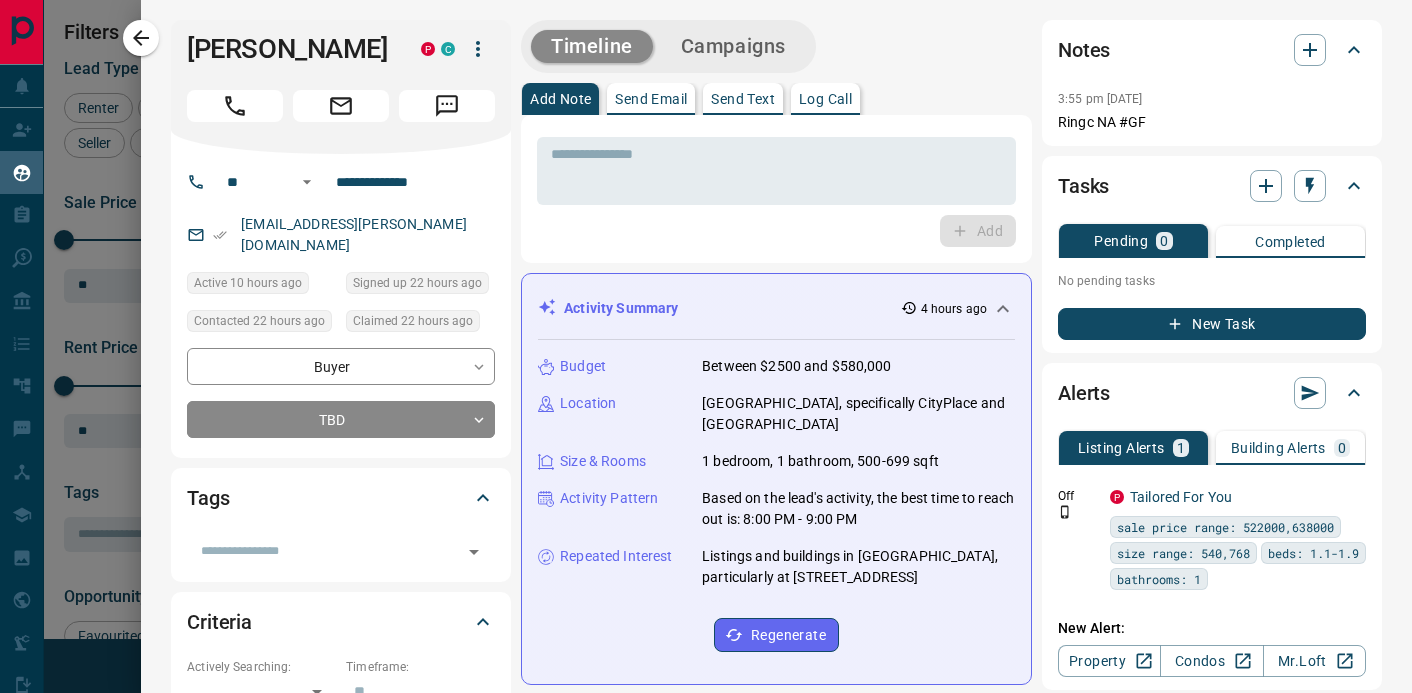 drag, startPoint x: 143, startPoint y: 34, endPoint x: 304, endPoint y: 1, distance: 164.3472 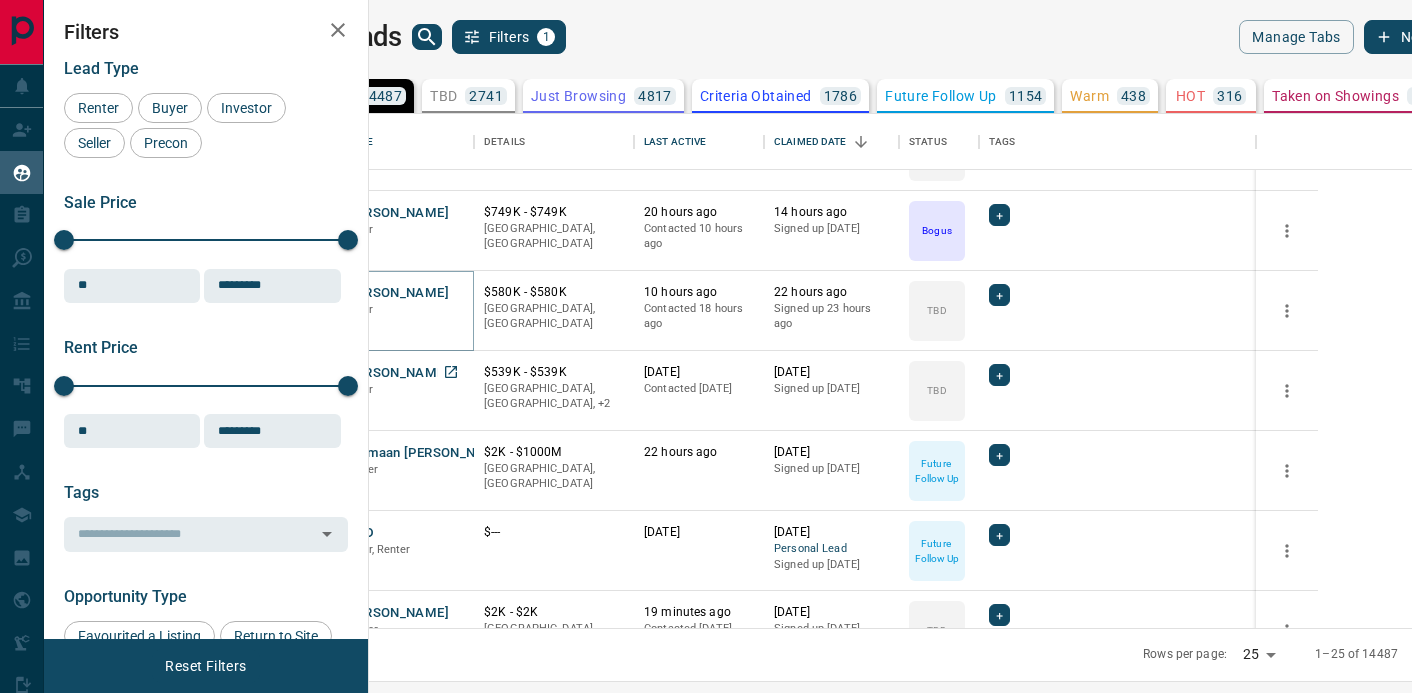 scroll, scrollTop: 700, scrollLeft: 0, axis: vertical 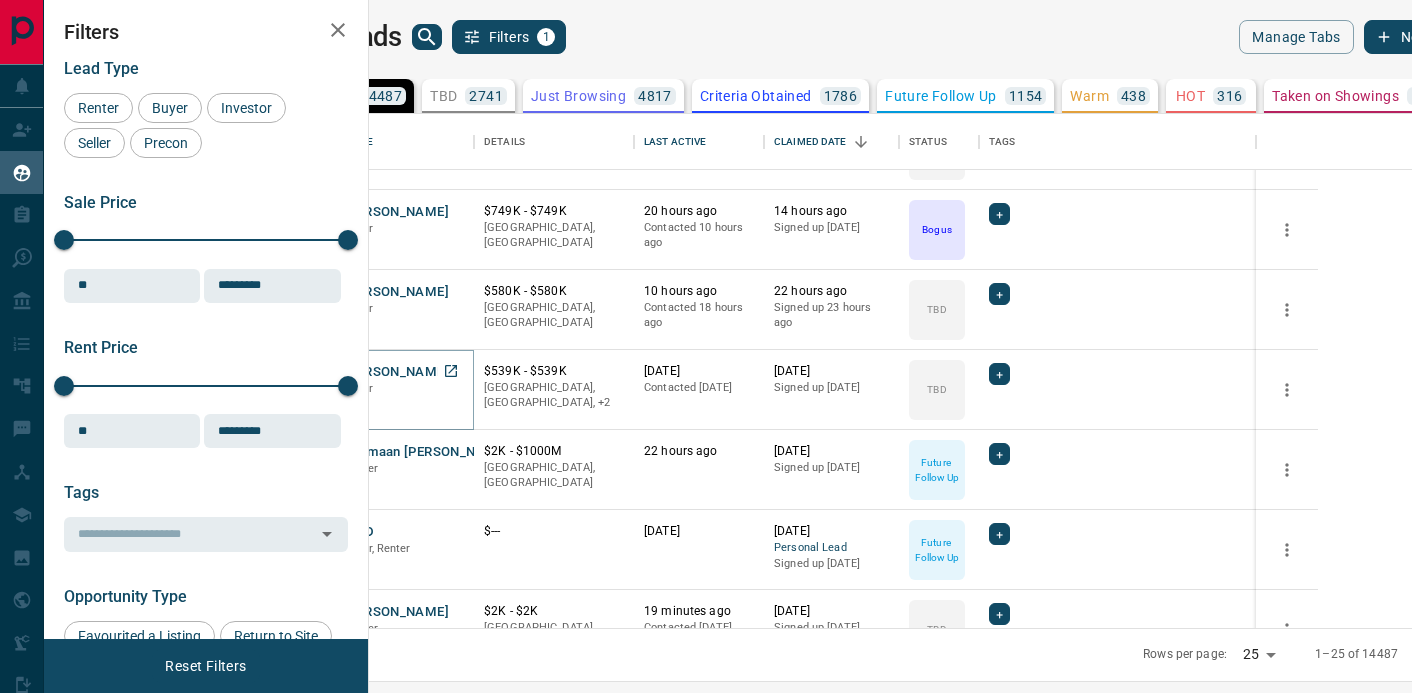 click on "[PERSON_NAME]" at bounding box center [396, 372] 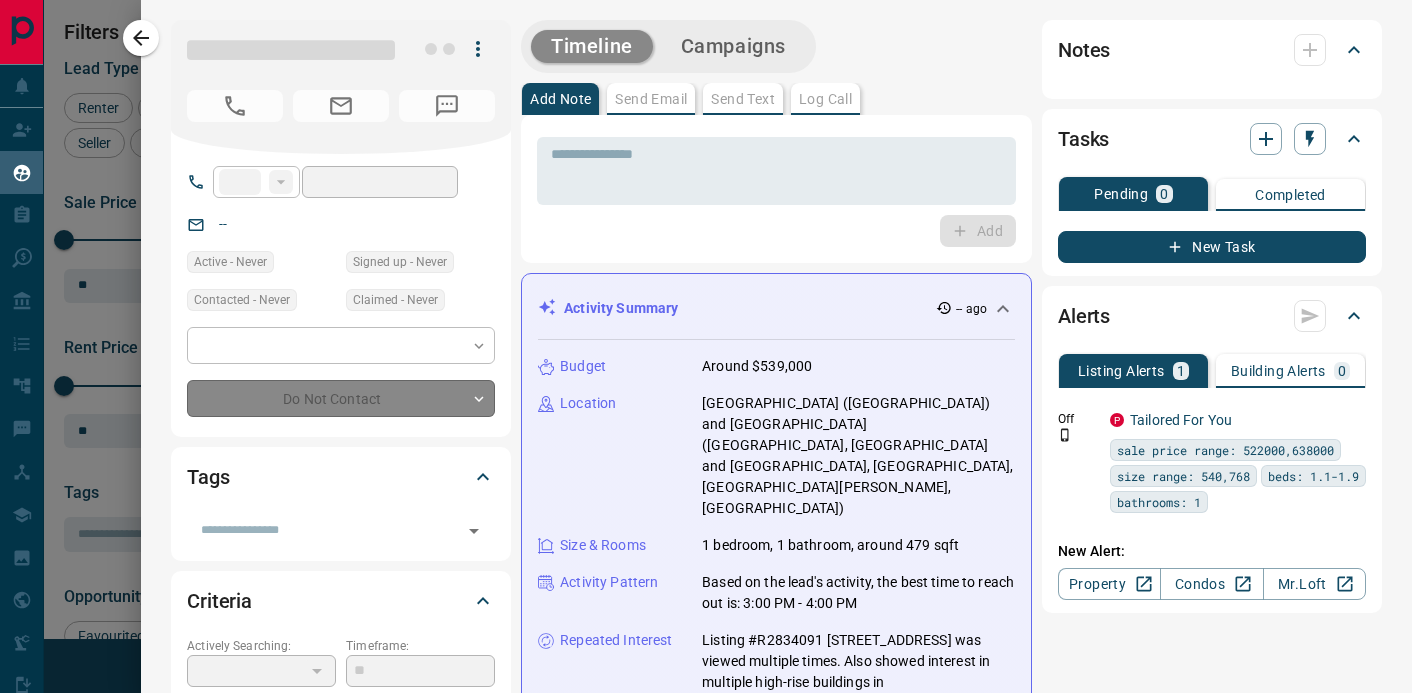 type on "**" 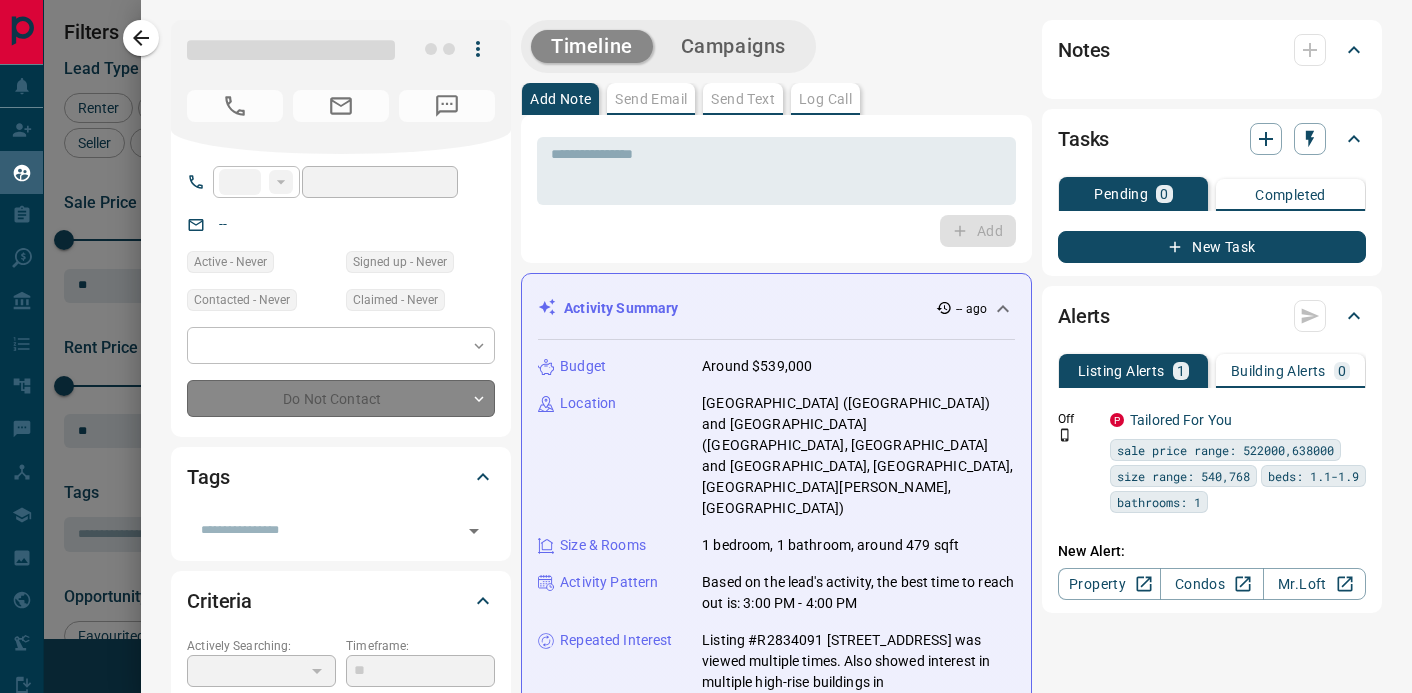 type on "**********" 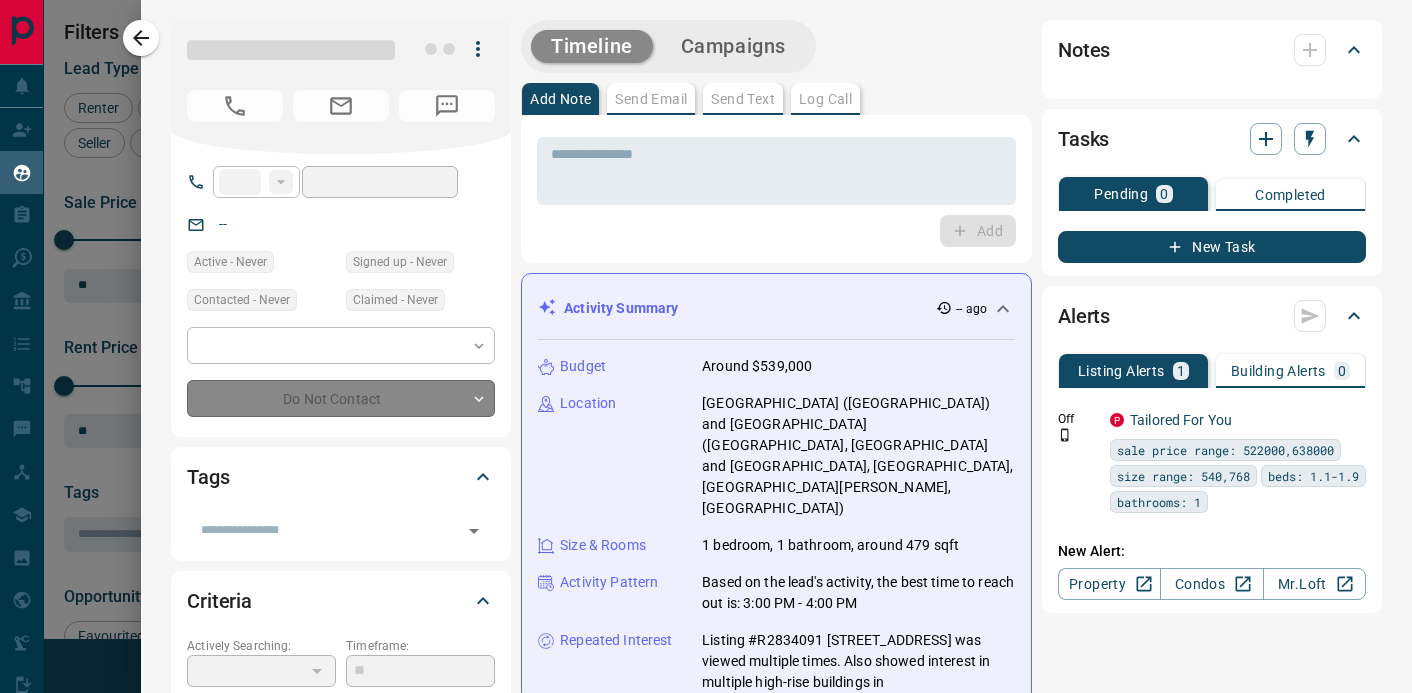 type on "**********" 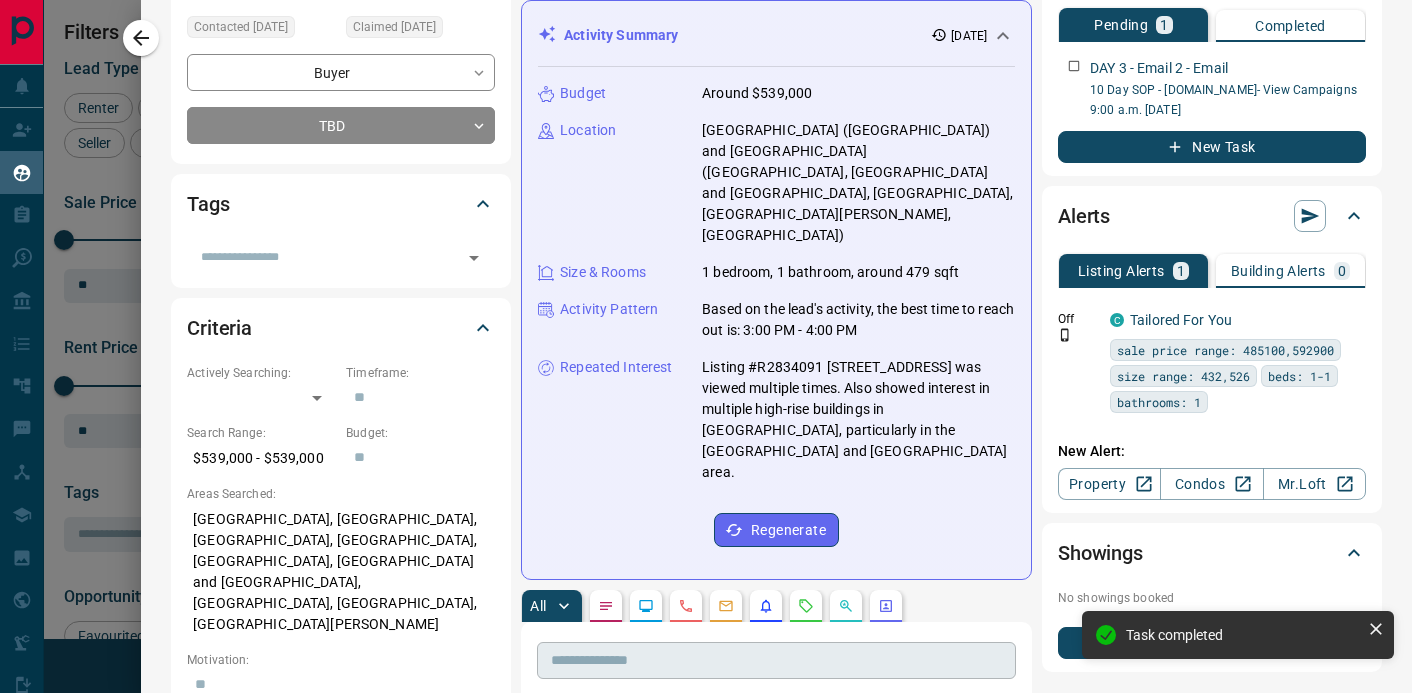 scroll, scrollTop: 668, scrollLeft: 0, axis: vertical 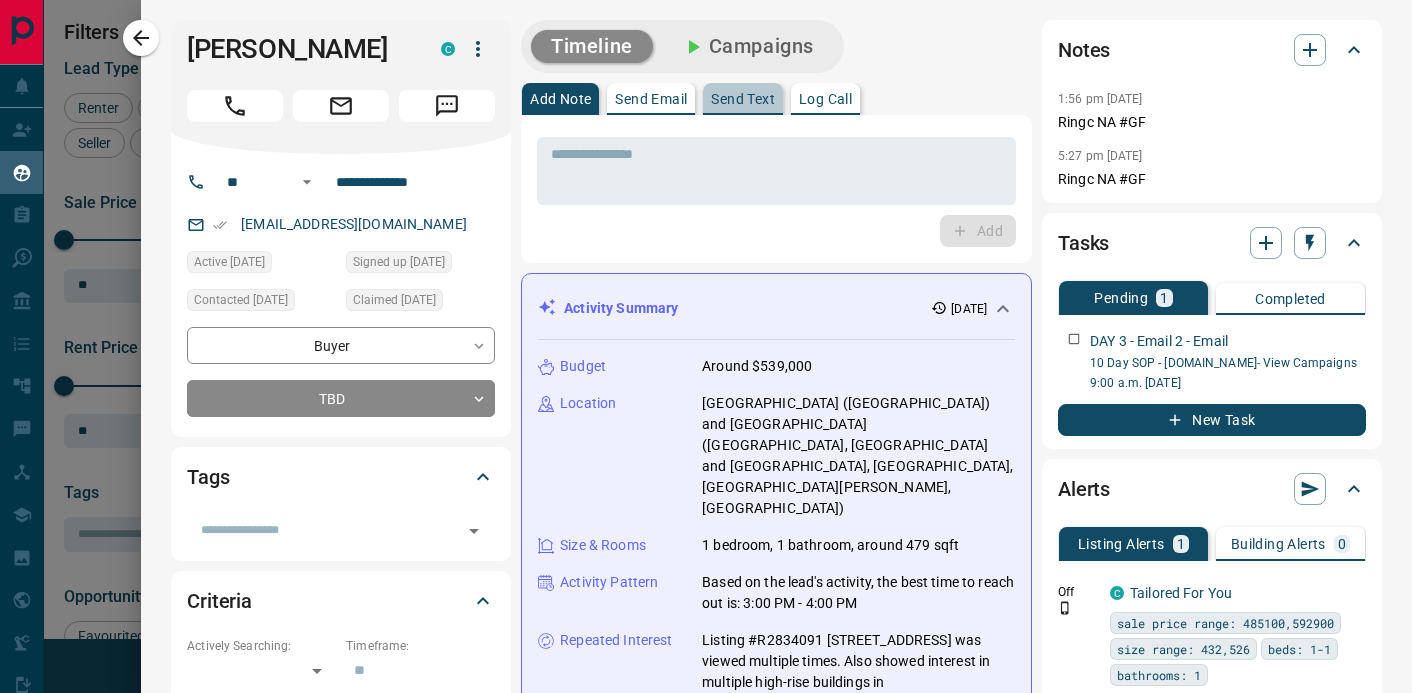 click on "Send Text" at bounding box center (743, 99) 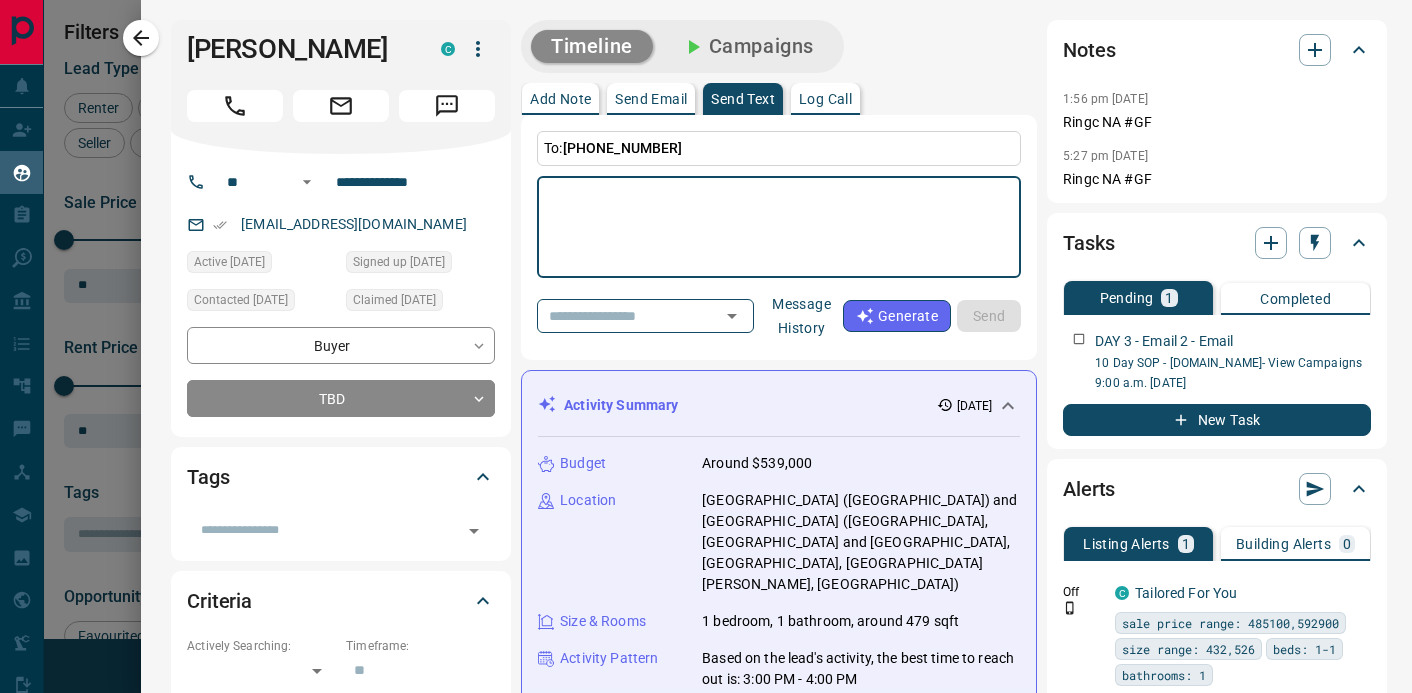 click on "Message History" at bounding box center [801, 316] 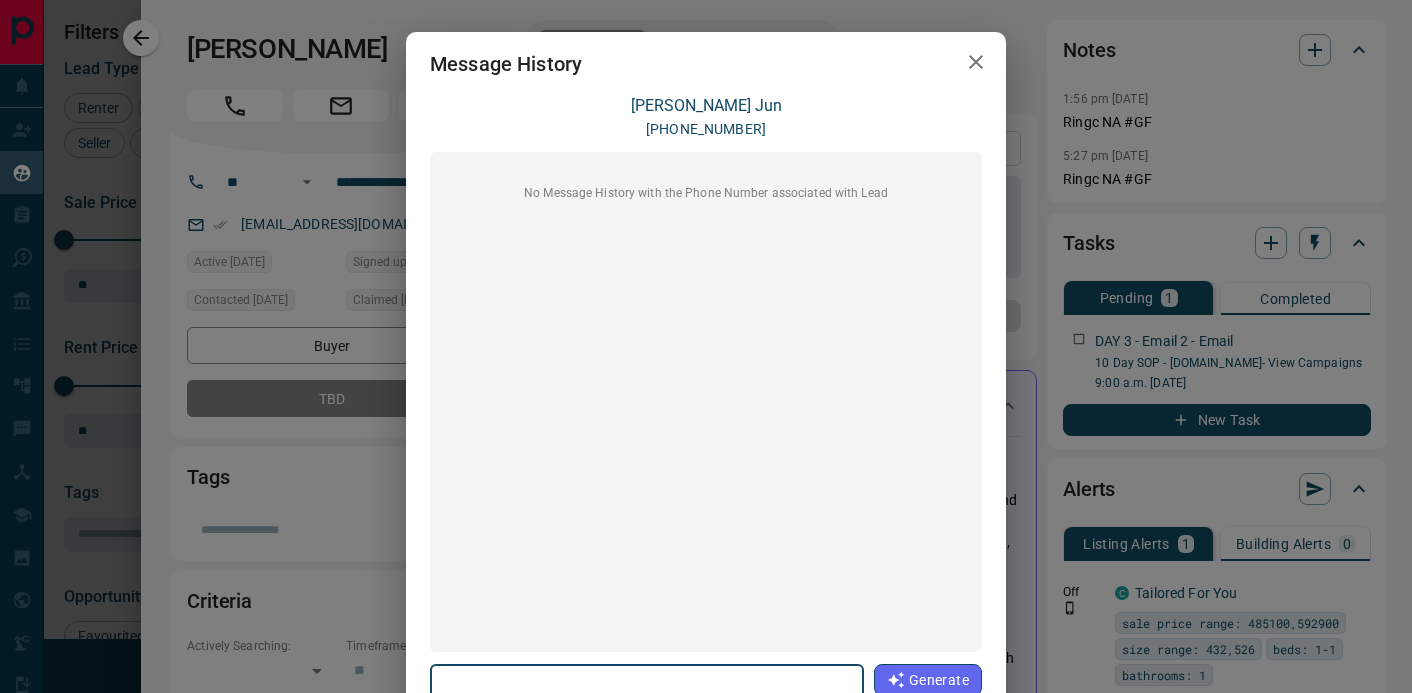 click 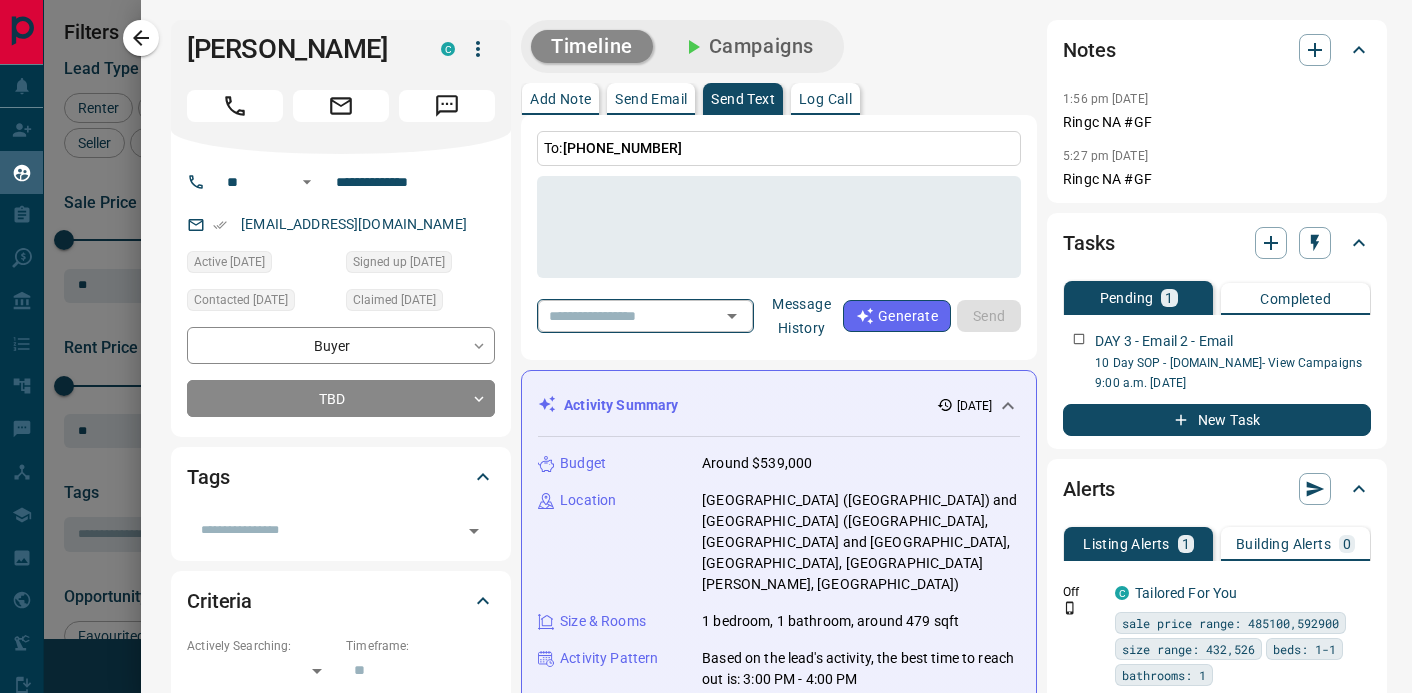 click at bounding box center [617, 315] 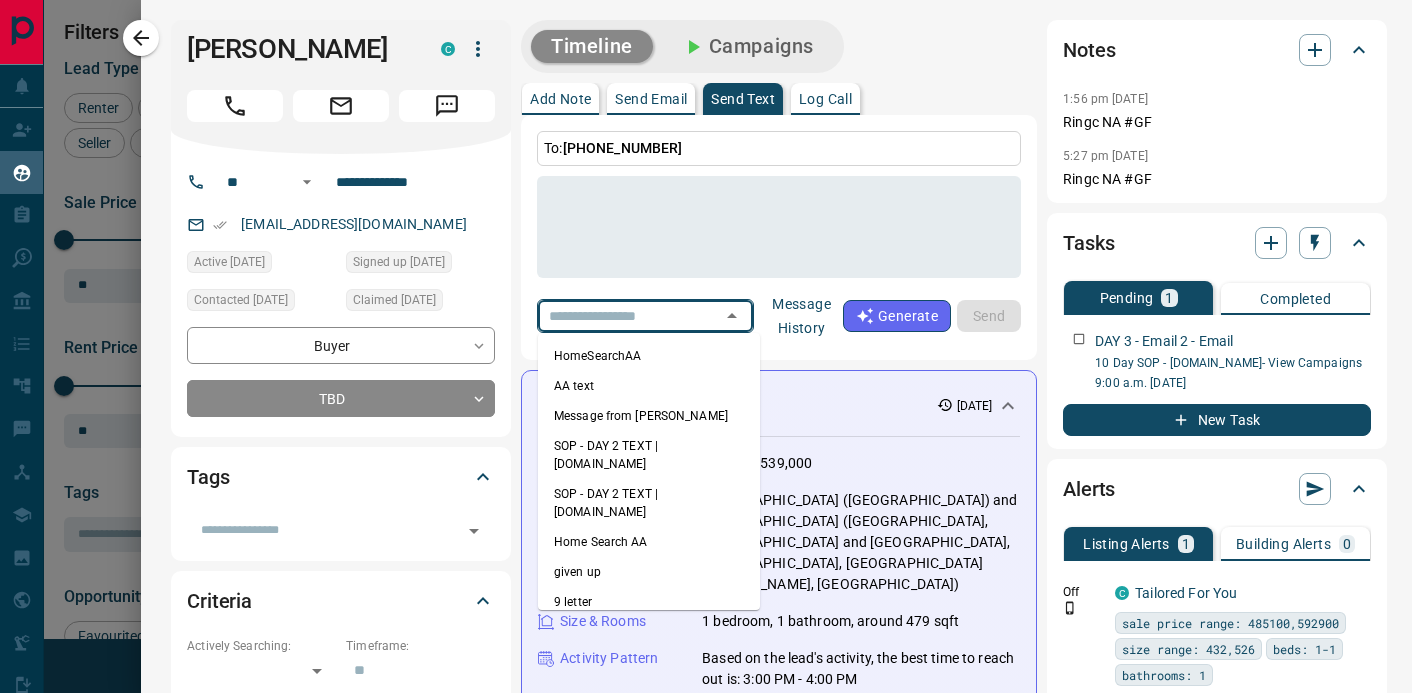 click on "SOP - DAY 2 TEXT | [DOMAIN_NAME]" at bounding box center (649, 455) 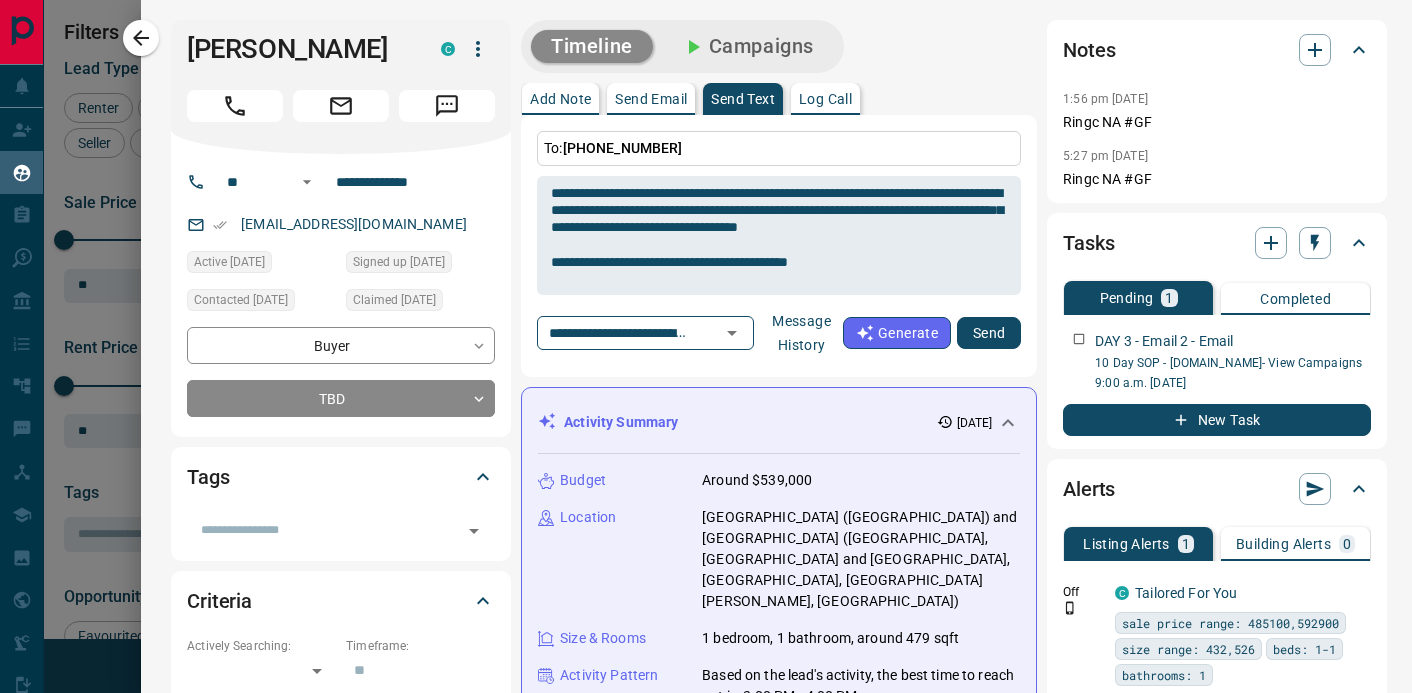 type on "**********" 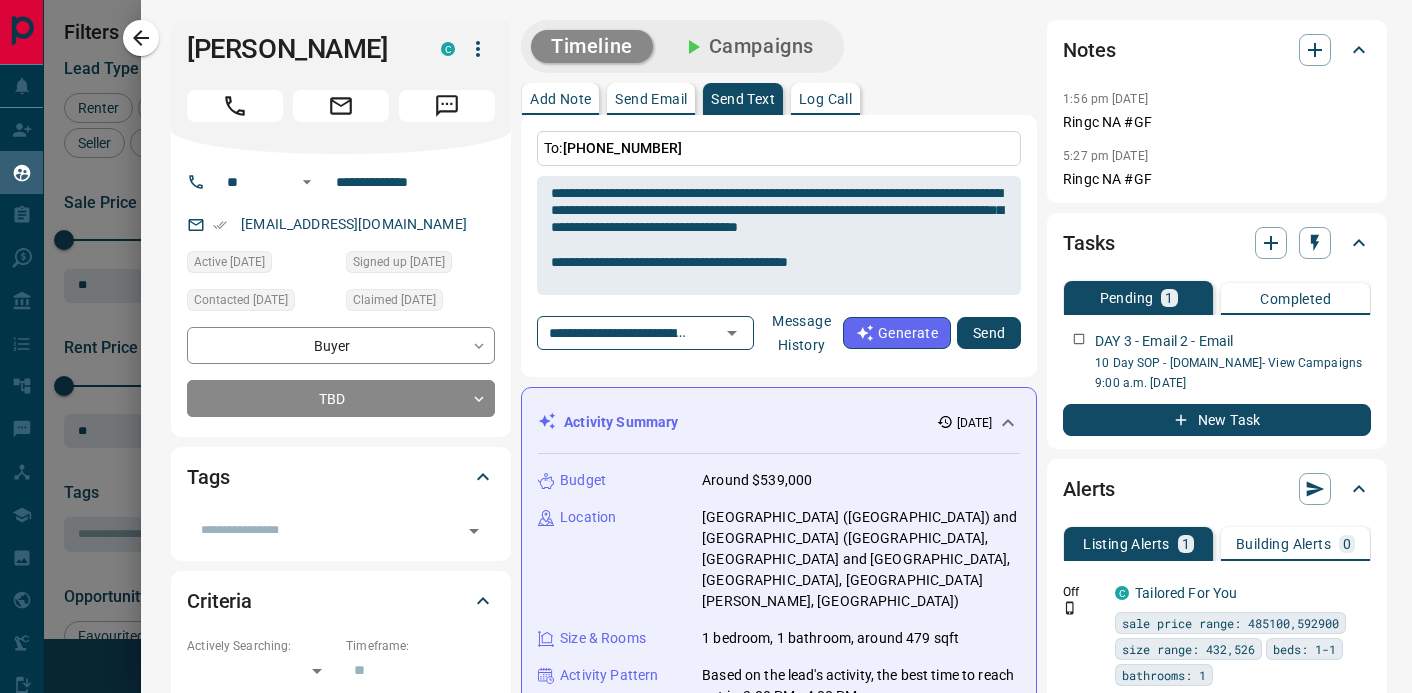 type on "**********" 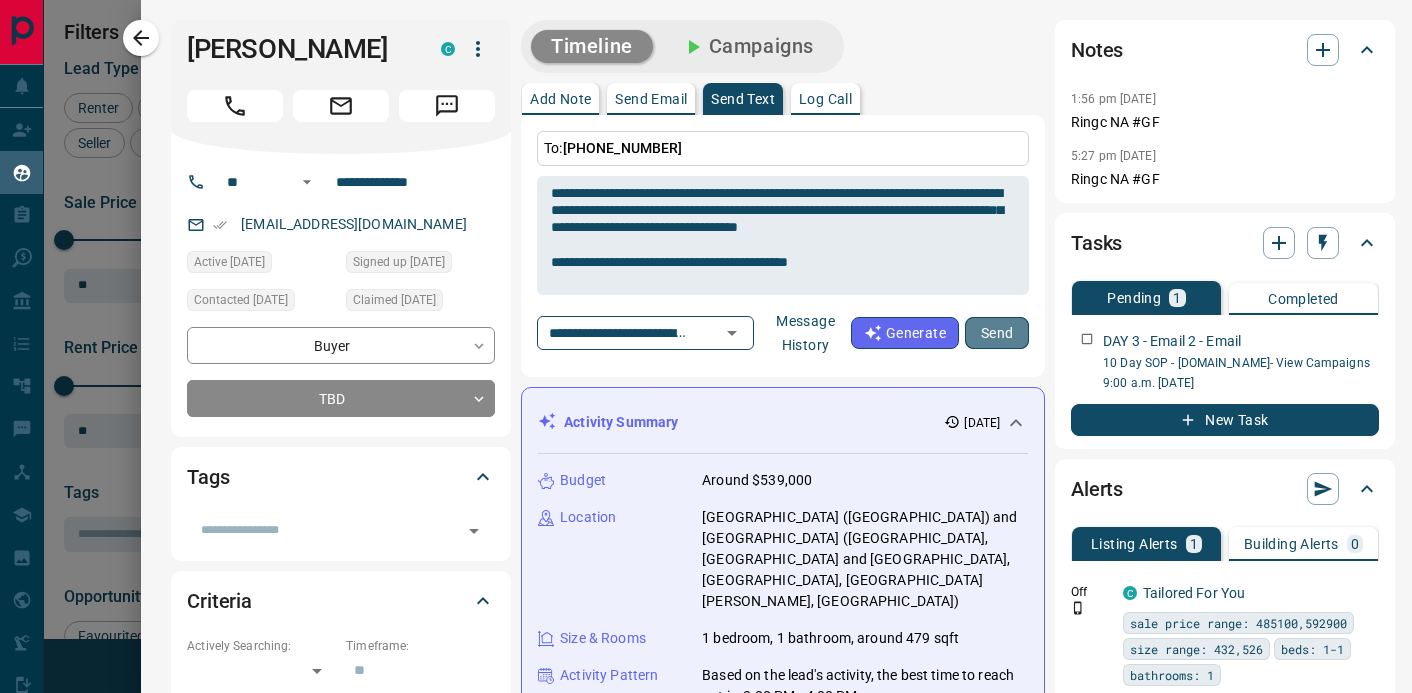 click on "Send" at bounding box center (997, 333) 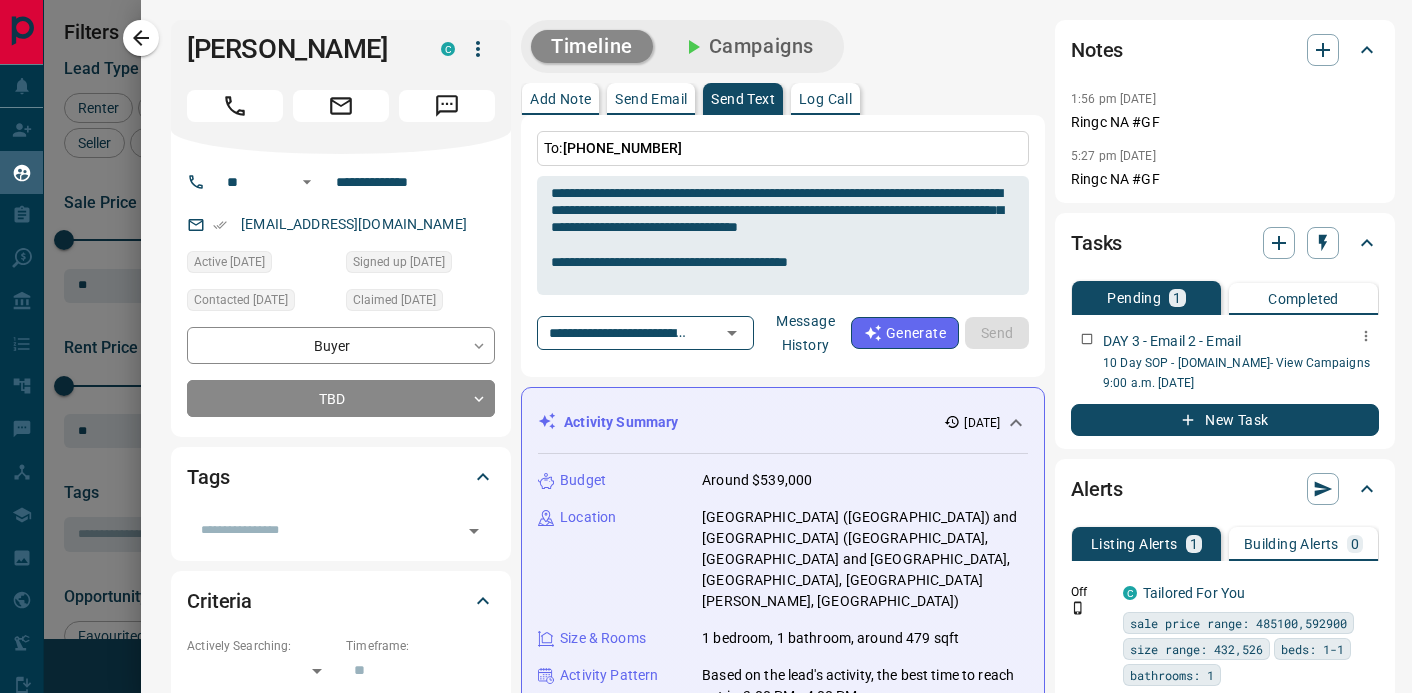 type 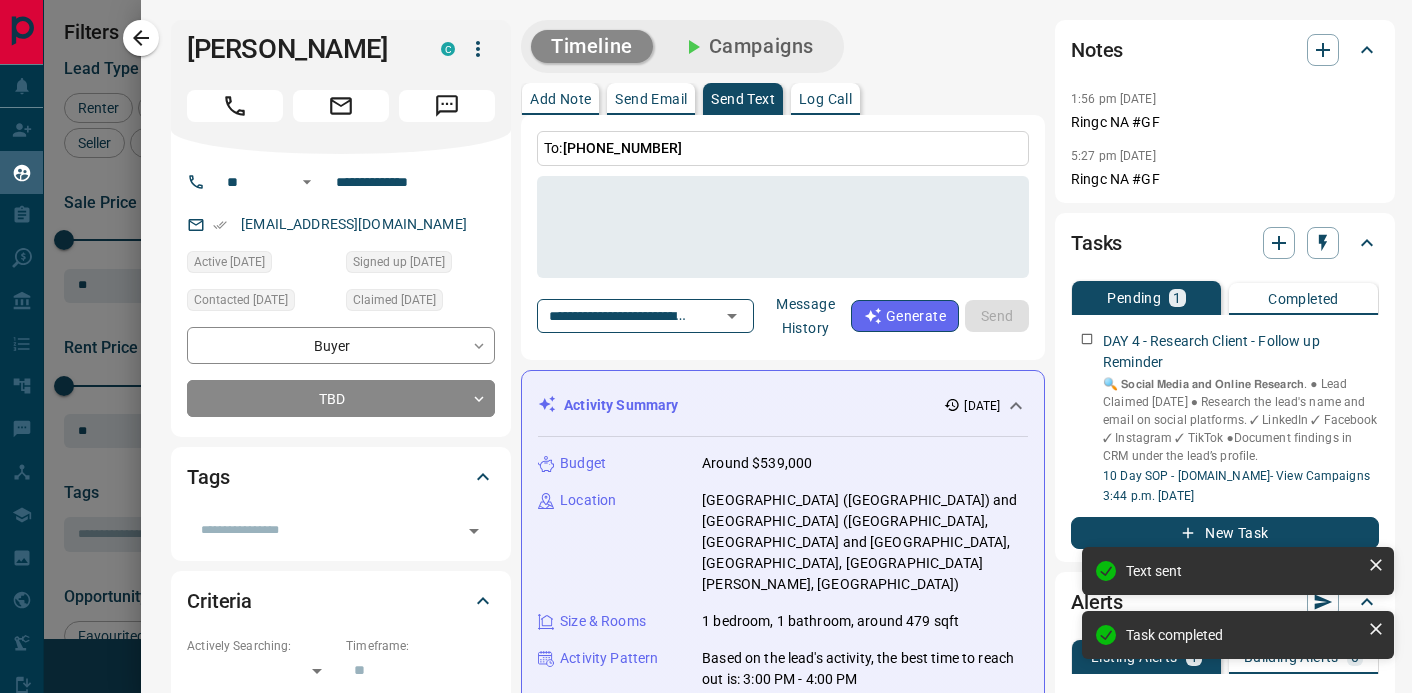 drag, startPoint x: 556, startPoint y: 100, endPoint x: 563, endPoint y: 129, distance: 29.832869 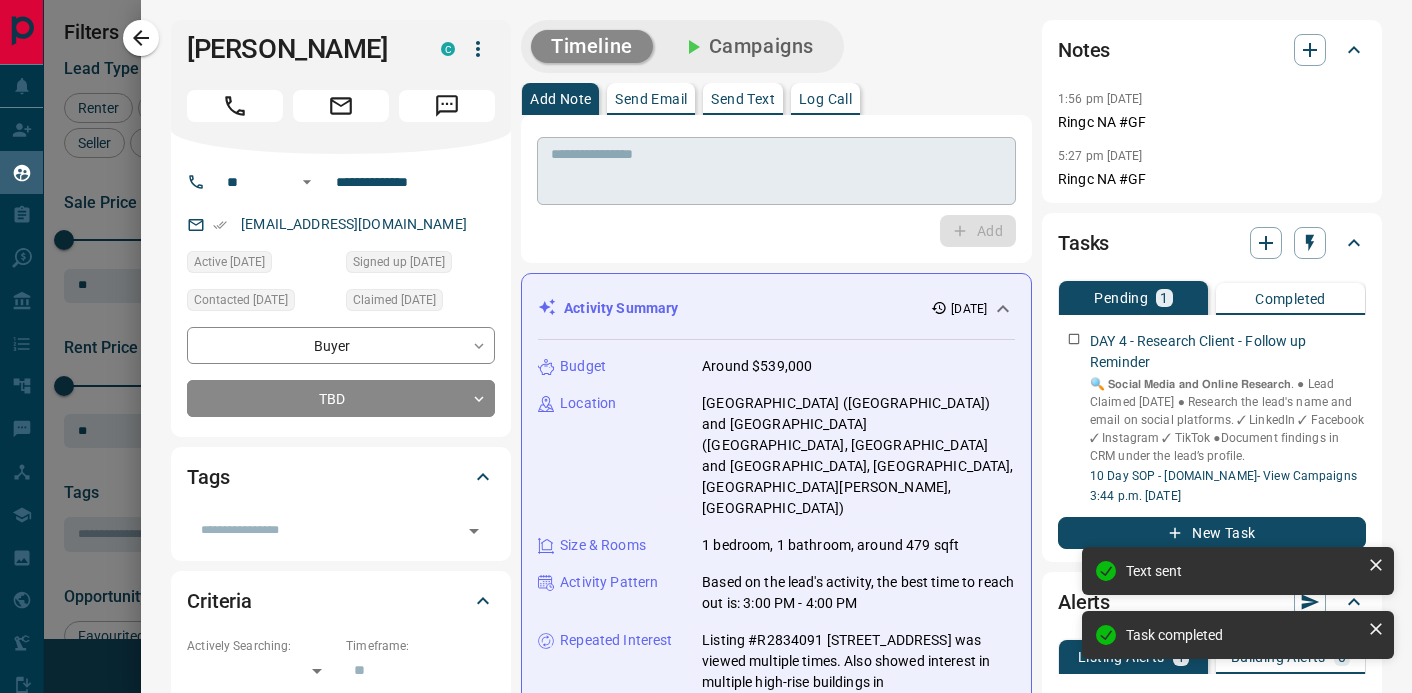click at bounding box center (776, 171) 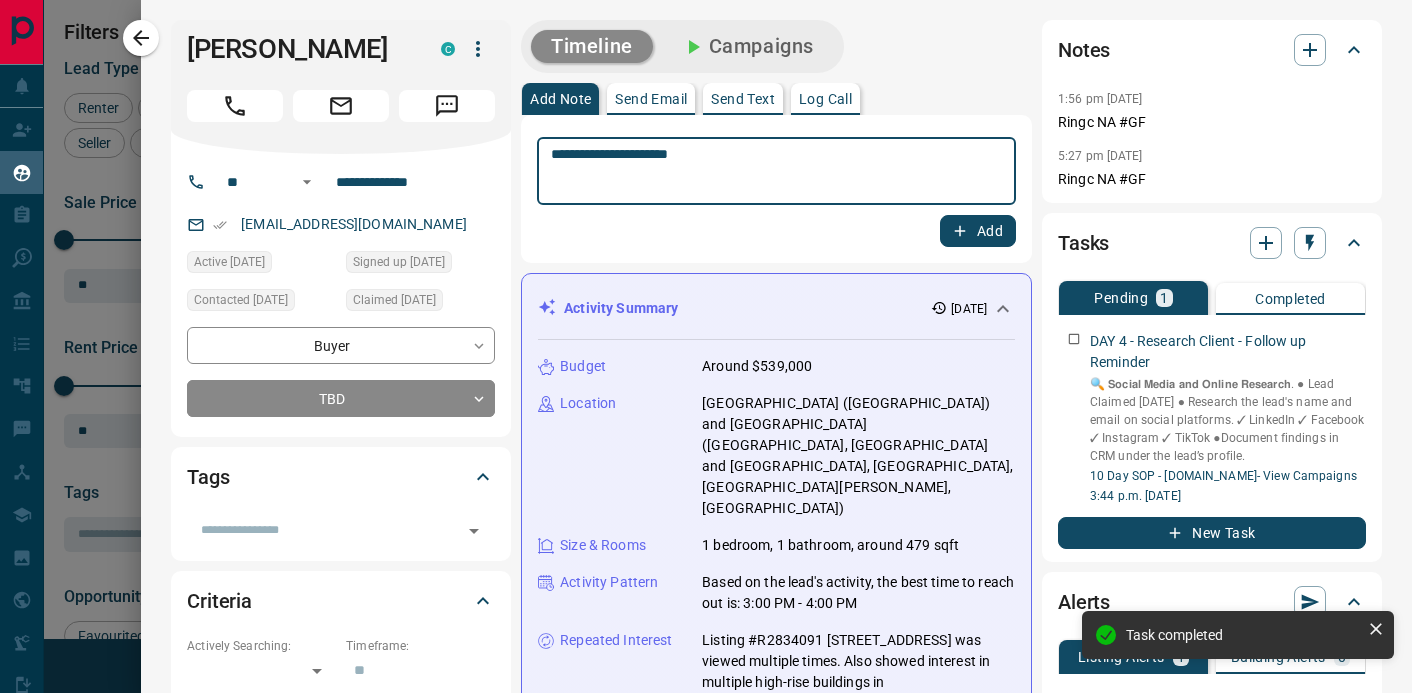 type on "**********" 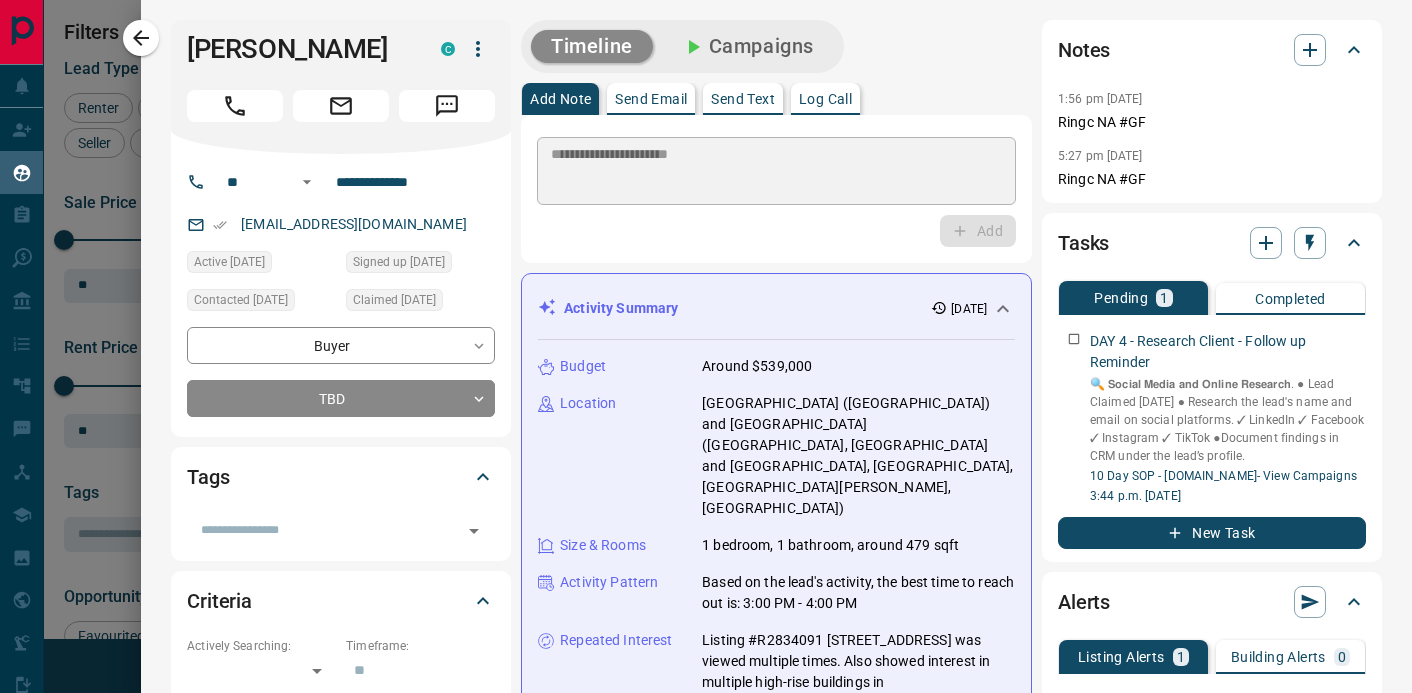 type 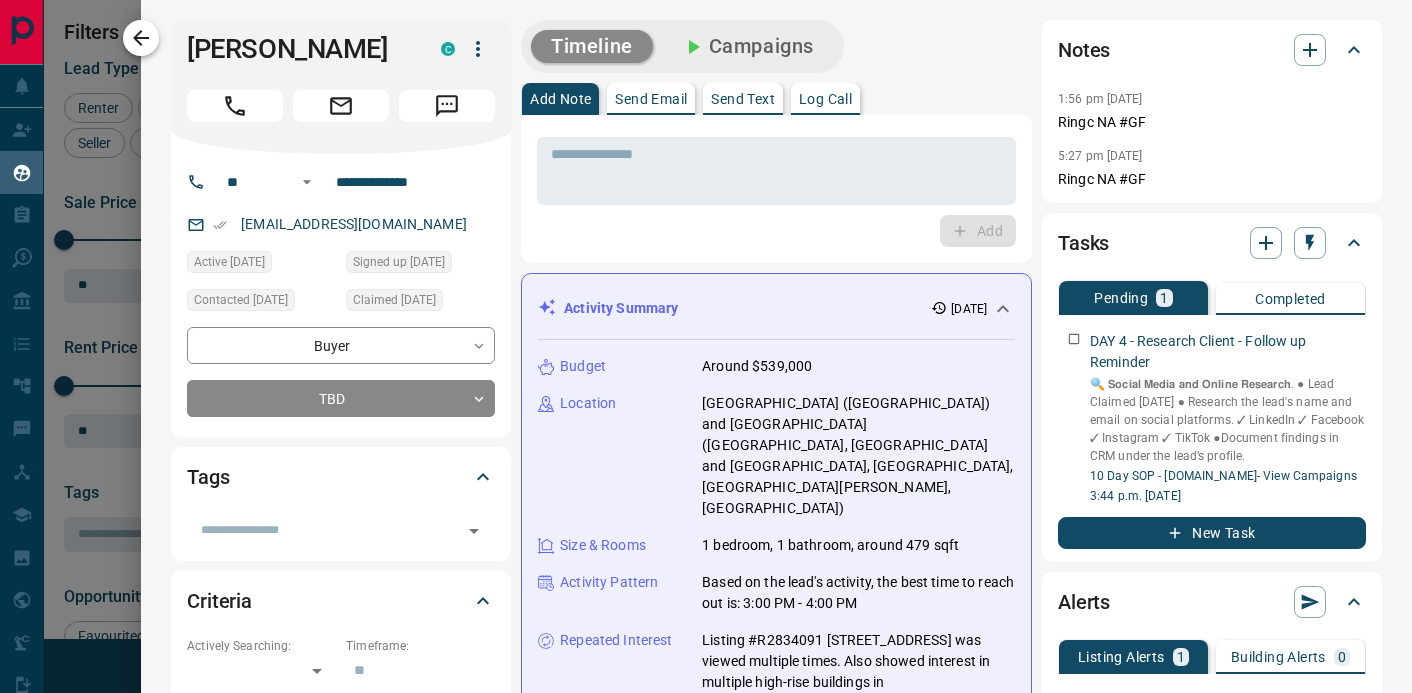 click 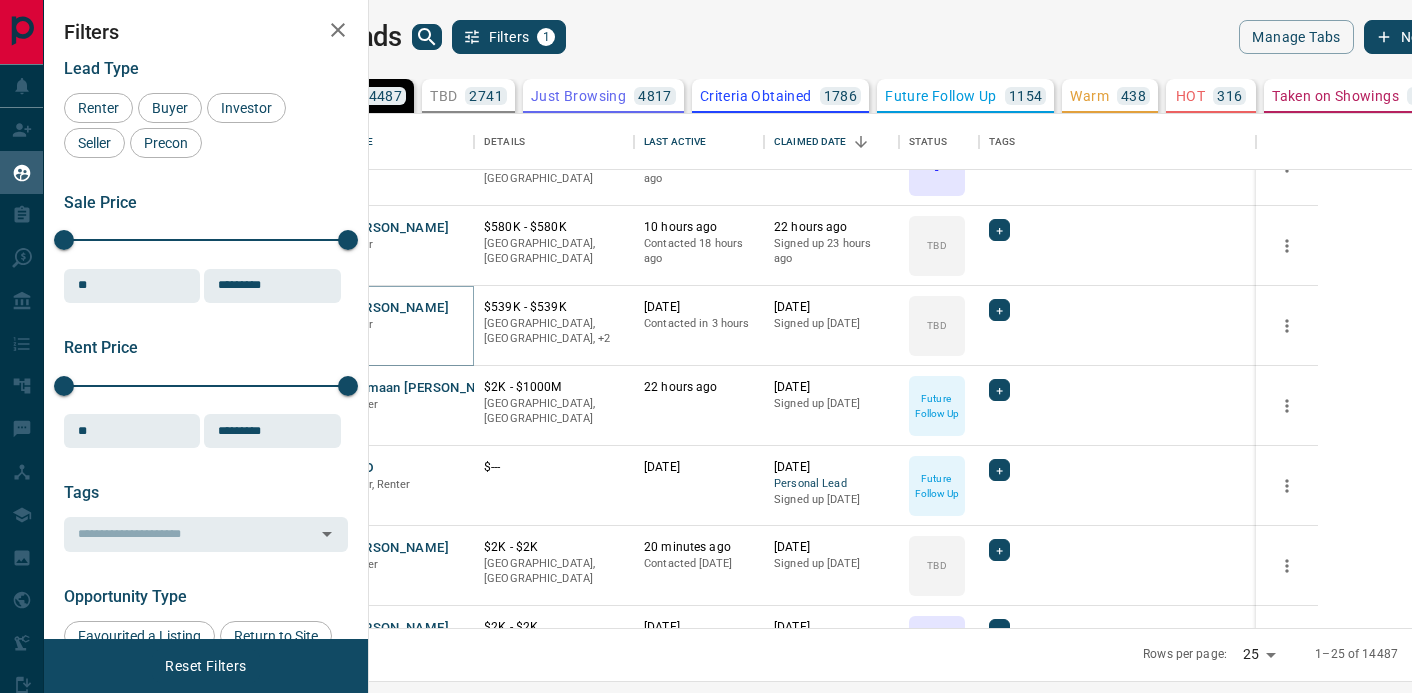 scroll, scrollTop: 765, scrollLeft: 0, axis: vertical 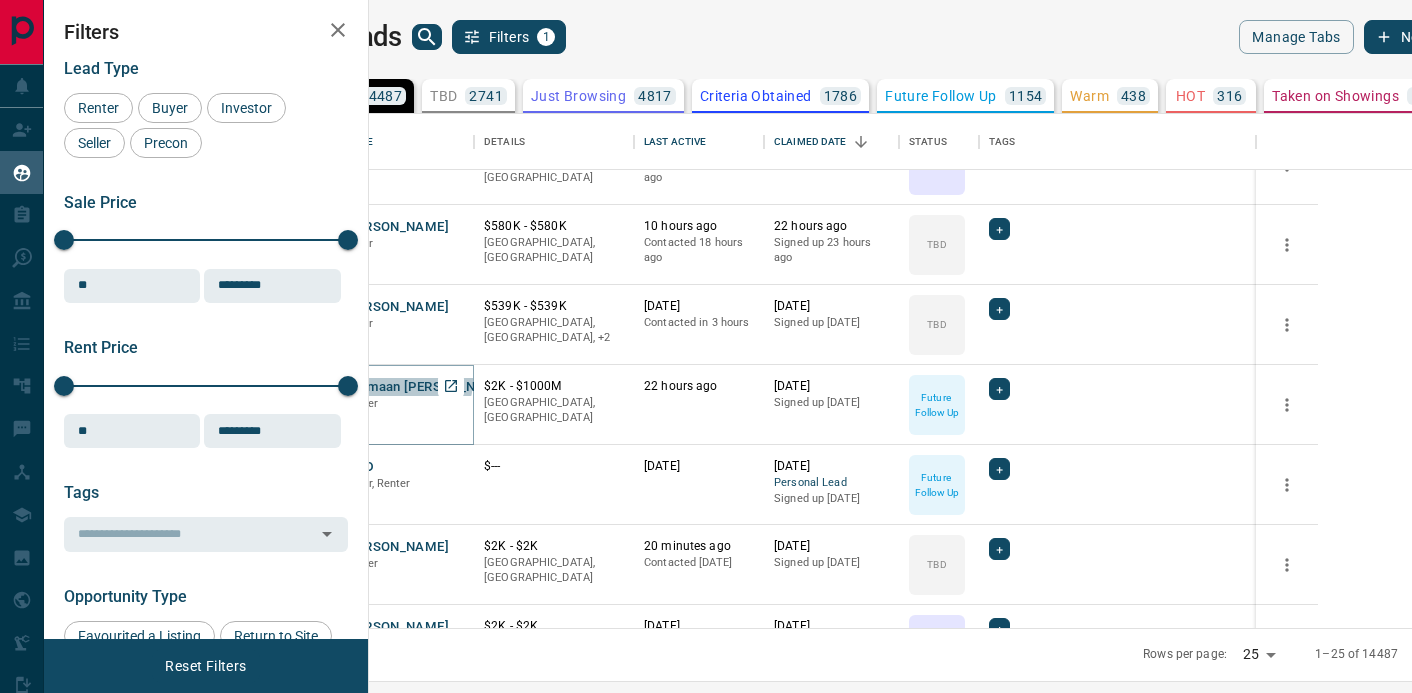 click on "Ayemaan [PERSON_NAME]" at bounding box center (426, 387) 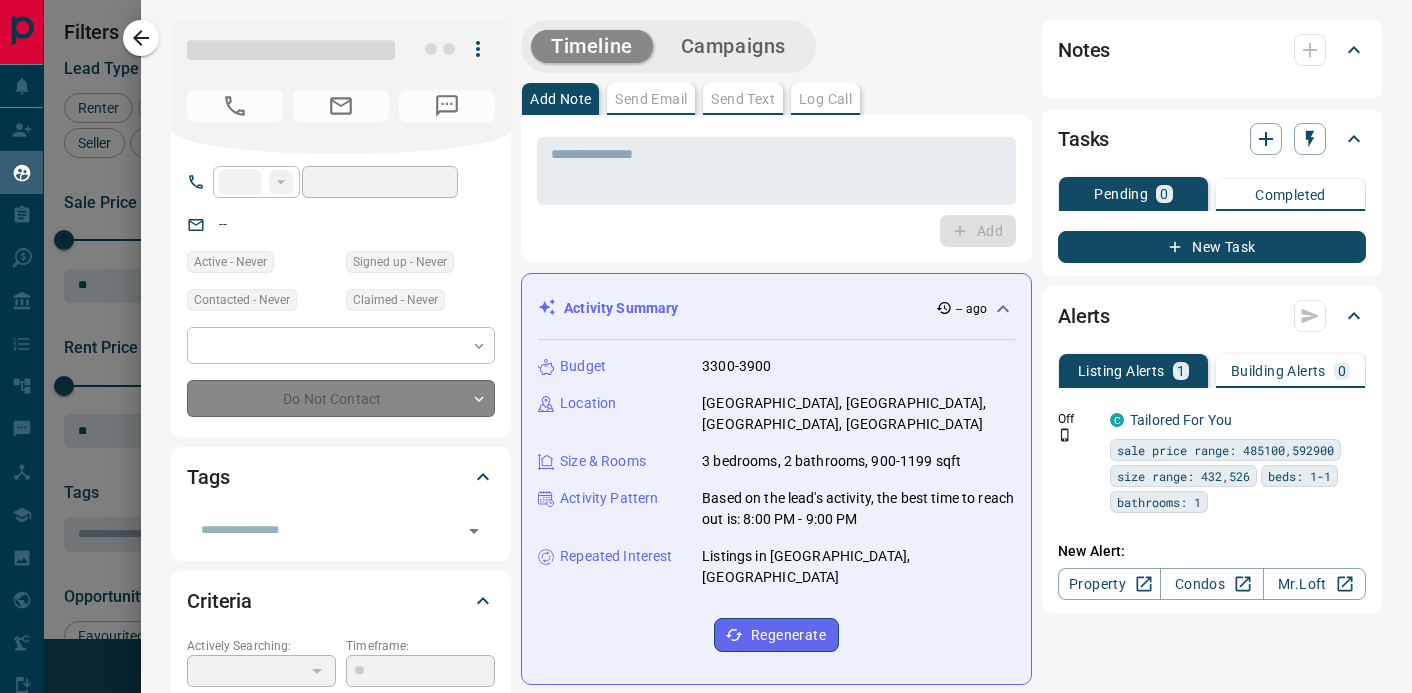 type on "**" 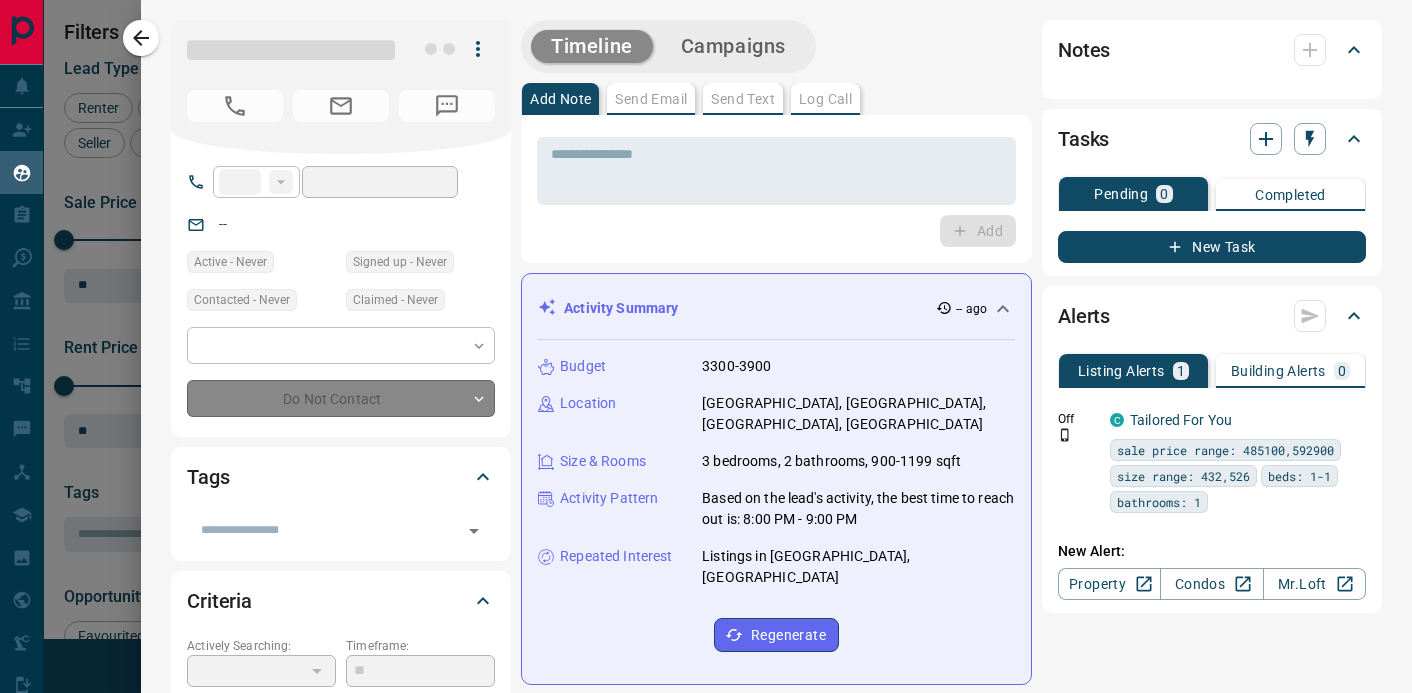 type on "**********" 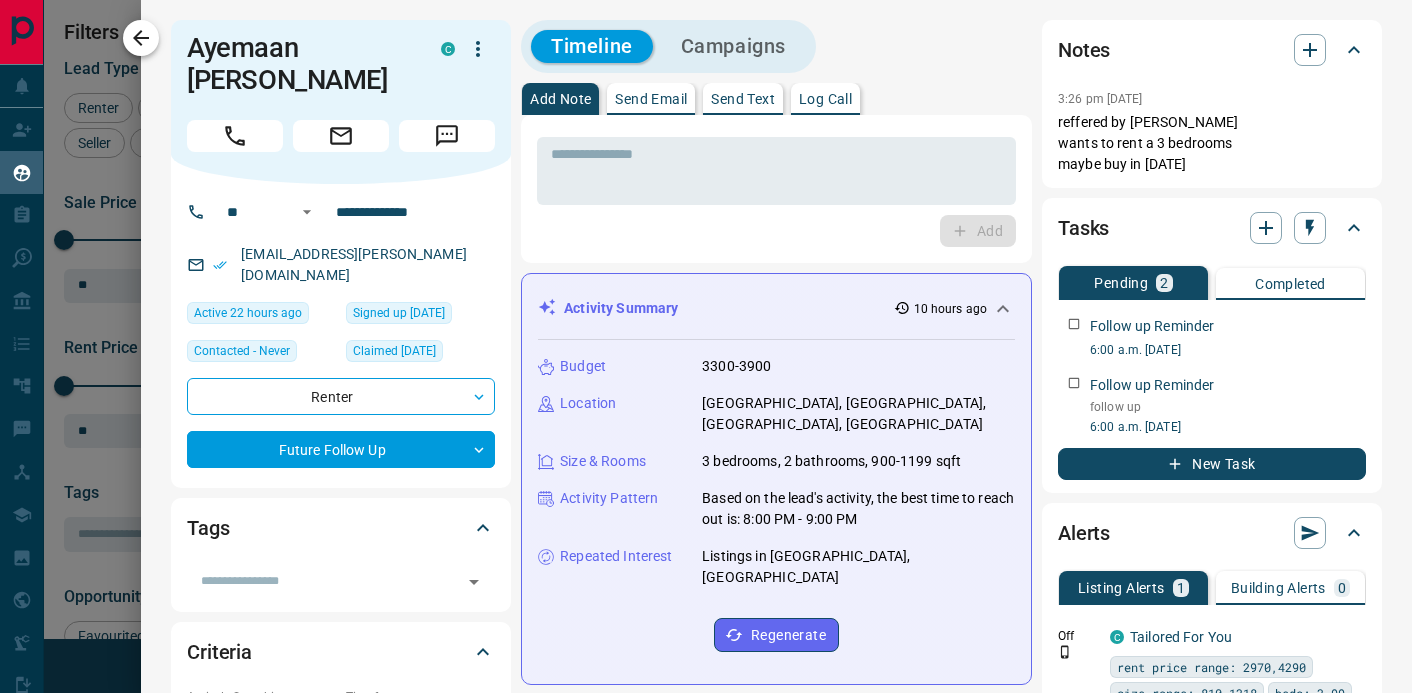 click 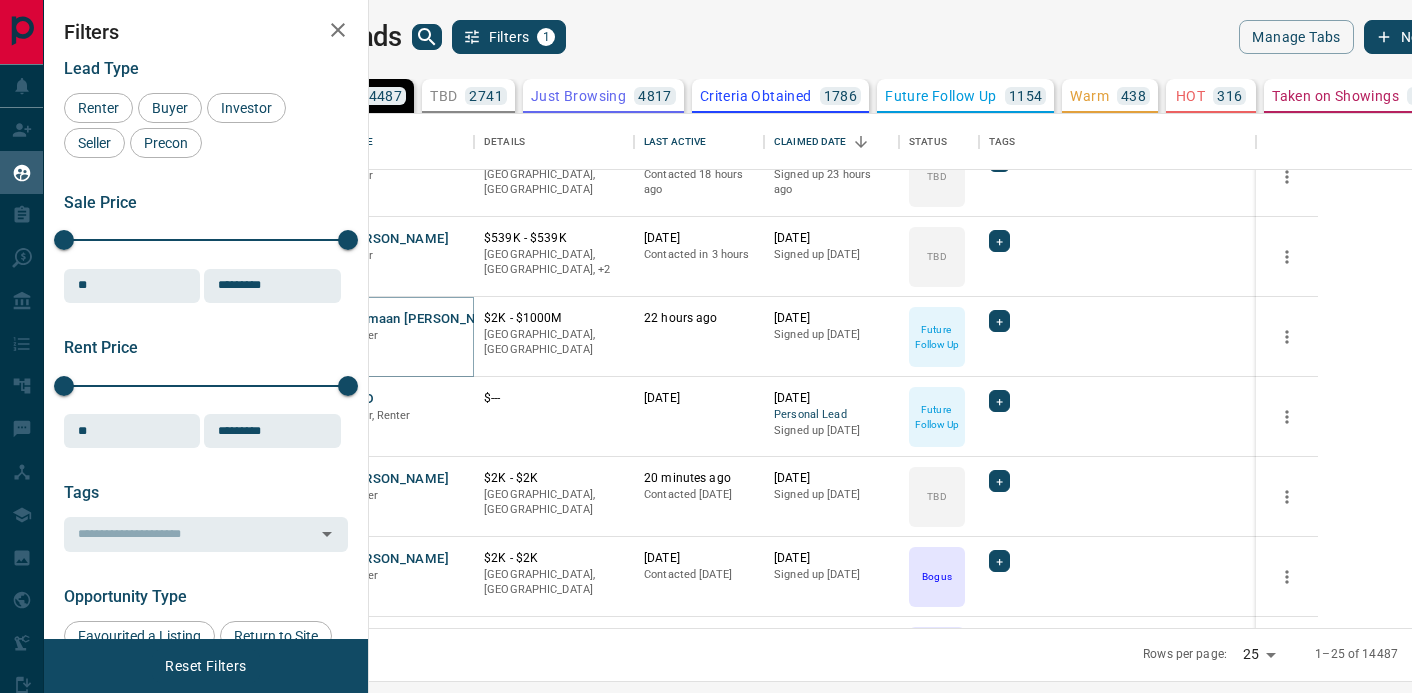 scroll, scrollTop: 890, scrollLeft: 0, axis: vertical 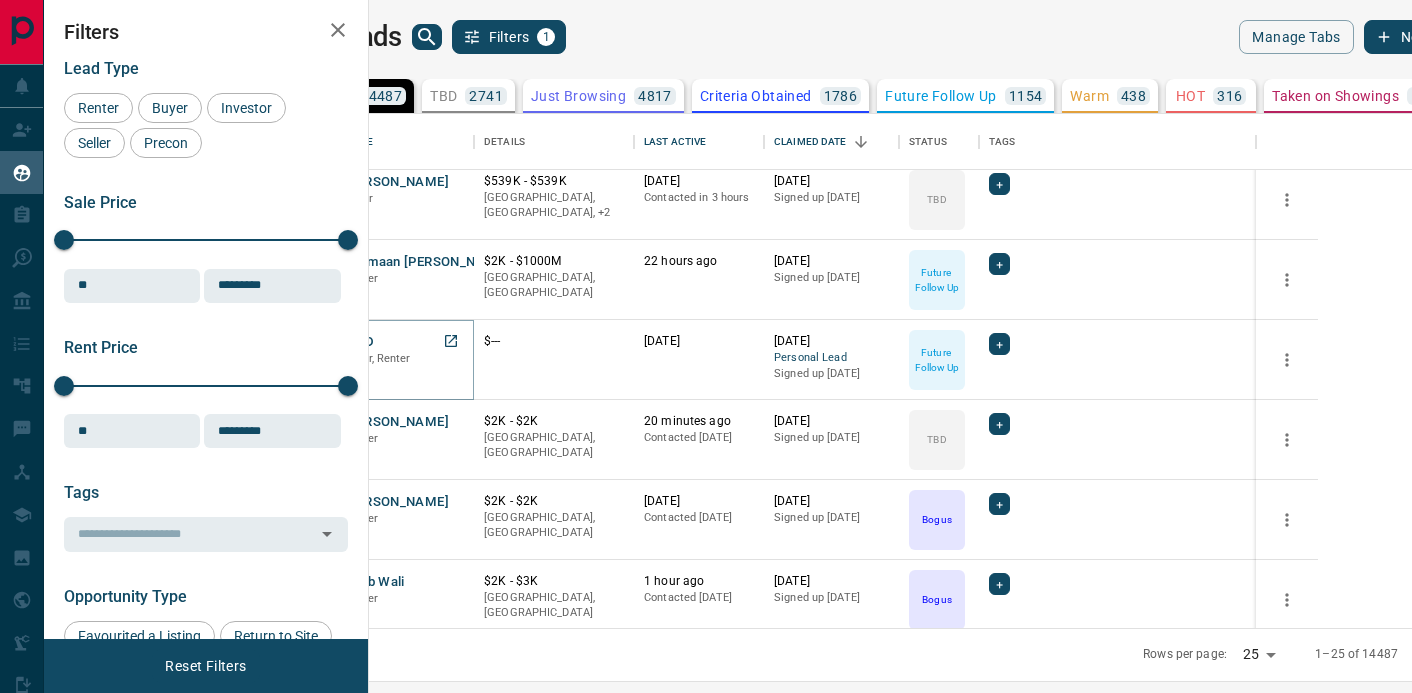 click on "Sri D" at bounding box center (359, 342) 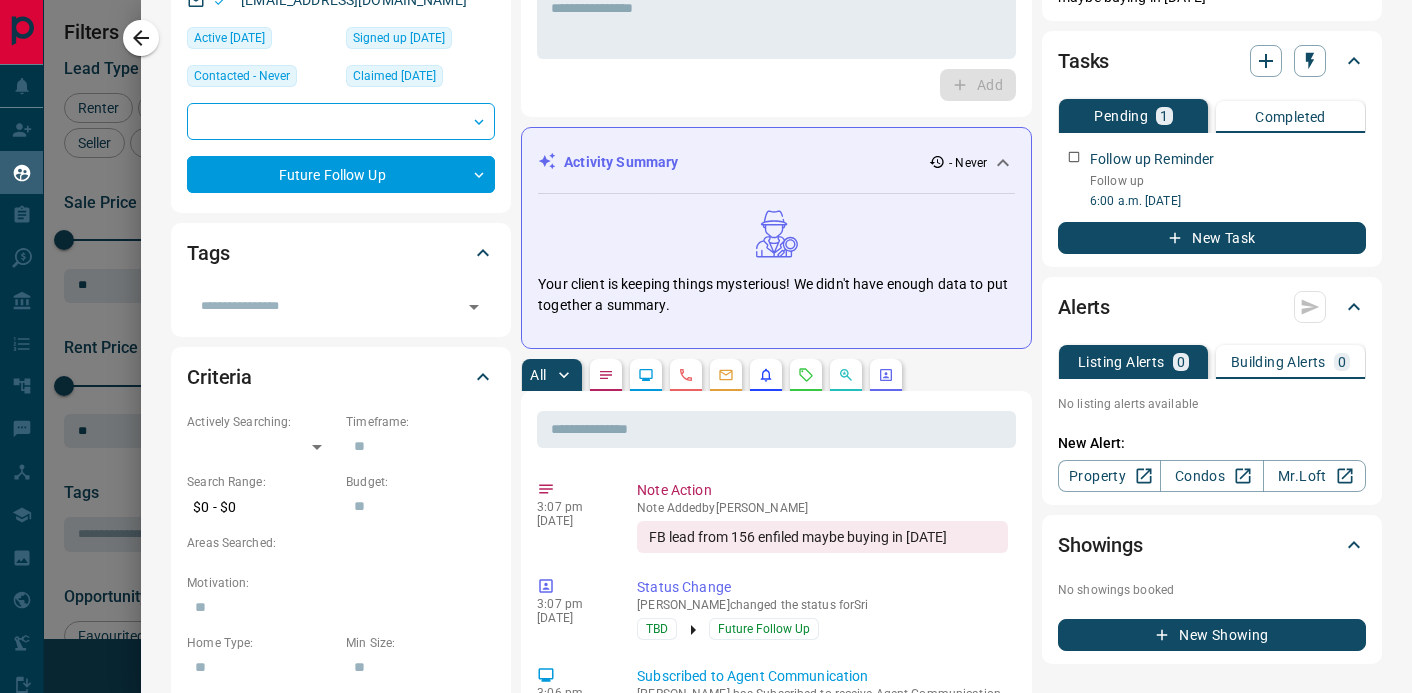 scroll, scrollTop: 0, scrollLeft: 0, axis: both 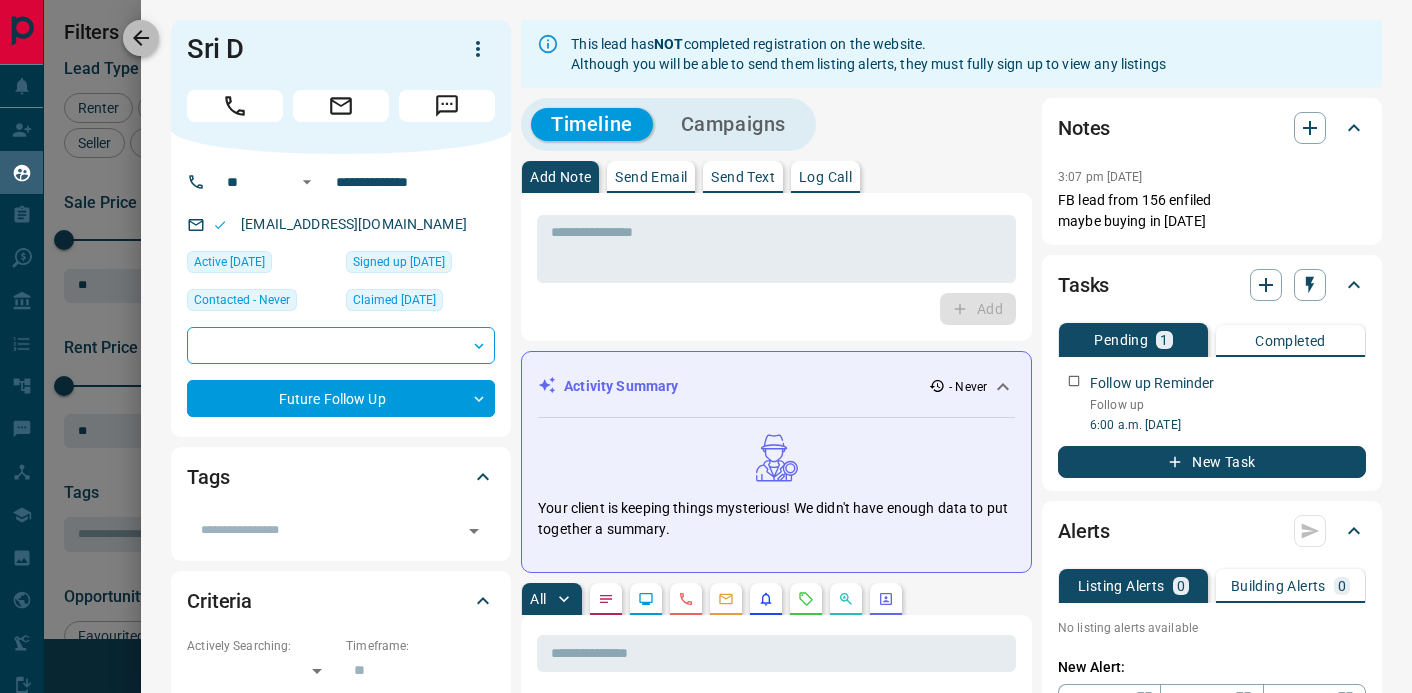 click 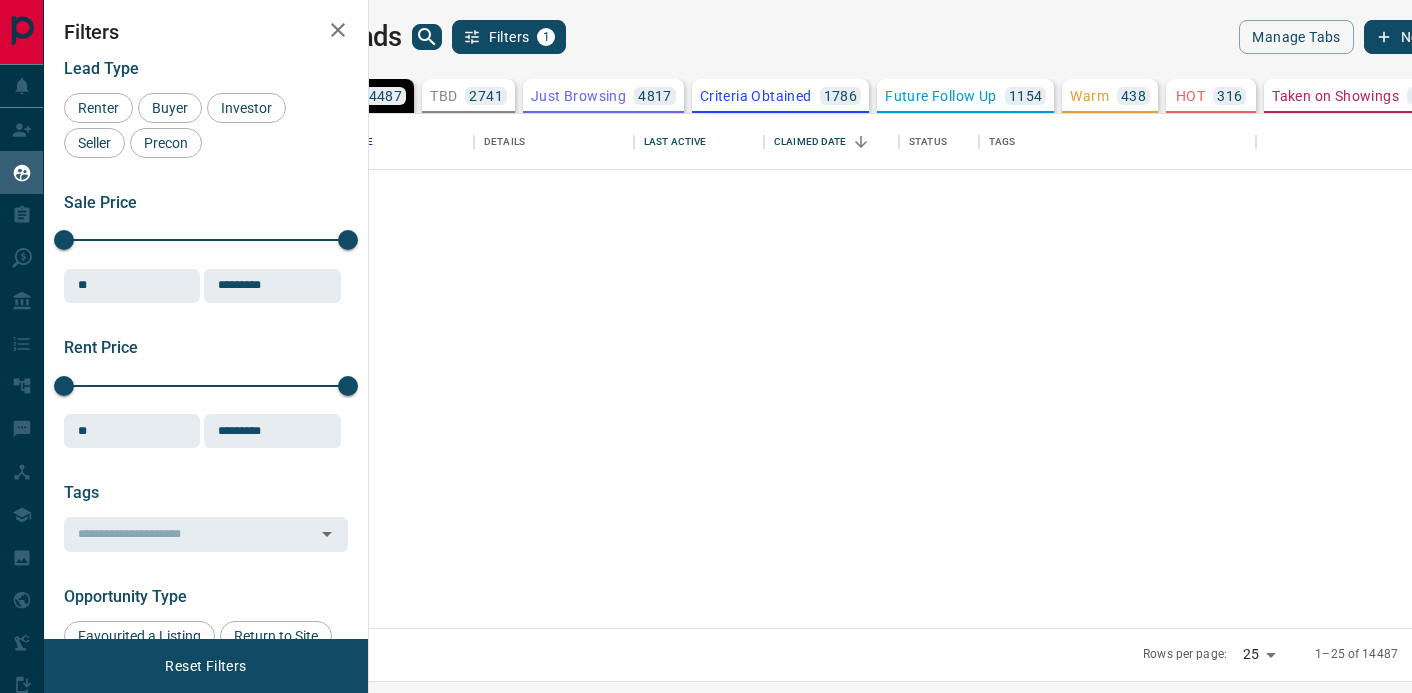 scroll, scrollTop: 0, scrollLeft: 0, axis: both 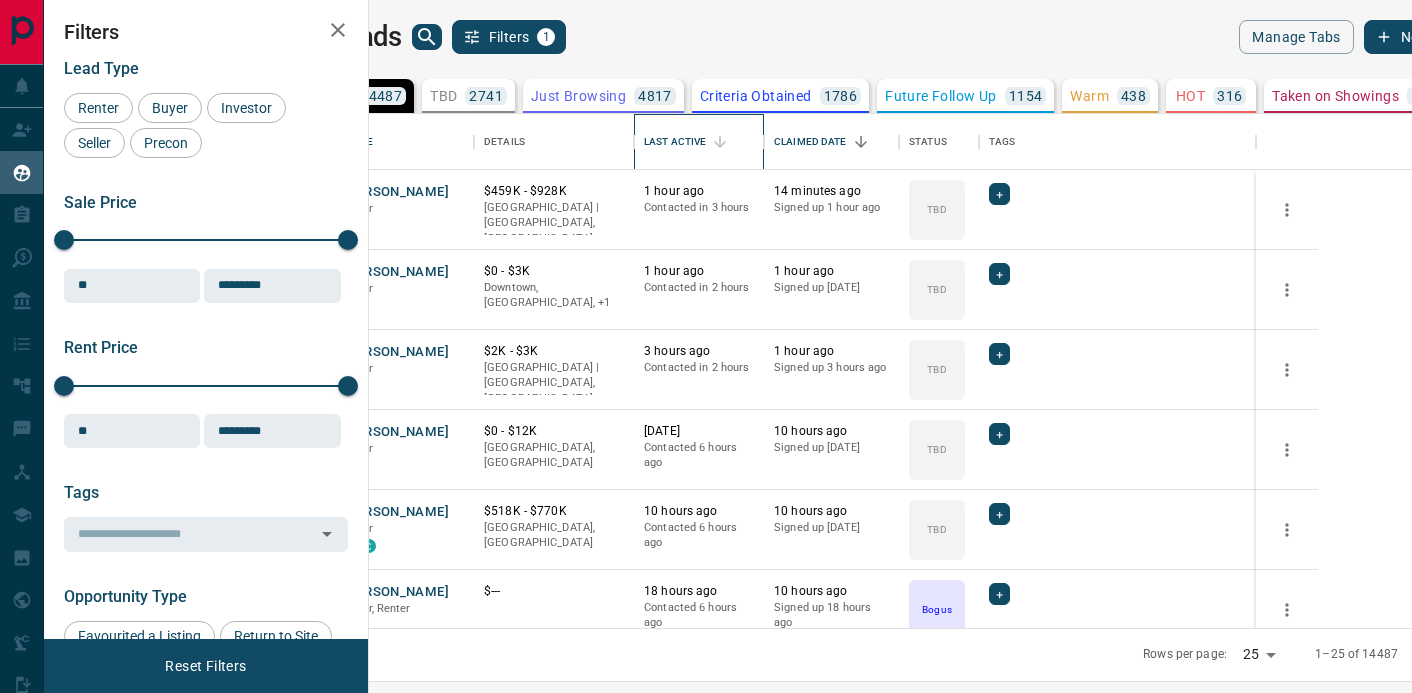 click on "Last Active" at bounding box center (675, 142) 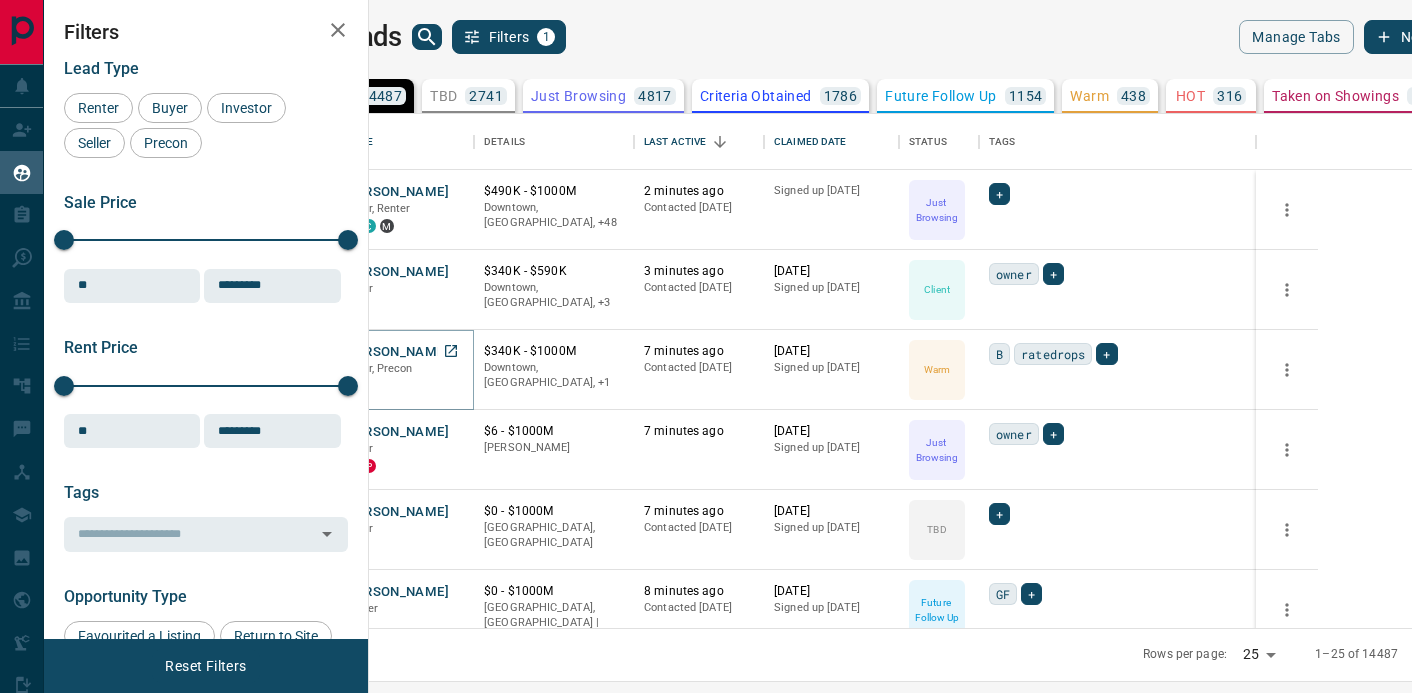 click on "[PERSON_NAME]" at bounding box center (396, 352) 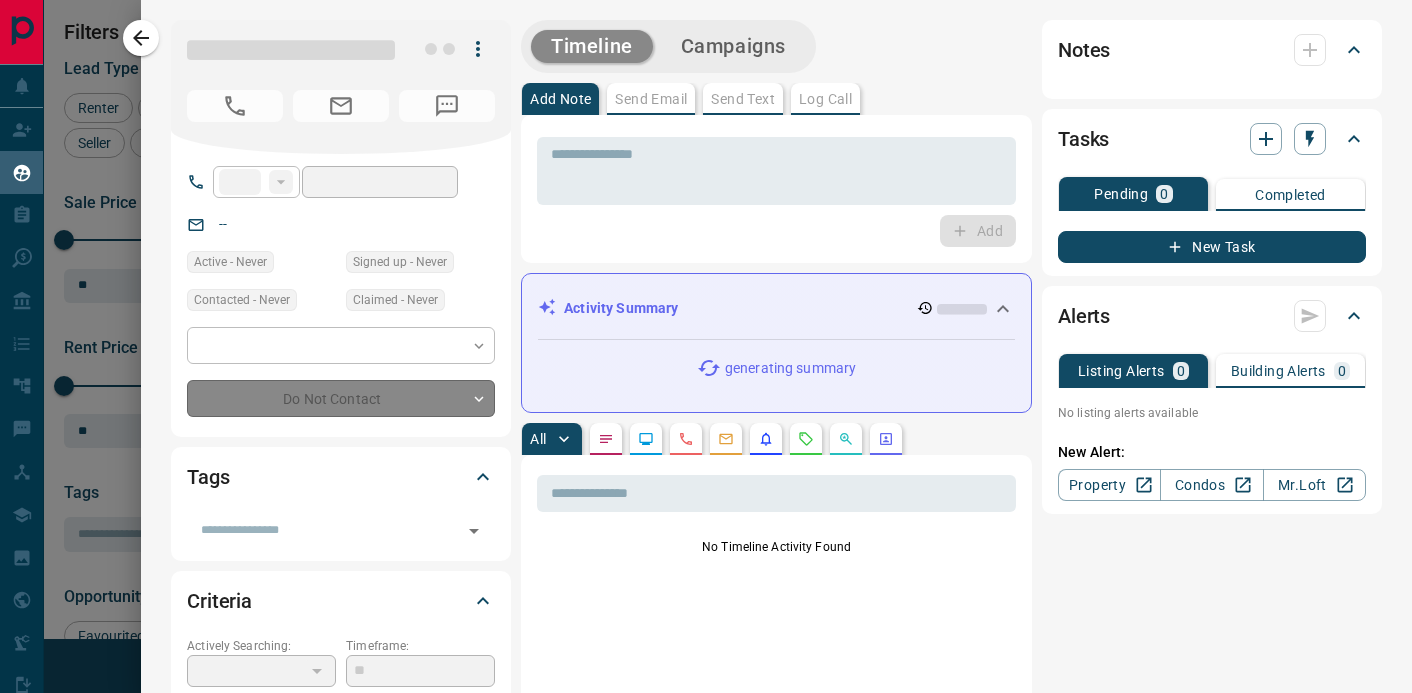 type on "**" 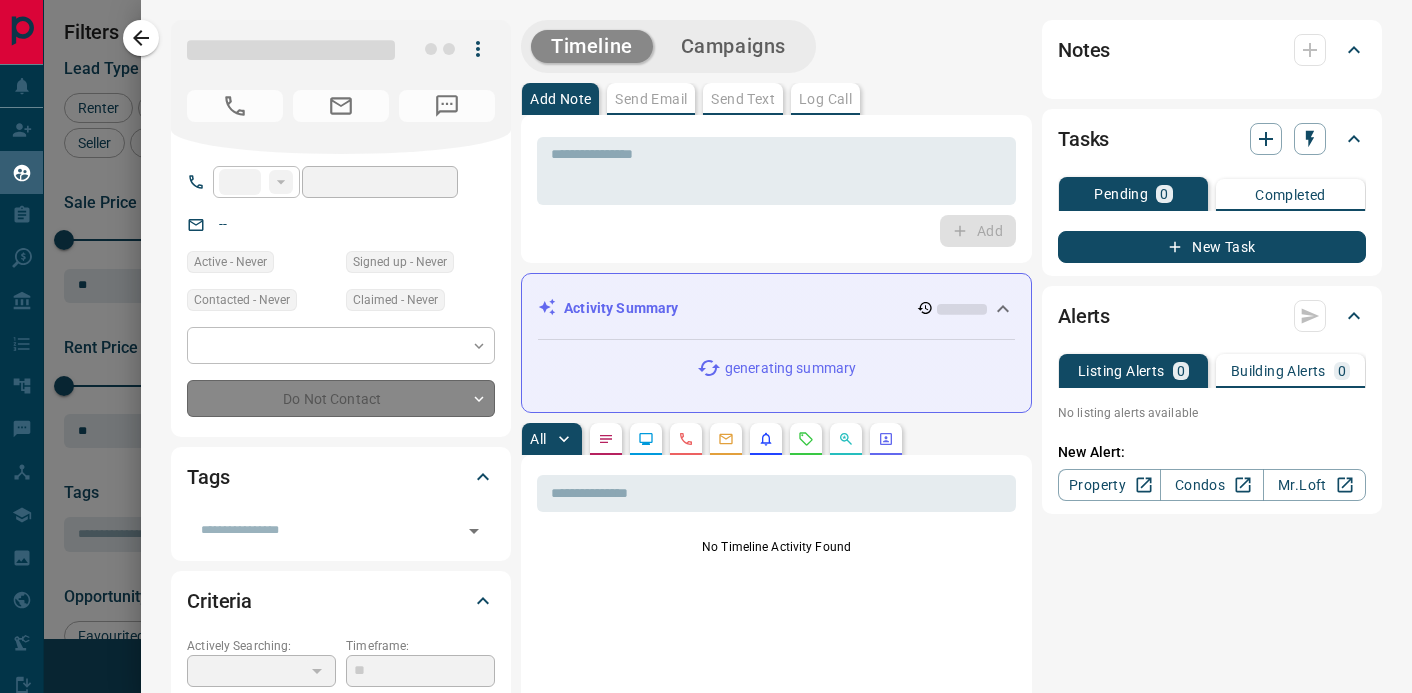 type on "**********" 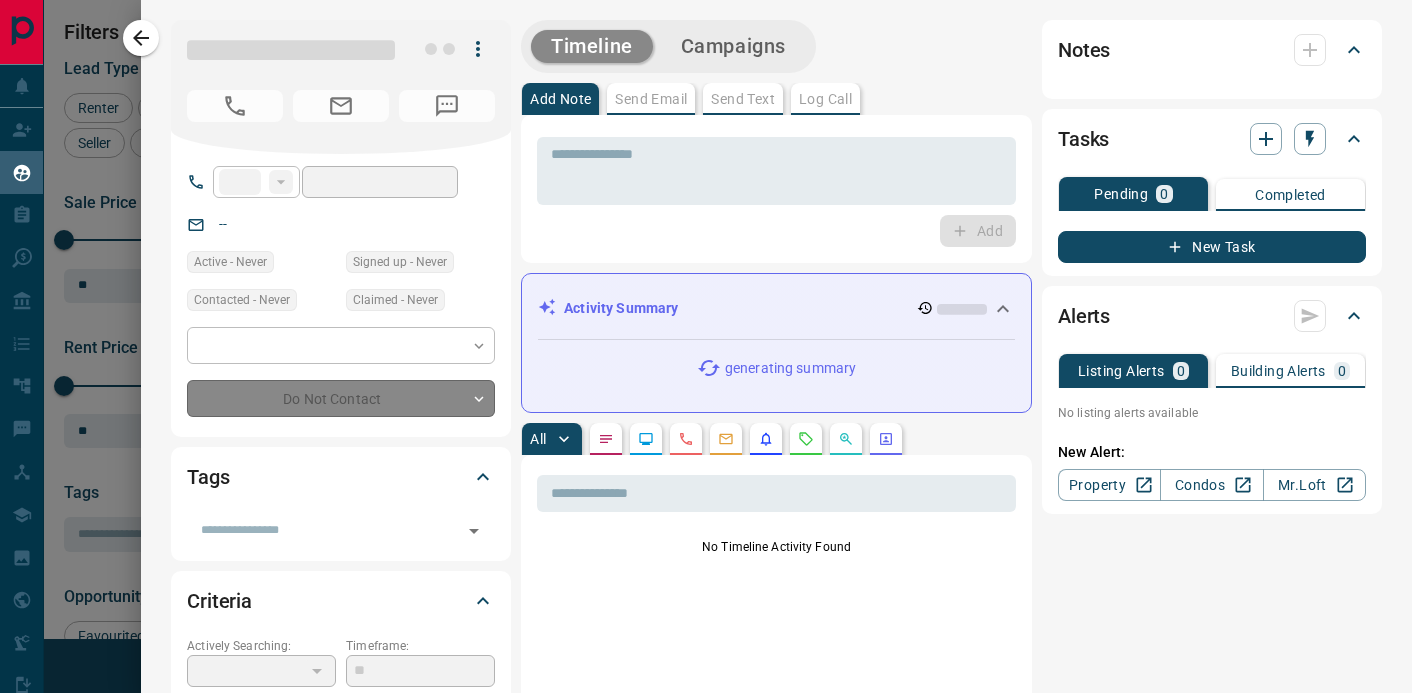 type on "*" 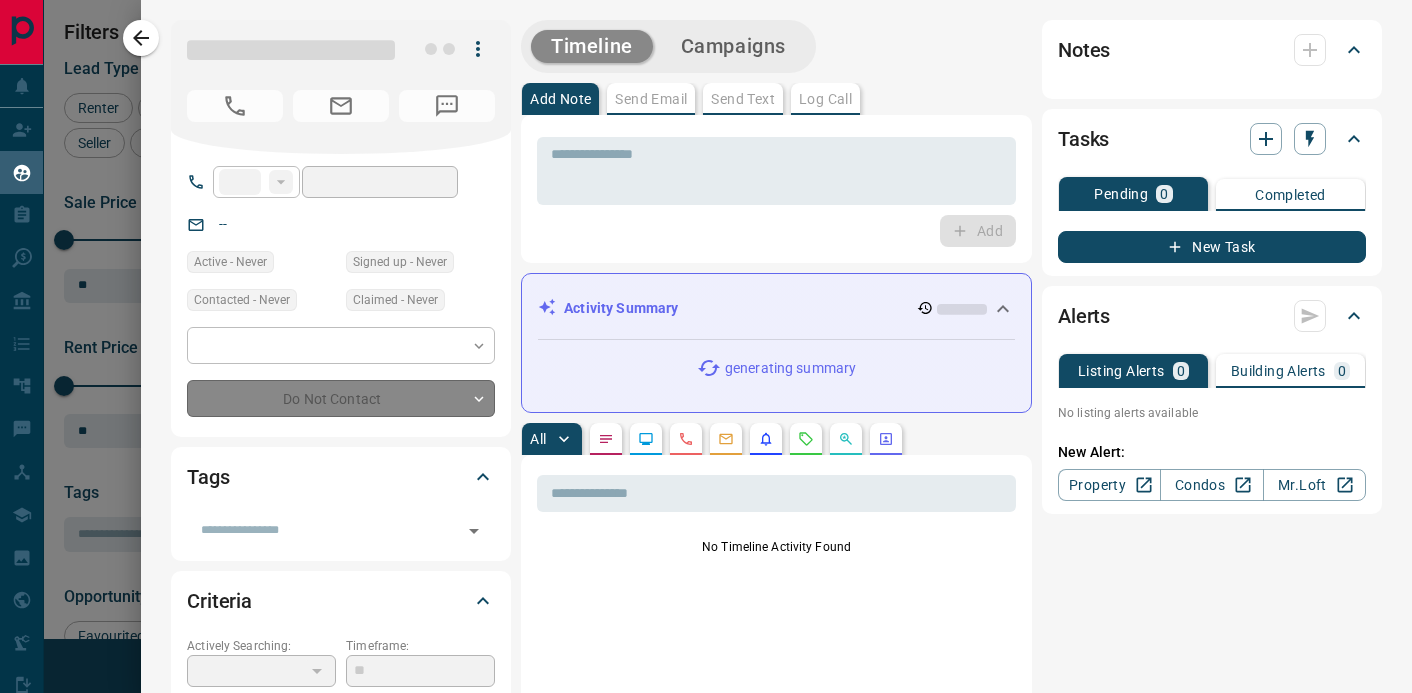 type on "**********" 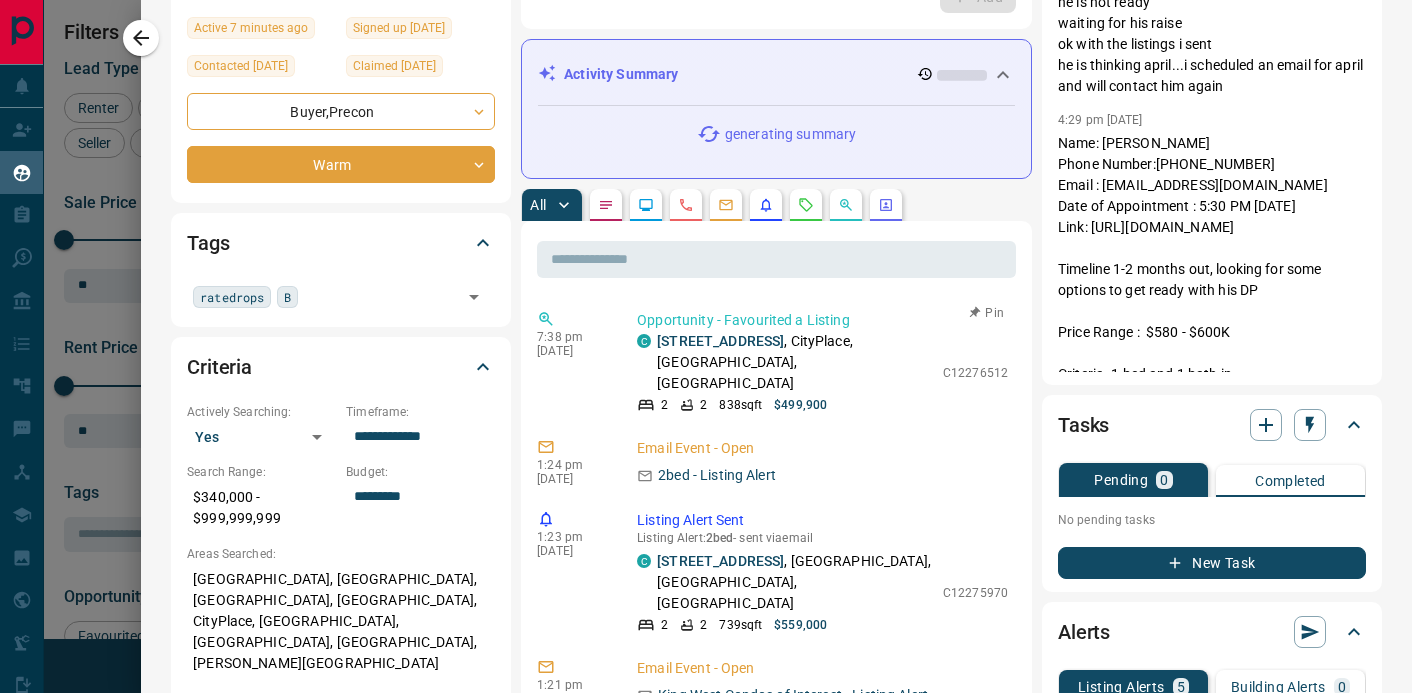 scroll, scrollTop: 237, scrollLeft: 0, axis: vertical 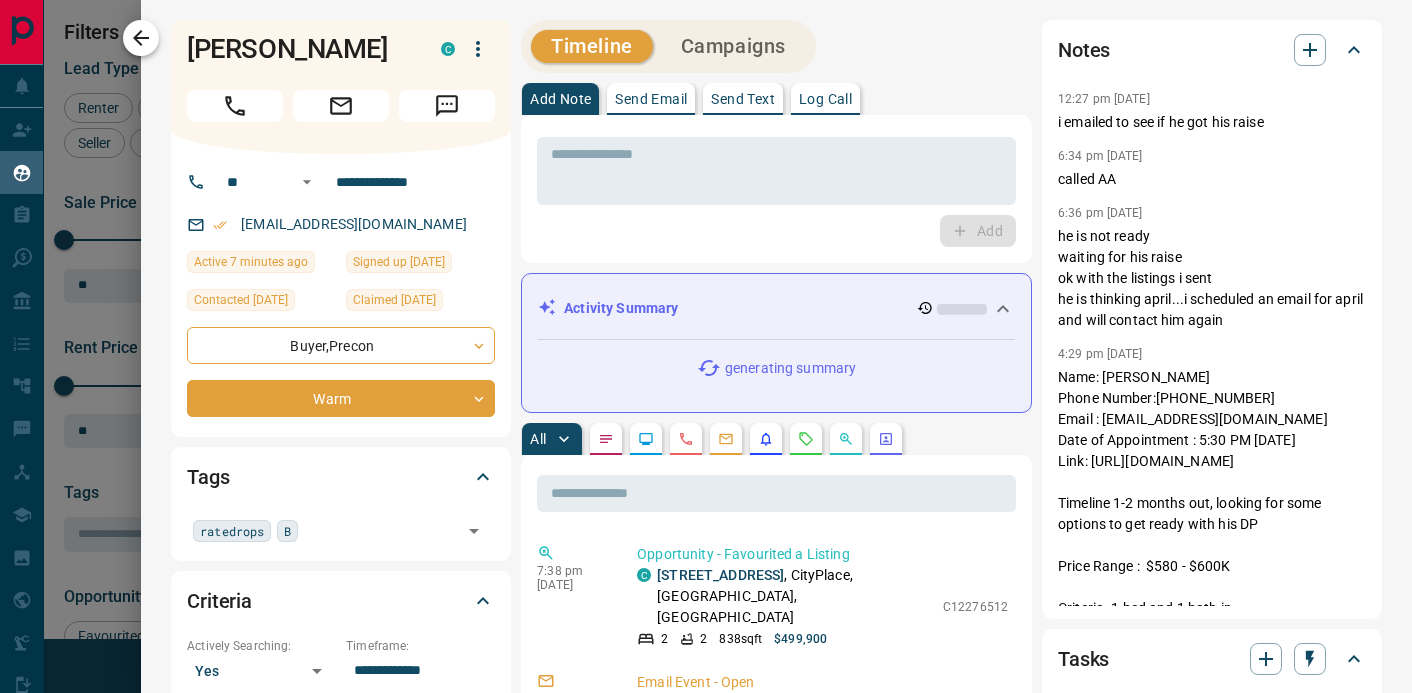 click 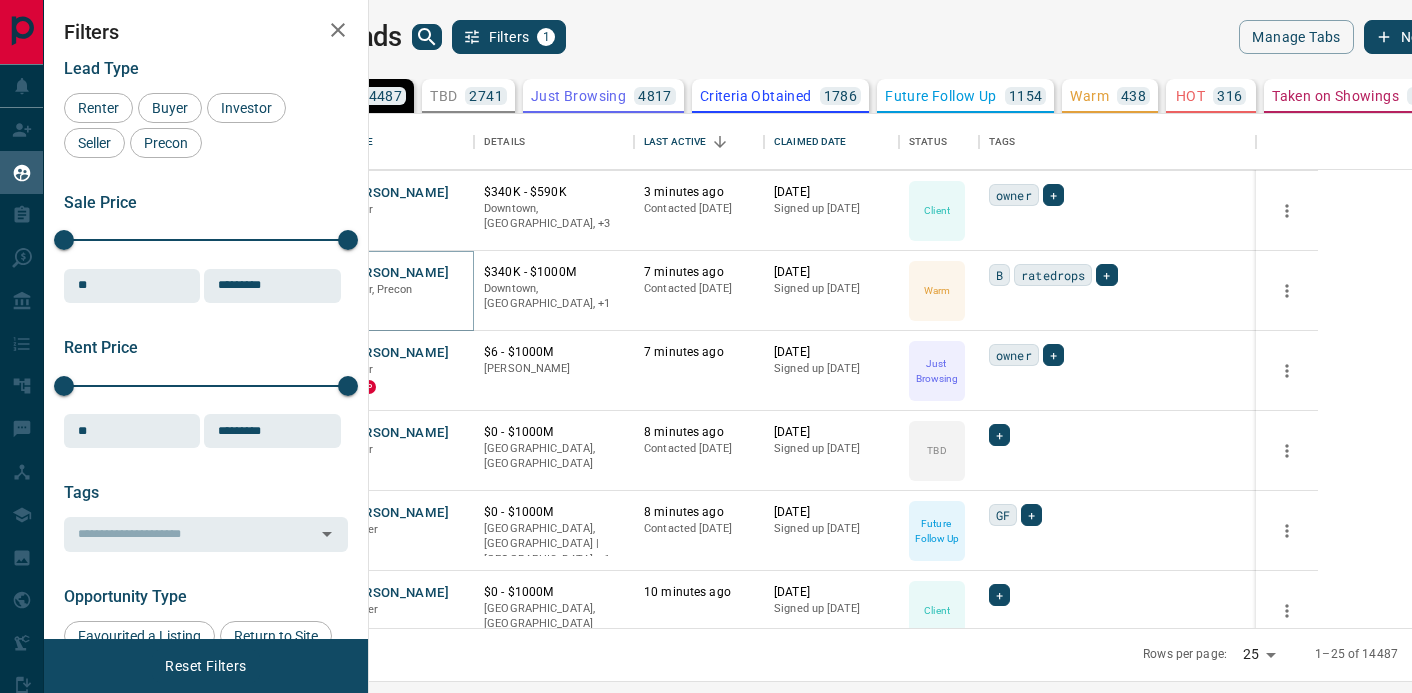 scroll, scrollTop: 88, scrollLeft: 0, axis: vertical 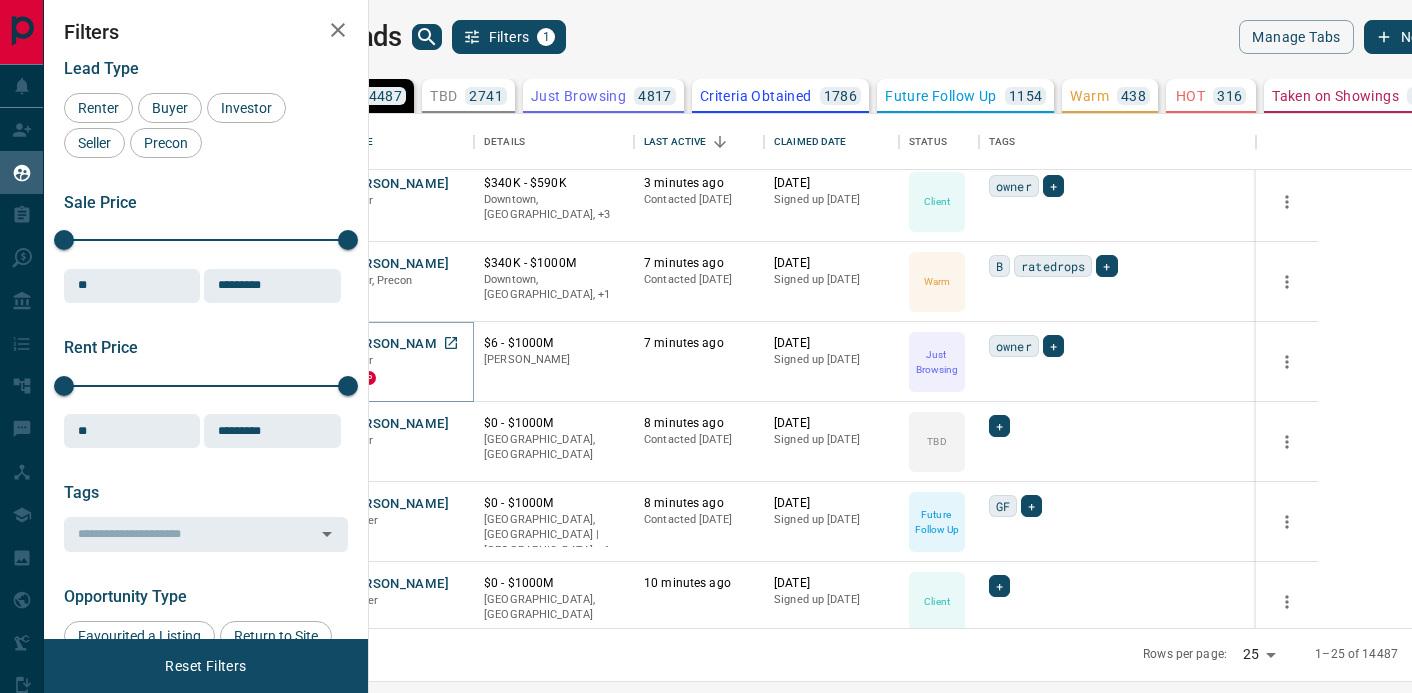 click on "[PERSON_NAME]" at bounding box center (396, 344) 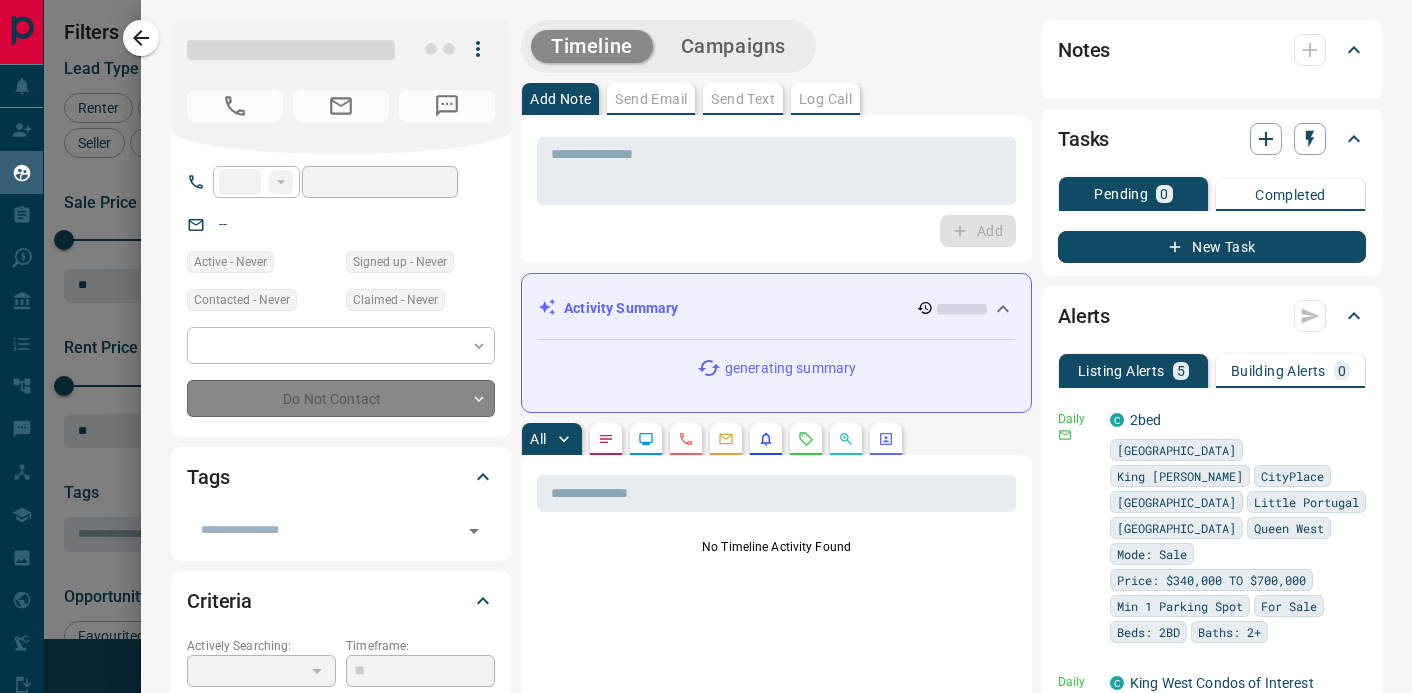 type on "**" 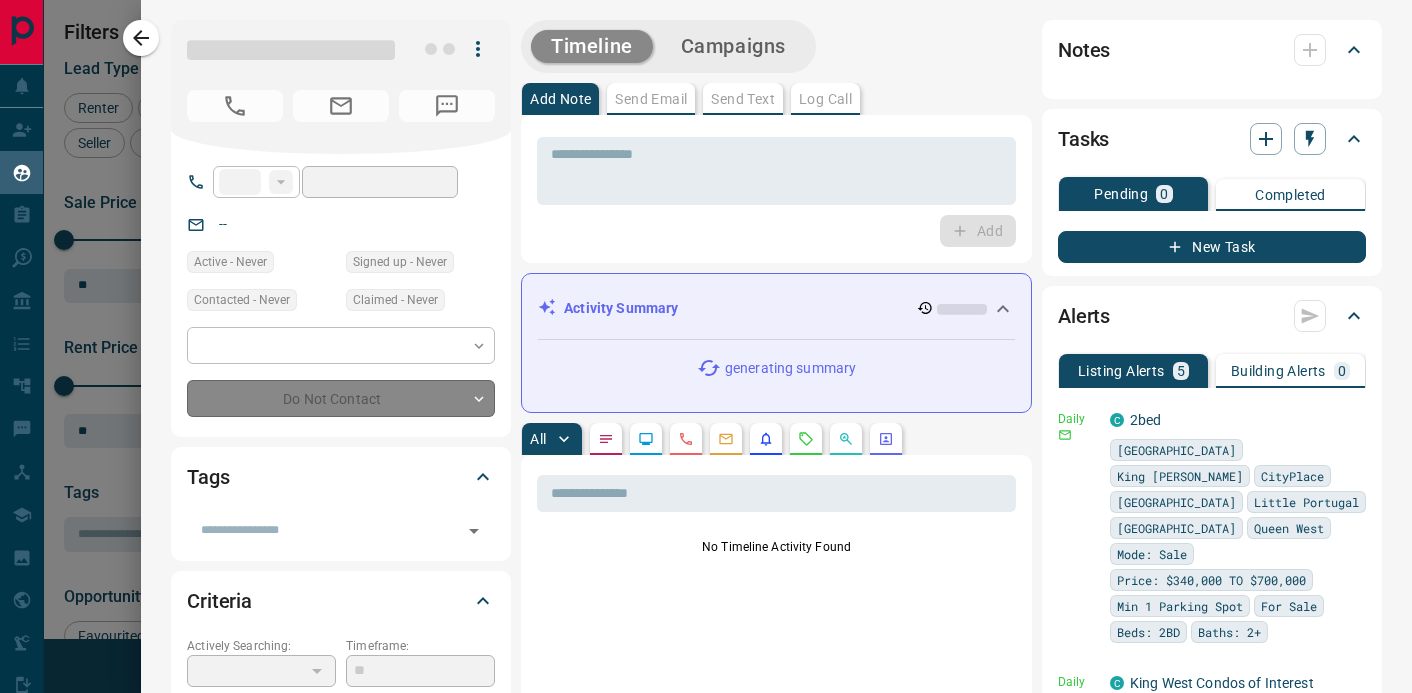 type on "**********" 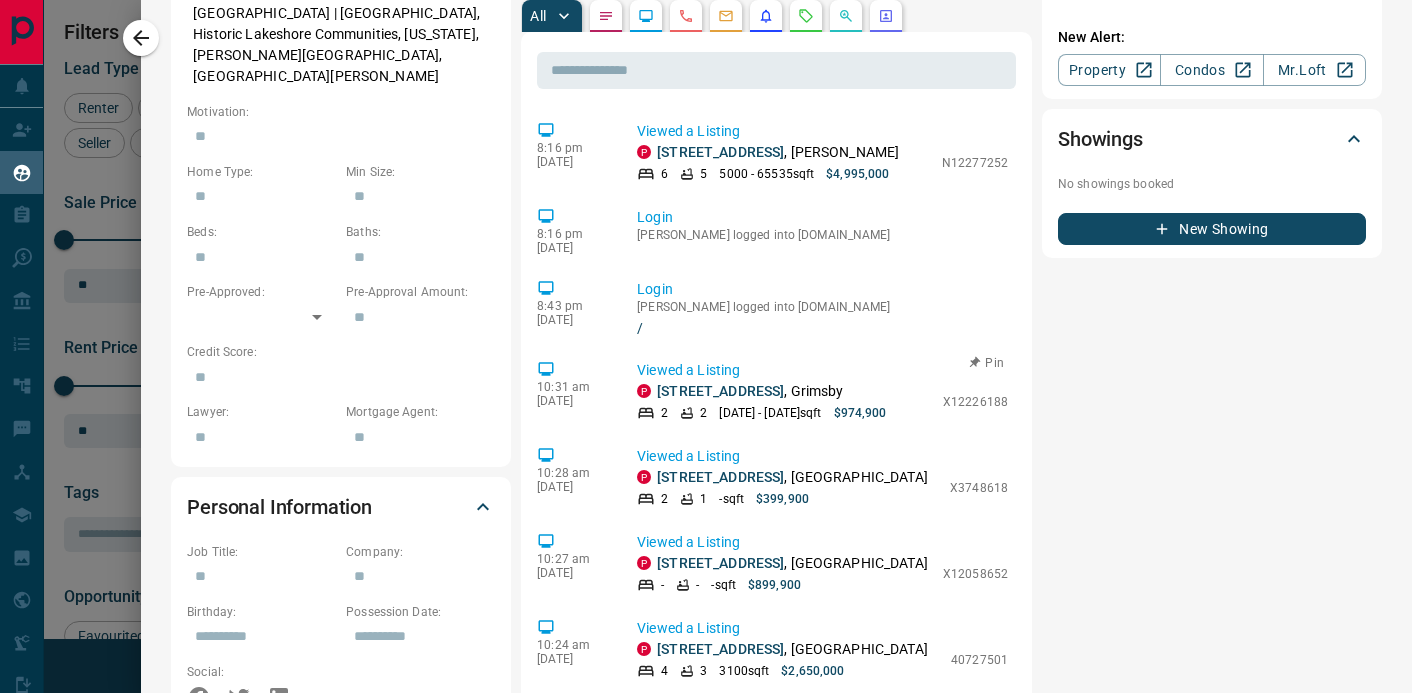 scroll, scrollTop: 0, scrollLeft: 0, axis: both 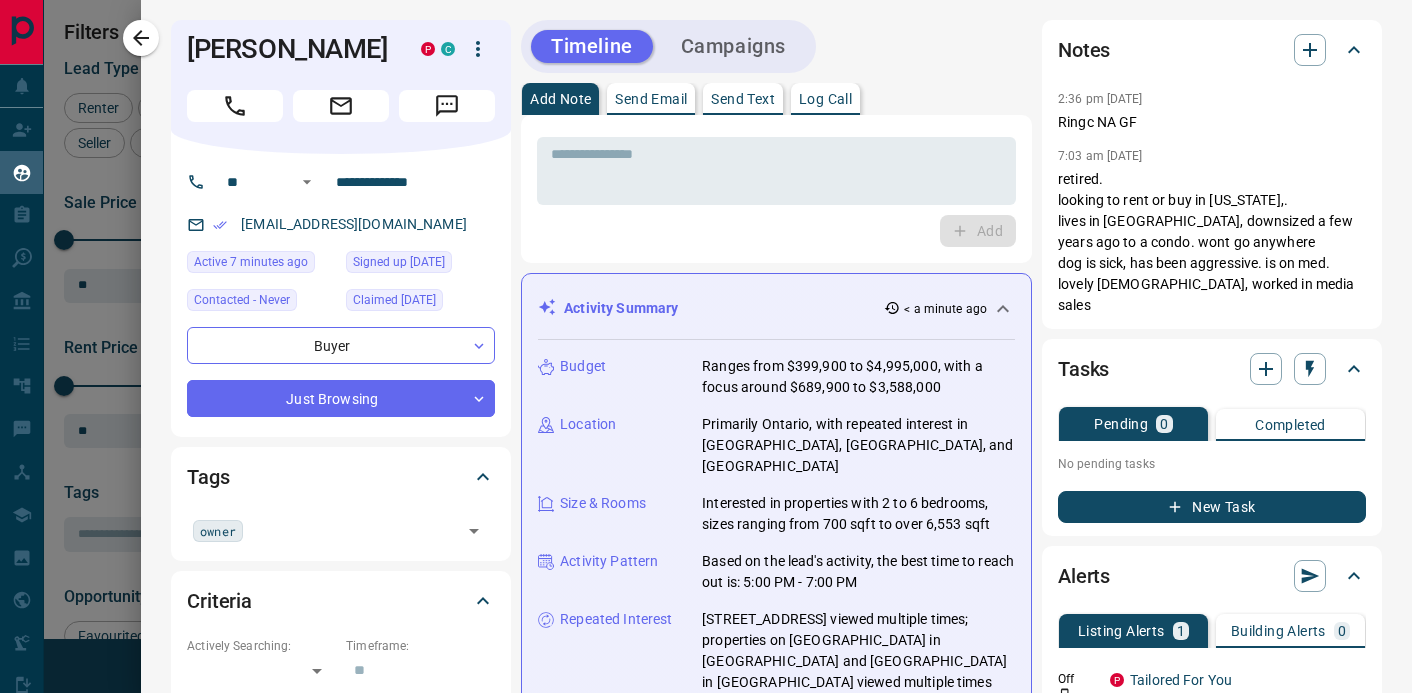 click on "Send Email" at bounding box center (651, 99) 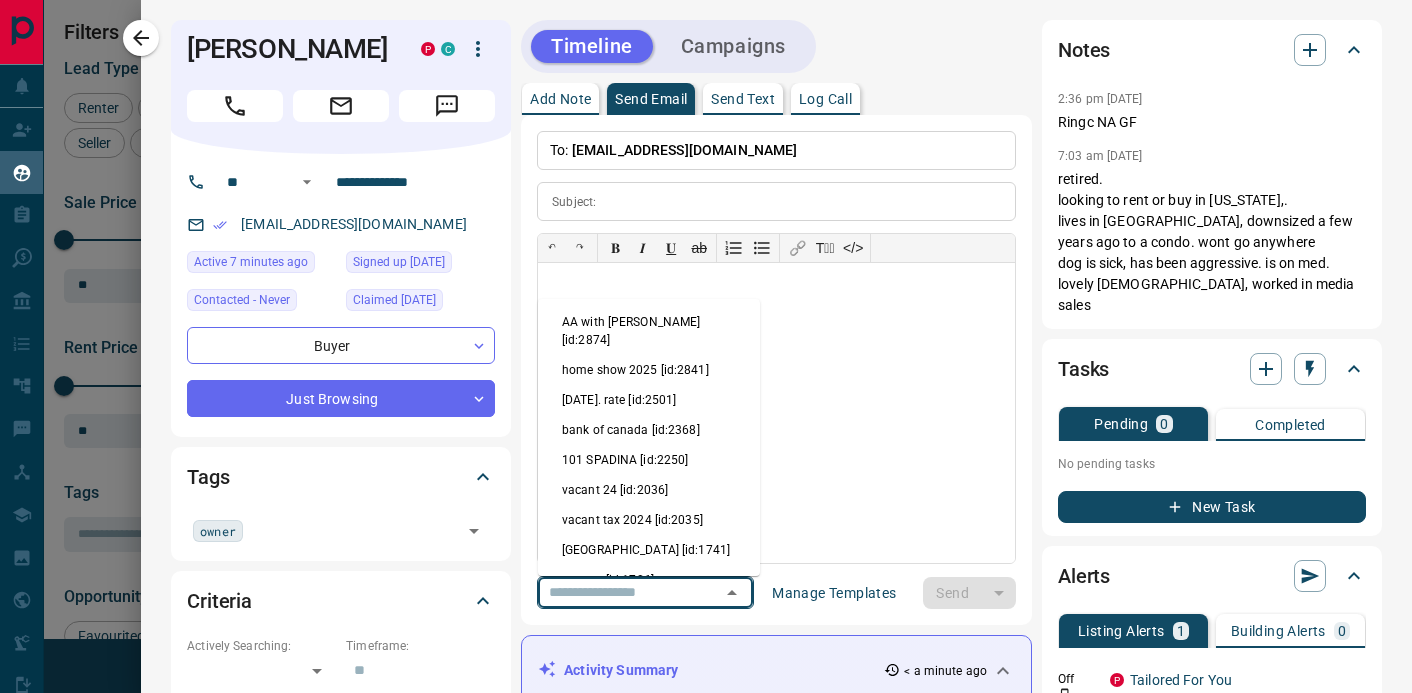 drag, startPoint x: 678, startPoint y: 594, endPoint x: 647, endPoint y: 484, distance: 114.28473 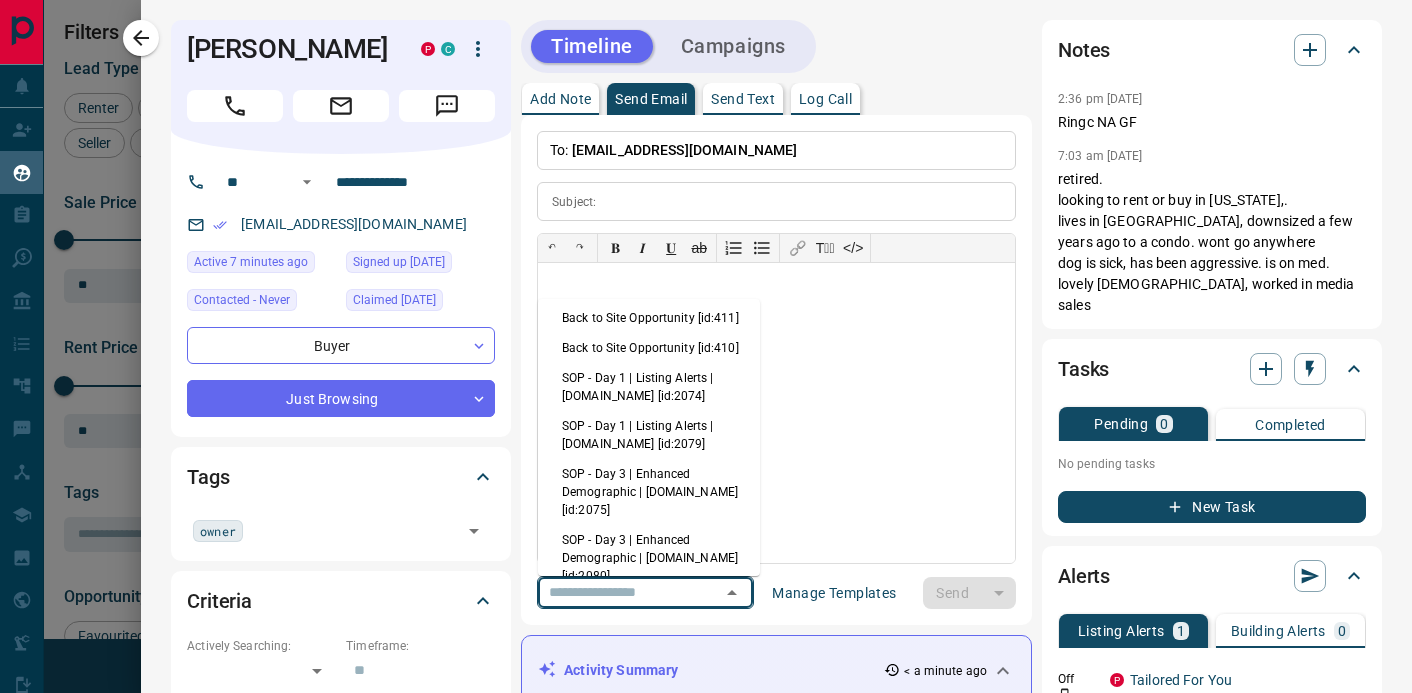 scroll, scrollTop: 518, scrollLeft: 0, axis: vertical 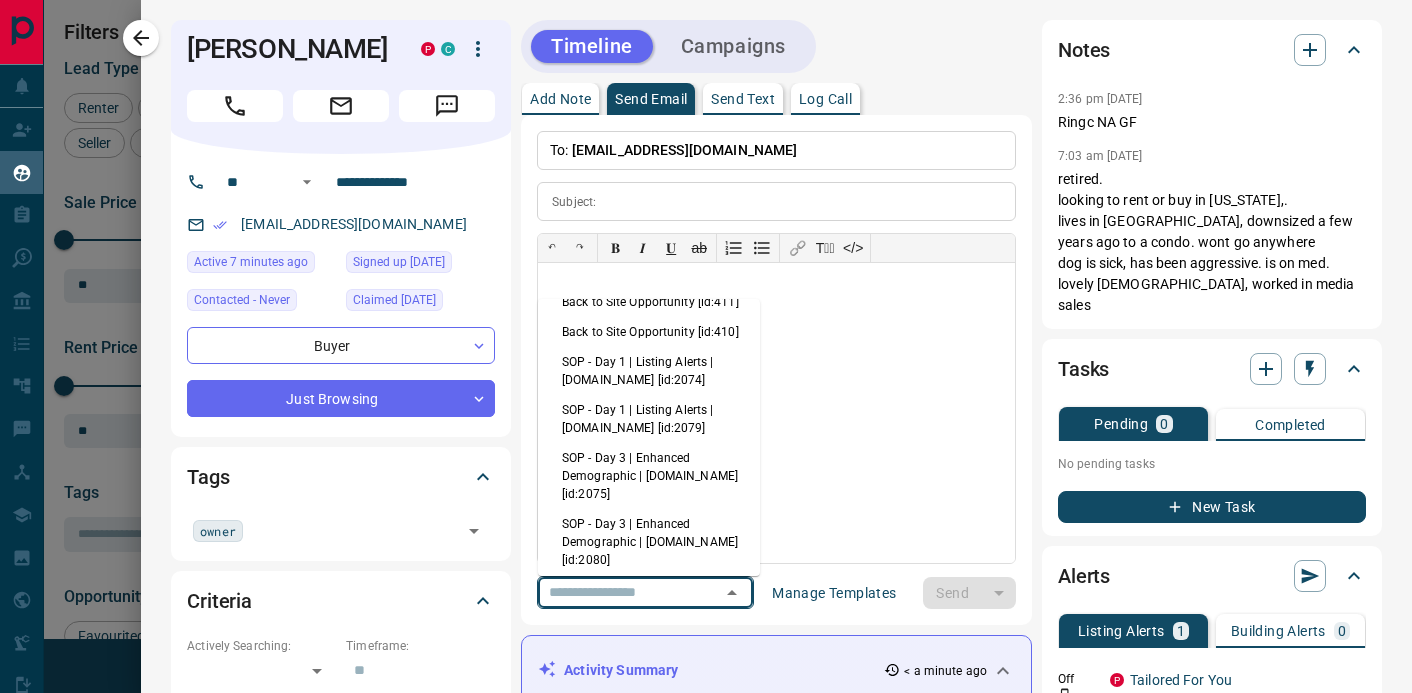 click on "SOP - Day 3 | Enhanced Demographic | [DOMAIN_NAME] [id:2080]" at bounding box center [649, 542] 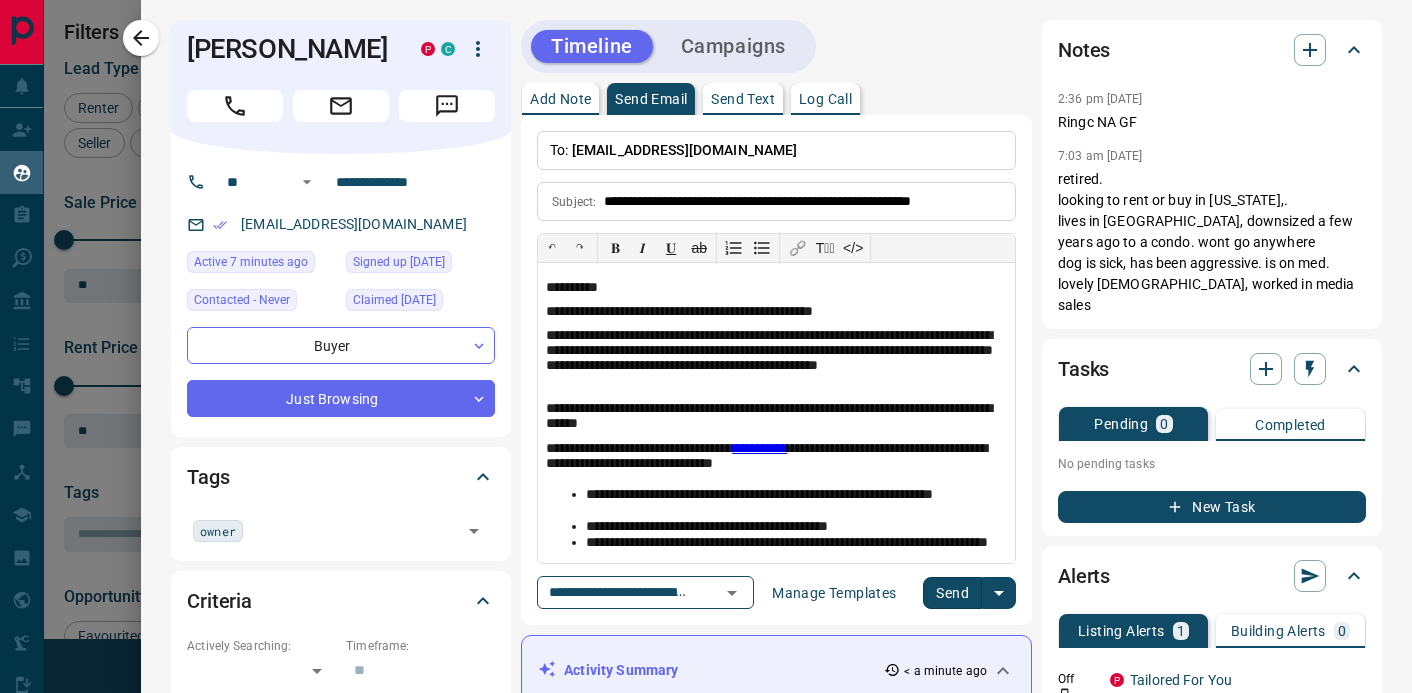 click on "Send" at bounding box center (952, 593) 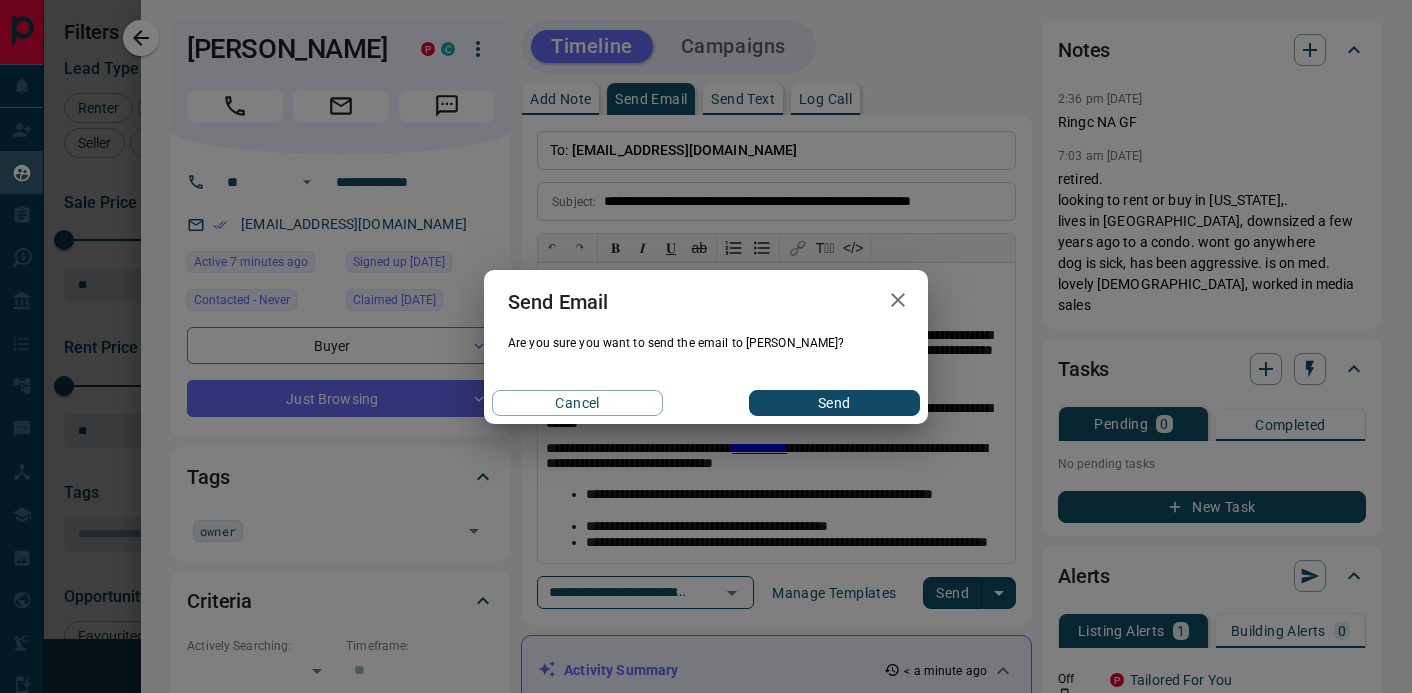 click on "Cancel Send" at bounding box center [706, 403] 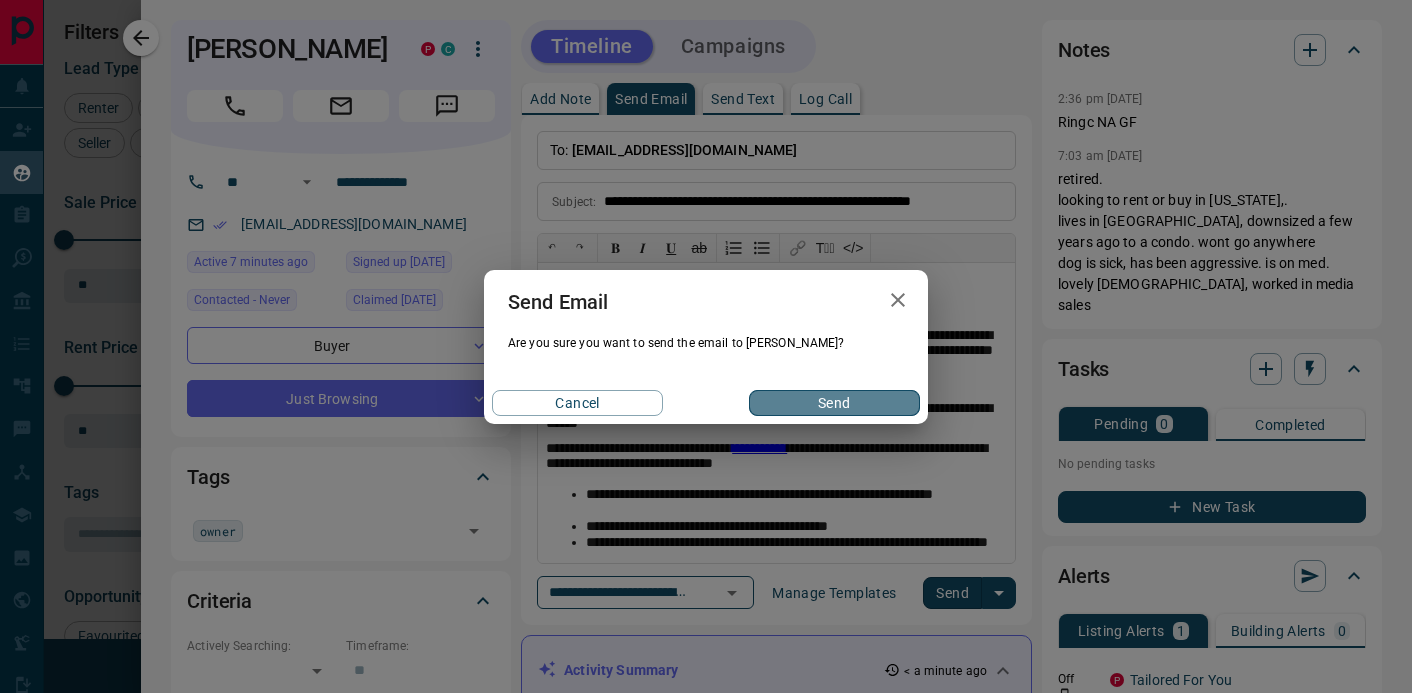 drag, startPoint x: 804, startPoint y: 403, endPoint x: 625, endPoint y: 172, distance: 292.2362 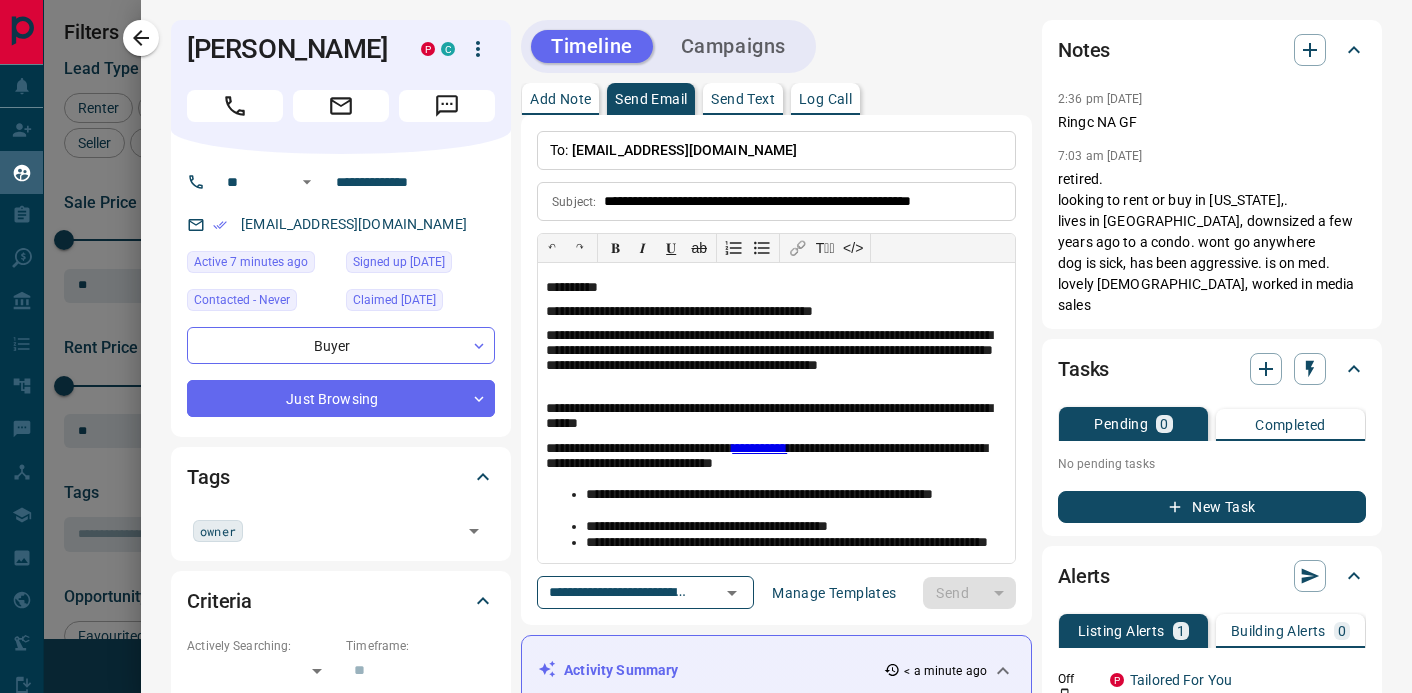 click on "Add Note" at bounding box center (560, 99) 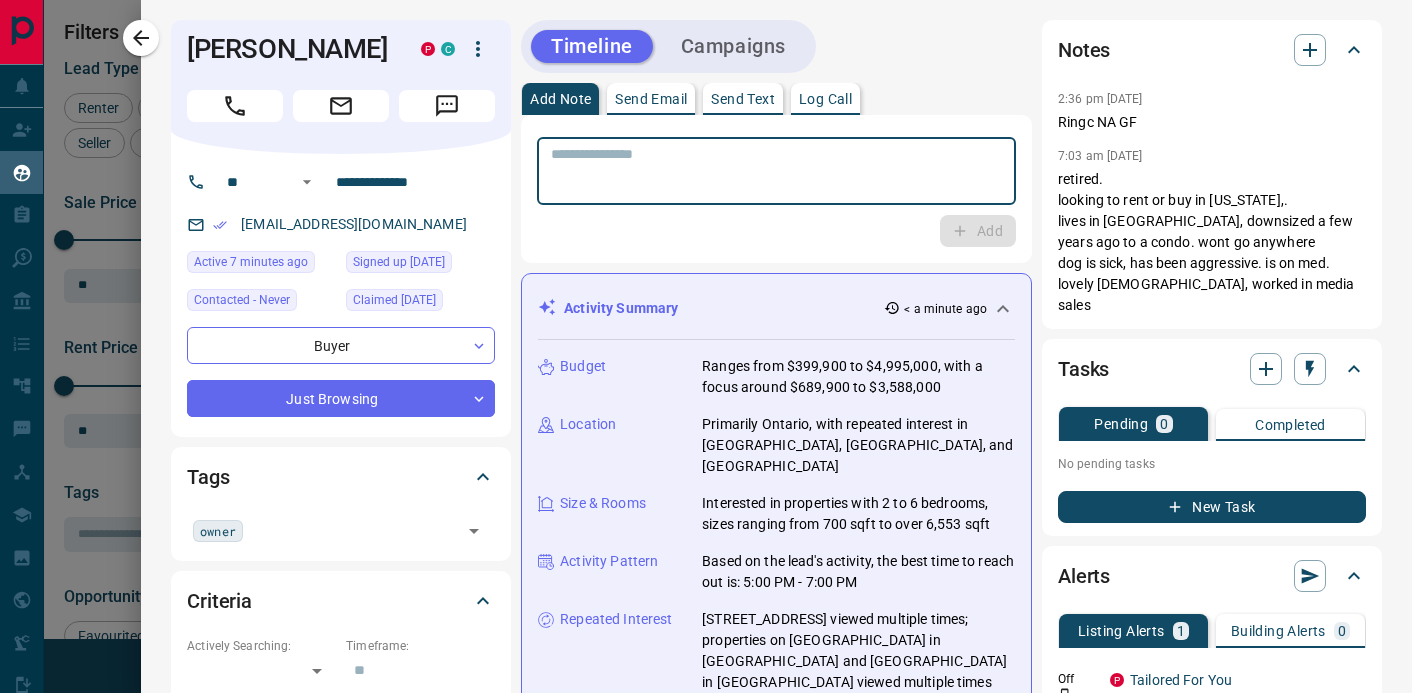 click at bounding box center (776, 171) 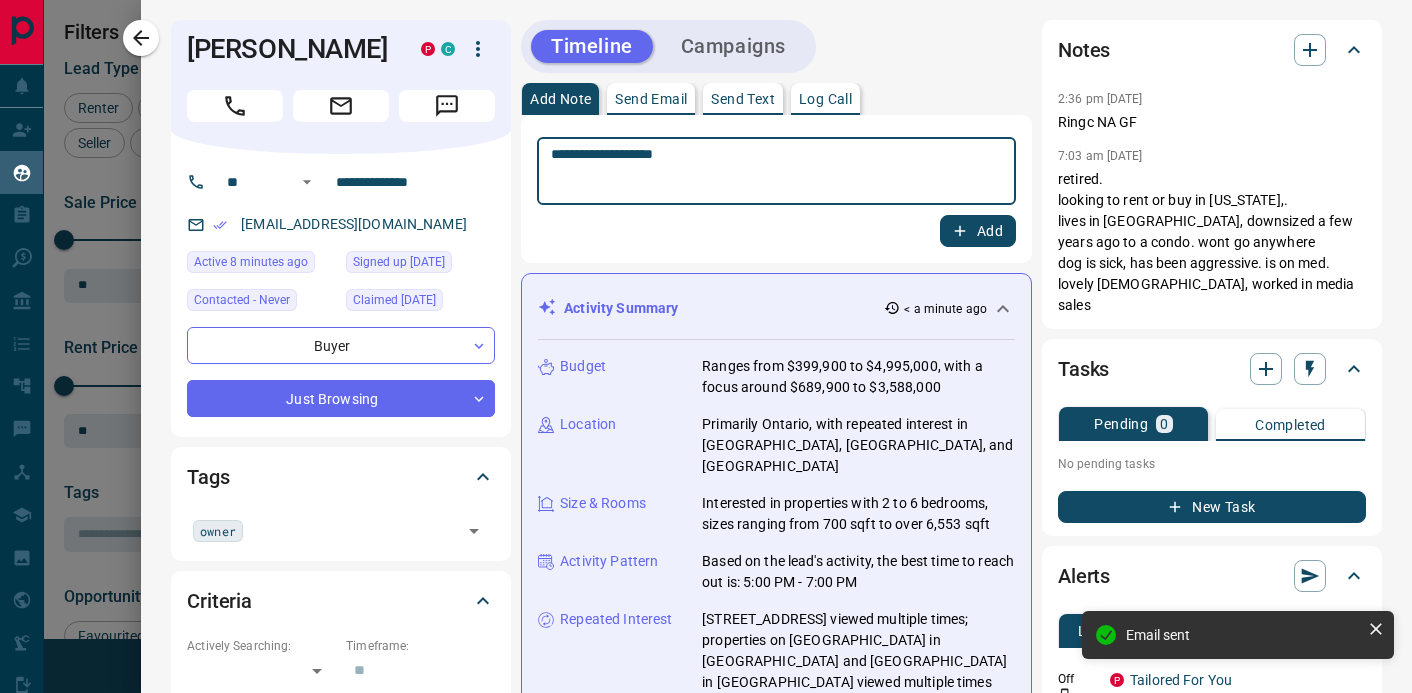 type on "**********" 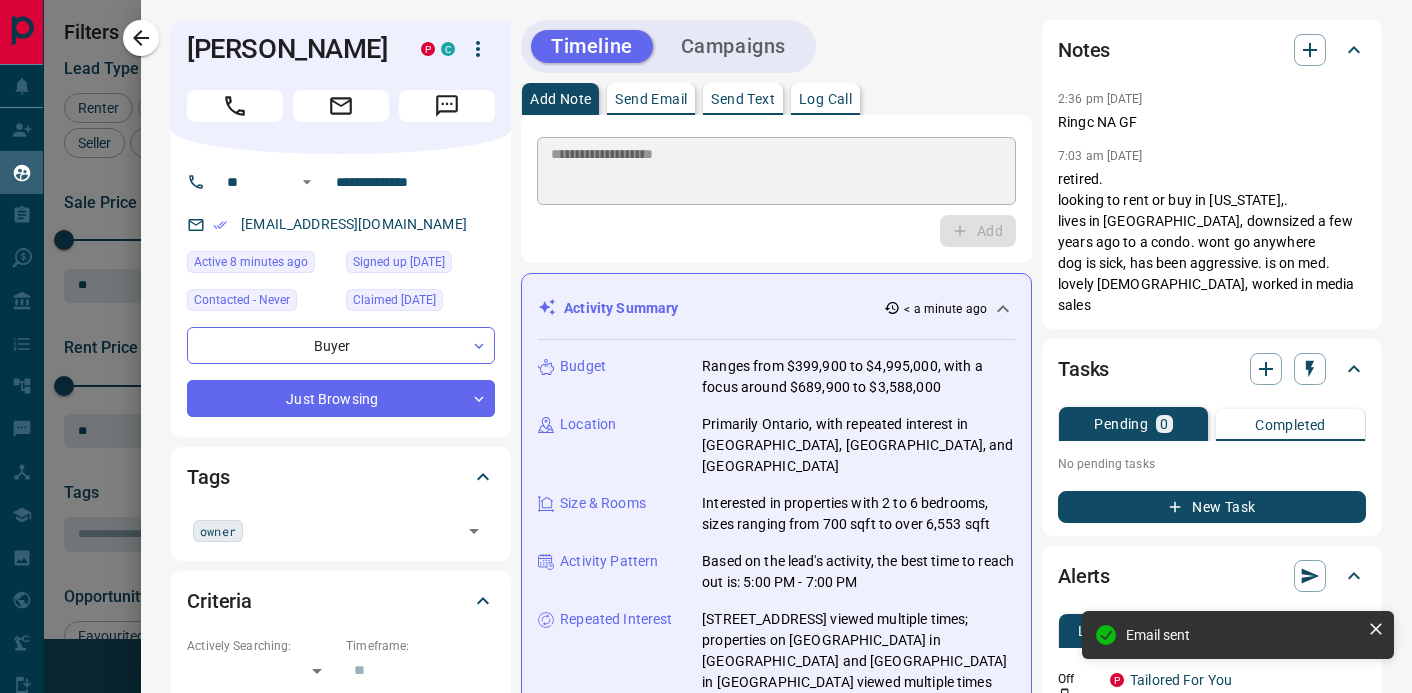type 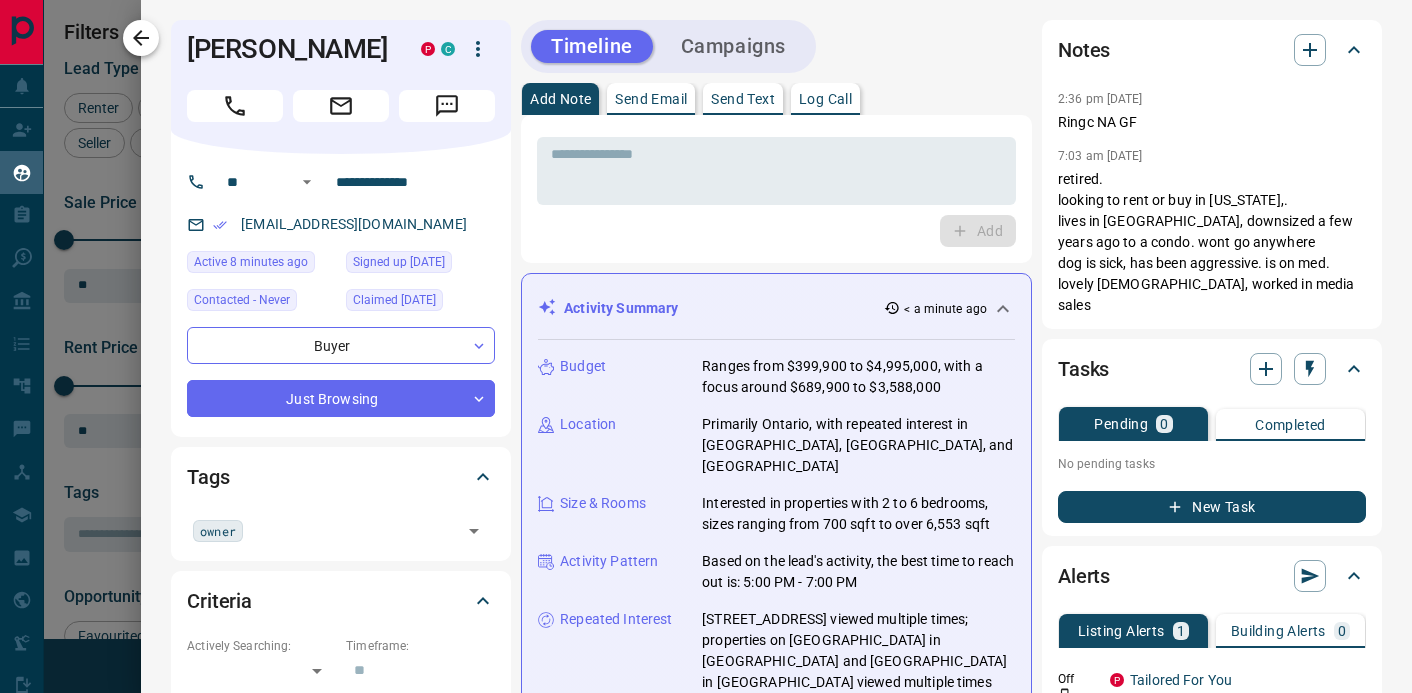 click 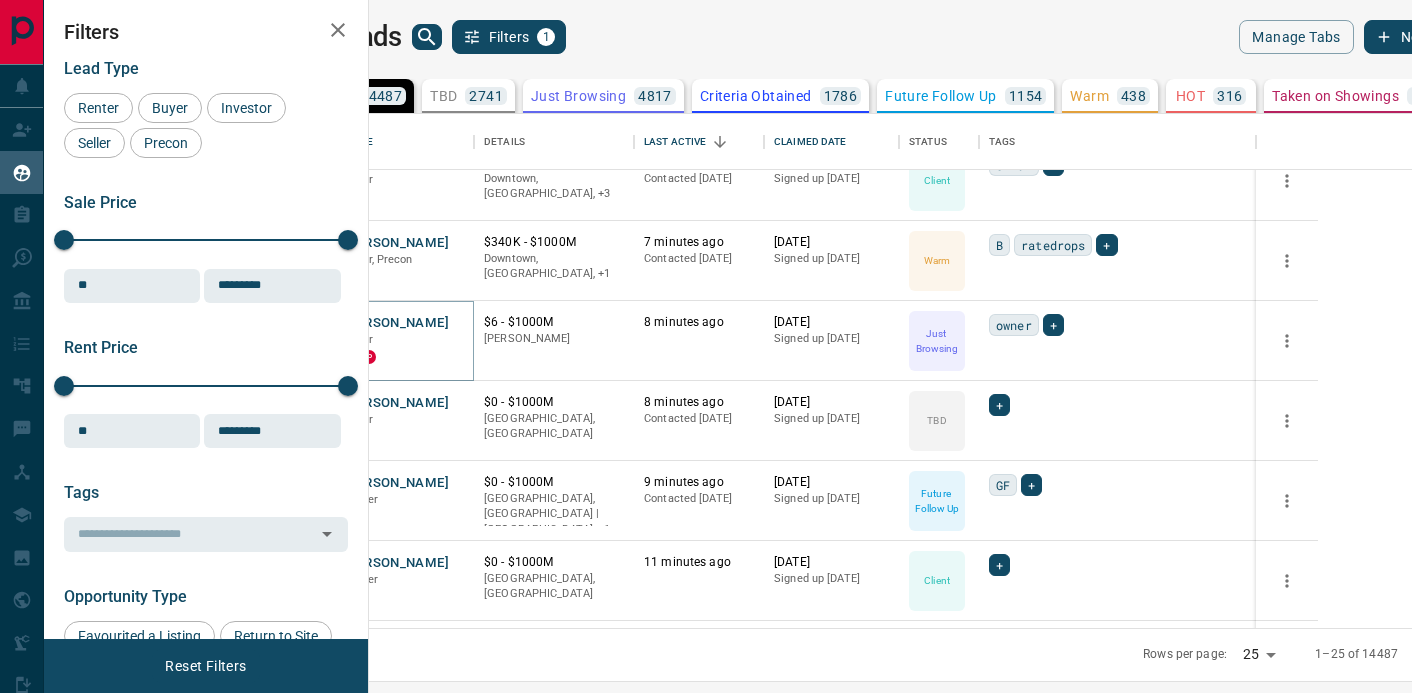 scroll, scrollTop: 117, scrollLeft: 0, axis: vertical 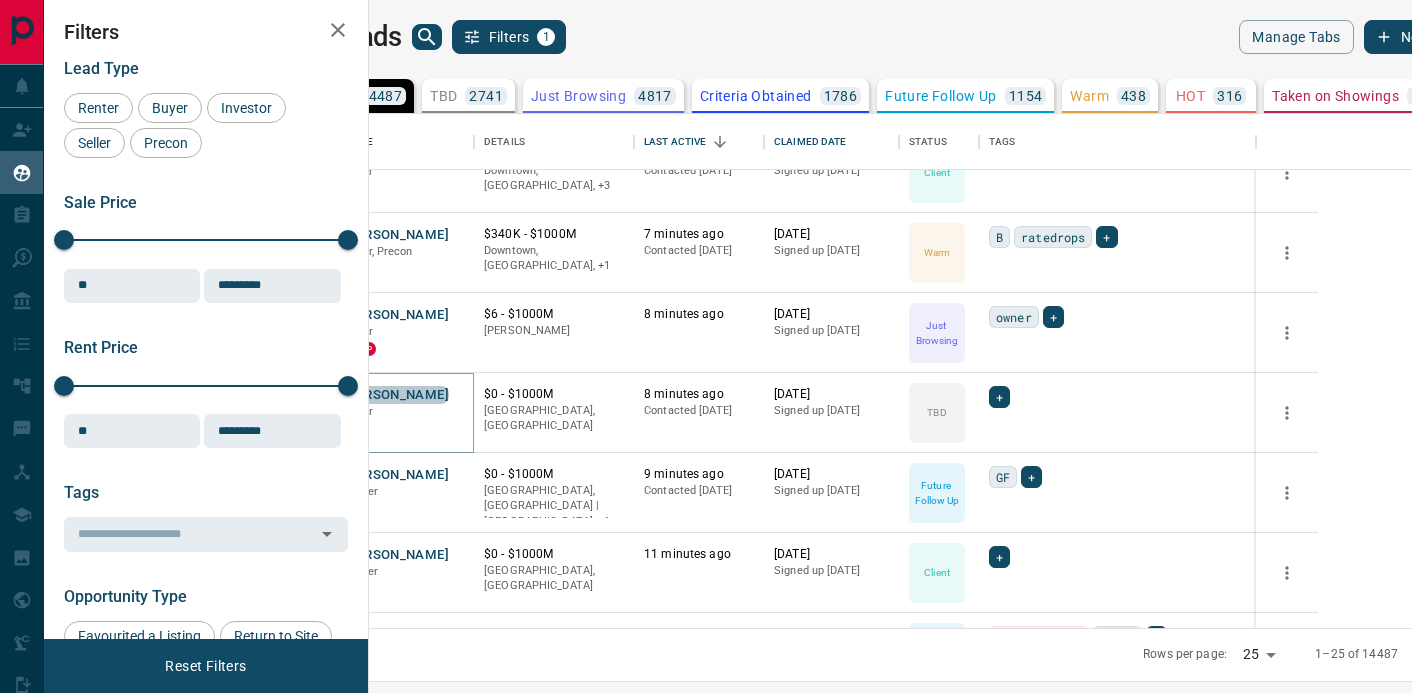 click on "[PERSON_NAME]" at bounding box center [396, 395] 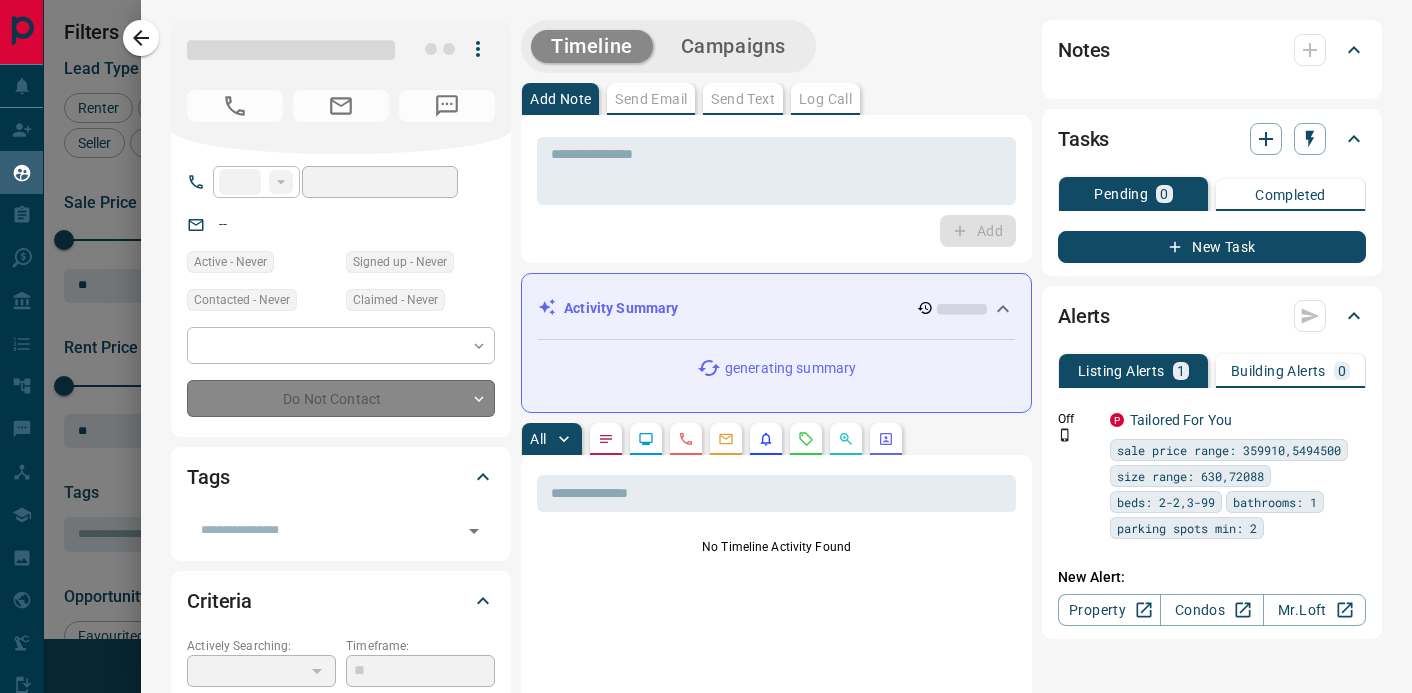 type on "**" 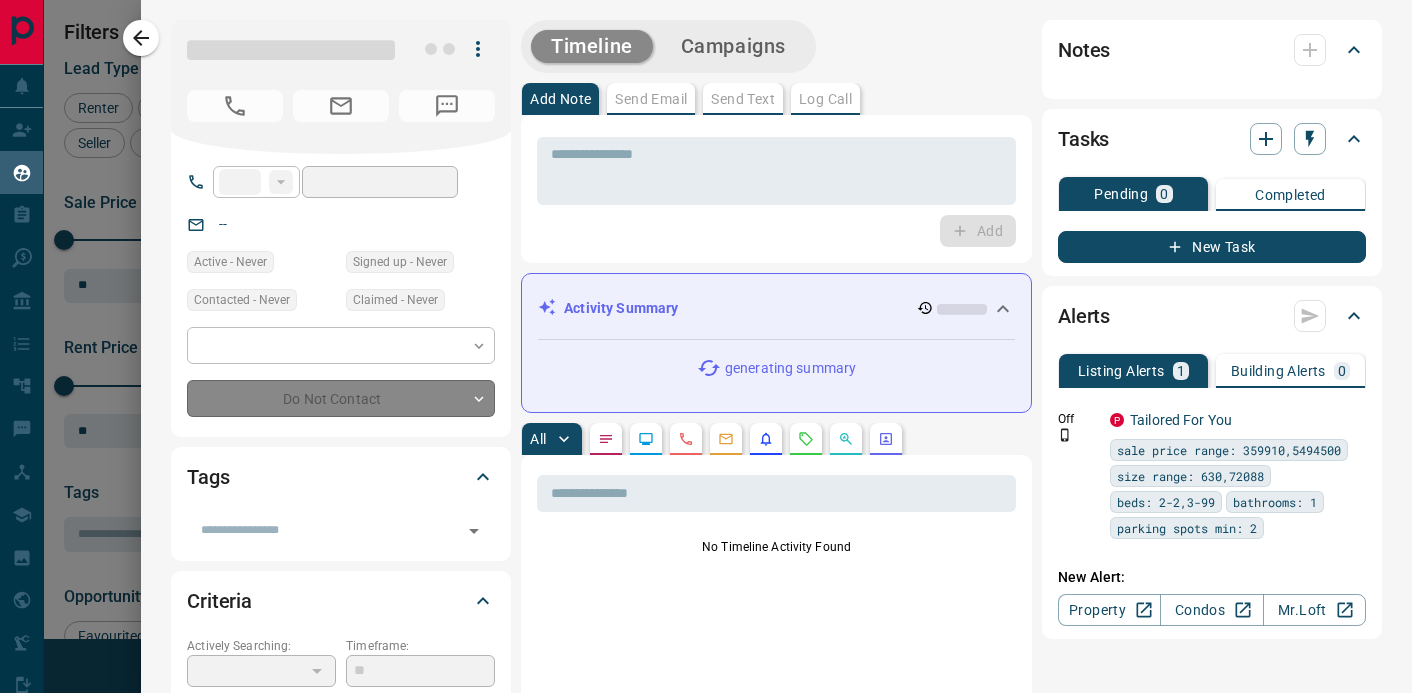 type on "**********" 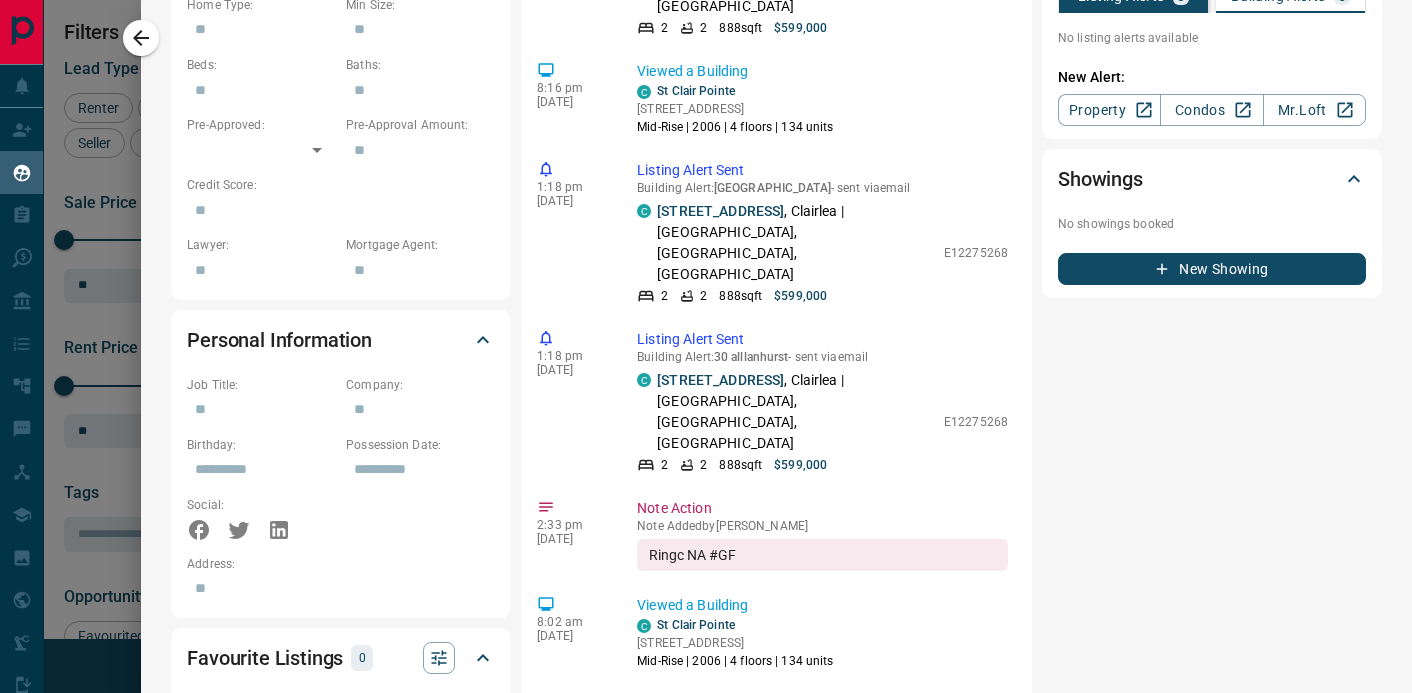 scroll, scrollTop: 0, scrollLeft: 0, axis: both 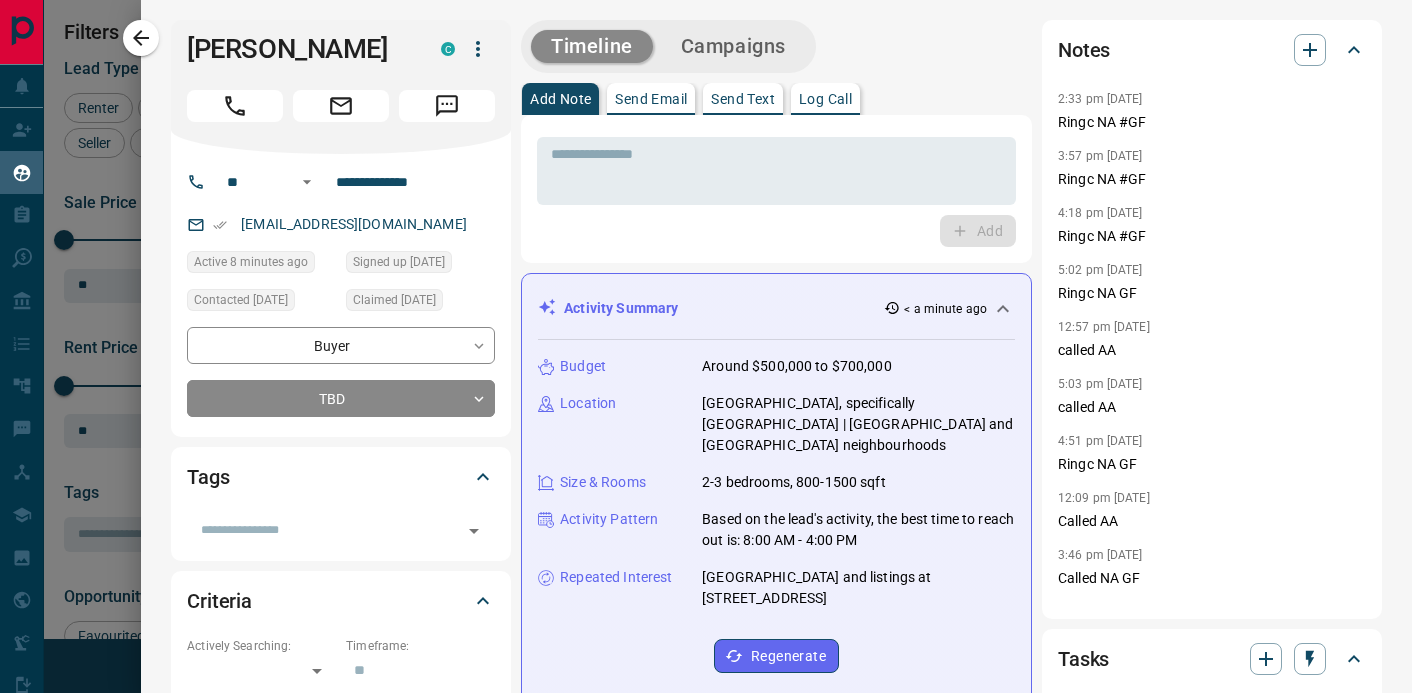 click on "Send Text" at bounding box center [743, 99] 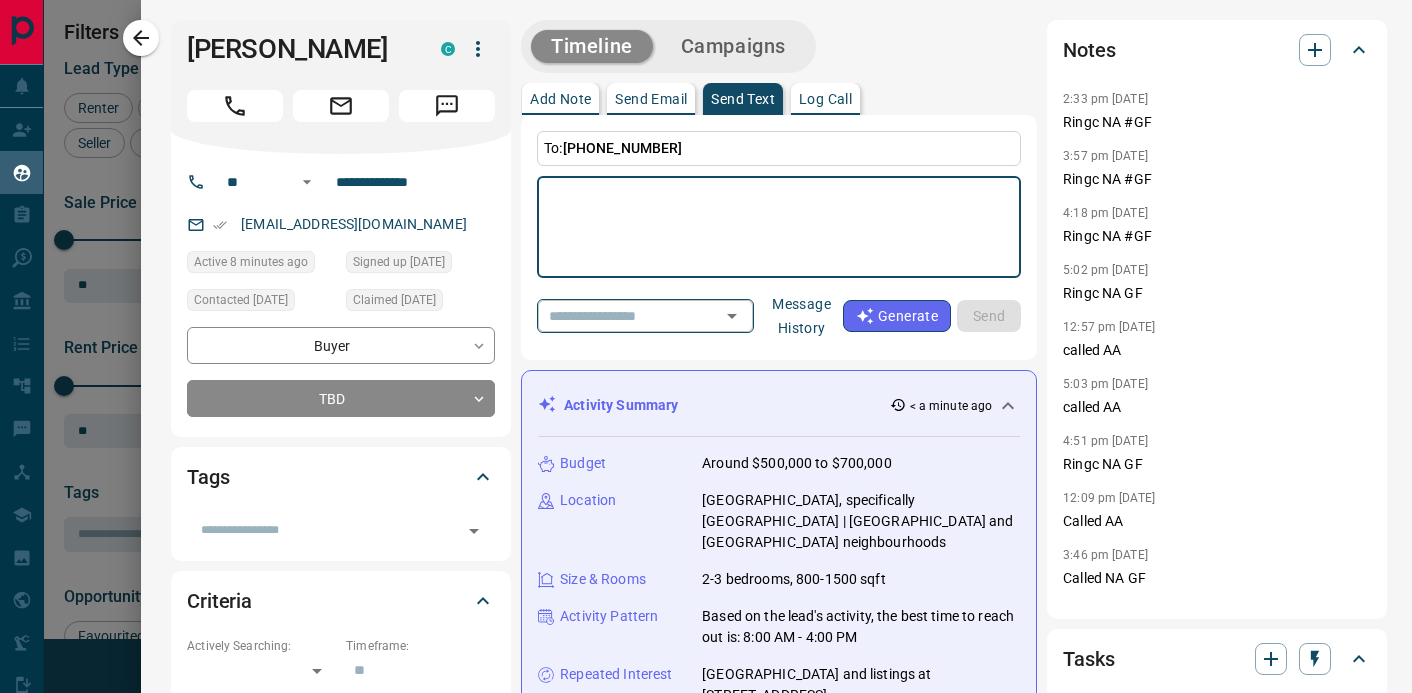 click at bounding box center (617, 315) 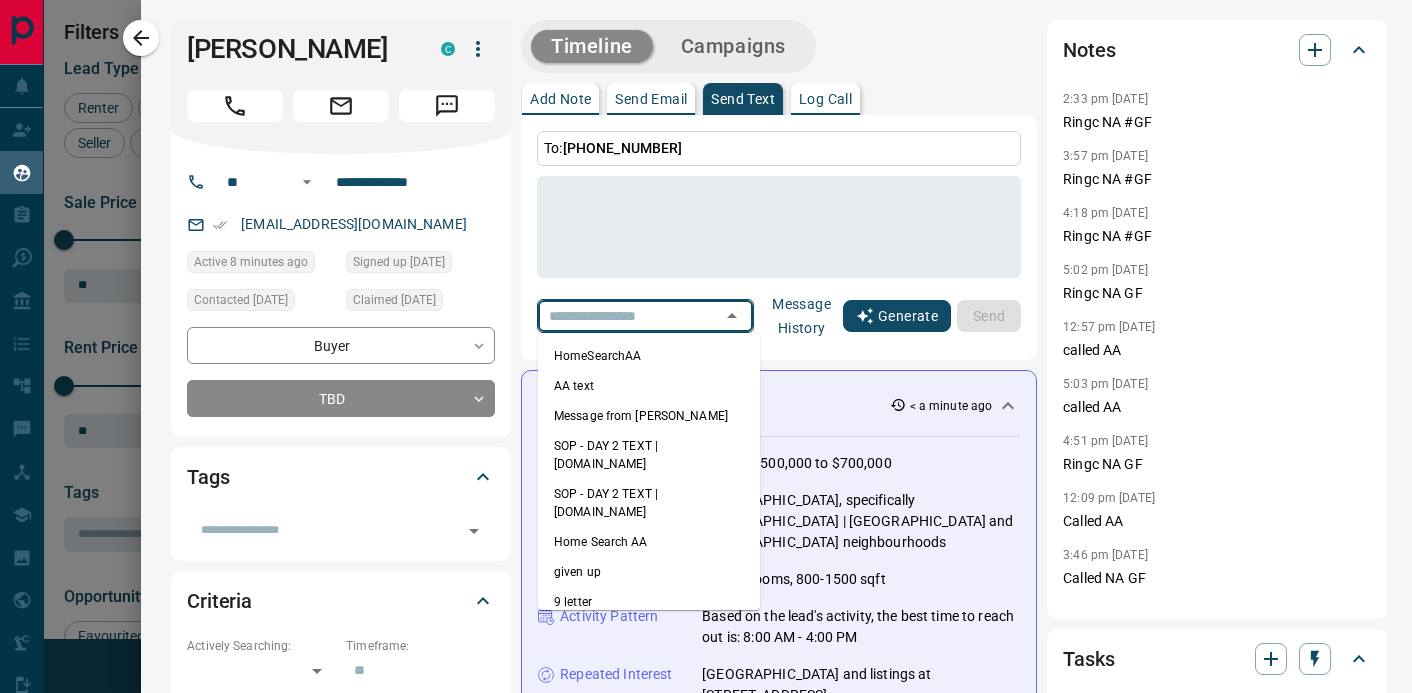 drag, startPoint x: 679, startPoint y: 443, endPoint x: 914, endPoint y: 337, distance: 257.80032 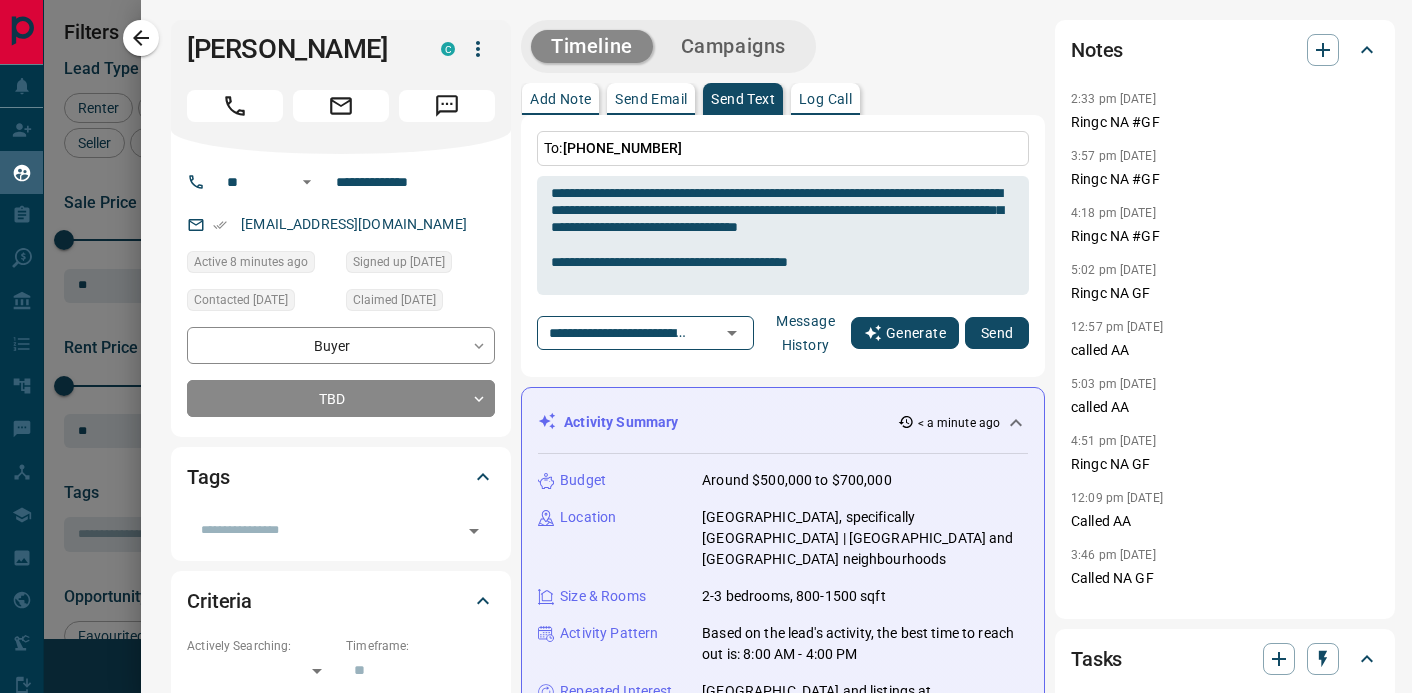 click on "Generate" at bounding box center (905, 333) 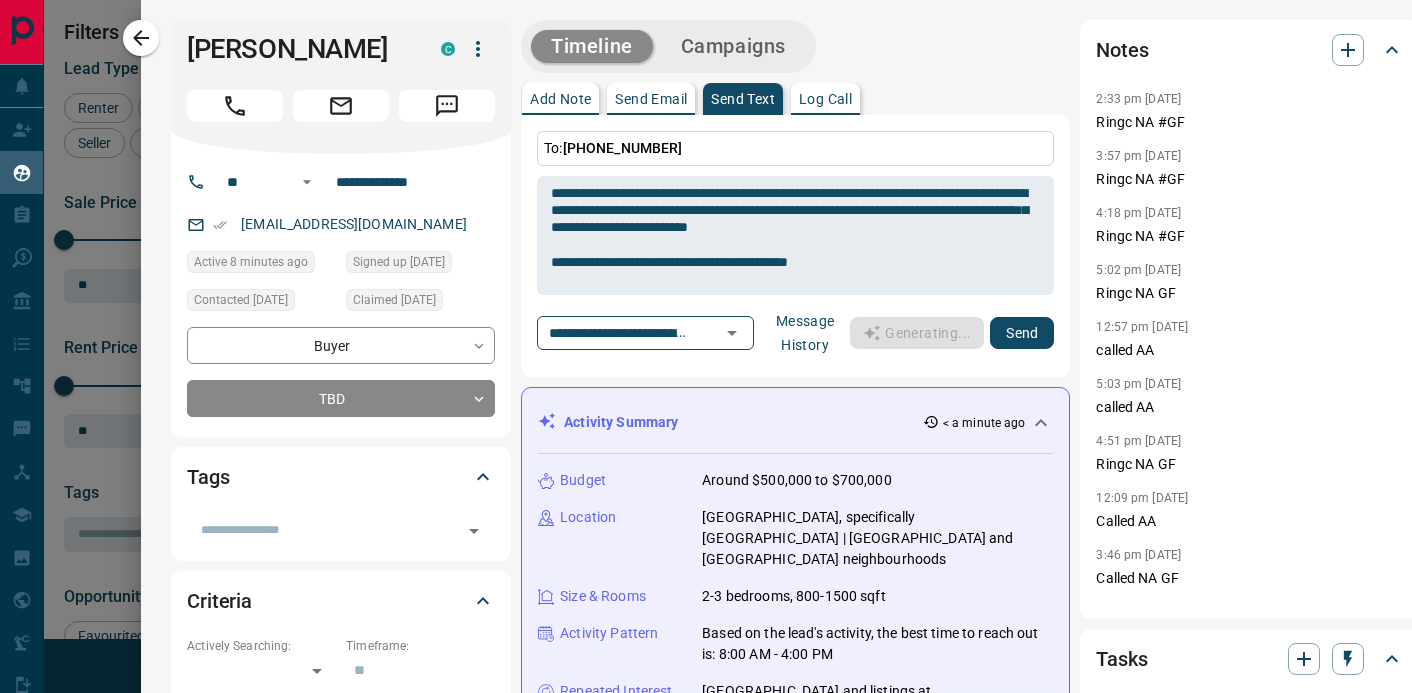 click on "Send" at bounding box center (1022, 333) 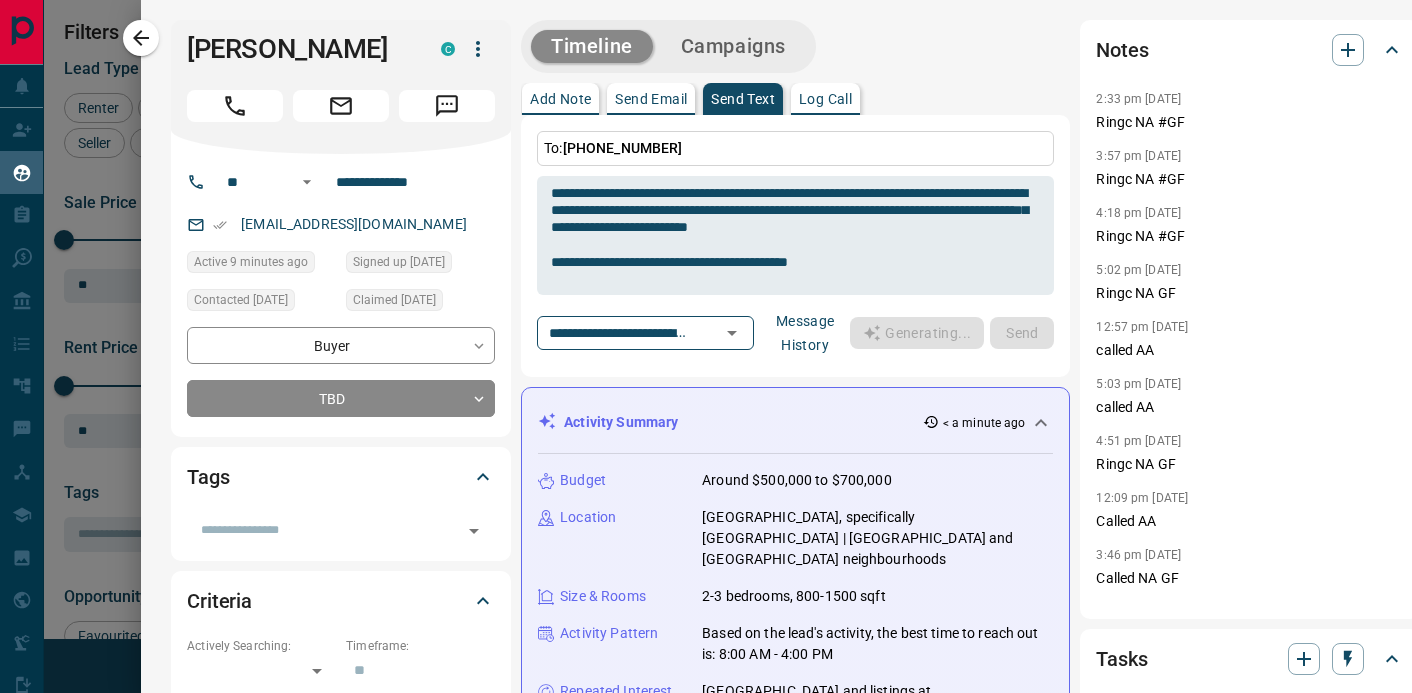 type 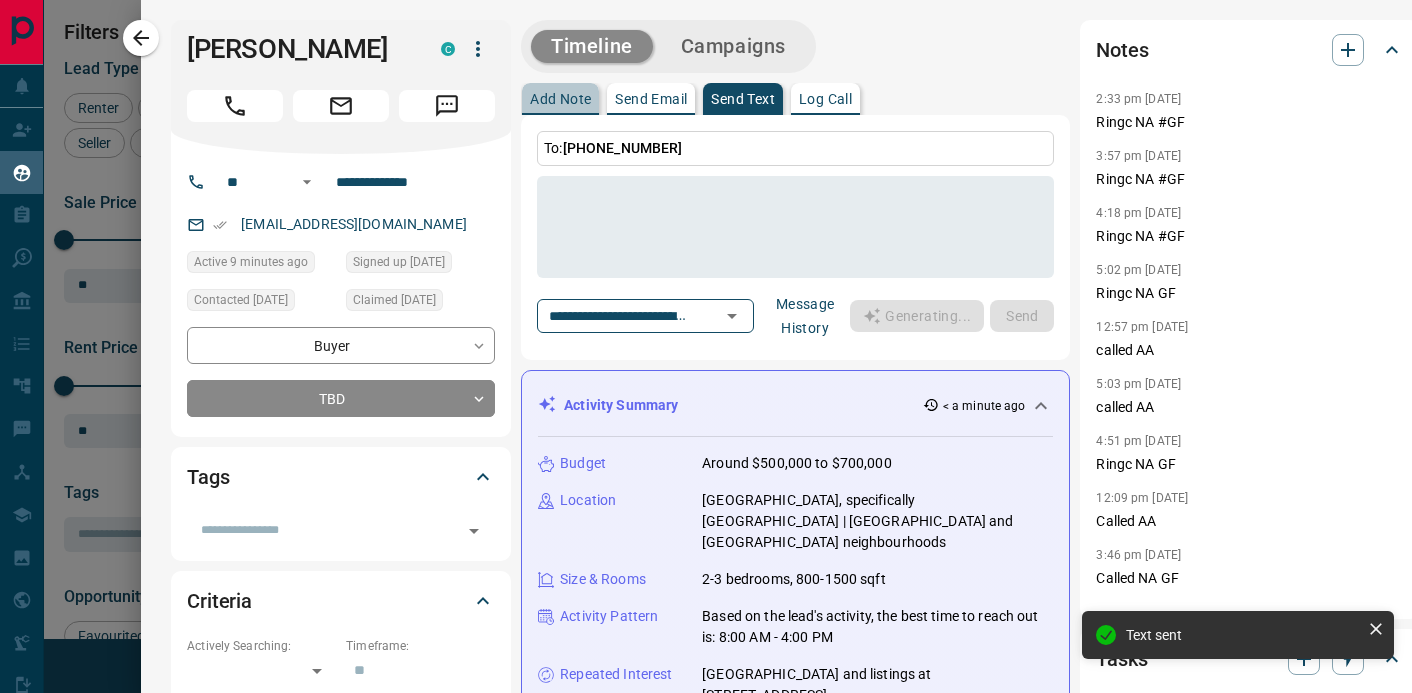 click on "Add Note" at bounding box center [560, 99] 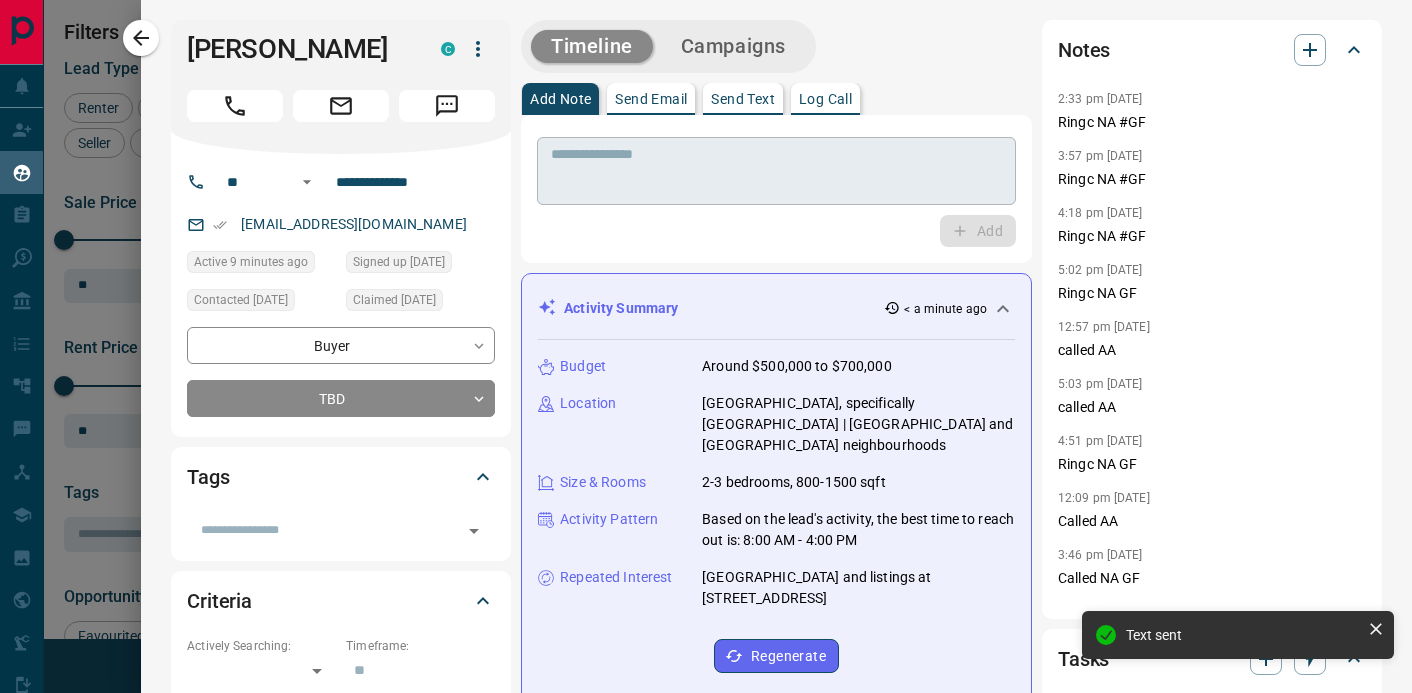 click at bounding box center (776, 171) 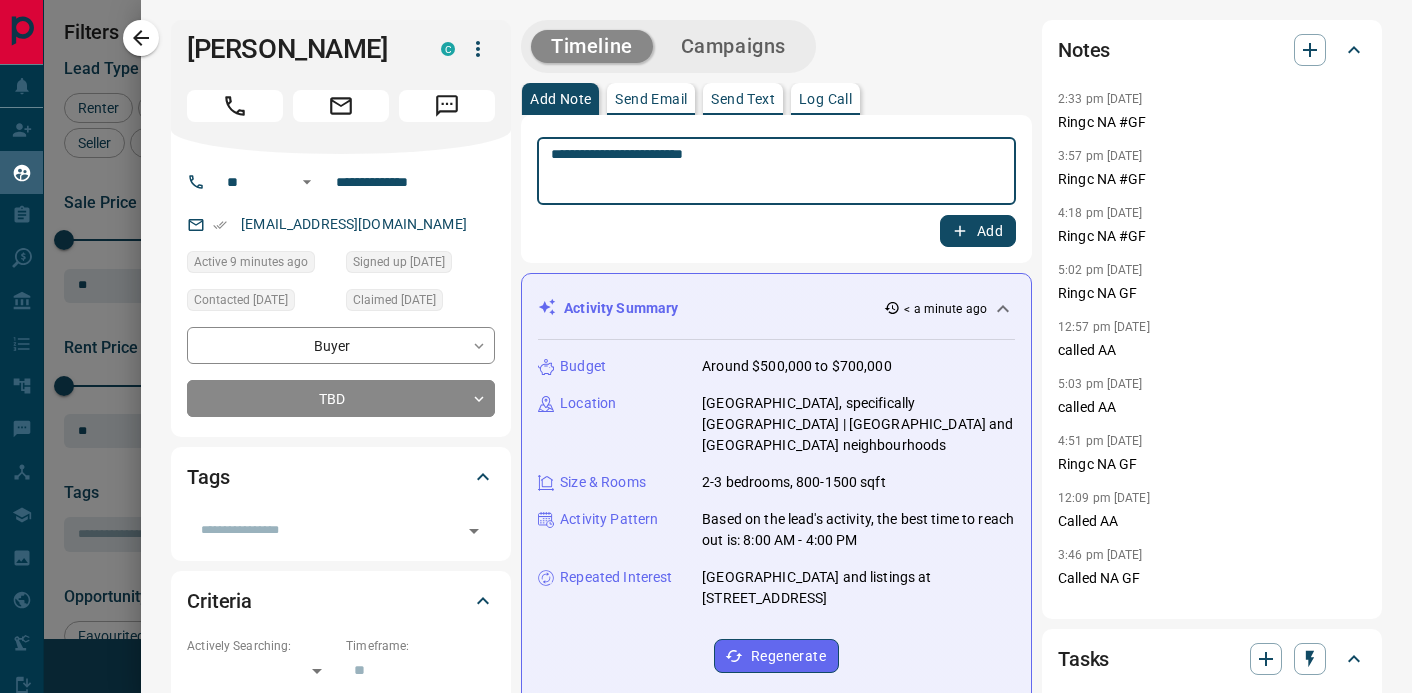 type on "**********" 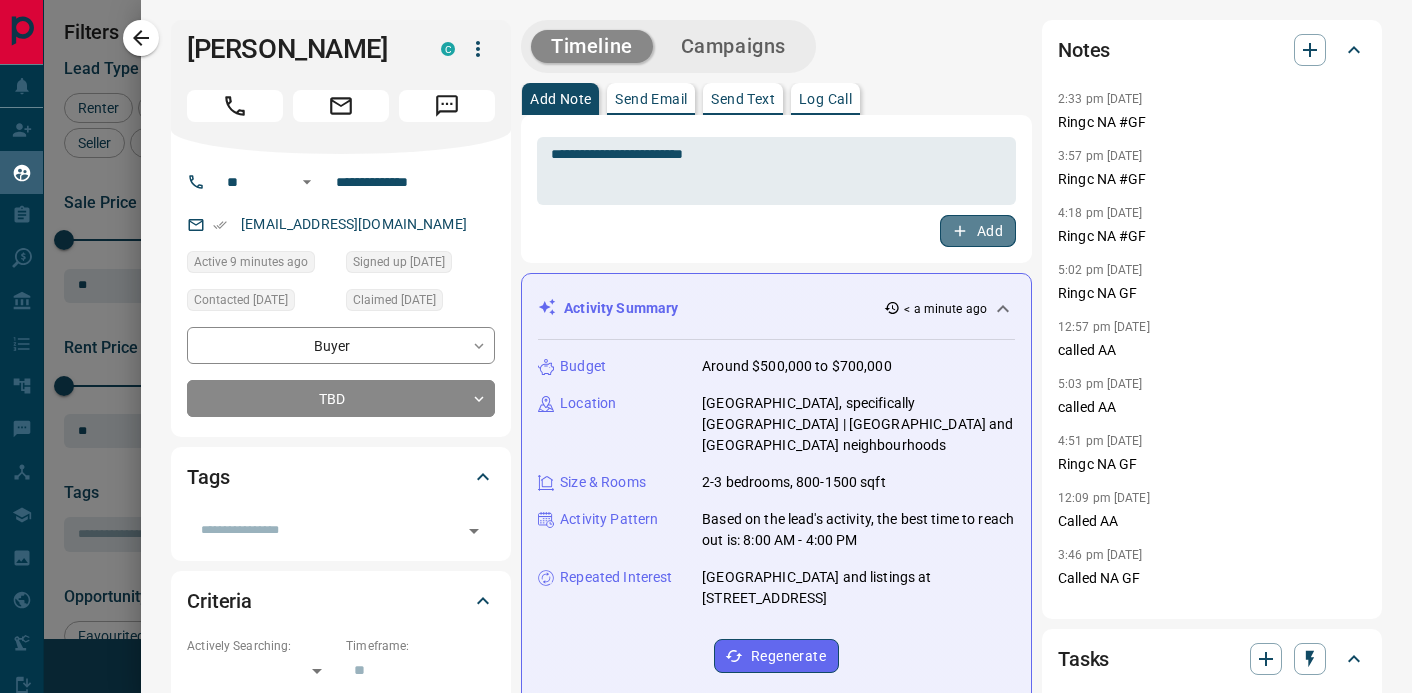drag, startPoint x: 974, startPoint y: 235, endPoint x: 387, endPoint y: 146, distance: 593.7087 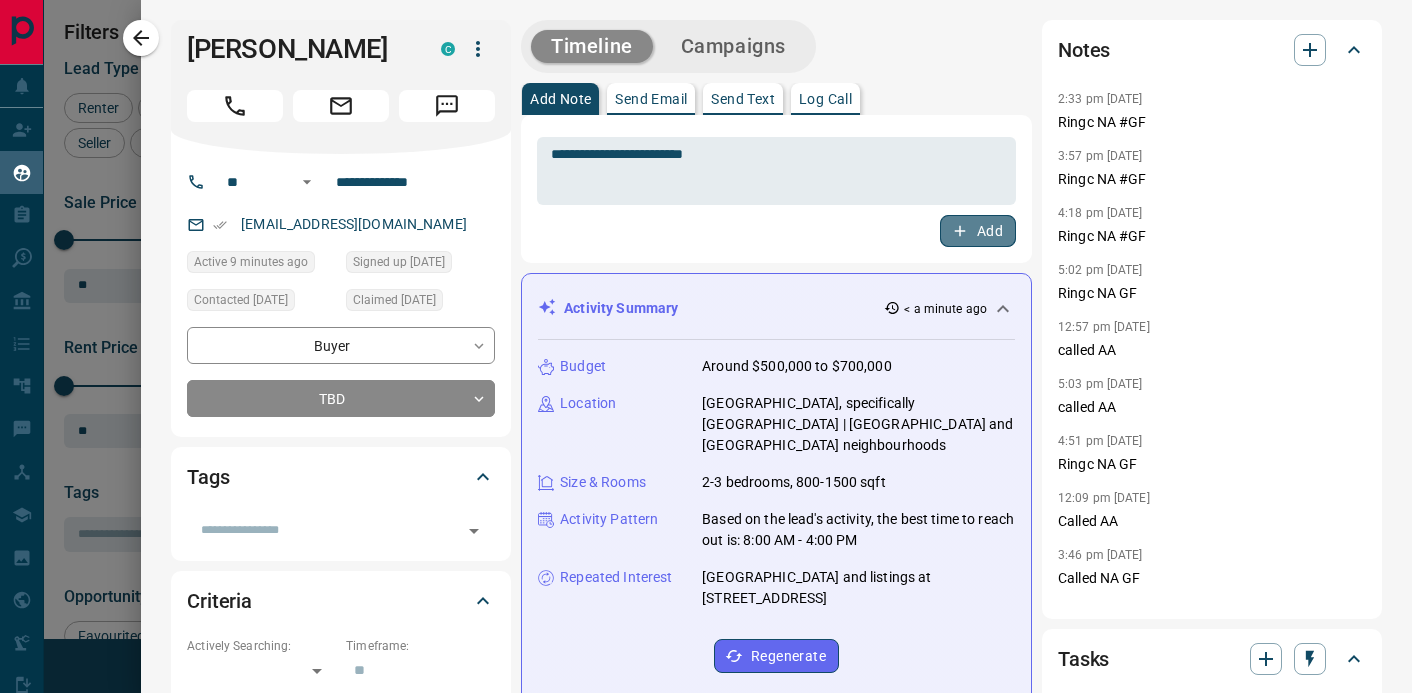 click on "Add" at bounding box center (978, 231) 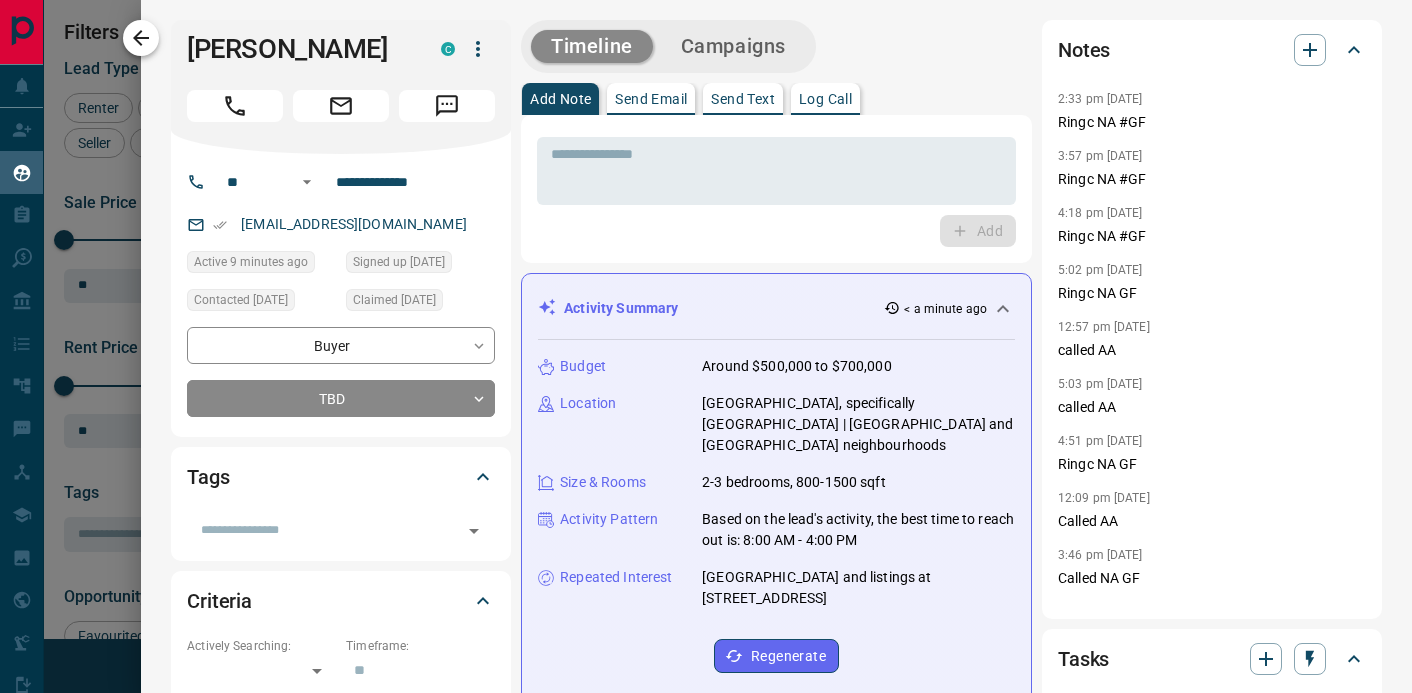click 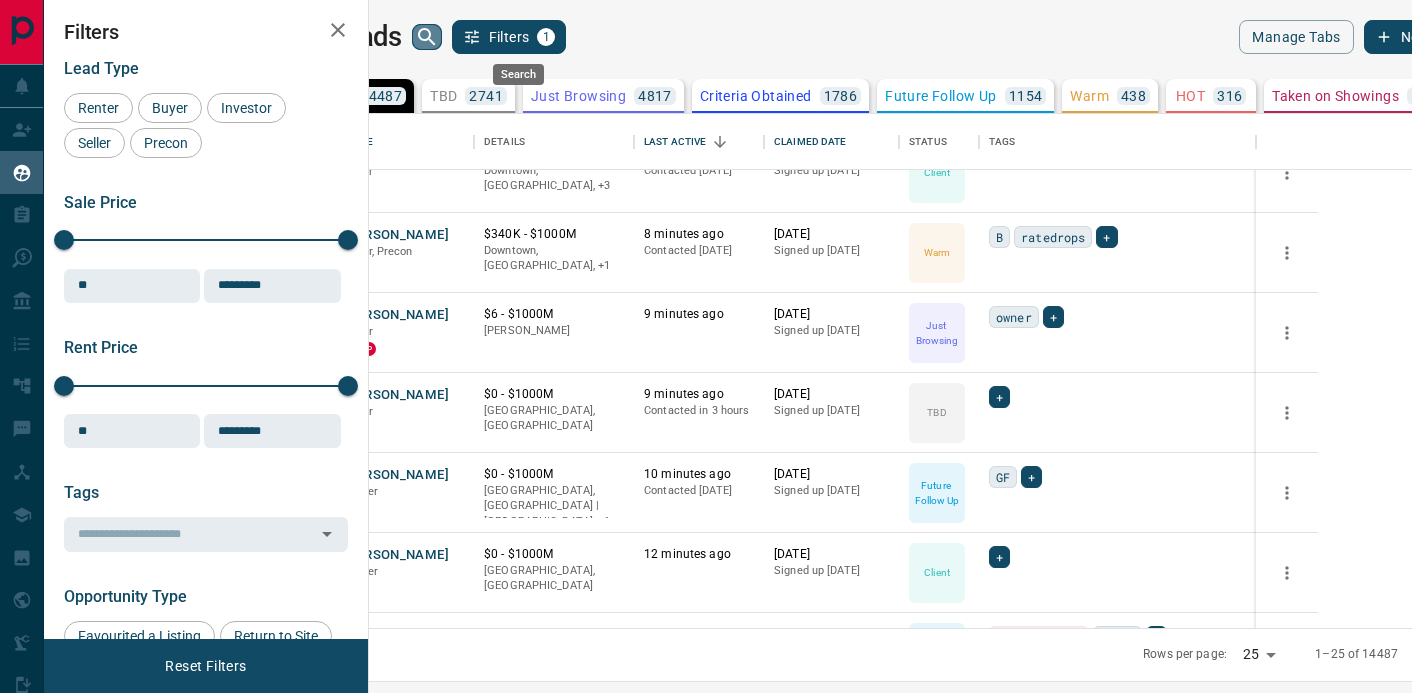 click 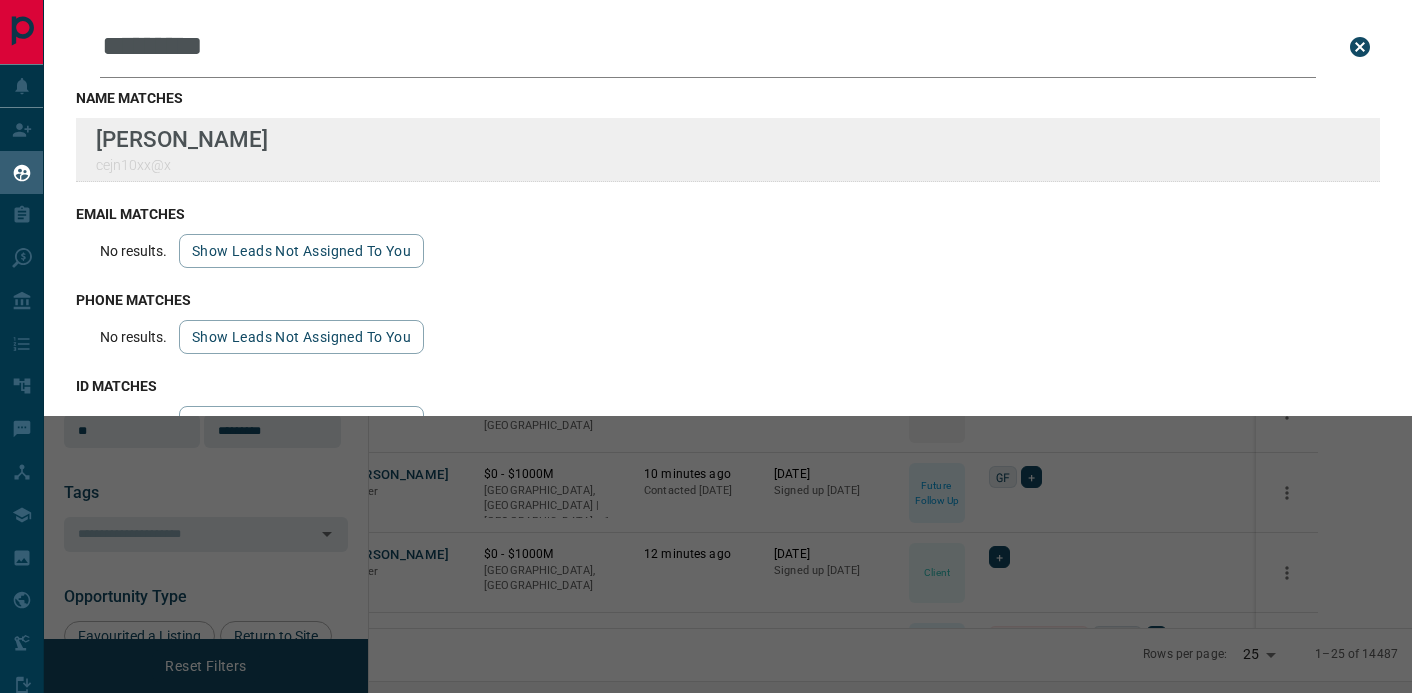 type on "*********" 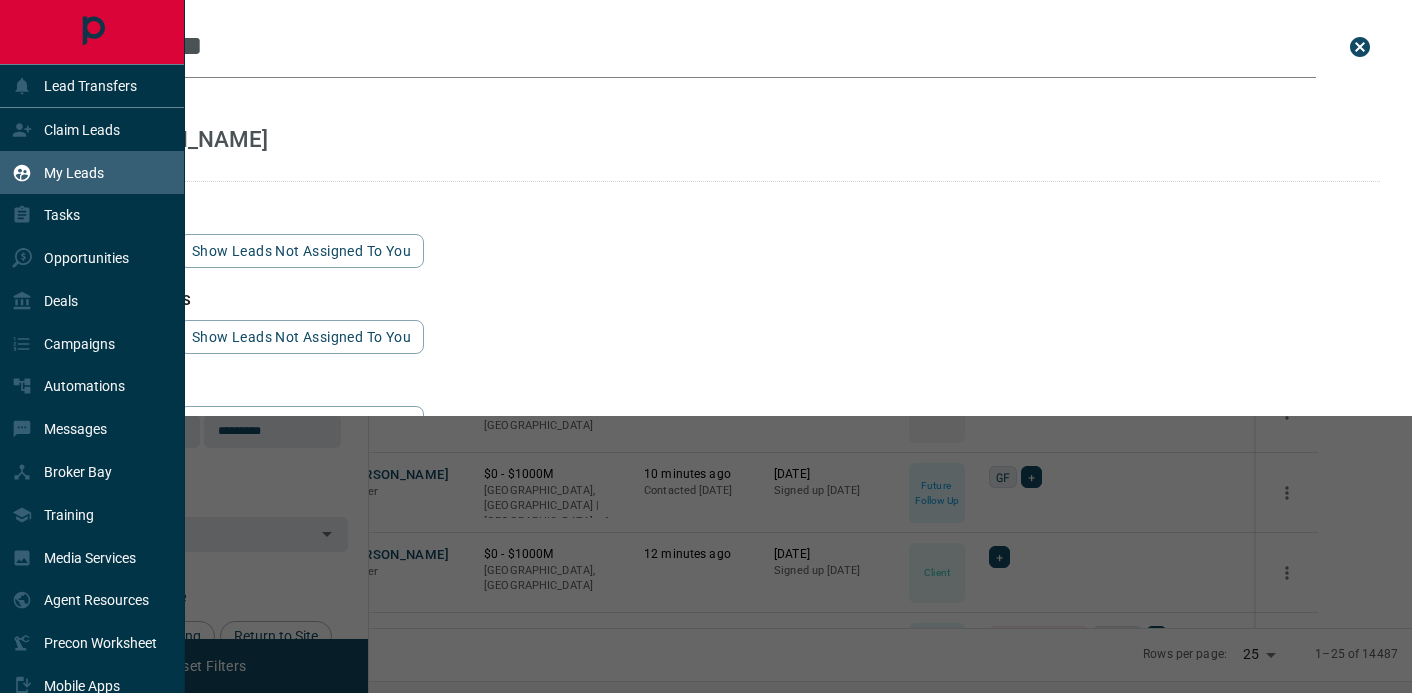click on "Leads Search Bar ********* Search for a lead by name, email, phone, or id name matches [PERSON_NAME] cejn10xx@x email matches No results. Show leads not assigned to you phone matches No results. Show leads not assigned to you id matches No results. Show leads not assigned to you" at bounding box center [750, 346] 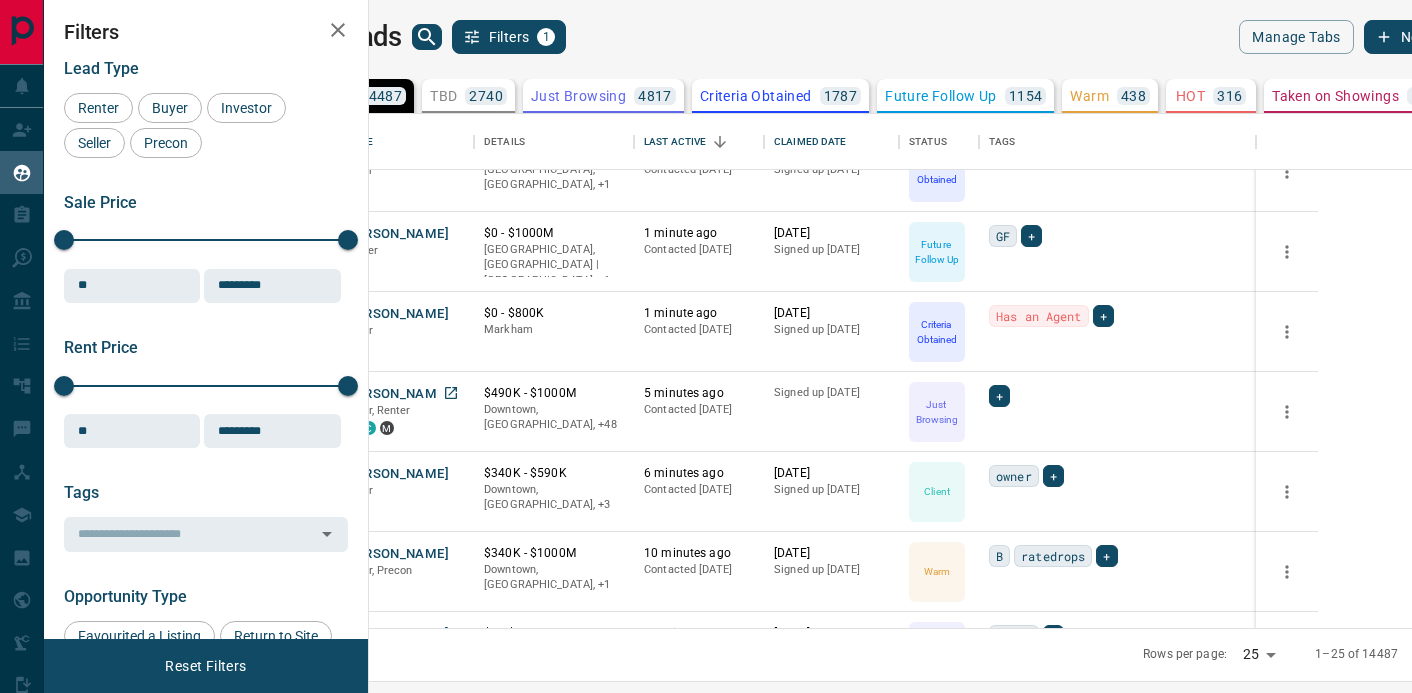 scroll, scrollTop: 0, scrollLeft: 0, axis: both 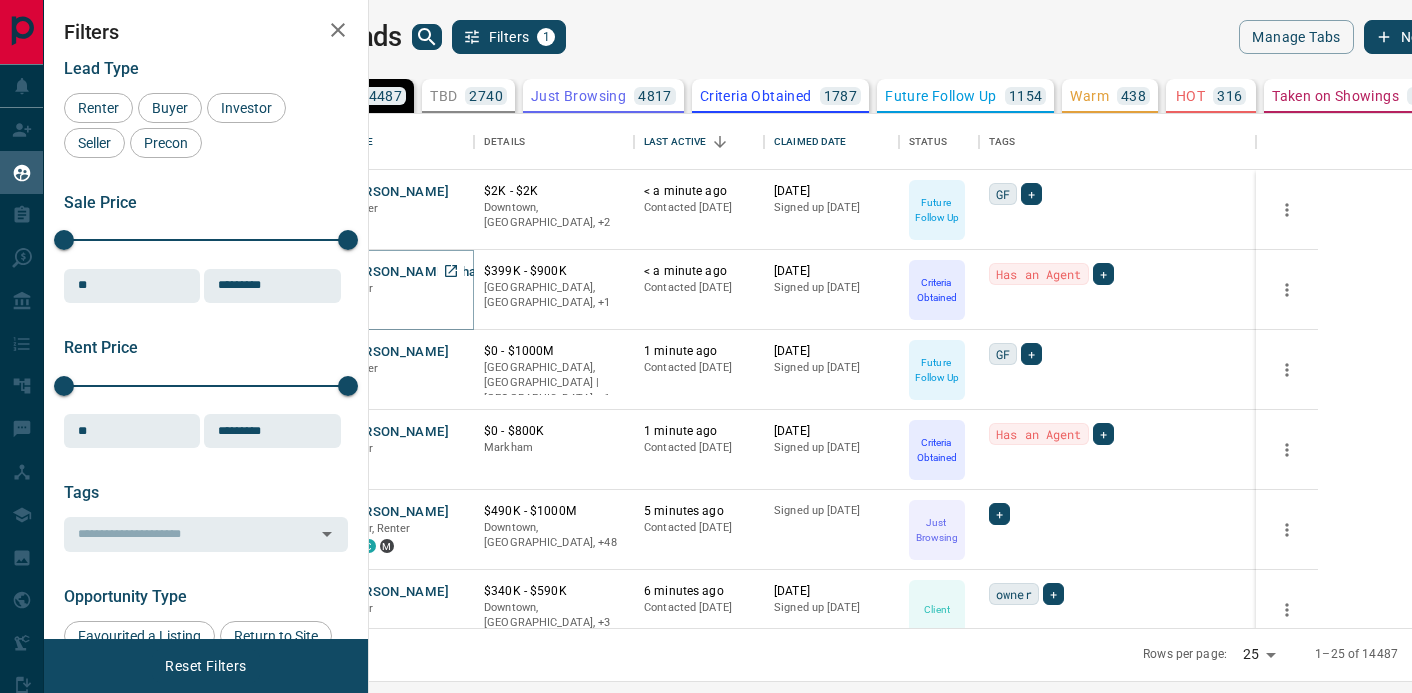 click on "[PERSON_NAME] Channel [PERSON_NAME]" at bounding box center (477, 272) 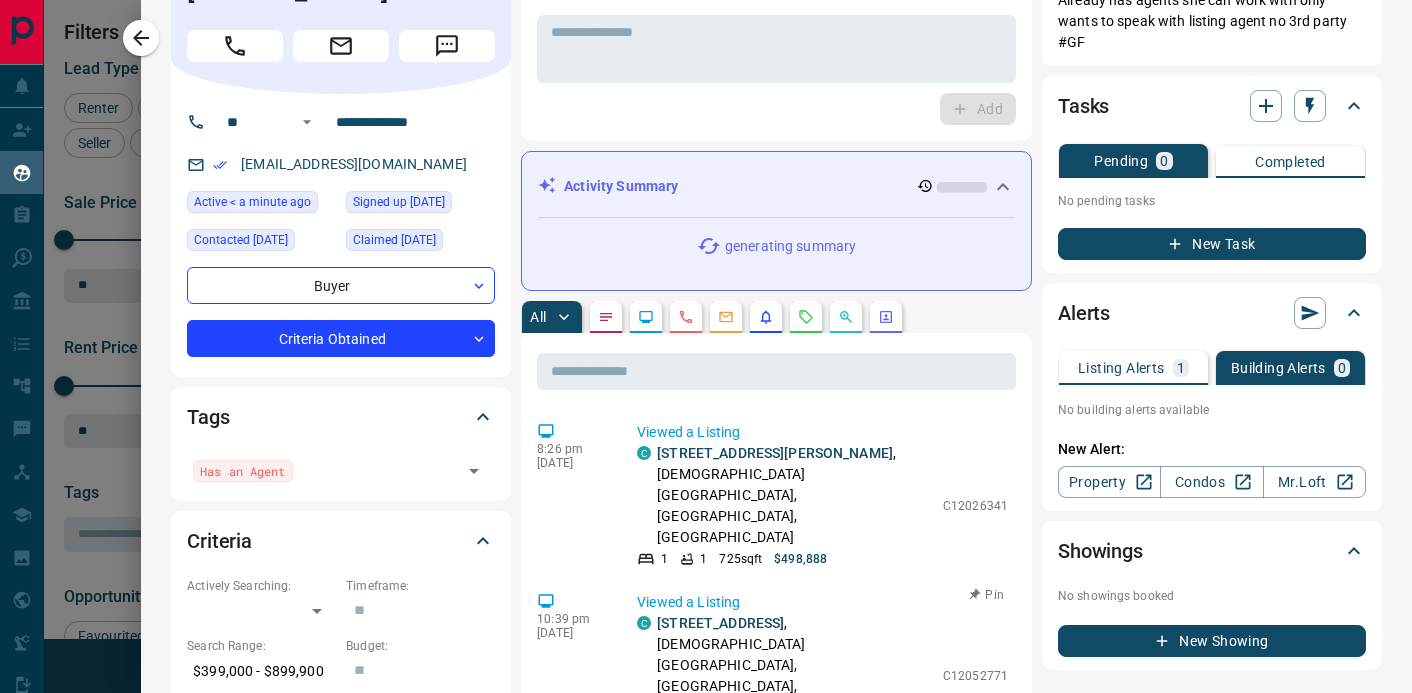 scroll, scrollTop: 0, scrollLeft: 0, axis: both 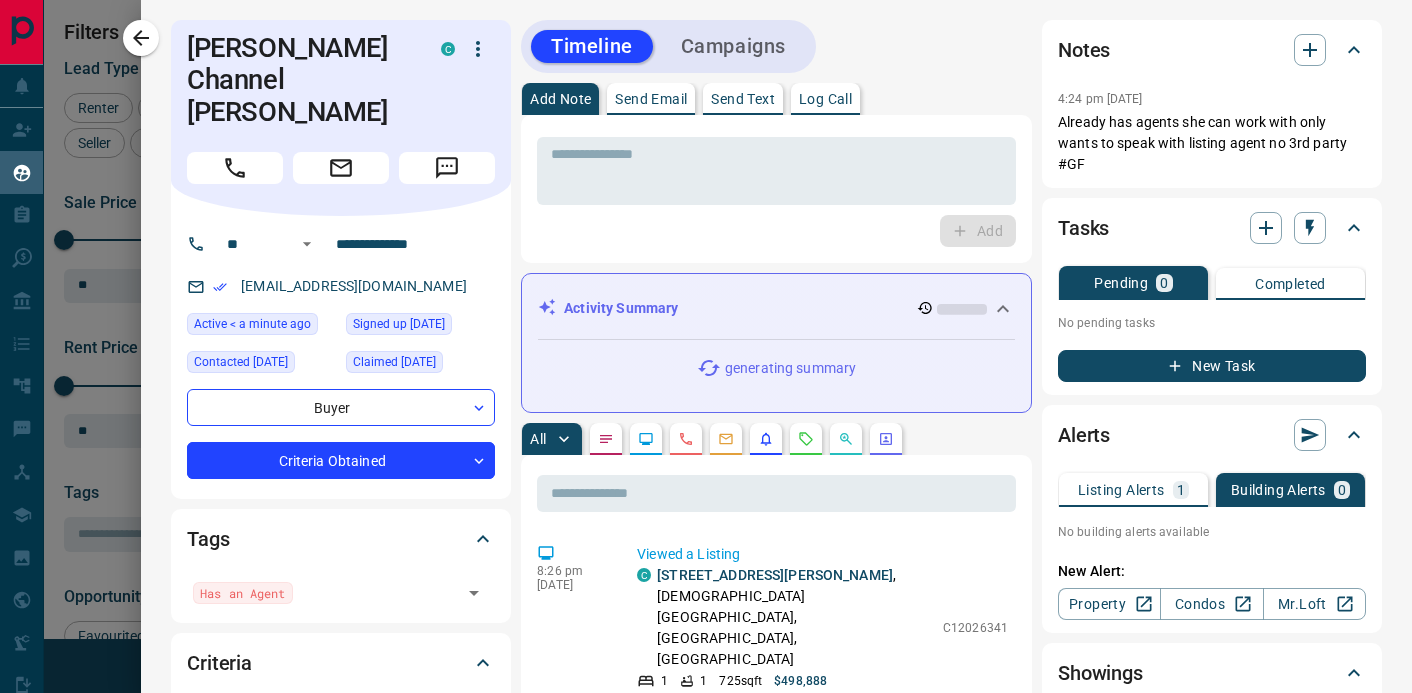 click on "Send Email" at bounding box center [651, 99] 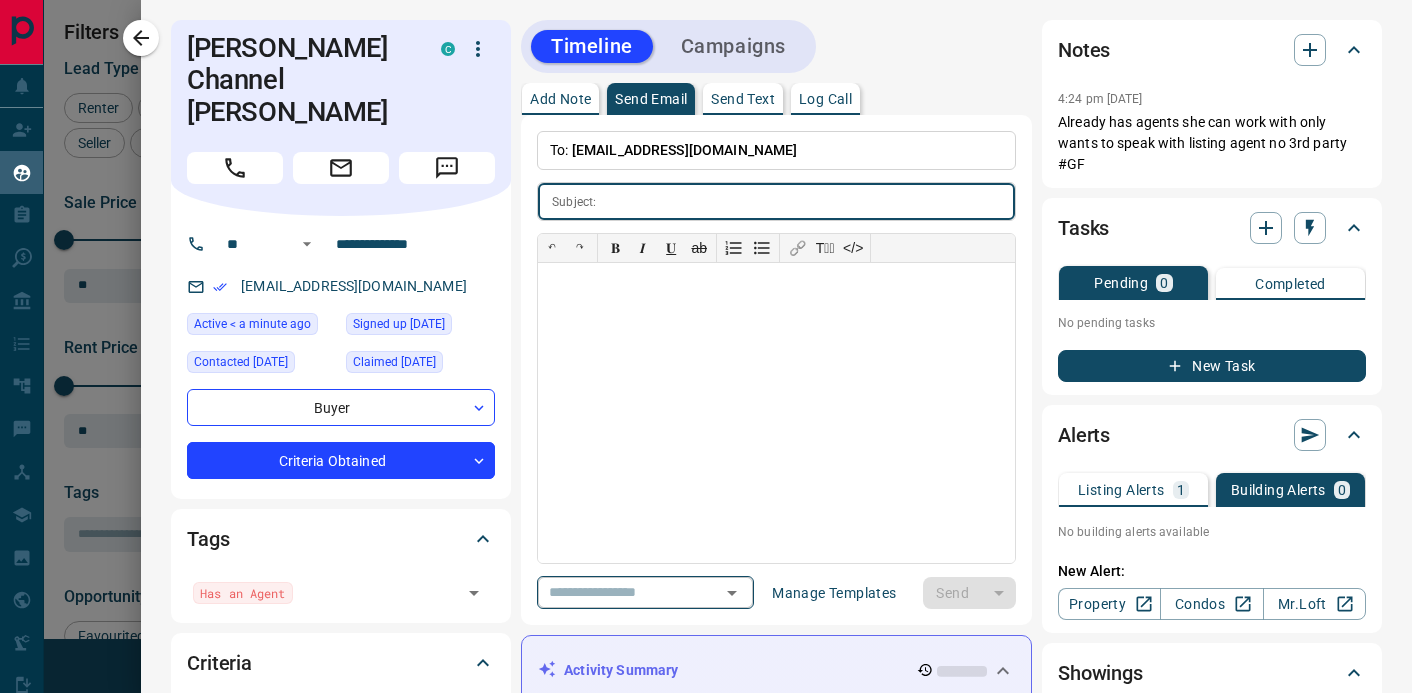 click at bounding box center (617, 592) 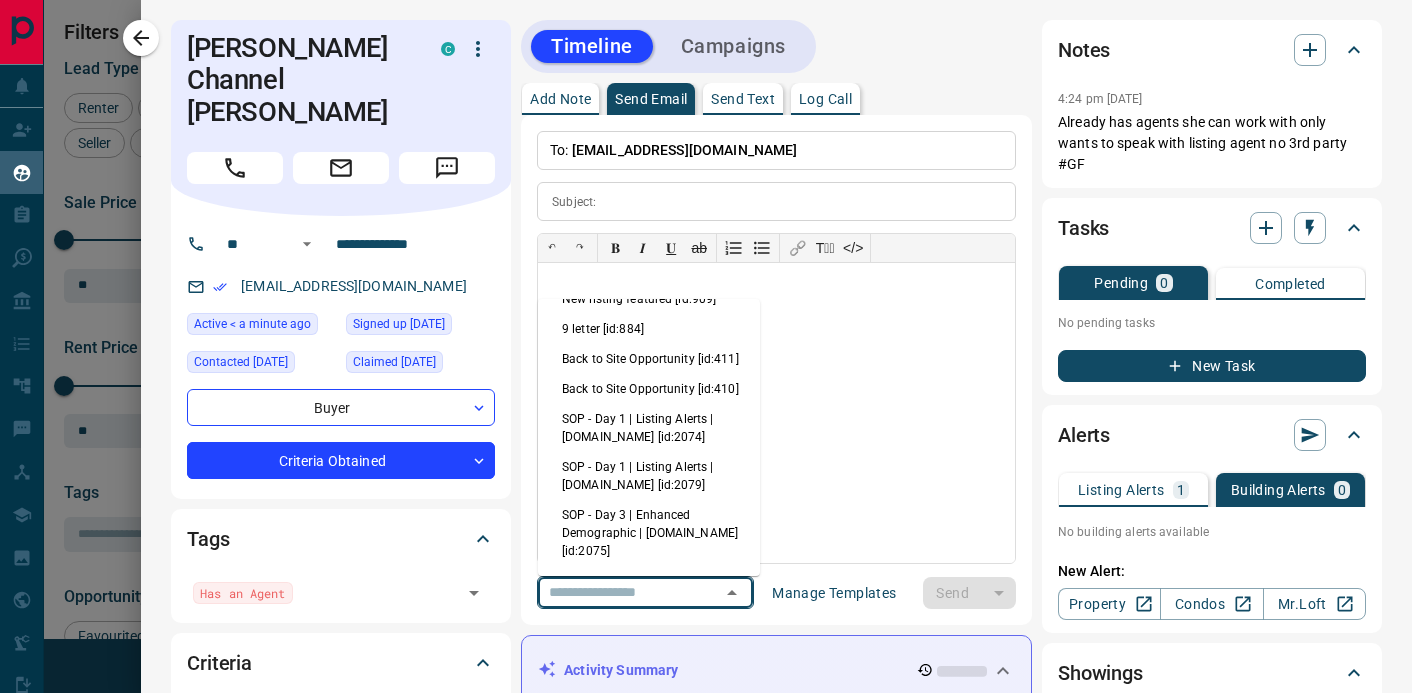 scroll, scrollTop: 462, scrollLeft: 0, axis: vertical 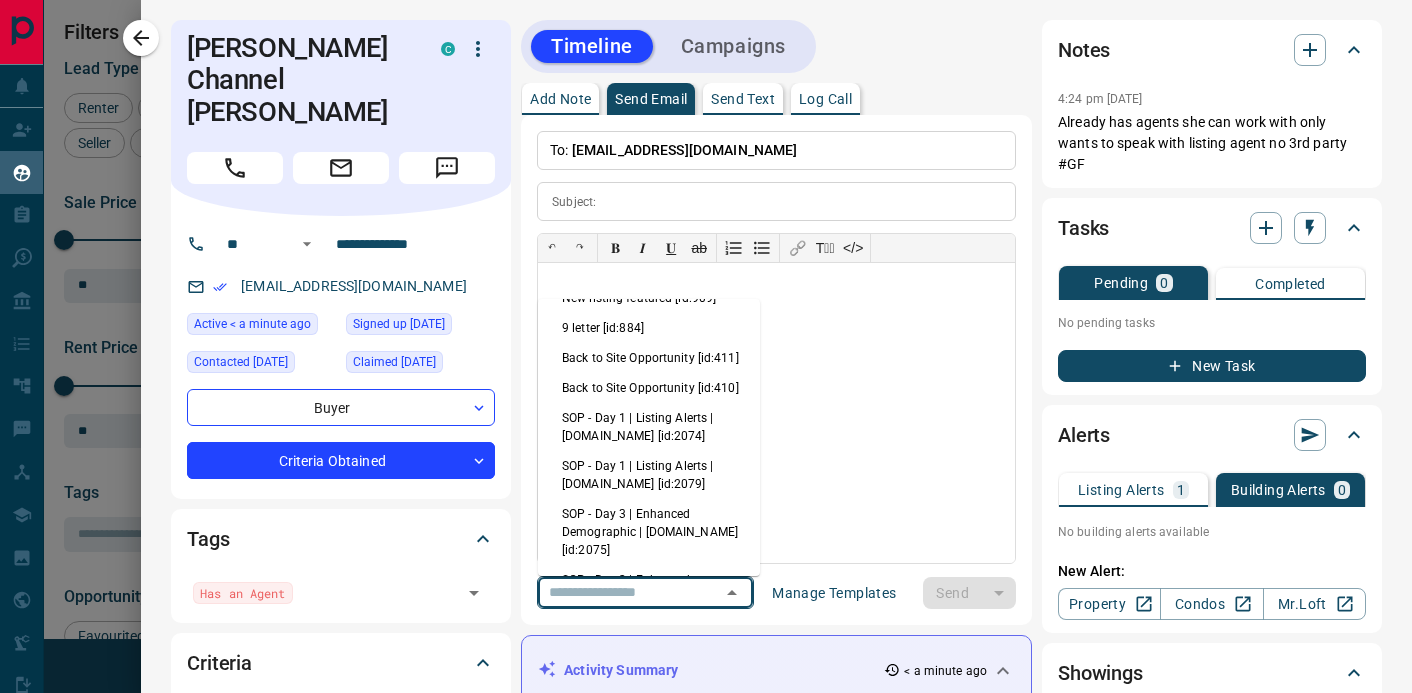 click on "SOP - Day 1 | Listing Alerts | [DOMAIN_NAME] [id:2074]" at bounding box center [649, 427] 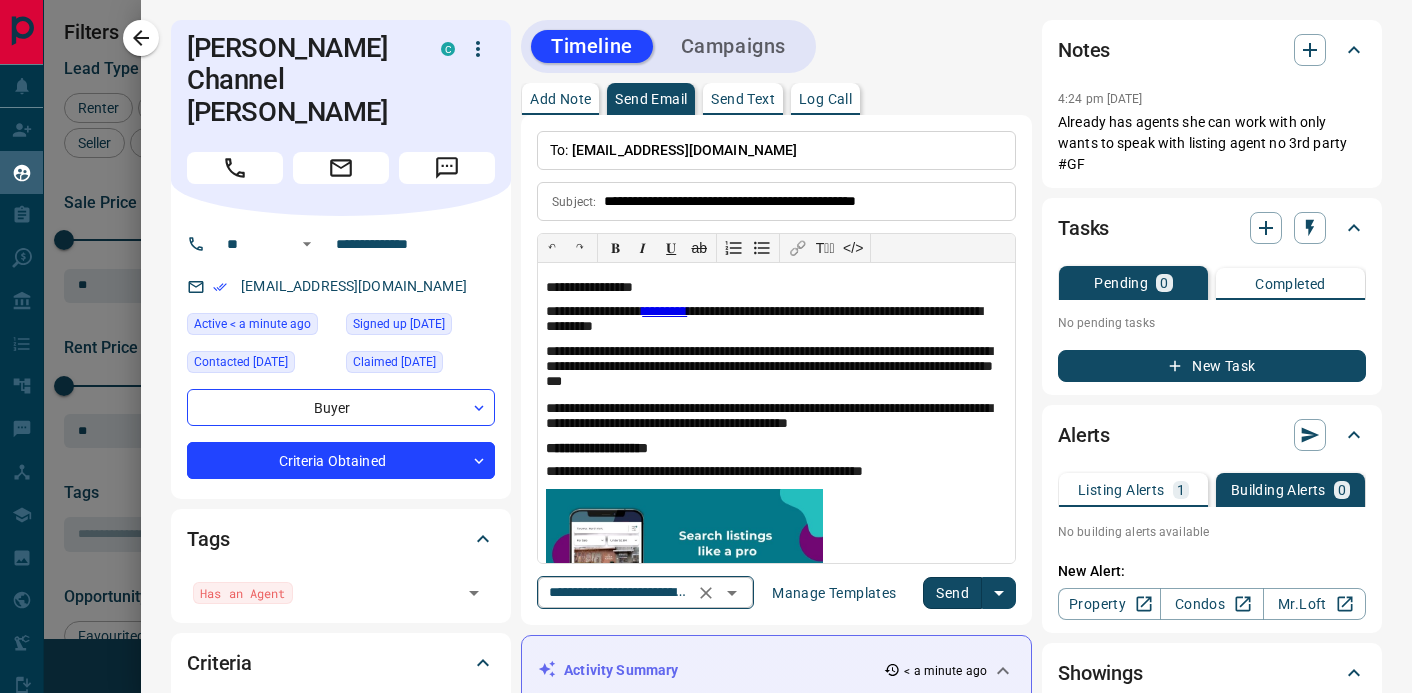 click on "**********" at bounding box center (617, 592) 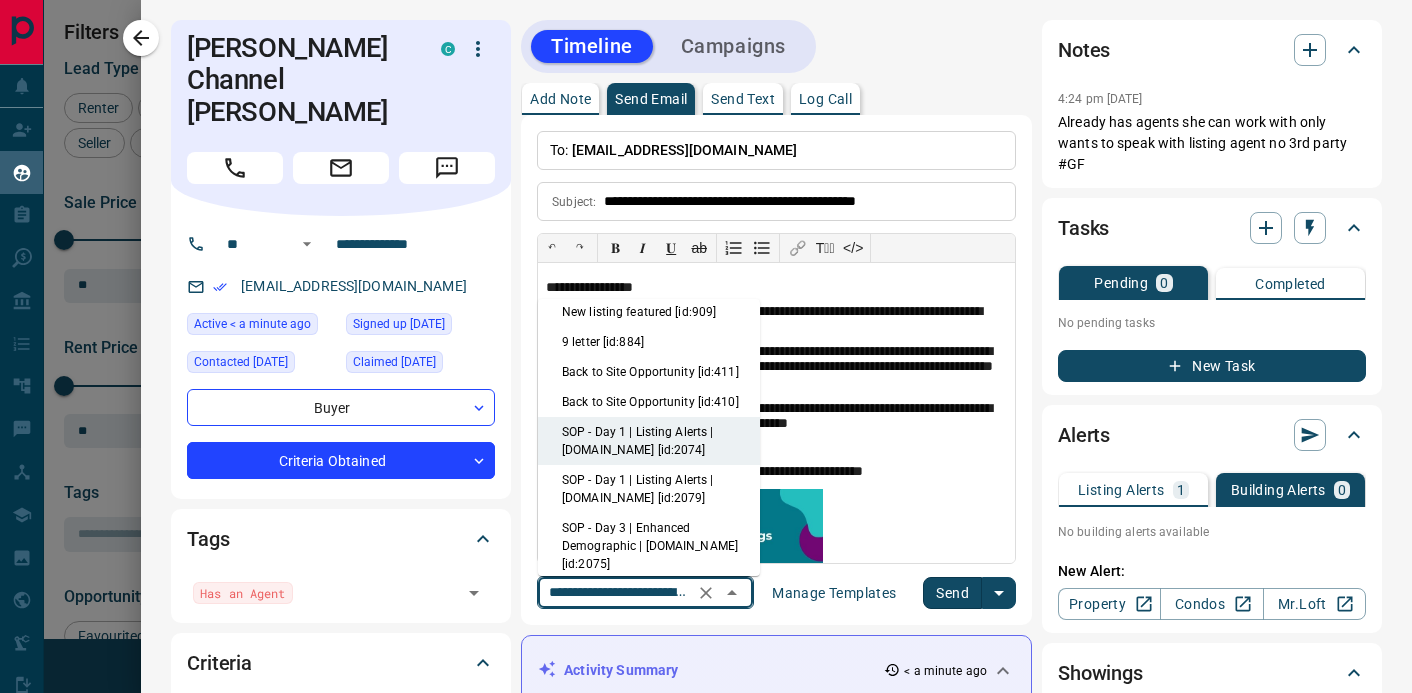 scroll, scrollTop: 453, scrollLeft: 0, axis: vertical 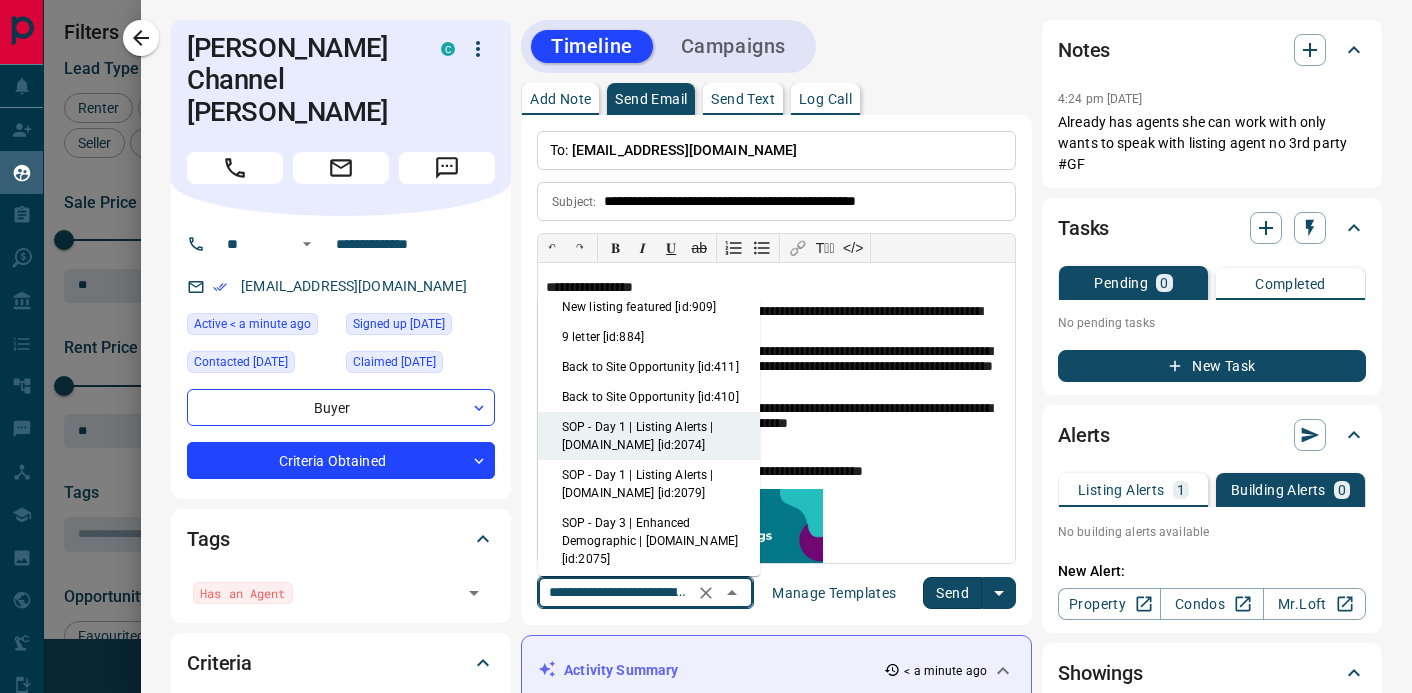 click on "SOP - Day 3 | Enhanced Demographic | [DOMAIN_NAME] [id:2075]" at bounding box center (649, 541) 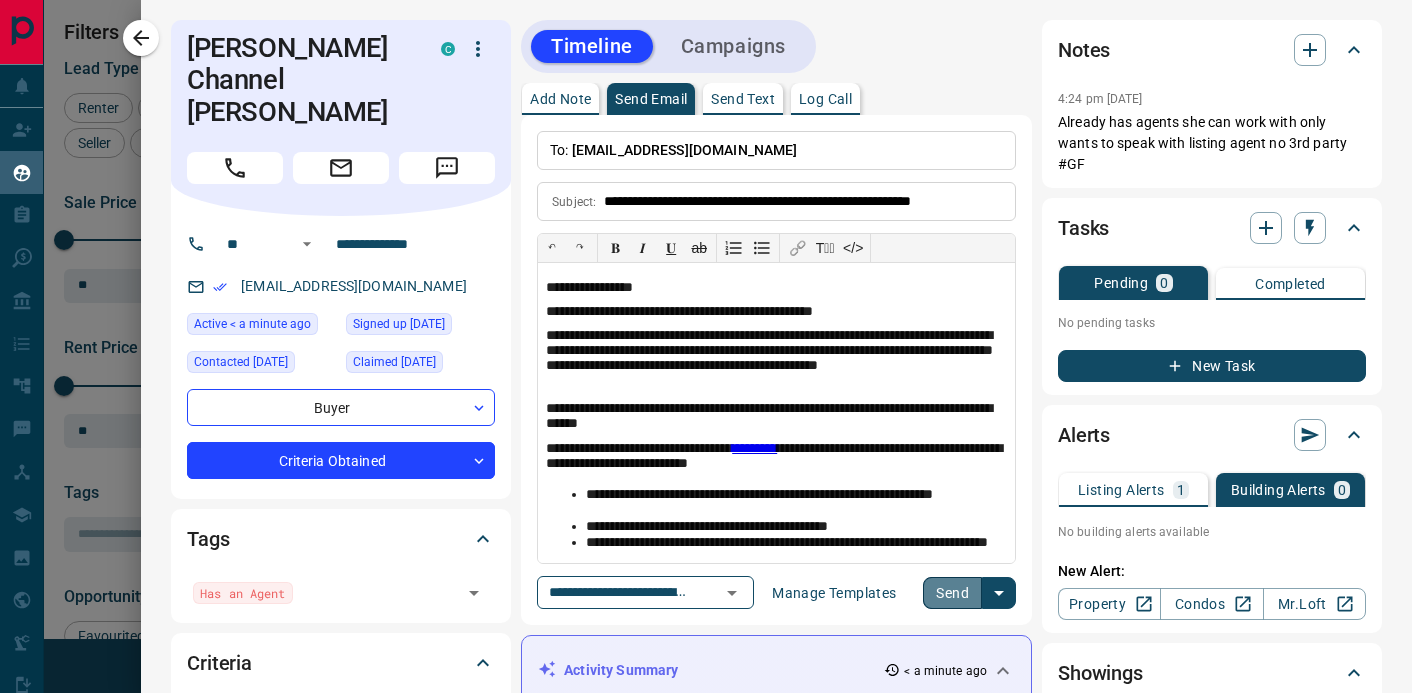 click on "Send" at bounding box center (952, 593) 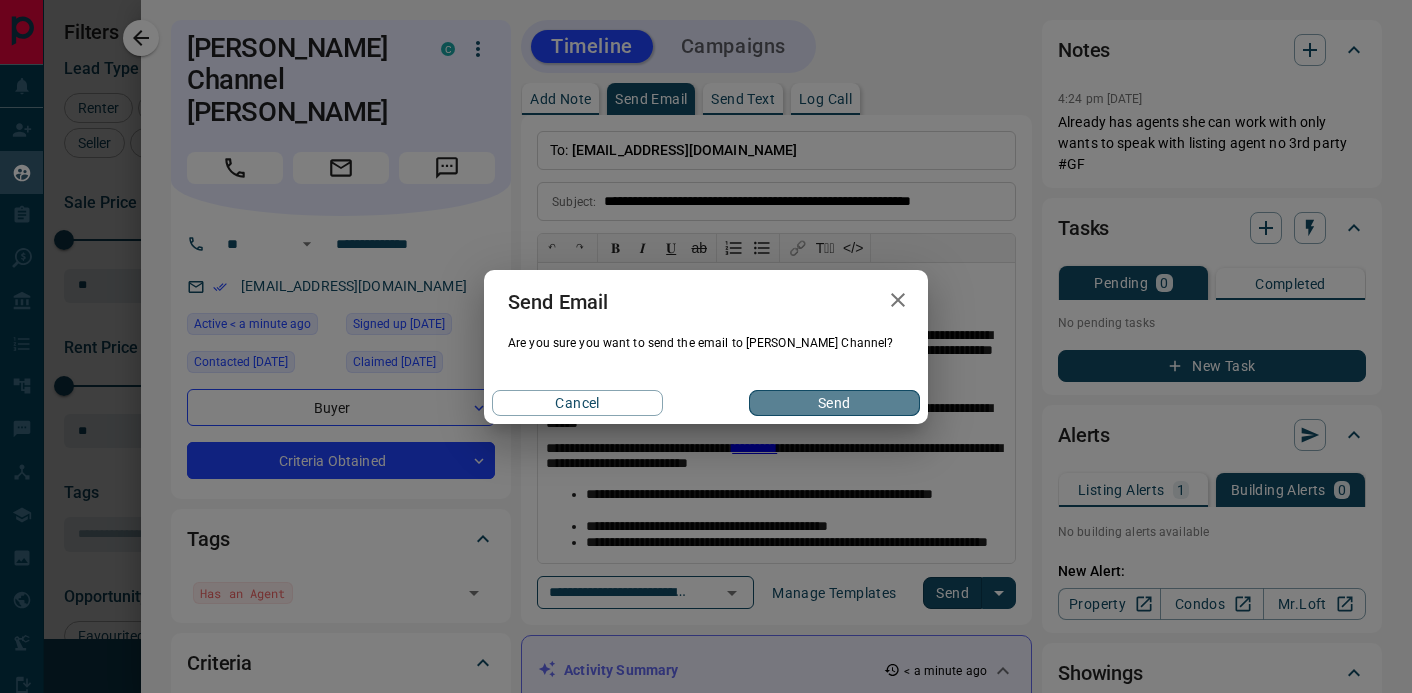 click on "Send" at bounding box center (834, 403) 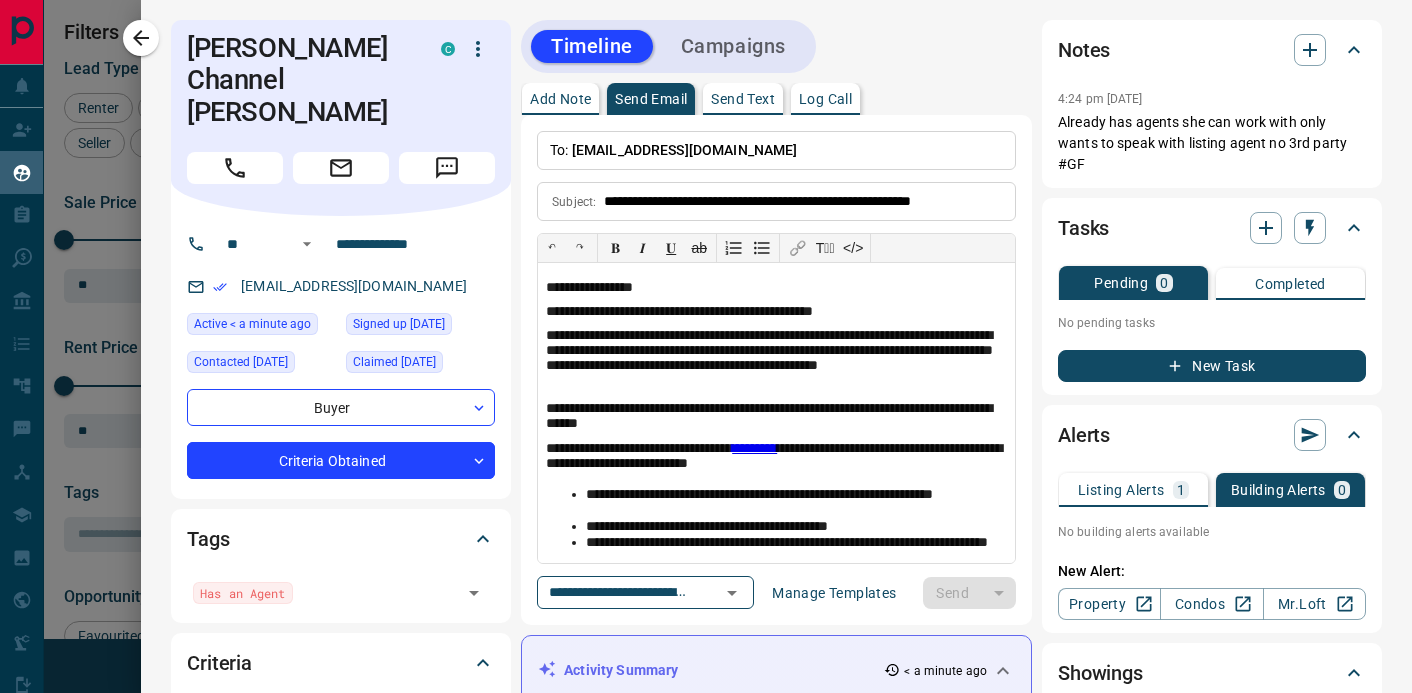 type 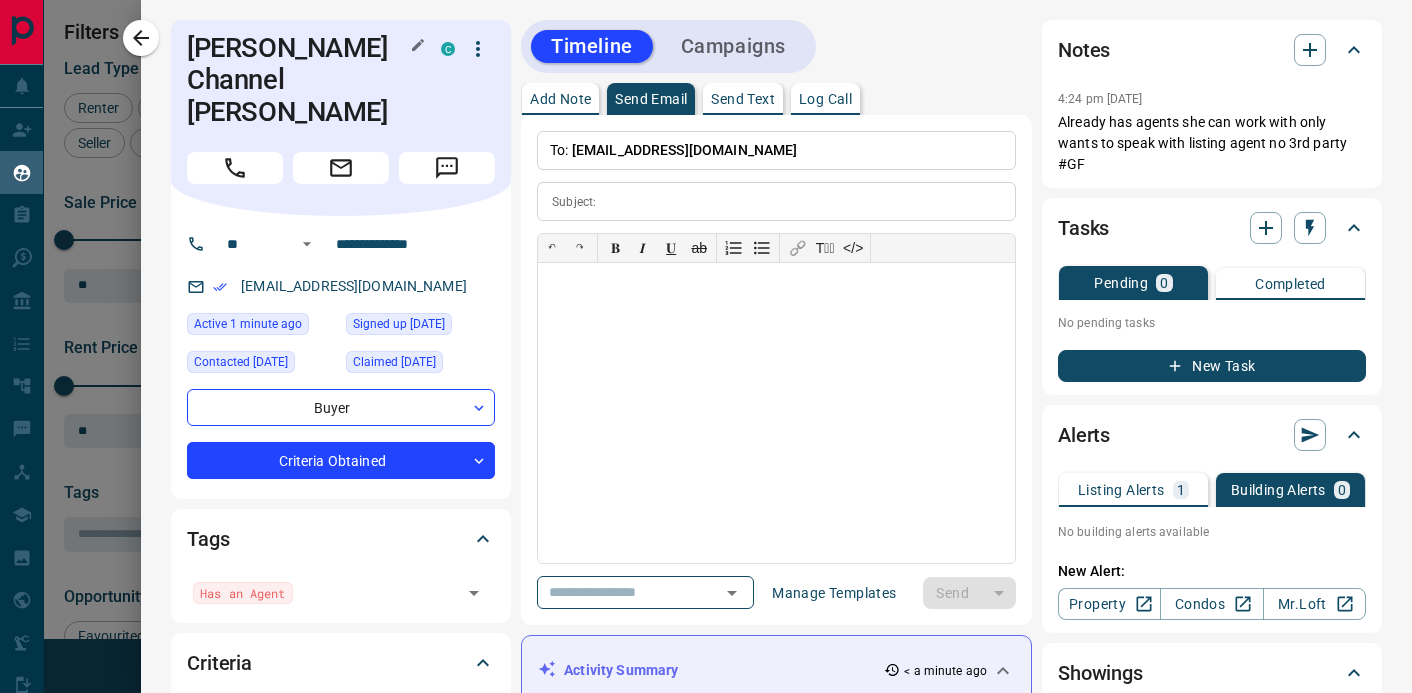click on "[PERSON_NAME] Channel [PERSON_NAME]" at bounding box center (299, 80) 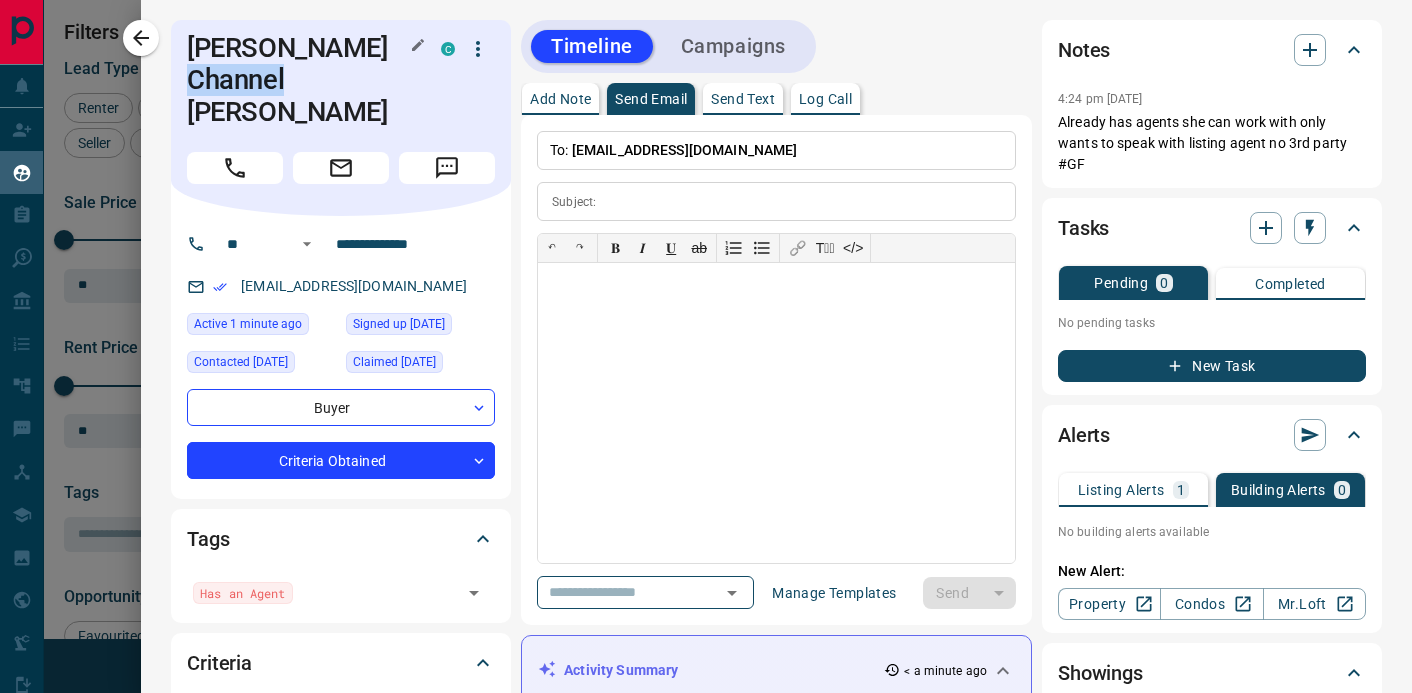 click on "[PERSON_NAME] Channel [PERSON_NAME]" at bounding box center (299, 80) 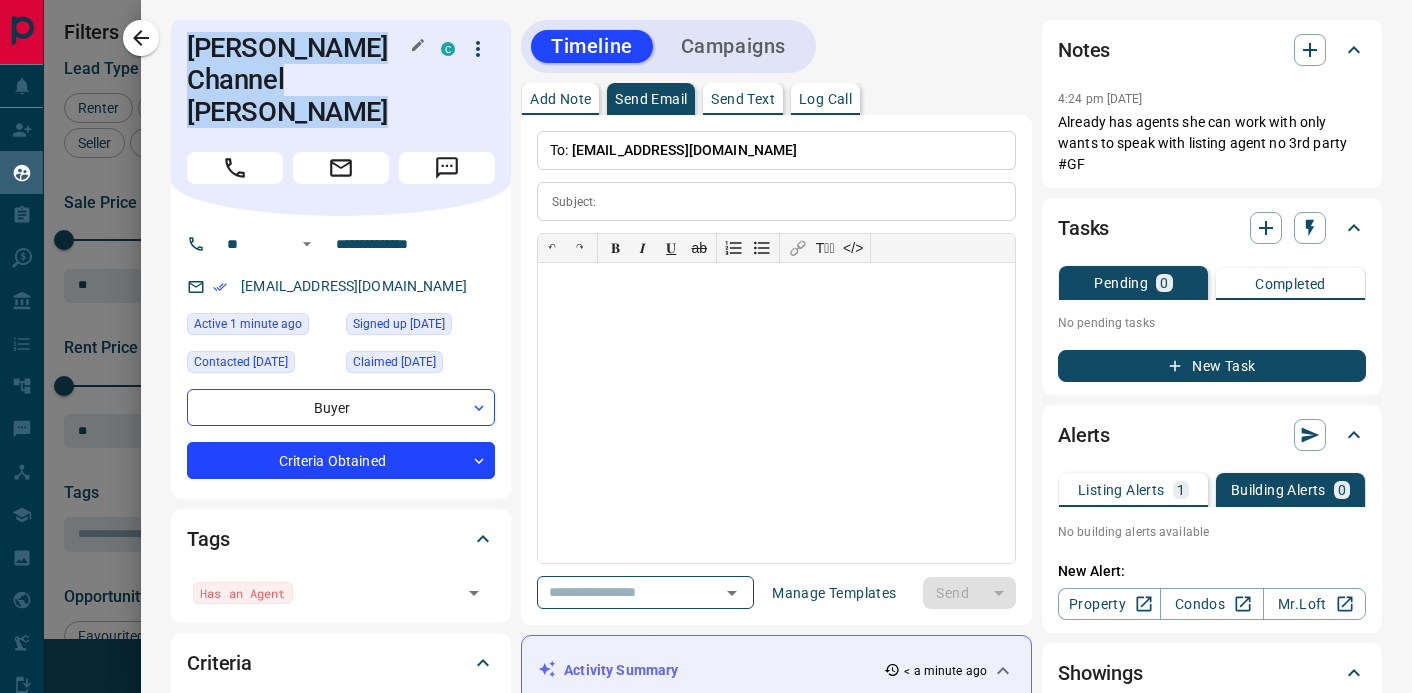 click on "[PERSON_NAME] Channel [PERSON_NAME]" at bounding box center [299, 80] 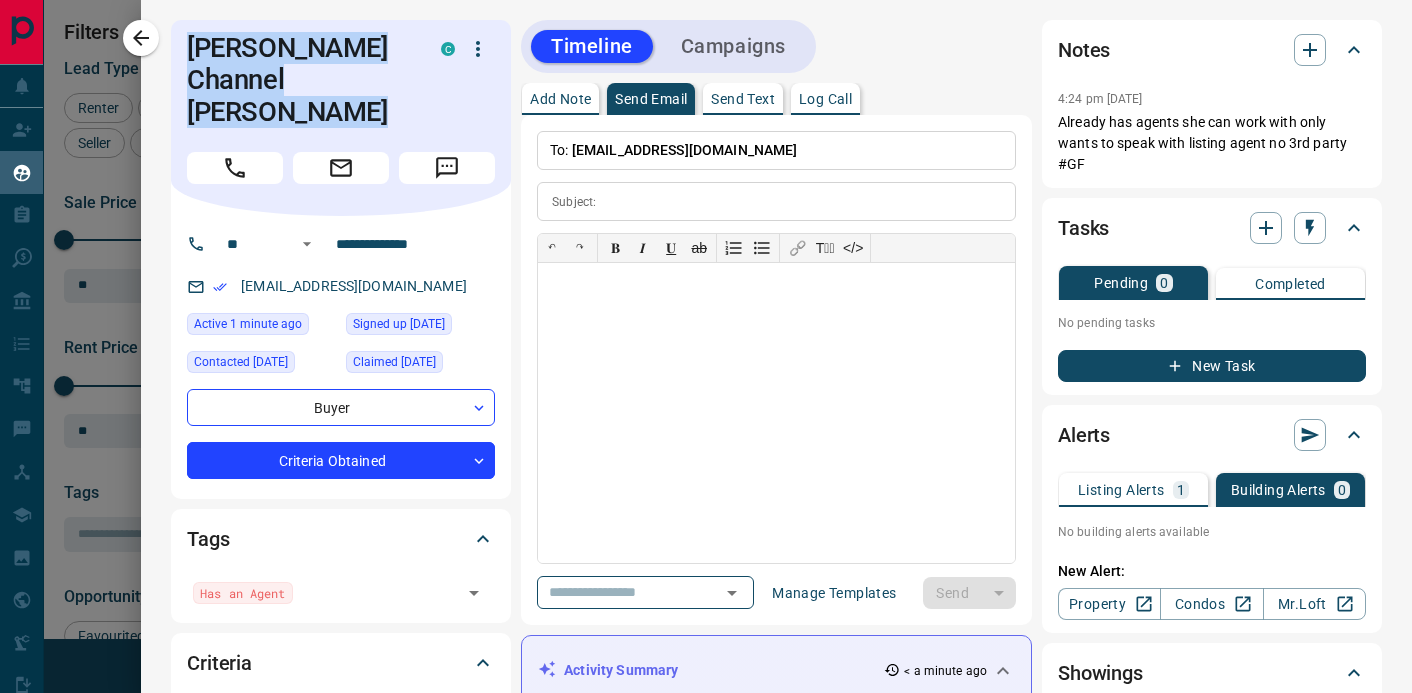 click on "Add Note" at bounding box center [560, 99] 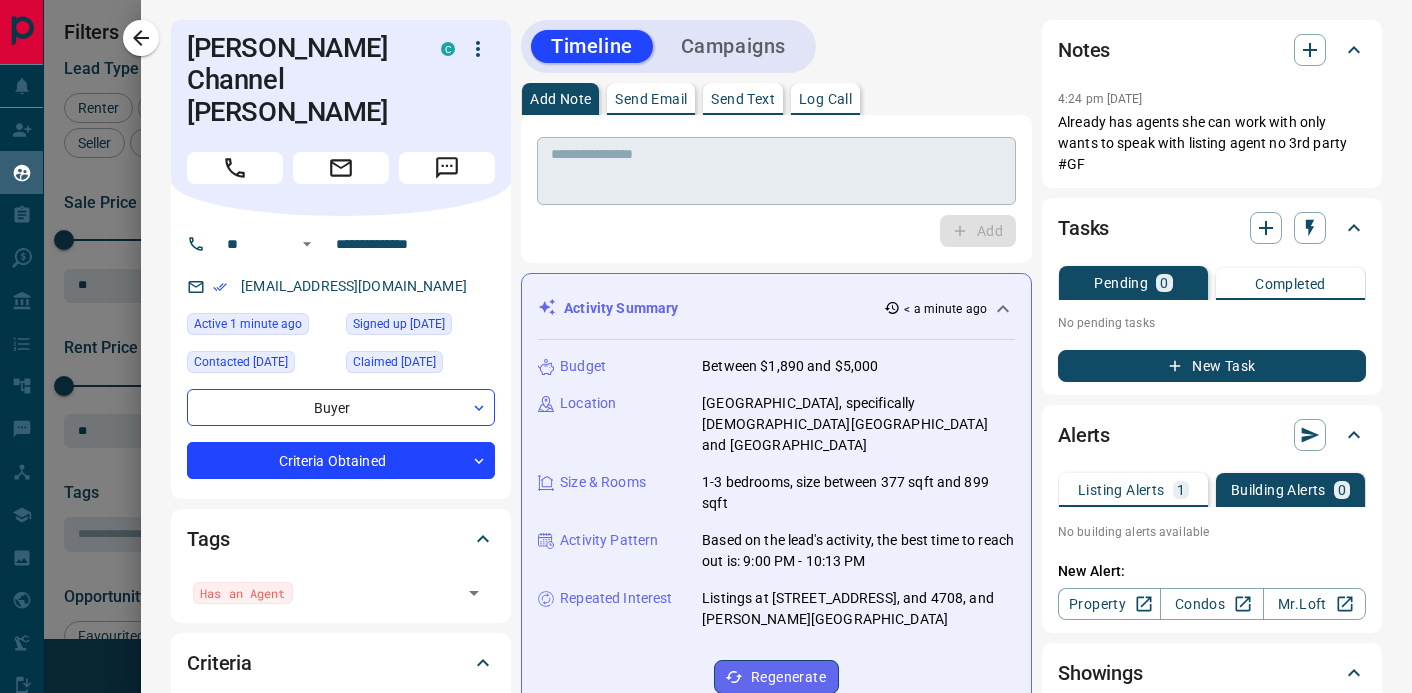click at bounding box center [776, 171] 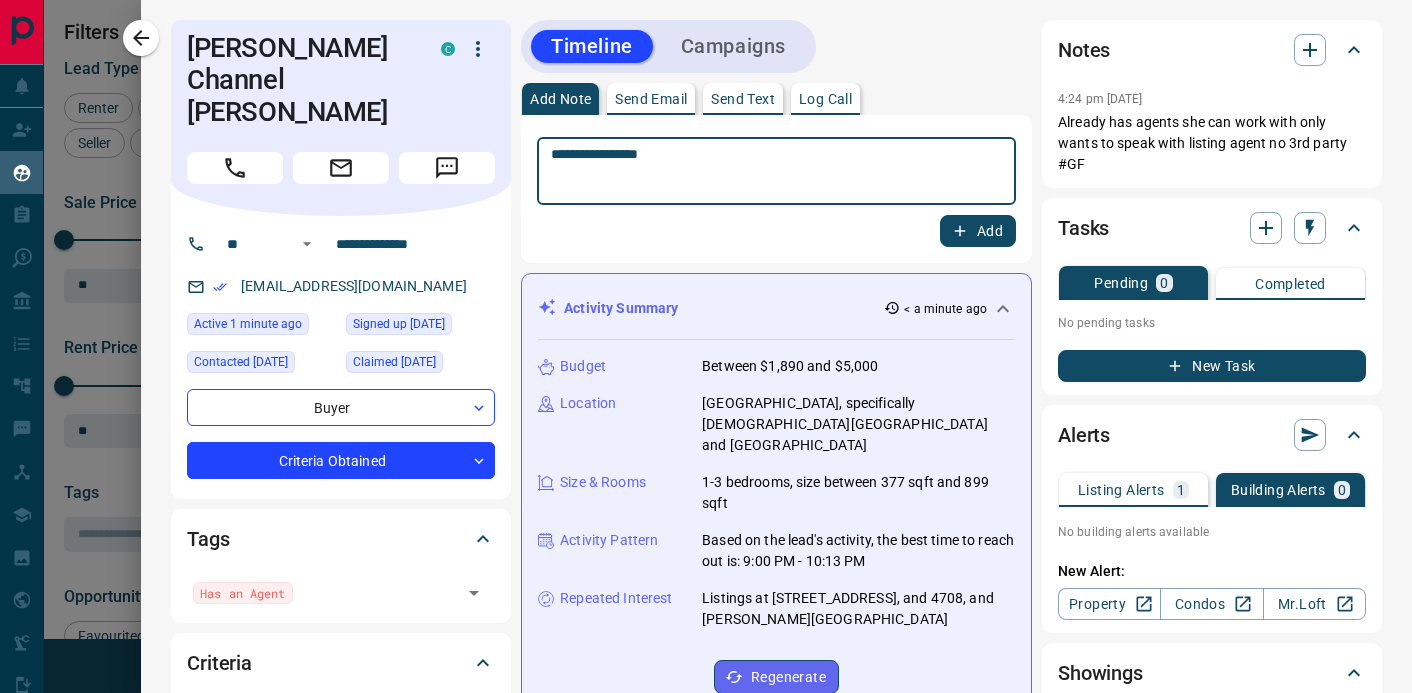 type on "**********" 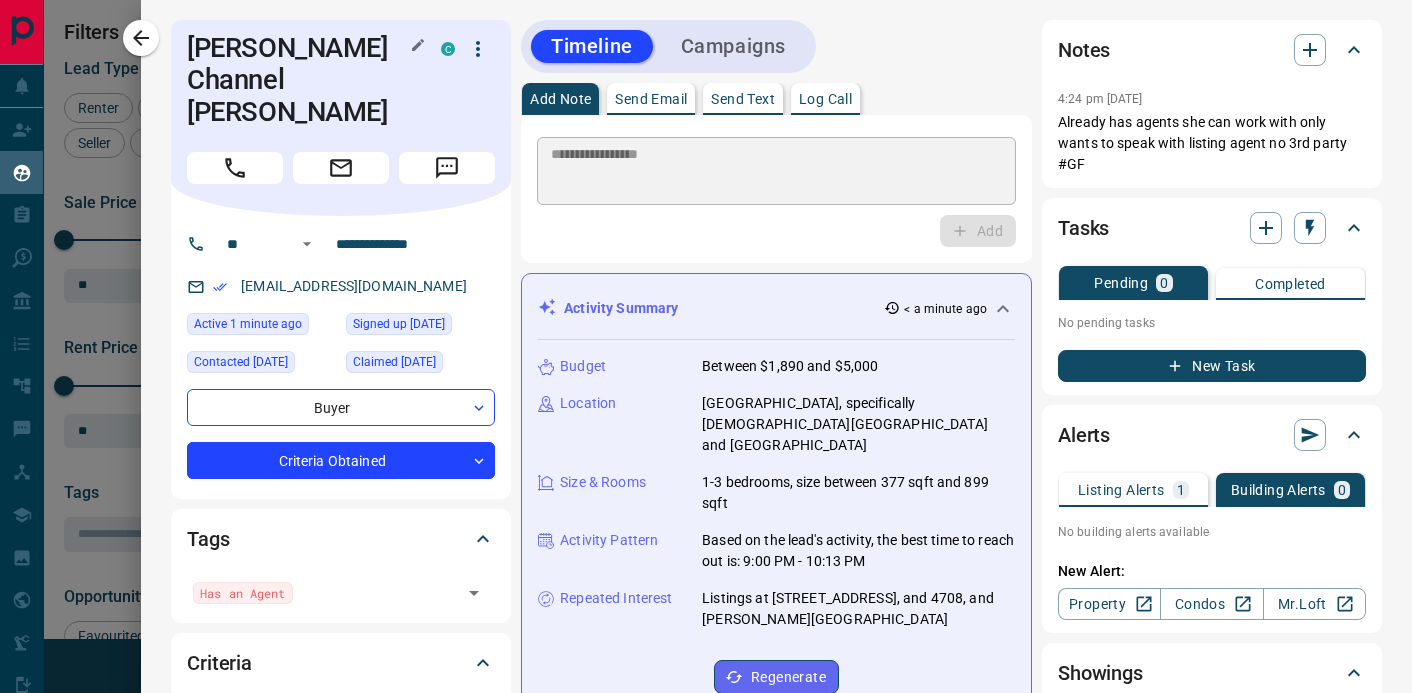 type 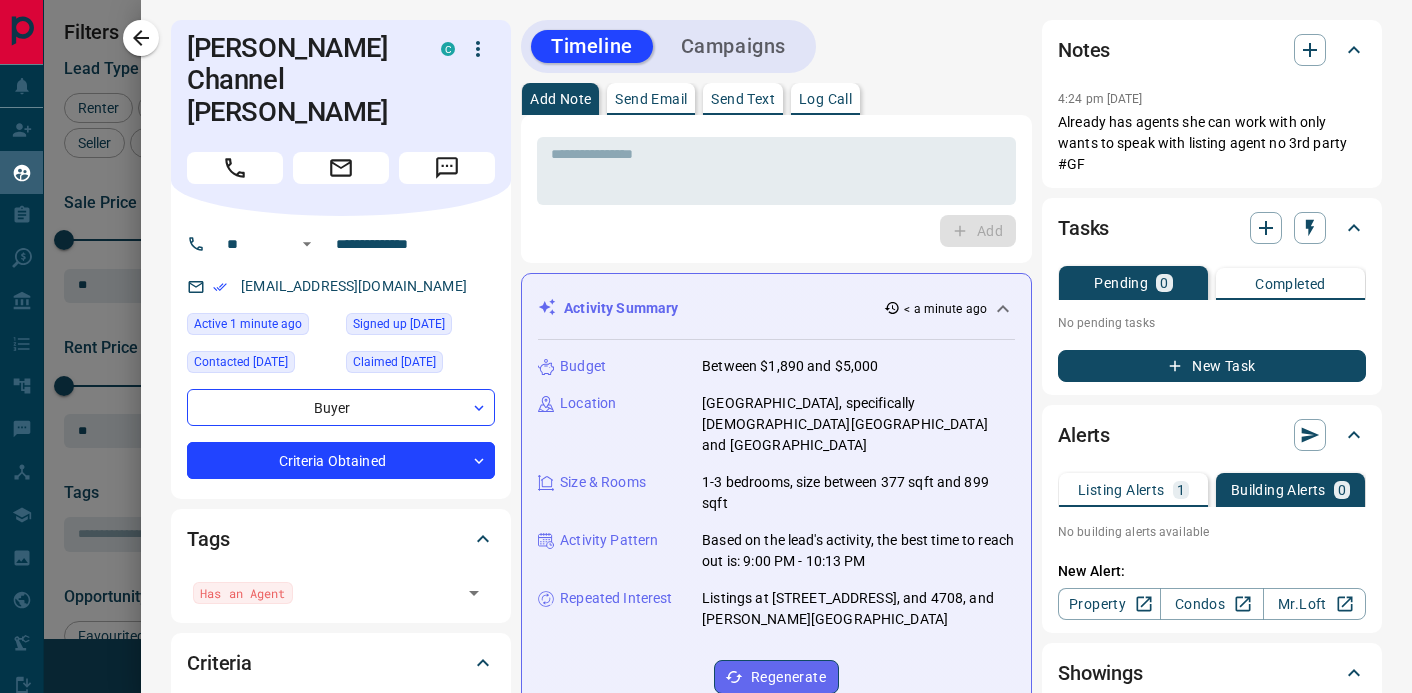 click at bounding box center (706, 346) 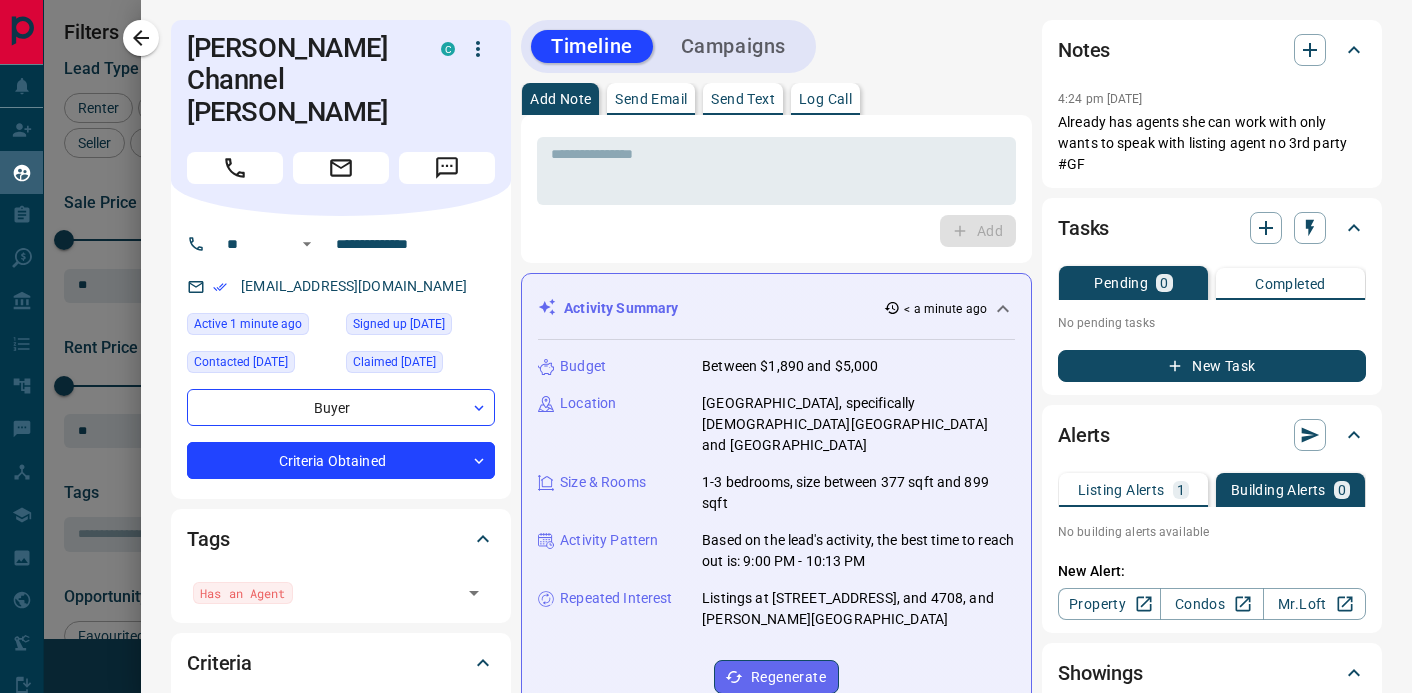 click on "**********" at bounding box center [776, 1256] 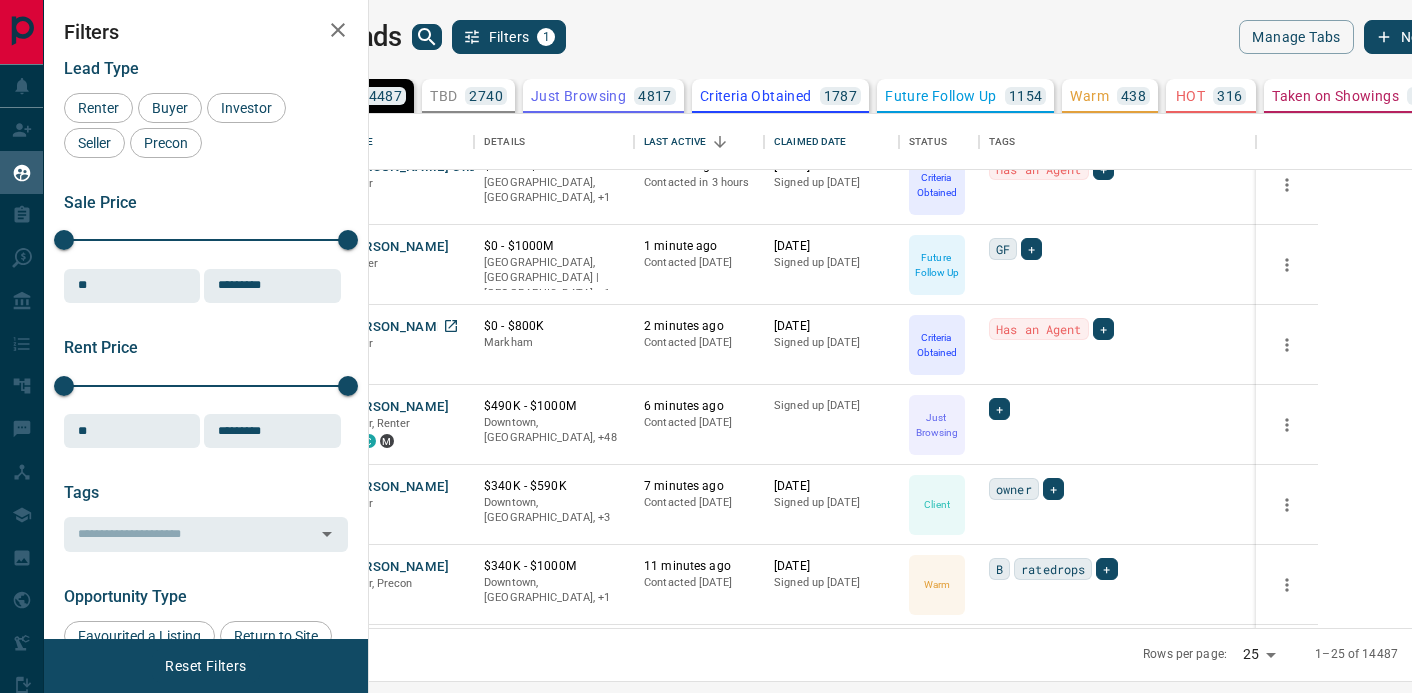 scroll, scrollTop: 114, scrollLeft: 0, axis: vertical 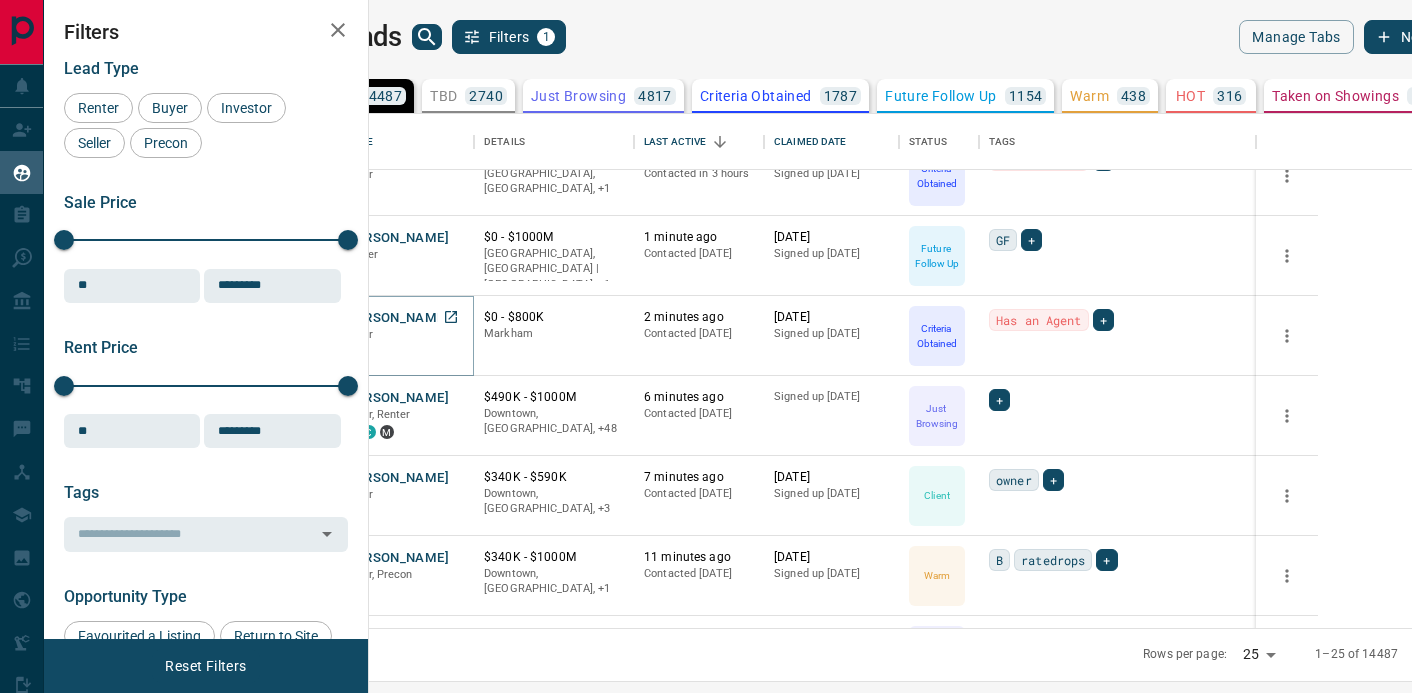 click on "[PERSON_NAME]" at bounding box center [396, 318] 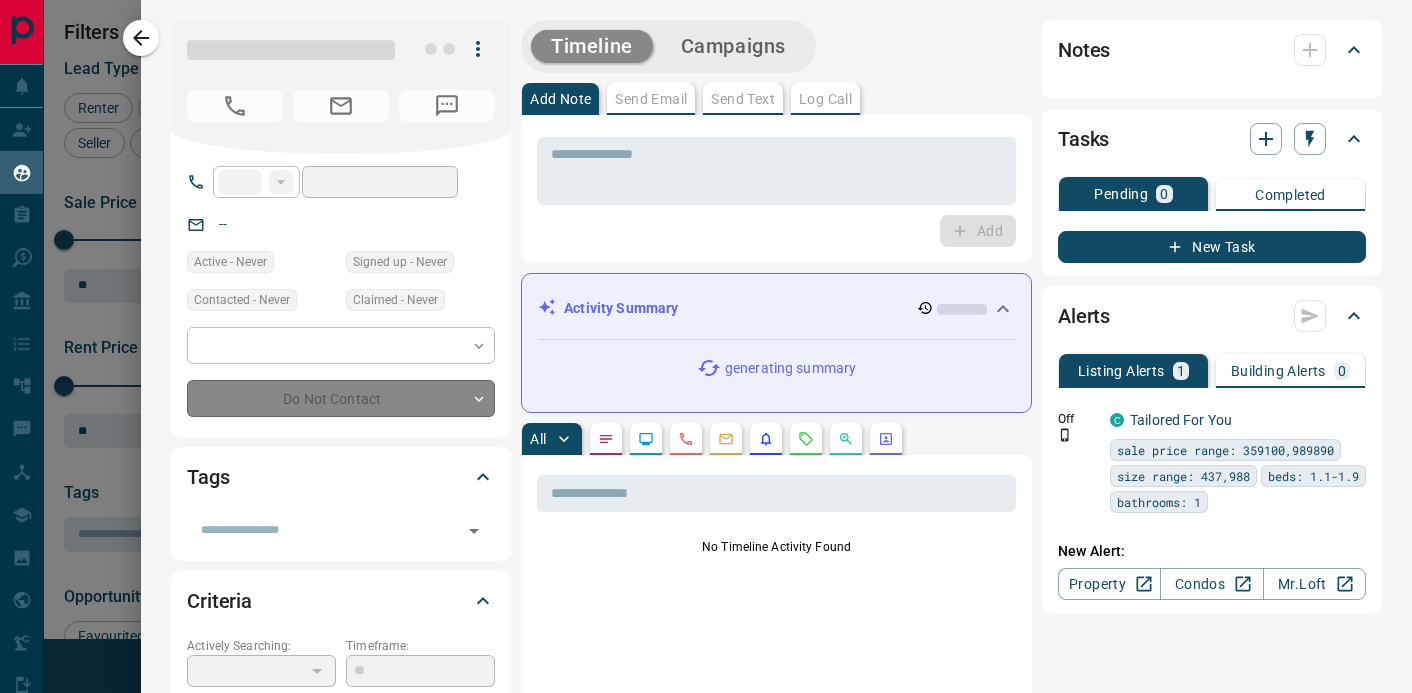 type on "**" 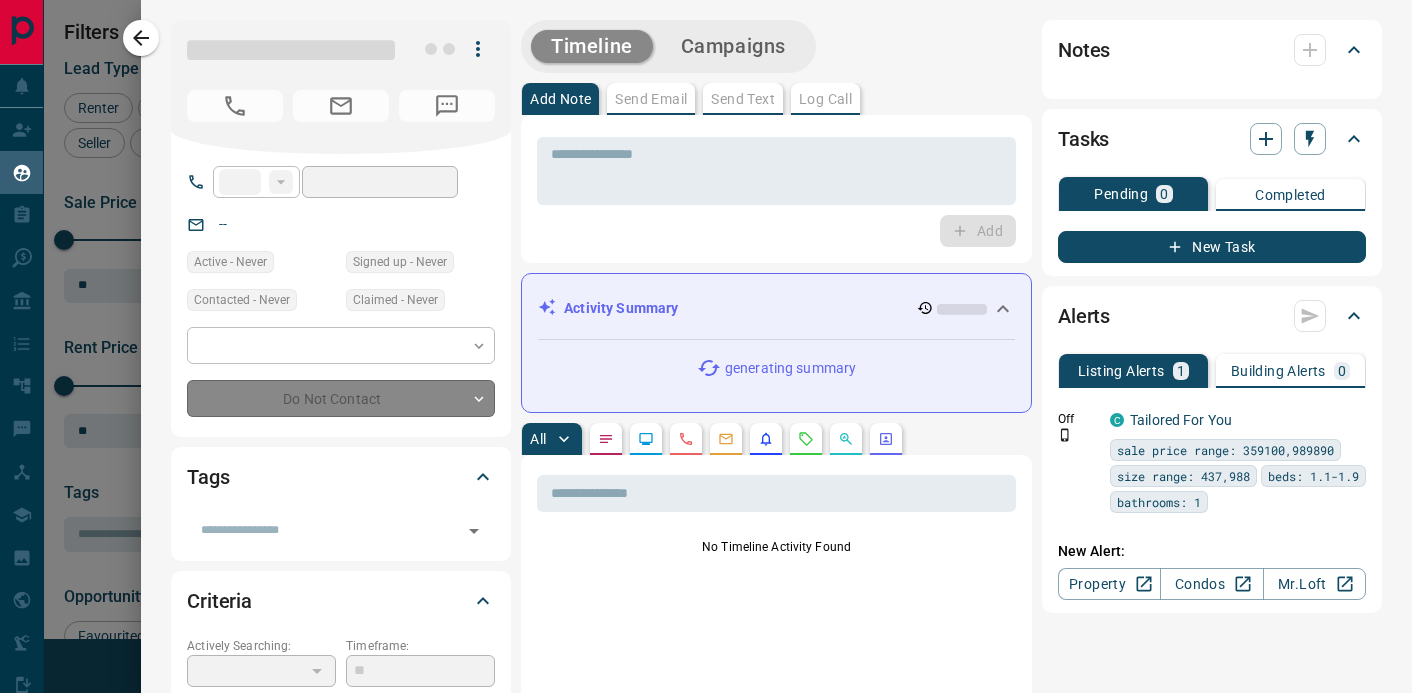type on "**********" 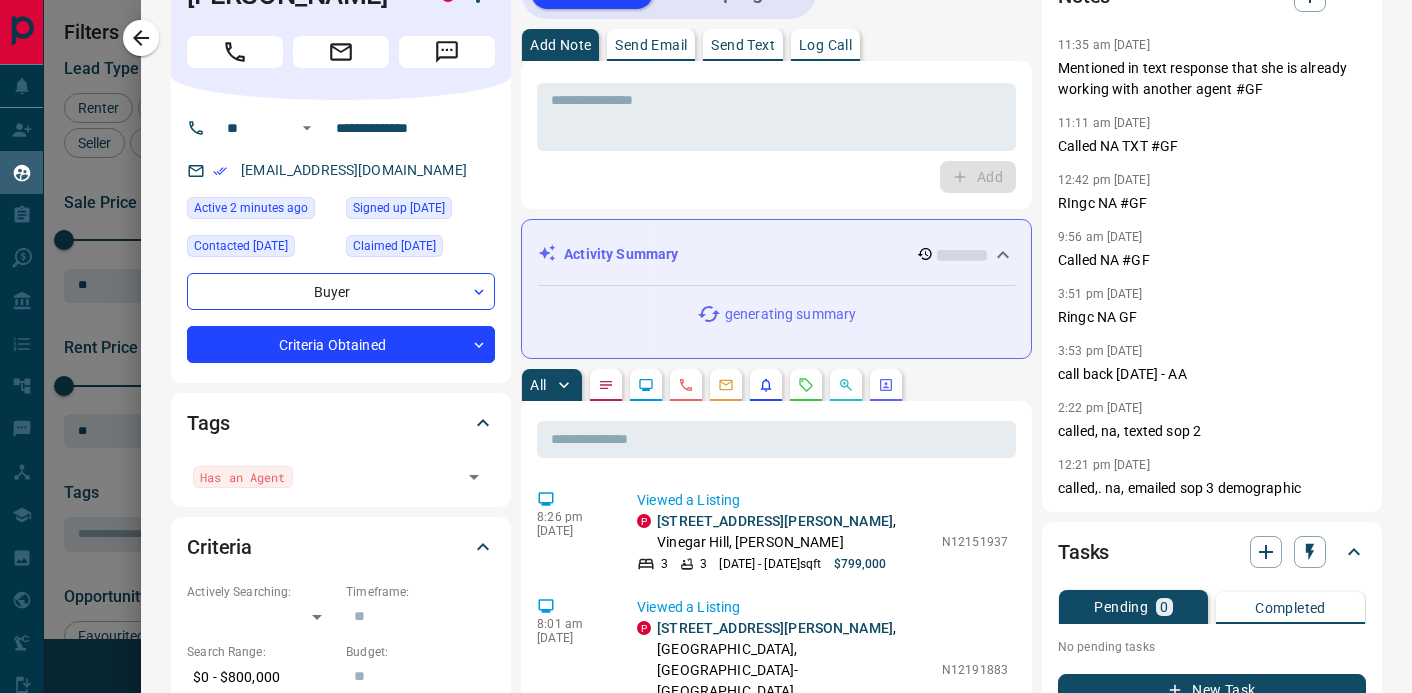 scroll, scrollTop: 0, scrollLeft: 0, axis: both 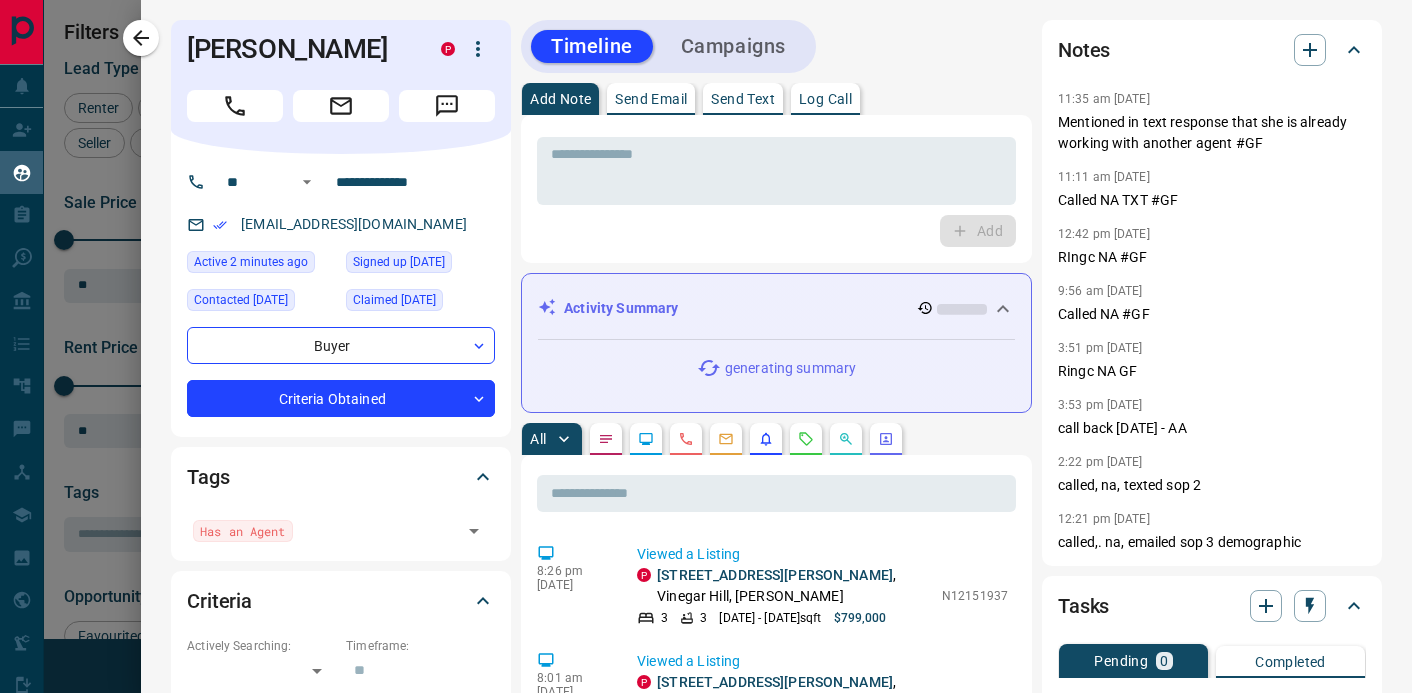 click on "Send Email" at bounding box center [651, 99] 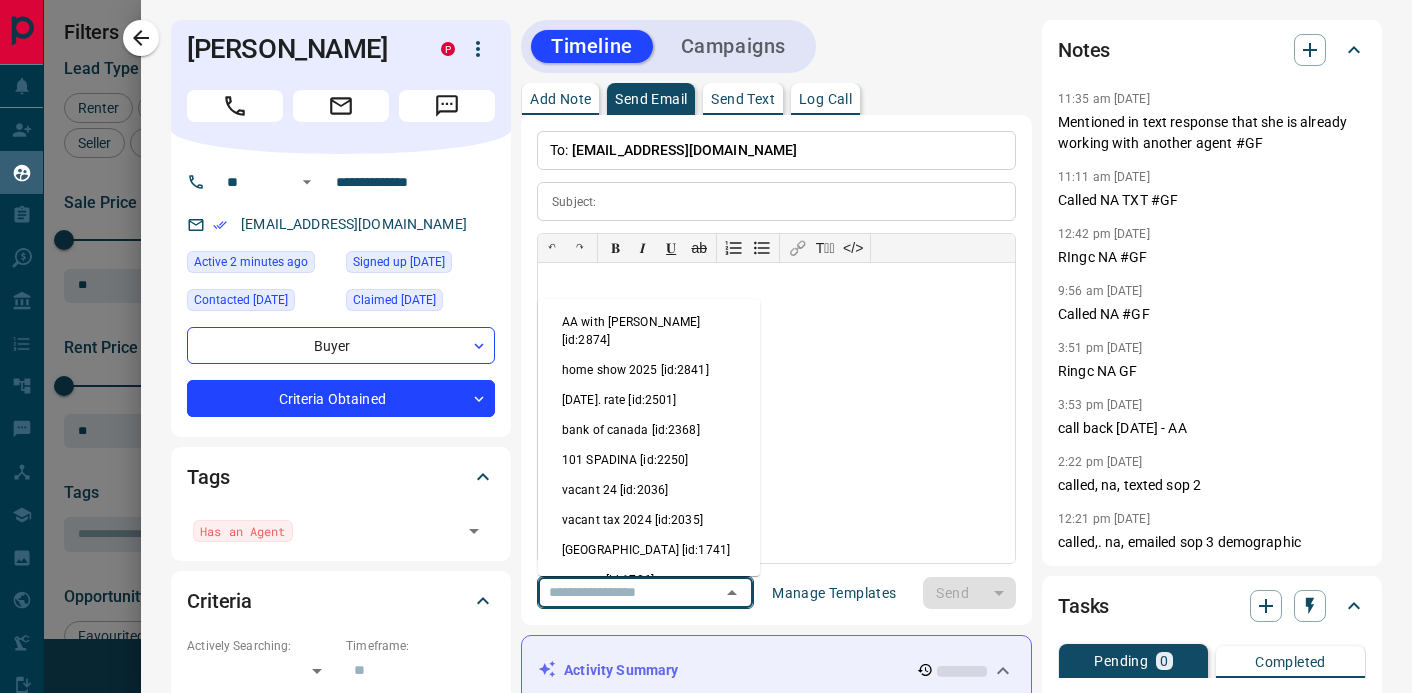 click at bounding box center [617, 592] 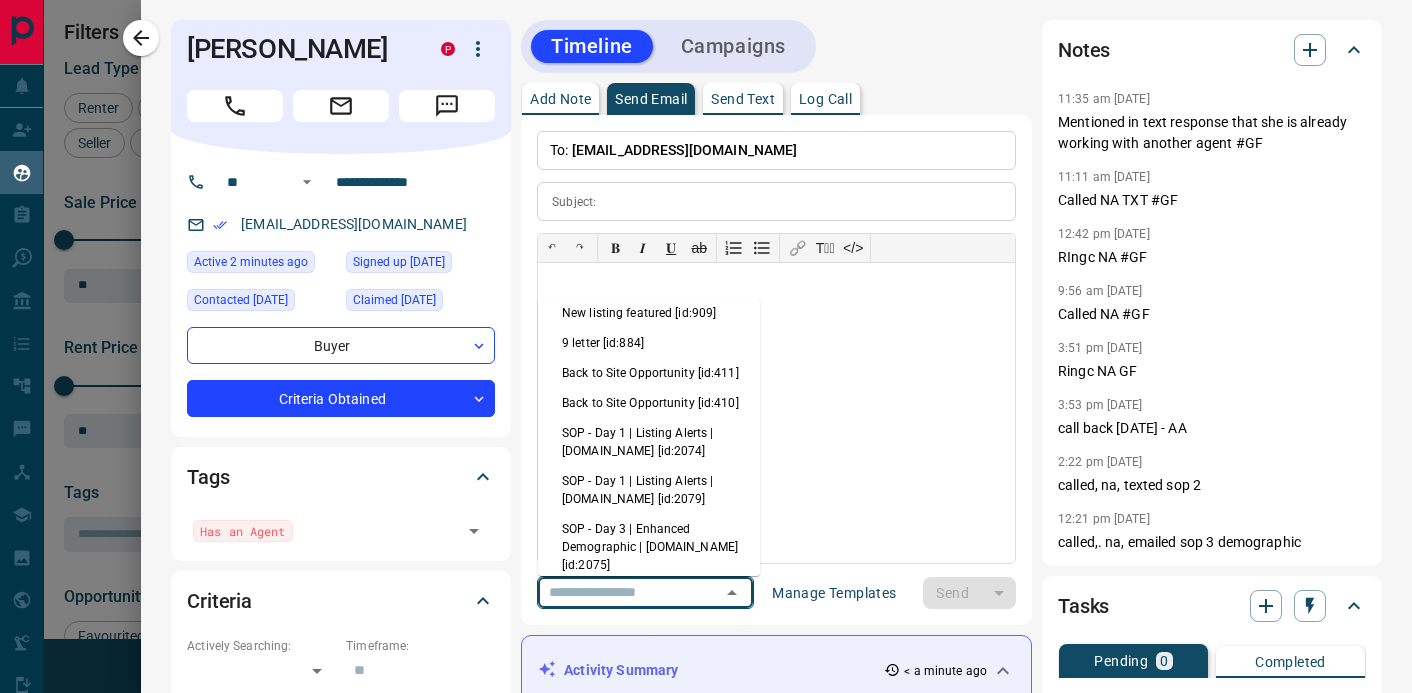 scroll, scrollTop: 449, scrollLeft: 0, axis: vertical 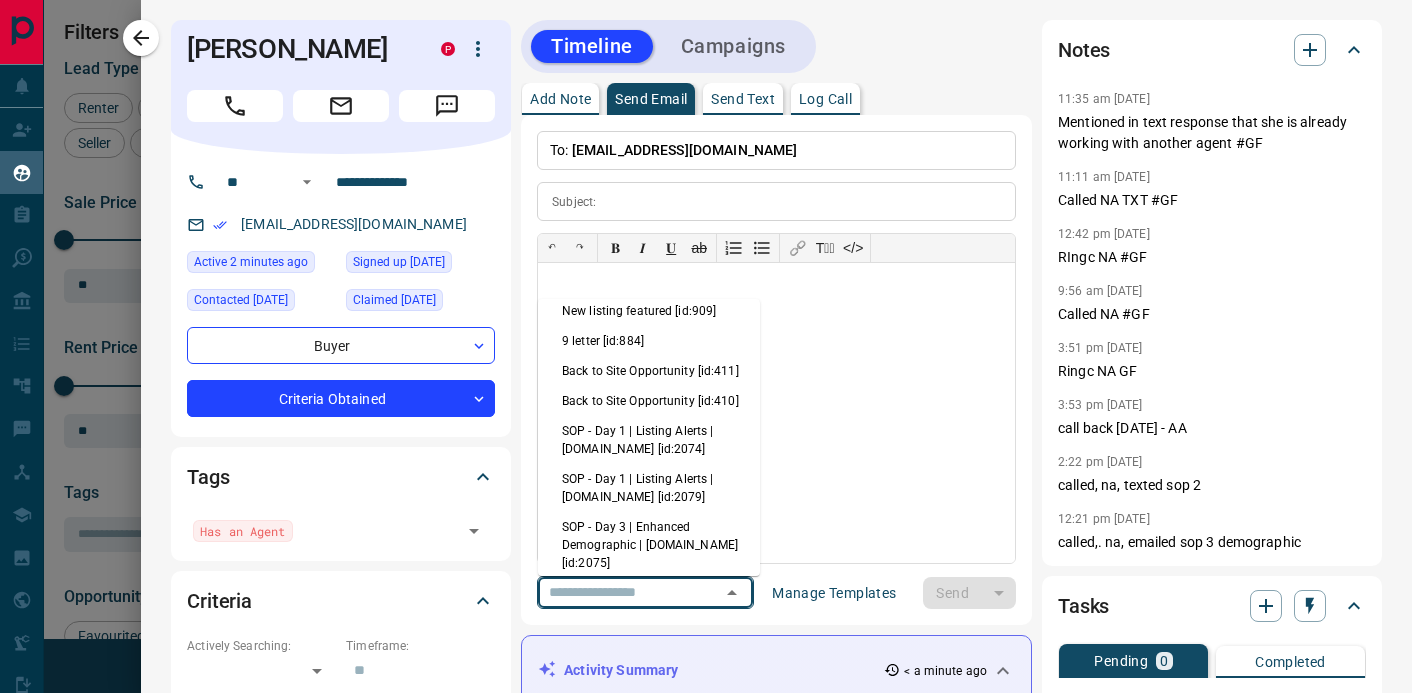 click on "SOP - Day 3 | Enhanced Demographic | [DOMAIN_NAME] [id:2075]" at bounding box center (649, 545) 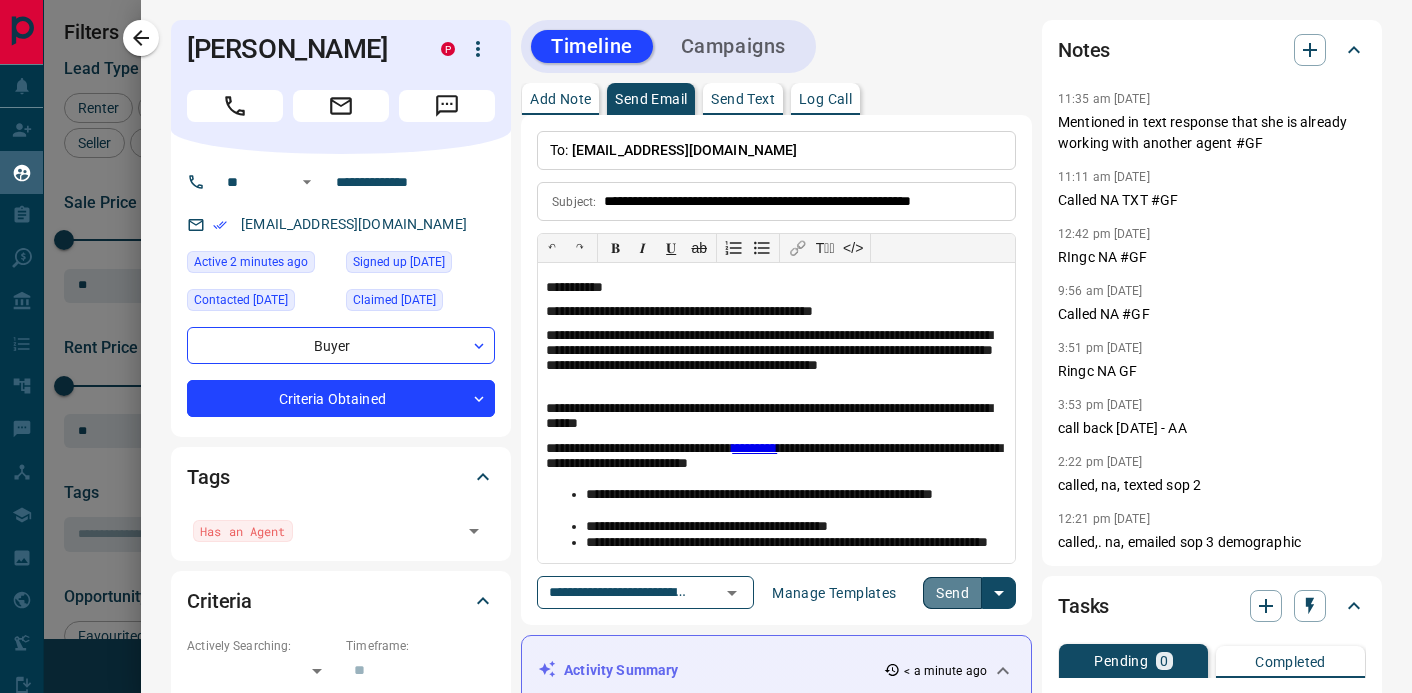 click on "Send" at bounding box center (952, 593) 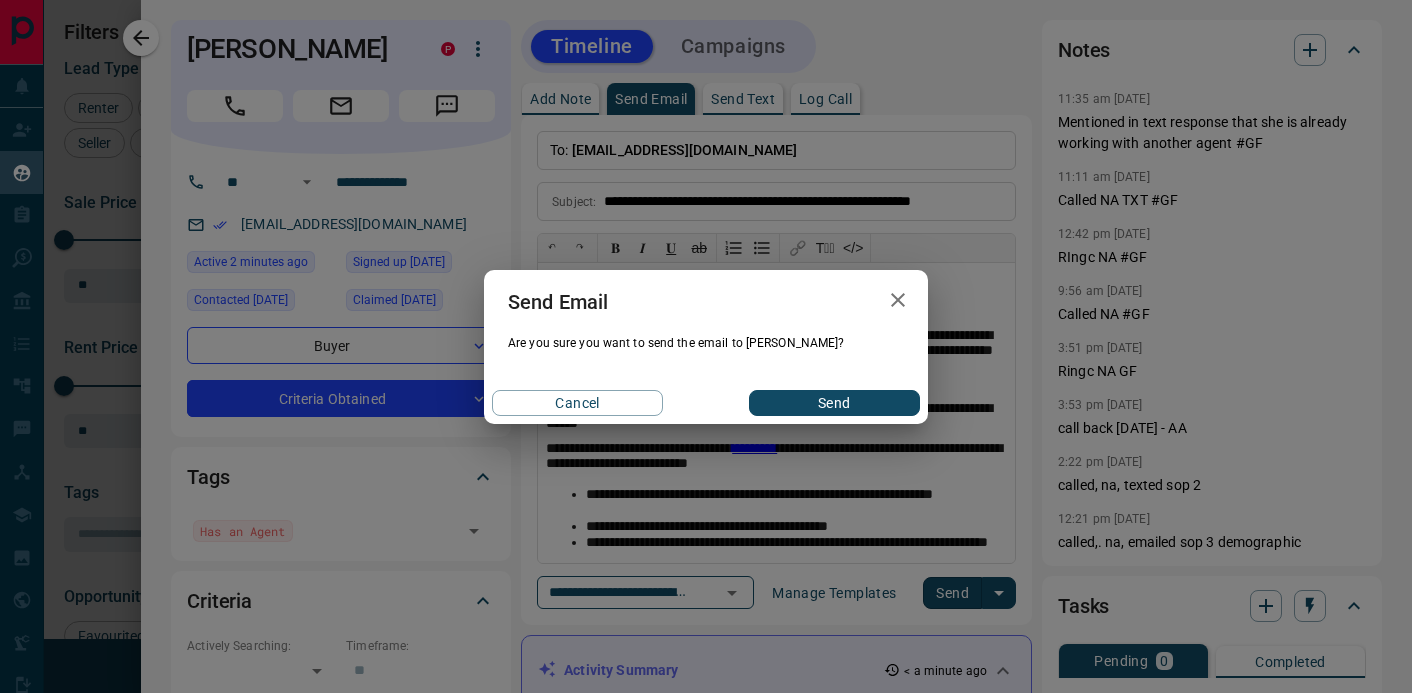 click on "Send" at bounding box center [834, 403] 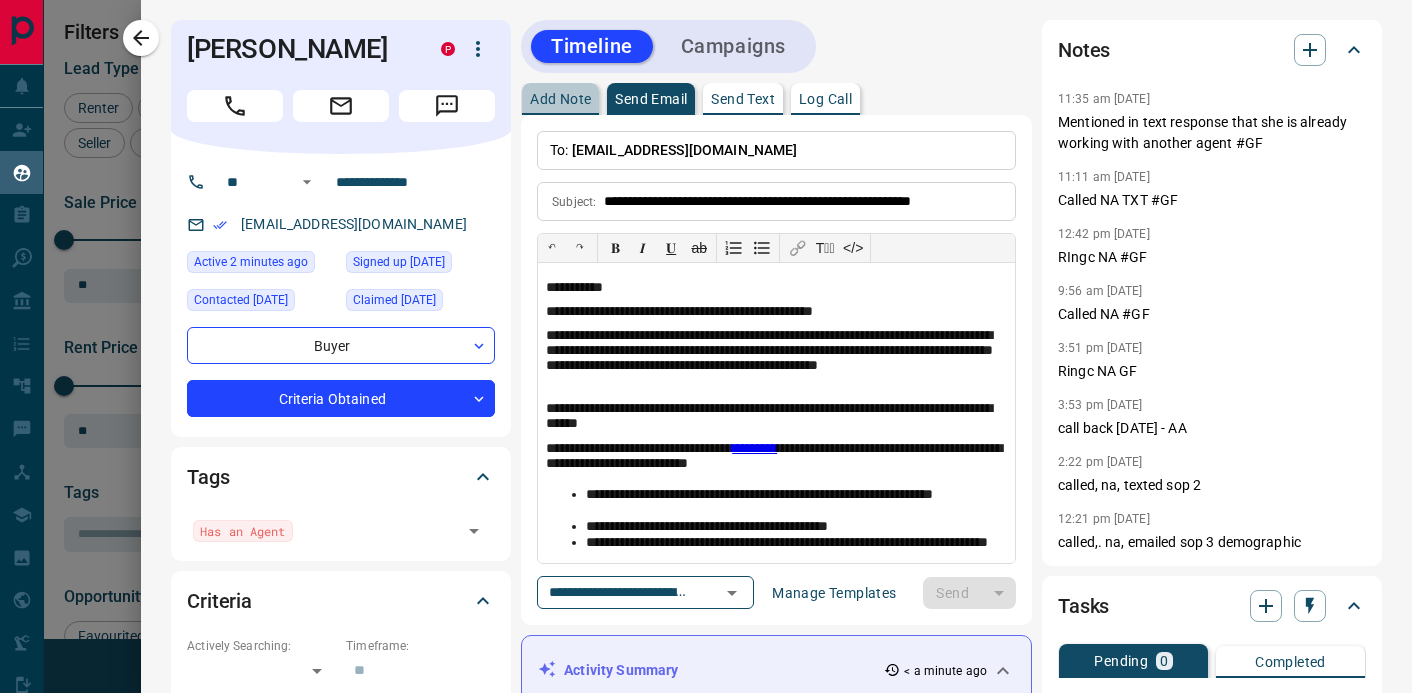 click on "Add Note" at bounding box center (560, 99) 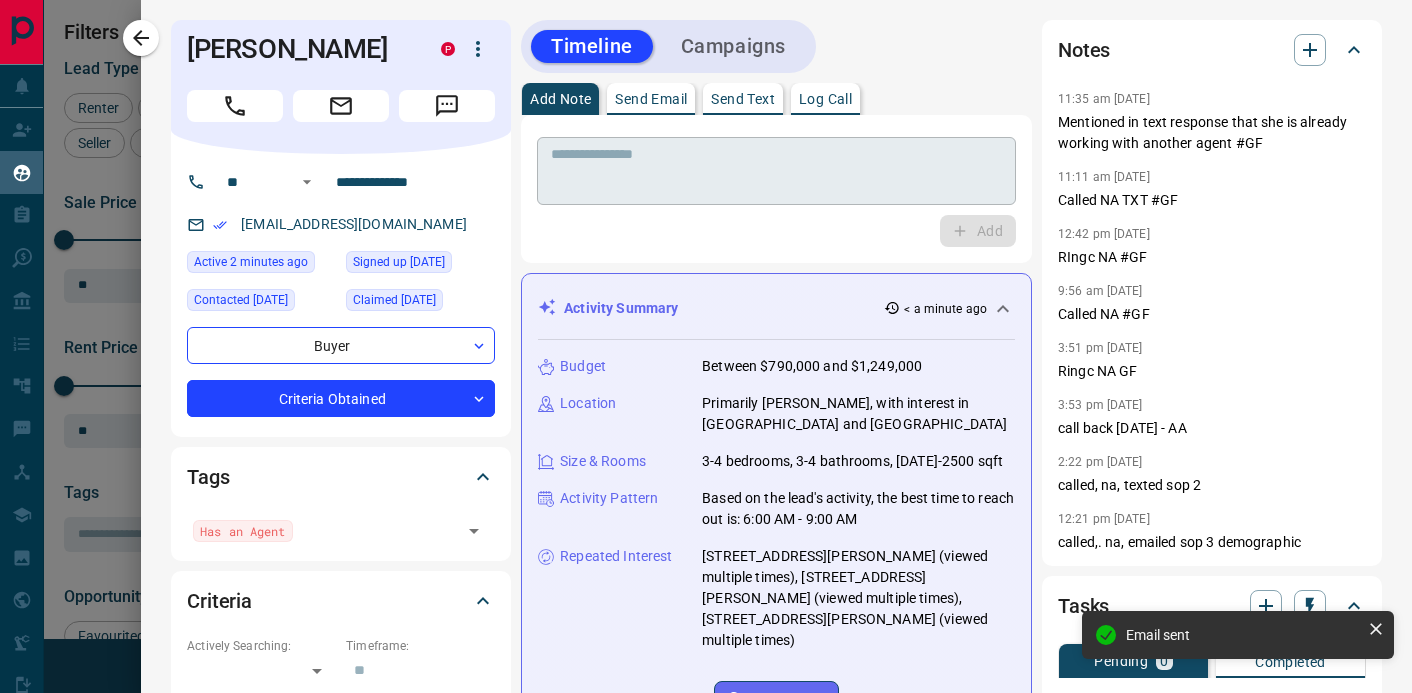 click at bounding box center [776, 171] 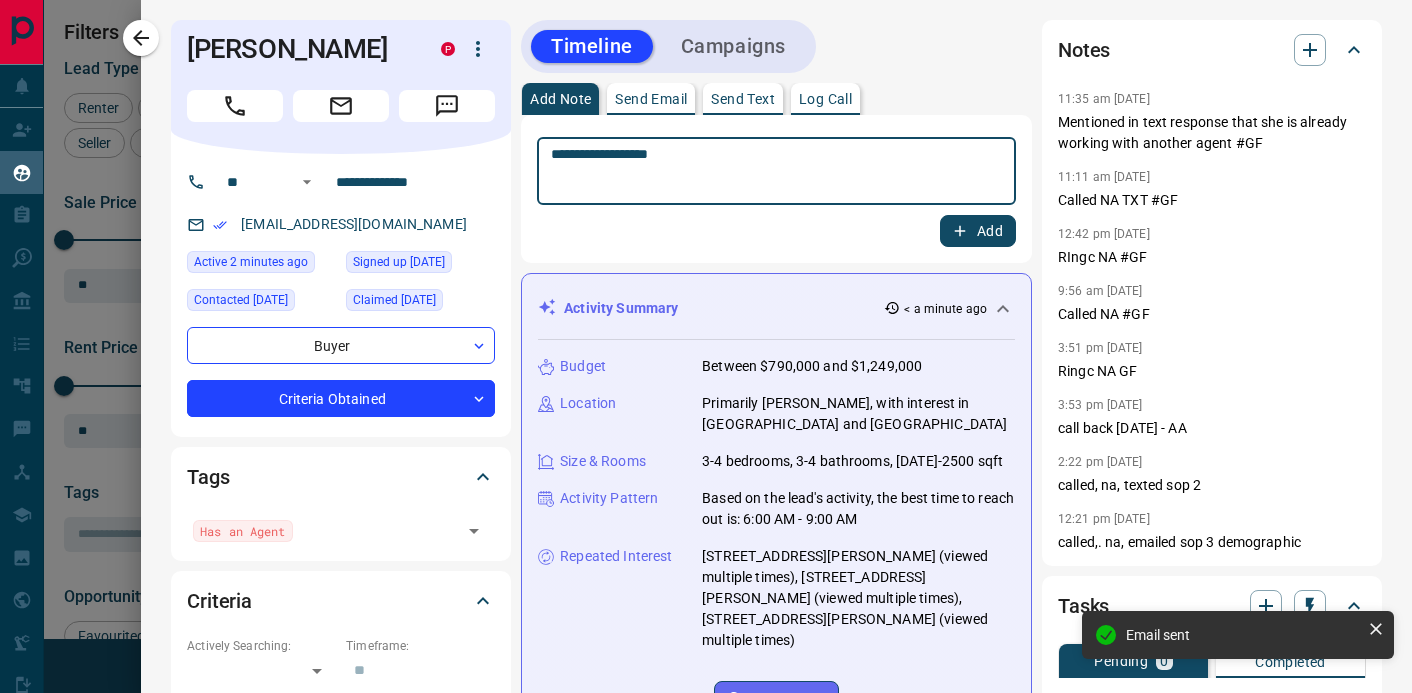 type on "**********" 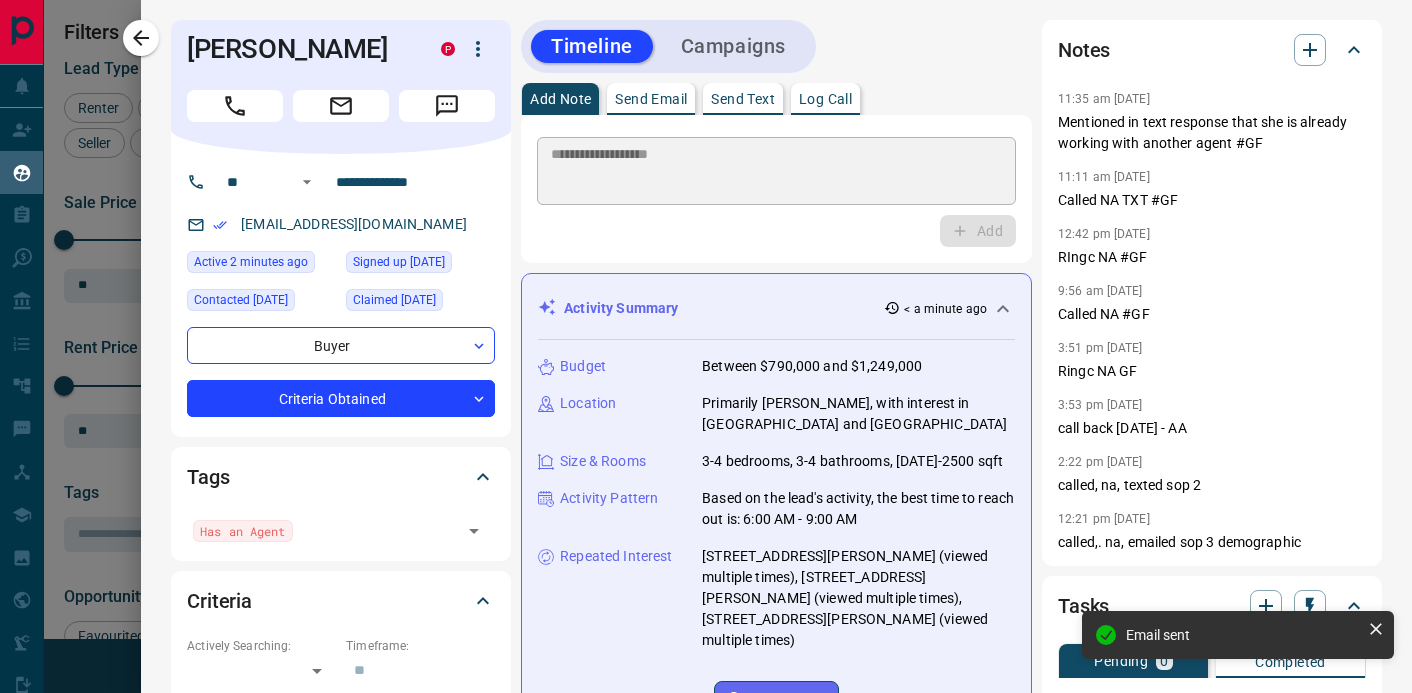 type 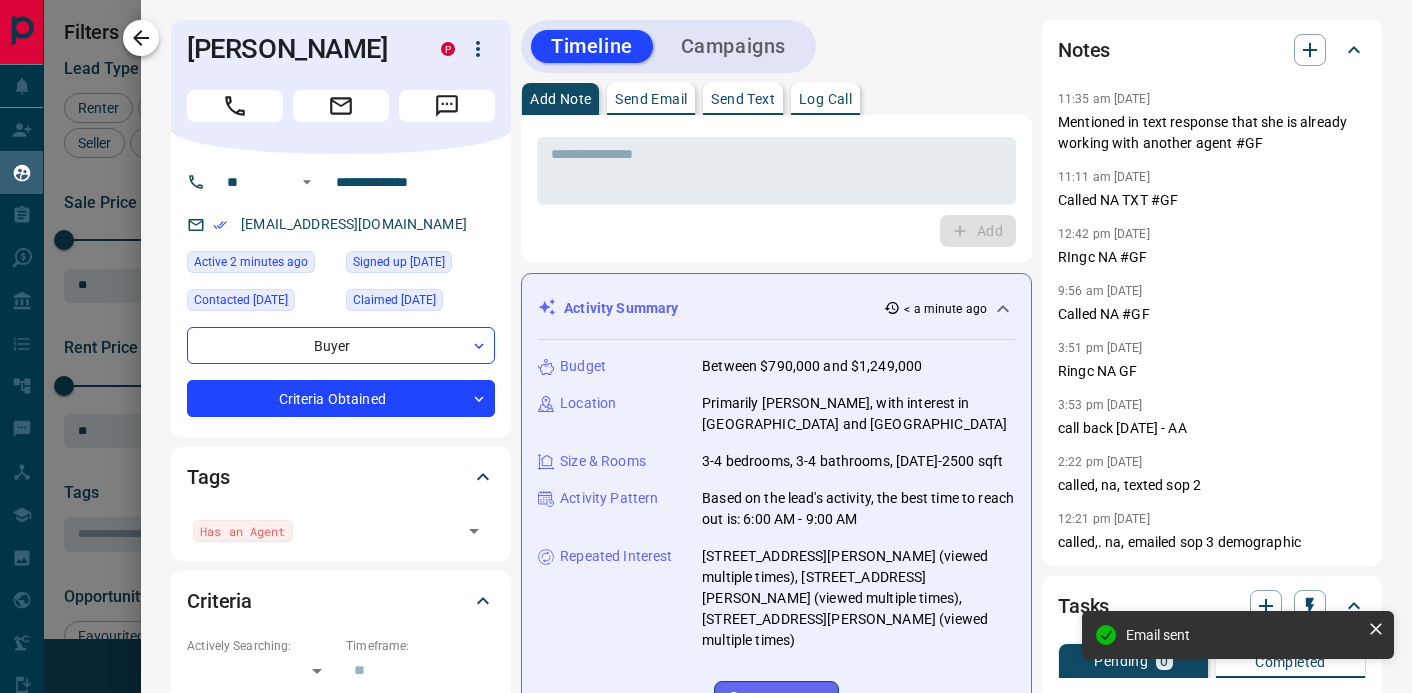 click 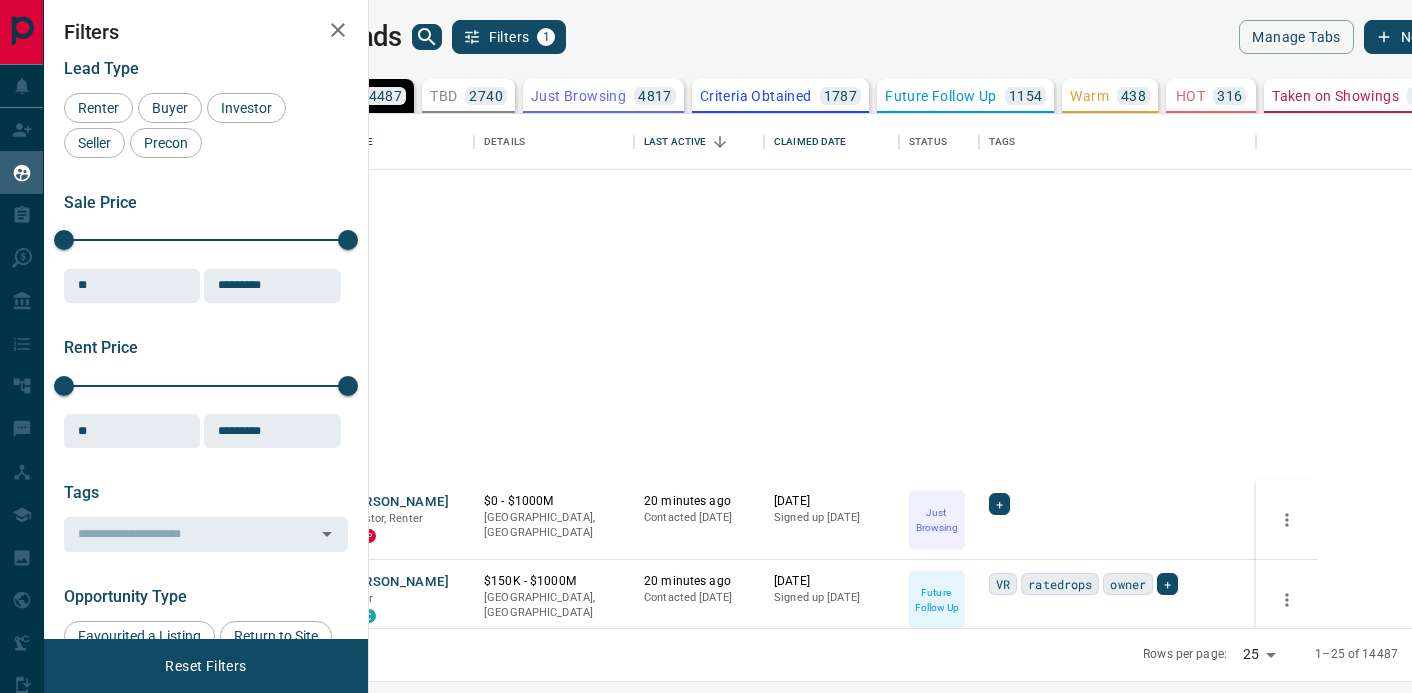 scroll, scrollTop: 1171, scrollLeft: 0, axis: vertical 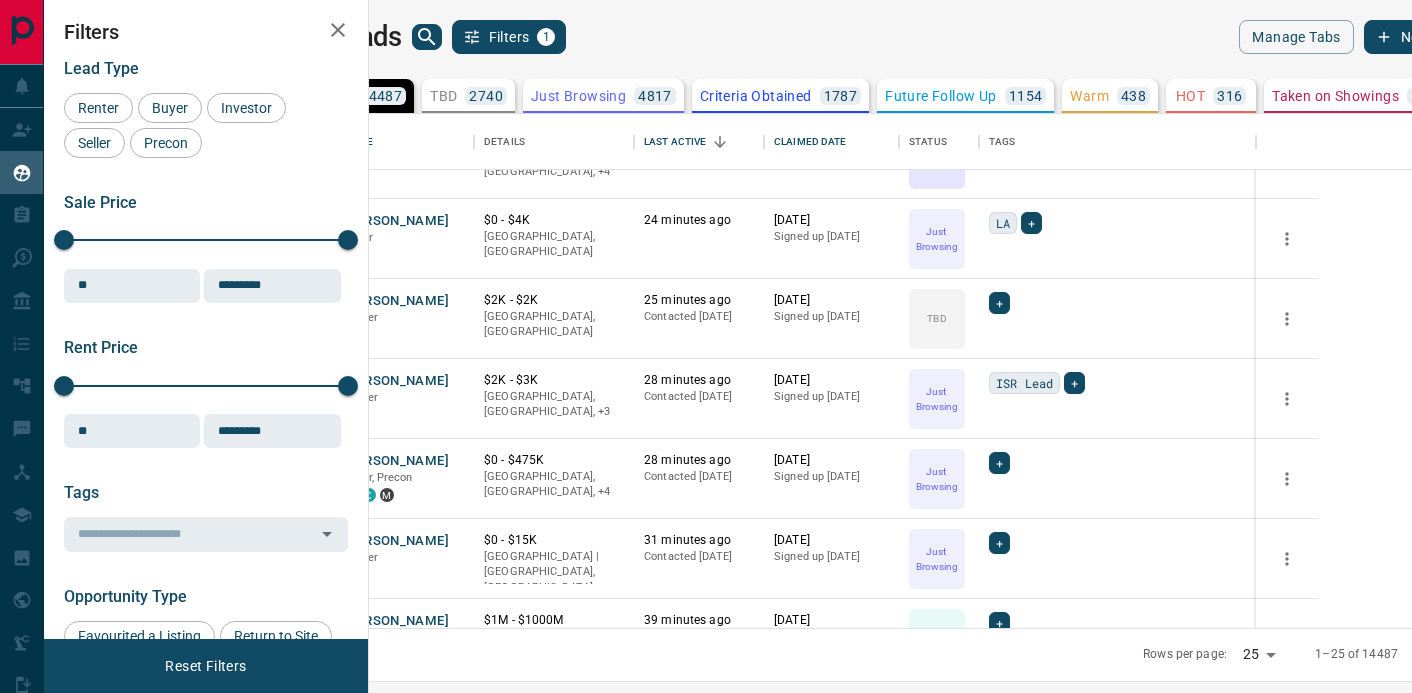 click on "2740" at bounding box center [486, 96] 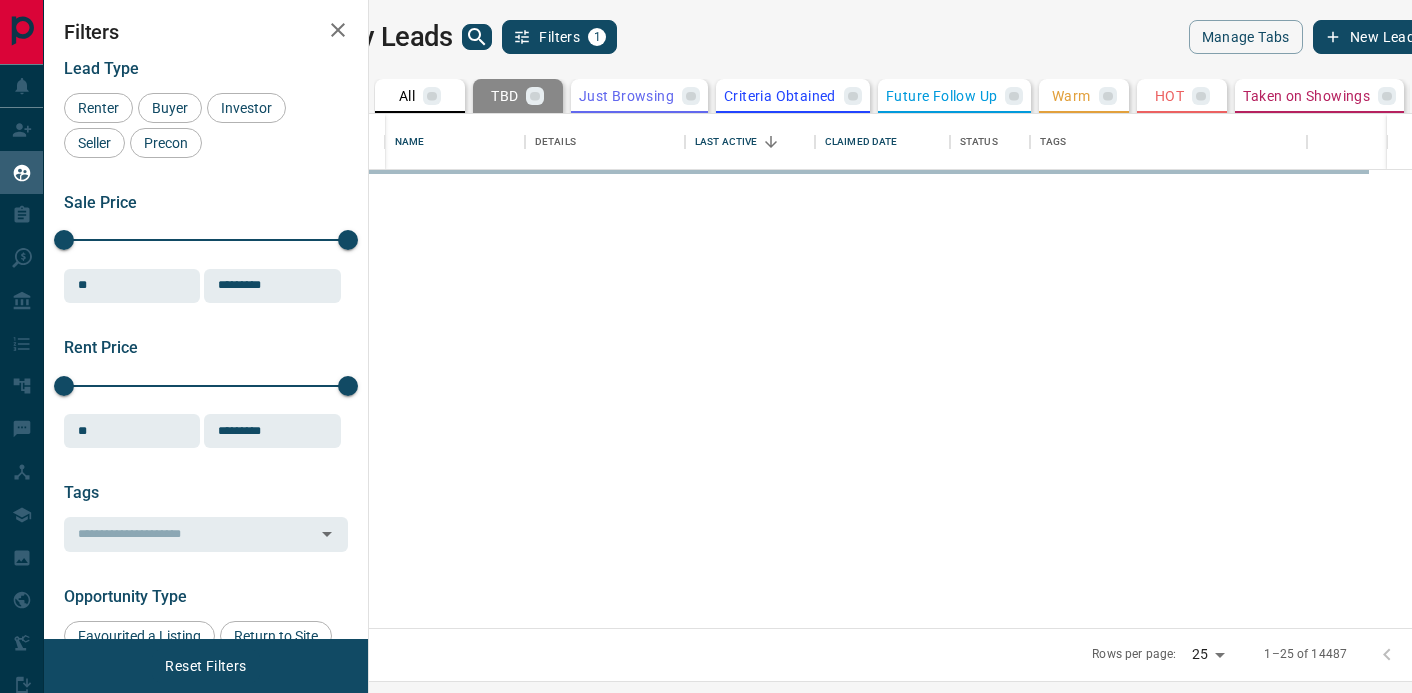 scroll, scrollTop: 0, scrollLeft: 0, axis: both 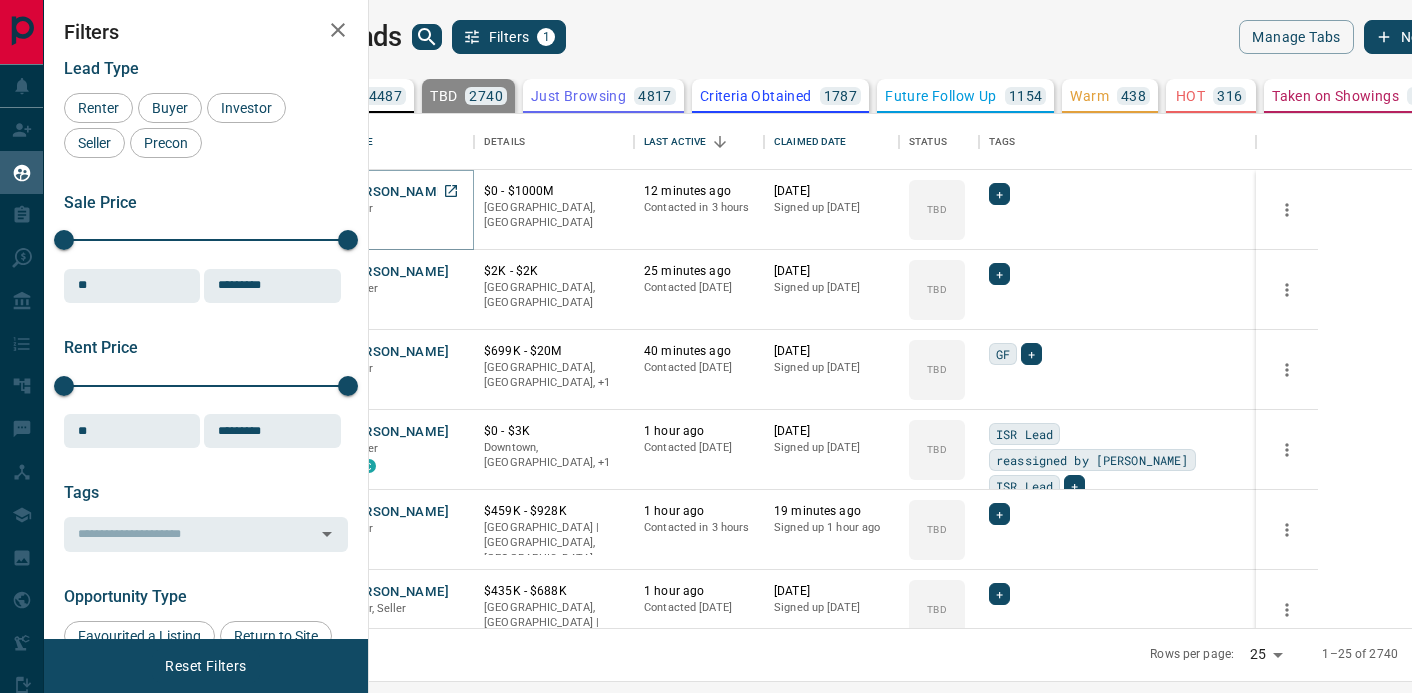 click on "[PERSON_NAME]" at bounding box center (396, 192) 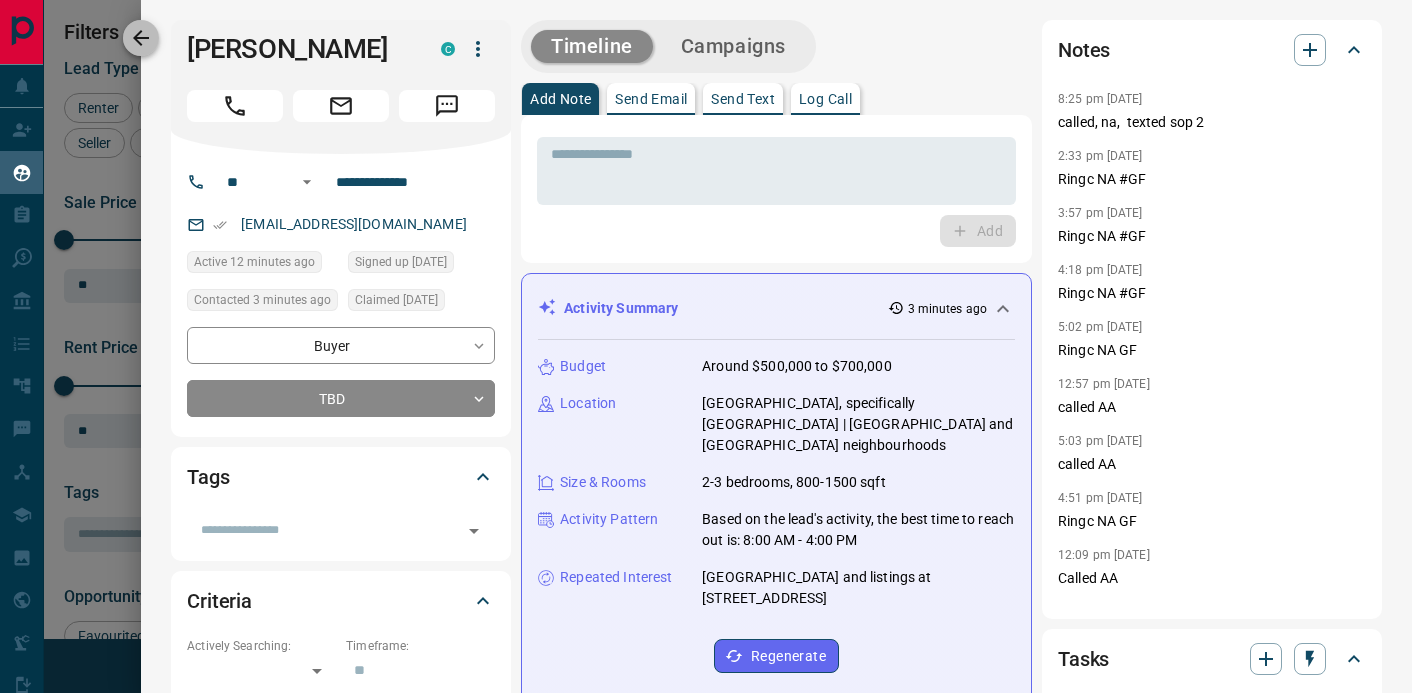 click 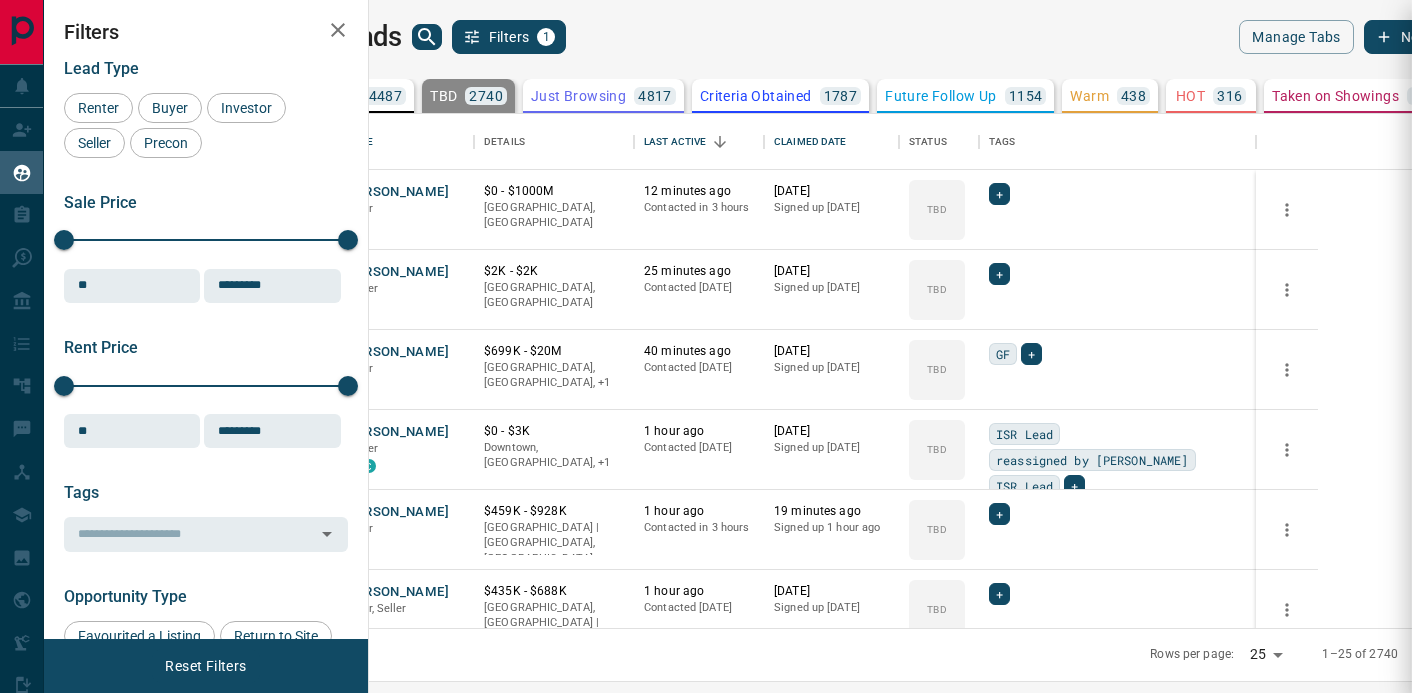 click at bounding box center (706, 346) 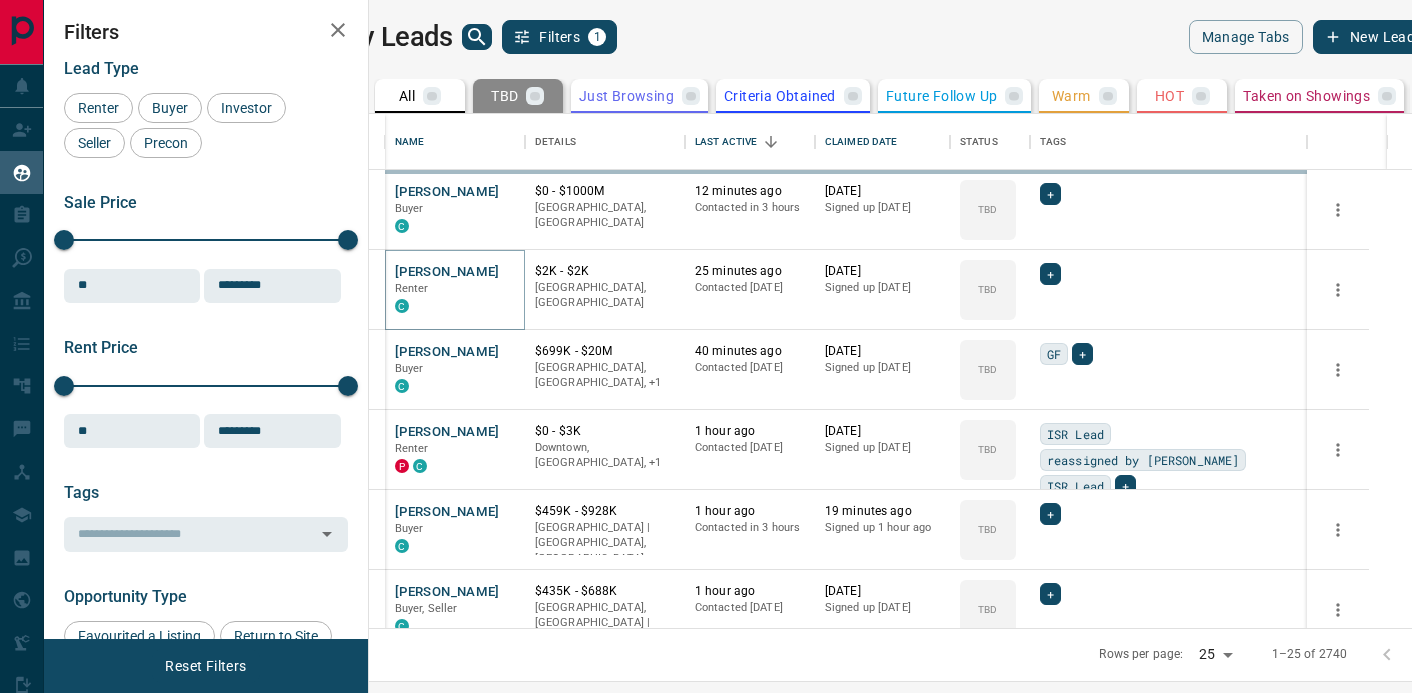 click on "[PERSON_NAME]" at bounding box center (447, 272) 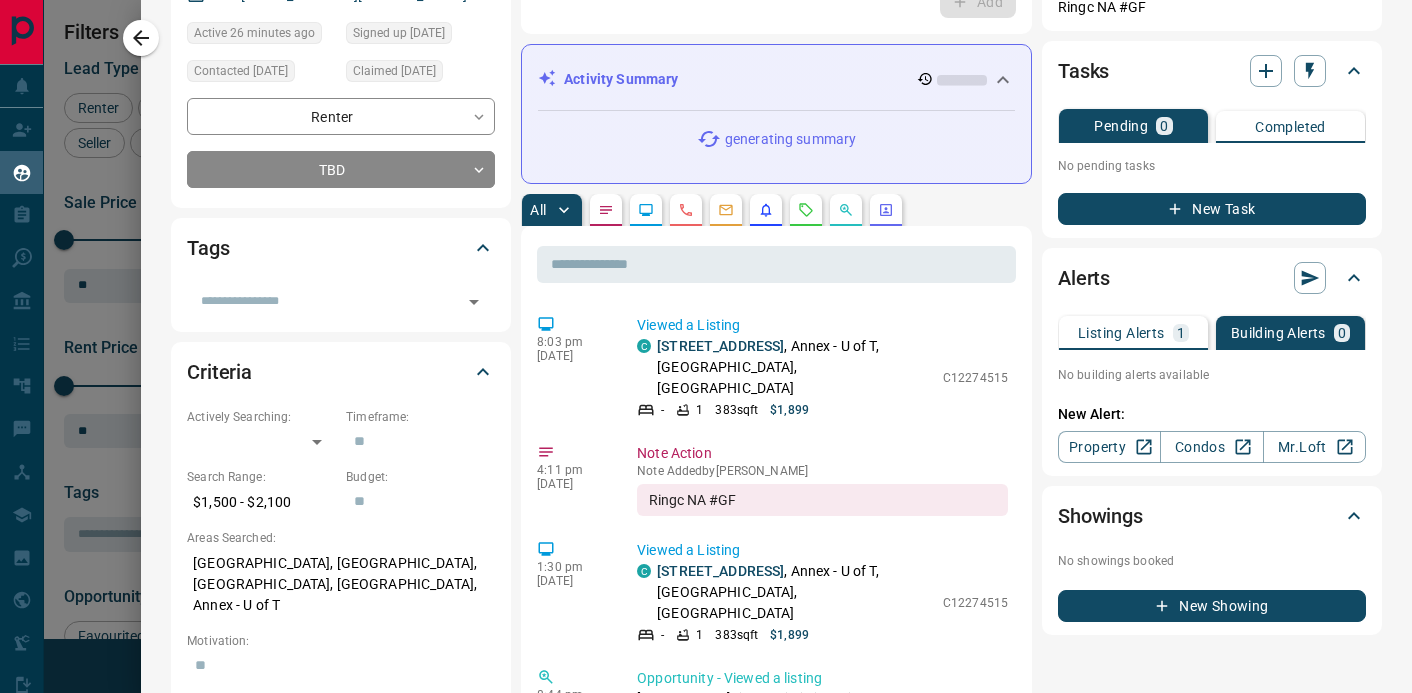 scroll, scrollTop: 0, scrollLeft: 0, axis: both 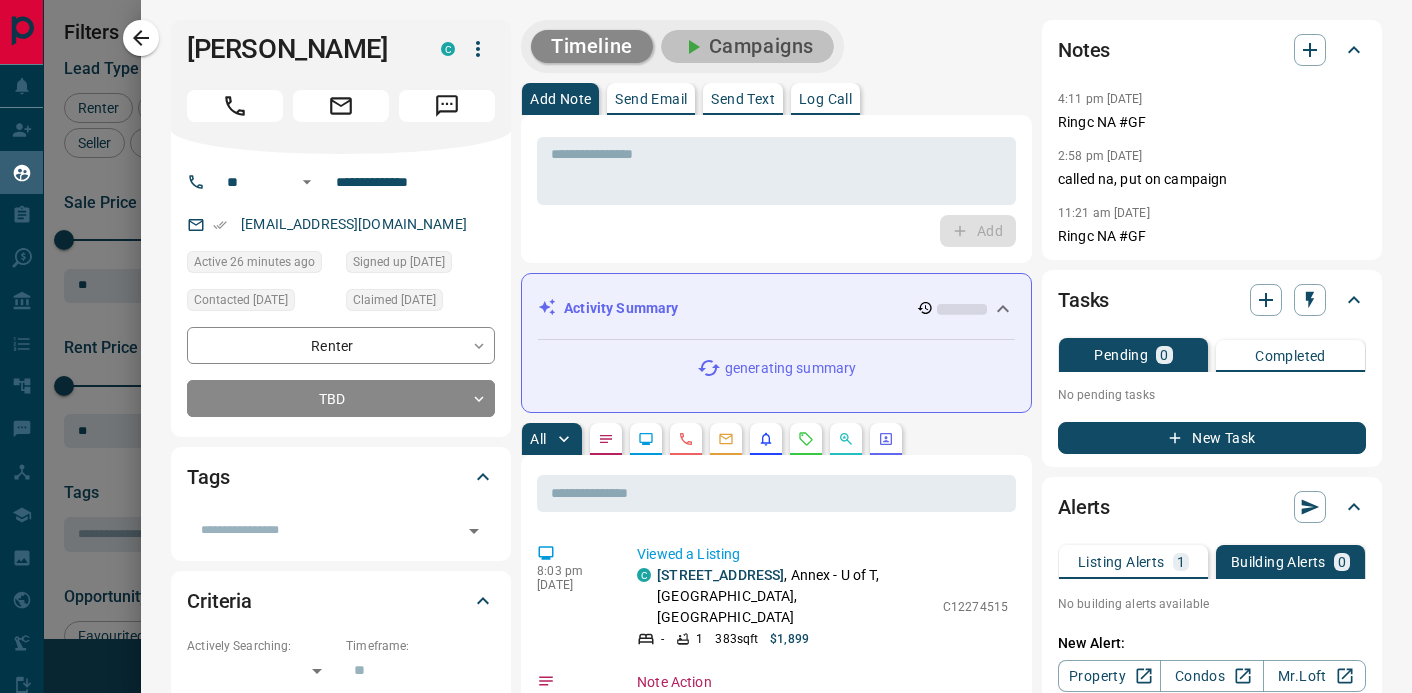 click on "Campaigns" at bounding box center (747, 46) 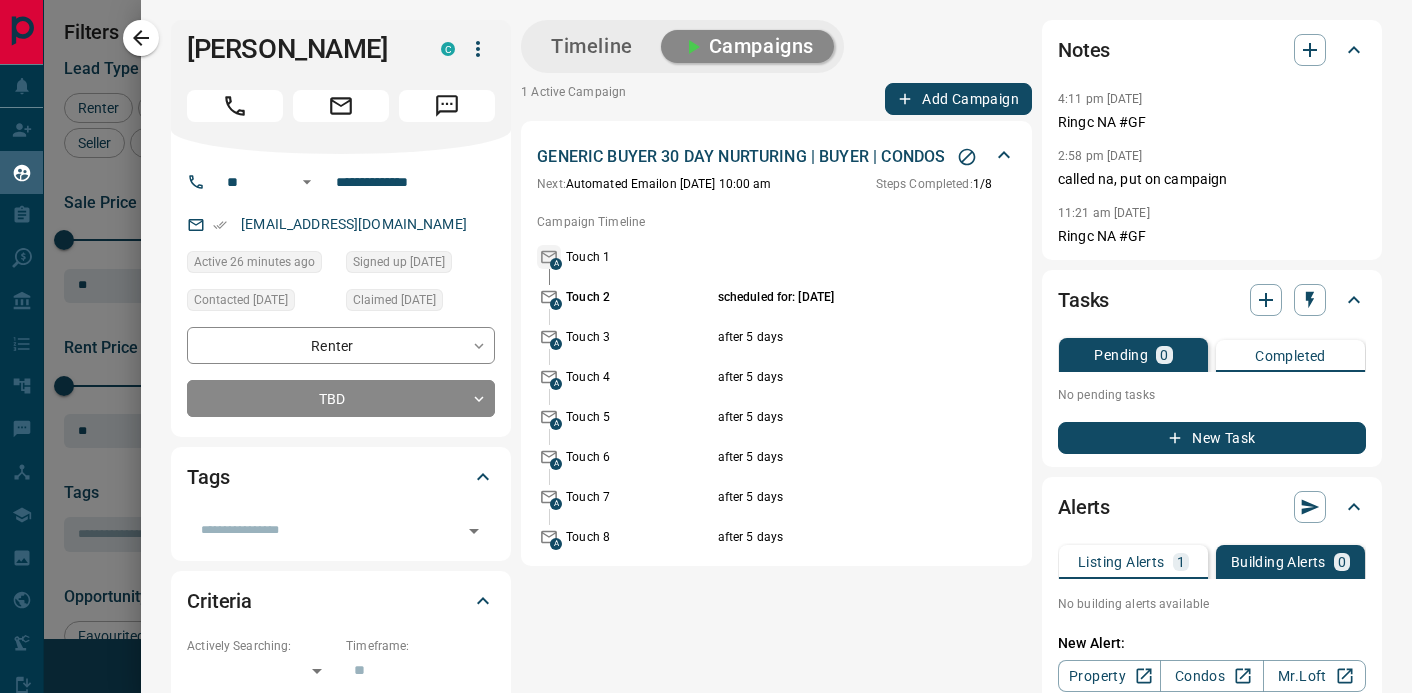 click 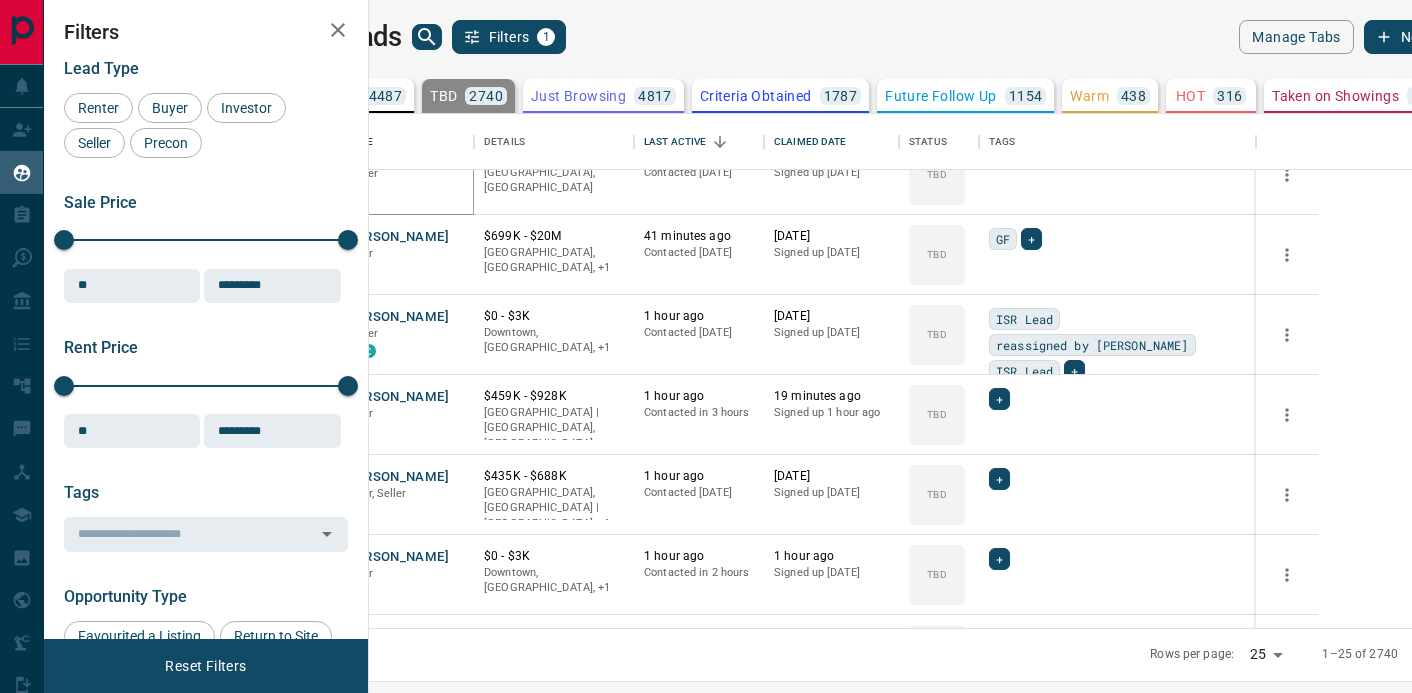 scroll, scrollTop: 110, scrollLeft: 0, axis: vertical 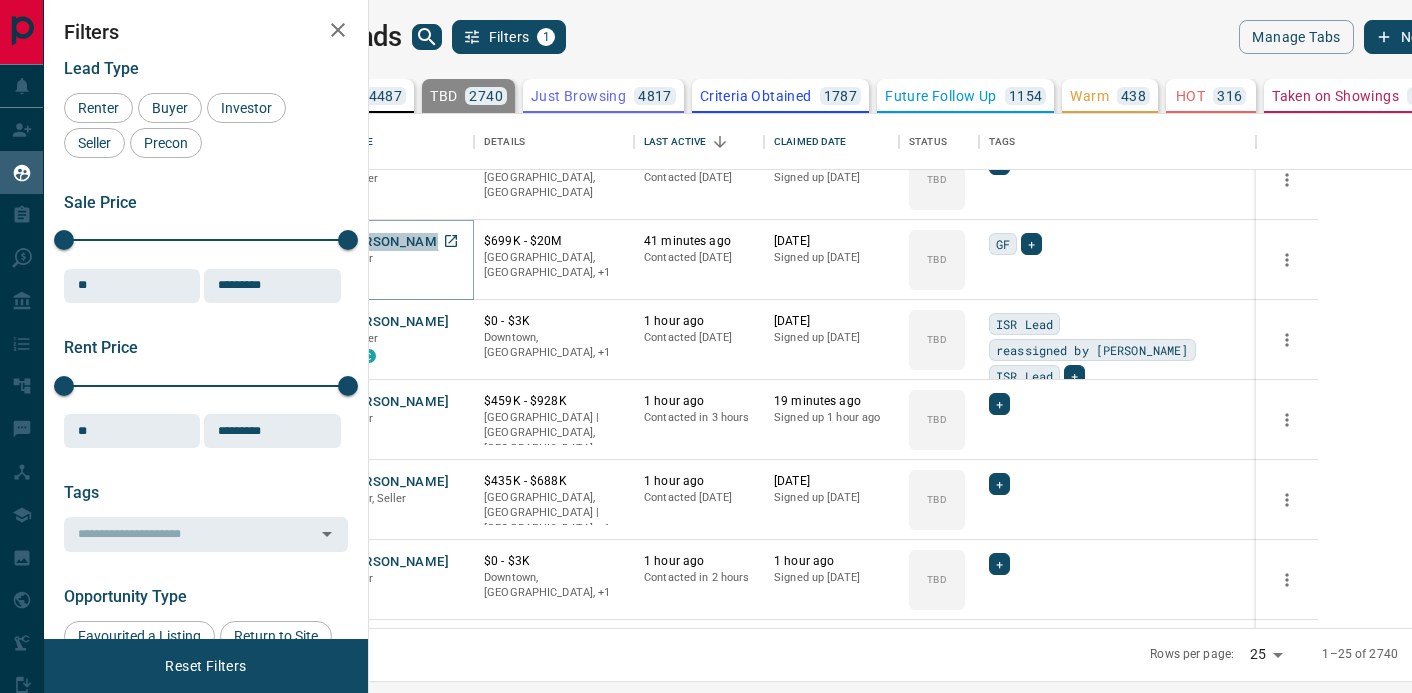 click on "[PERSON_NAME]" at bounding box center (396, 242) 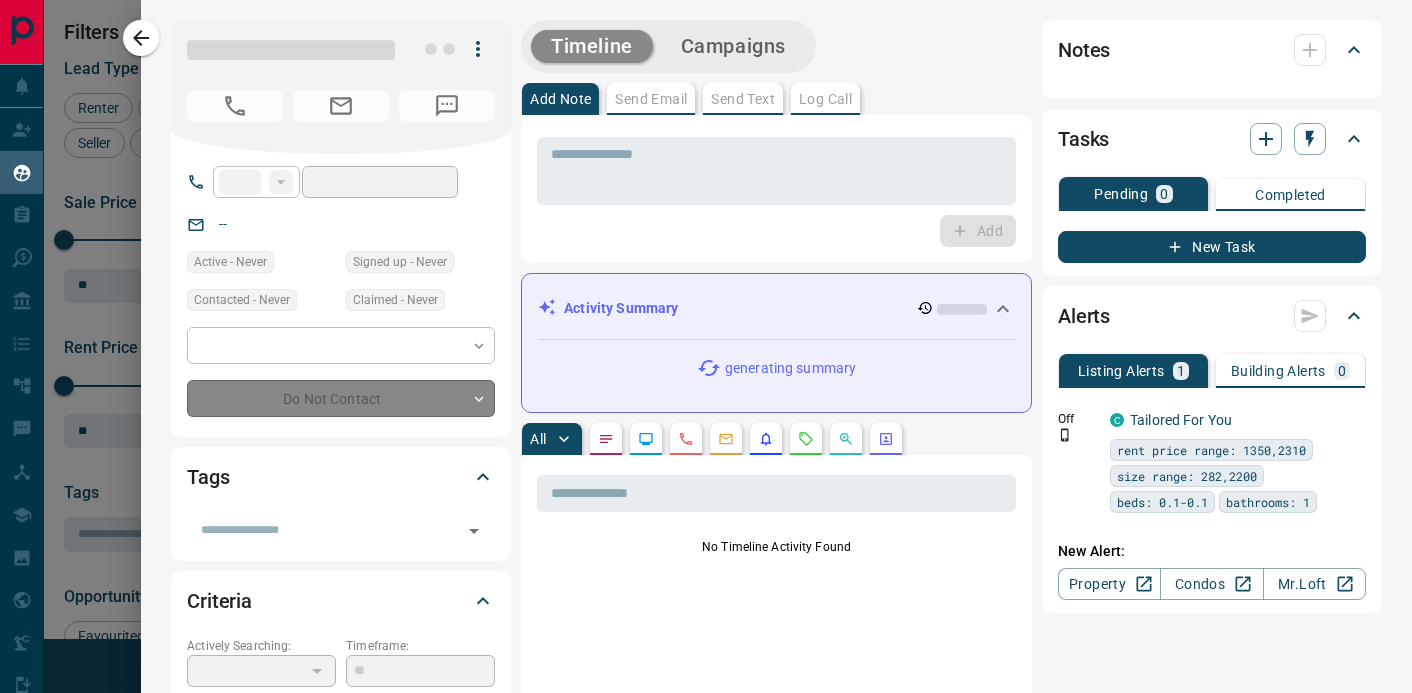 type on "**" 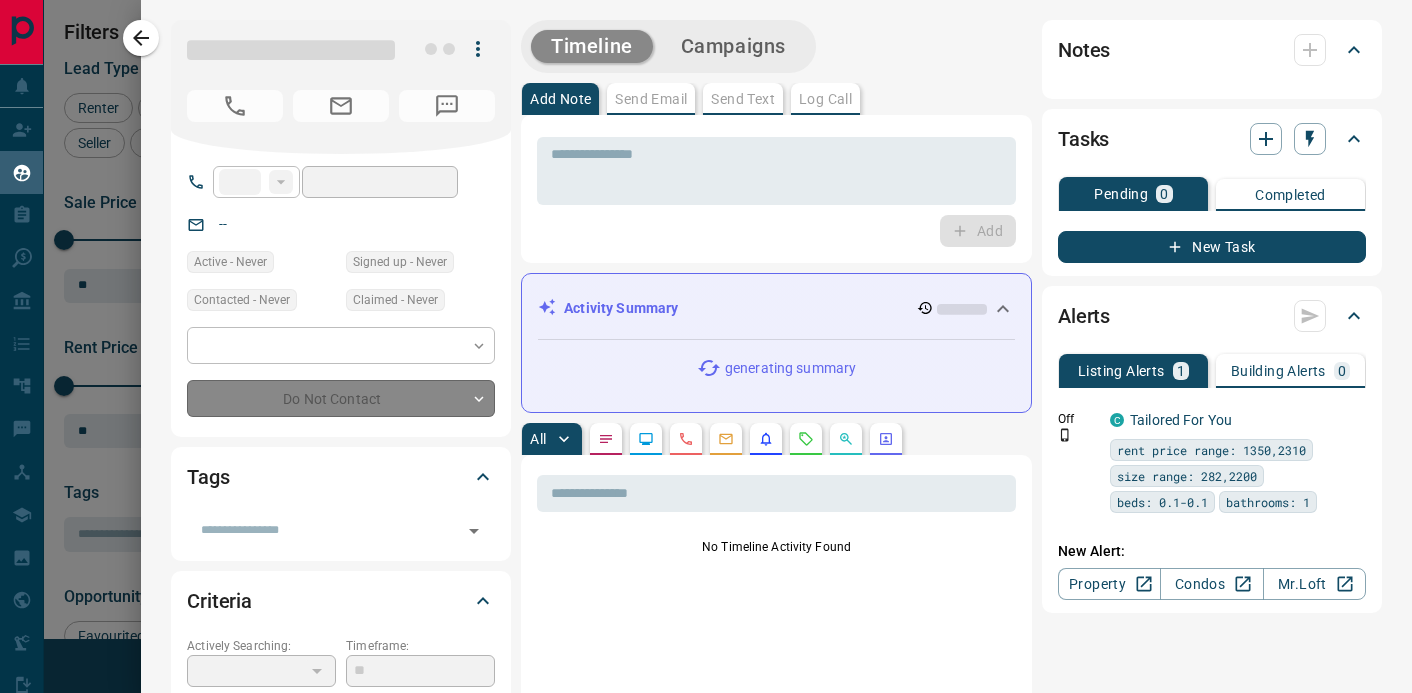 type on "**********" 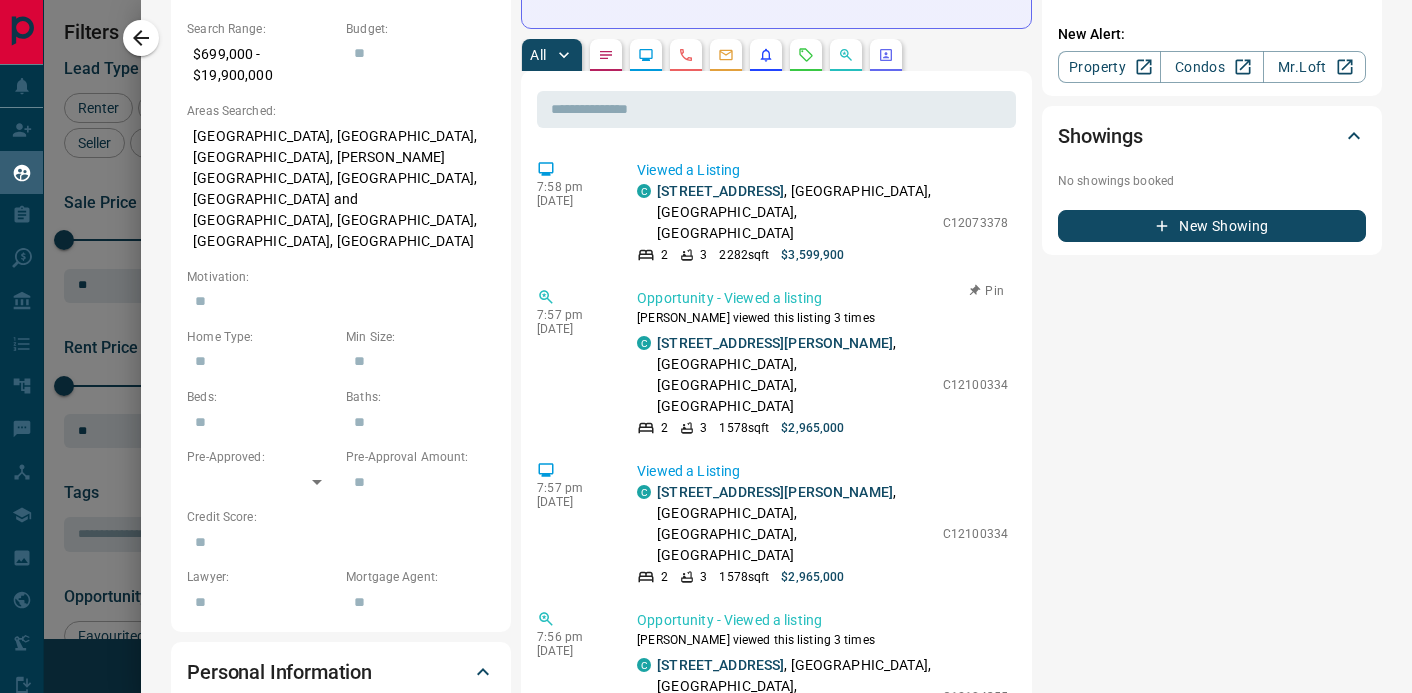 scroll, scrollTop: 688, scrollLeft: 0, axis: vertical 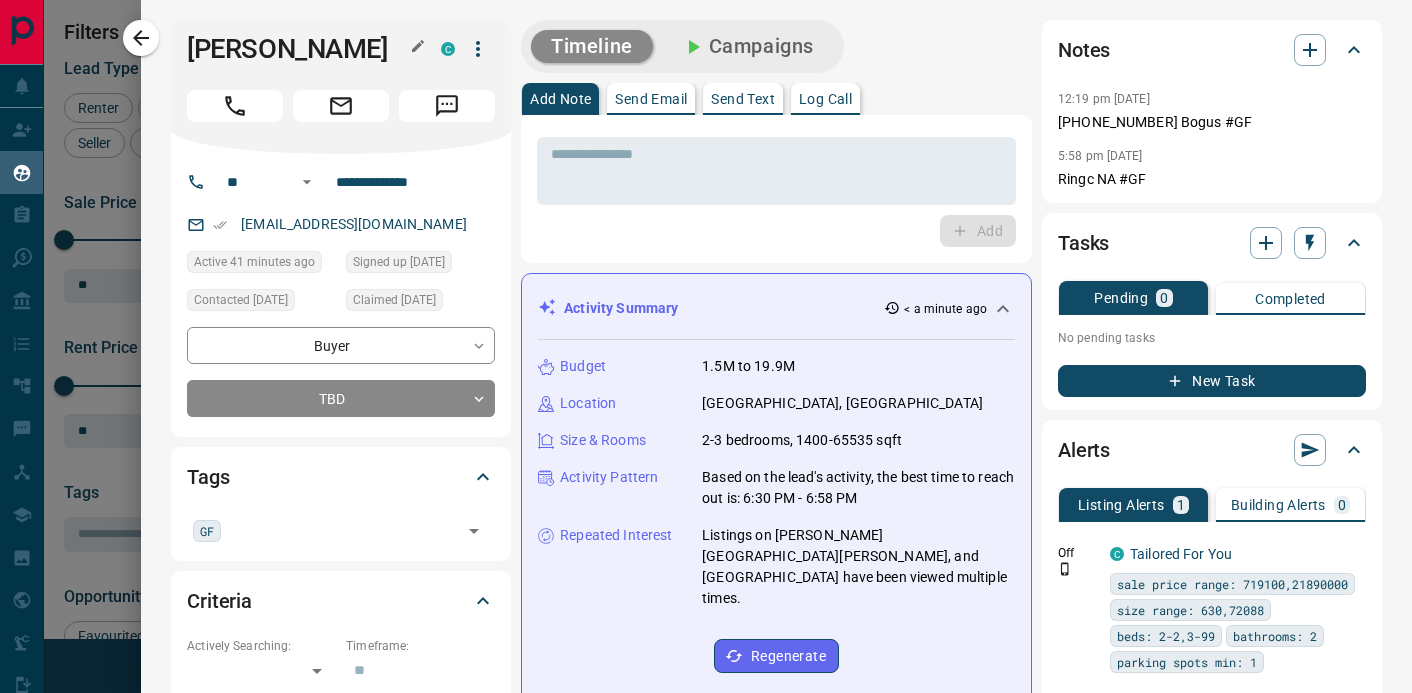 click on "[PERSON_NAME]" at bounding box center [299, 49] 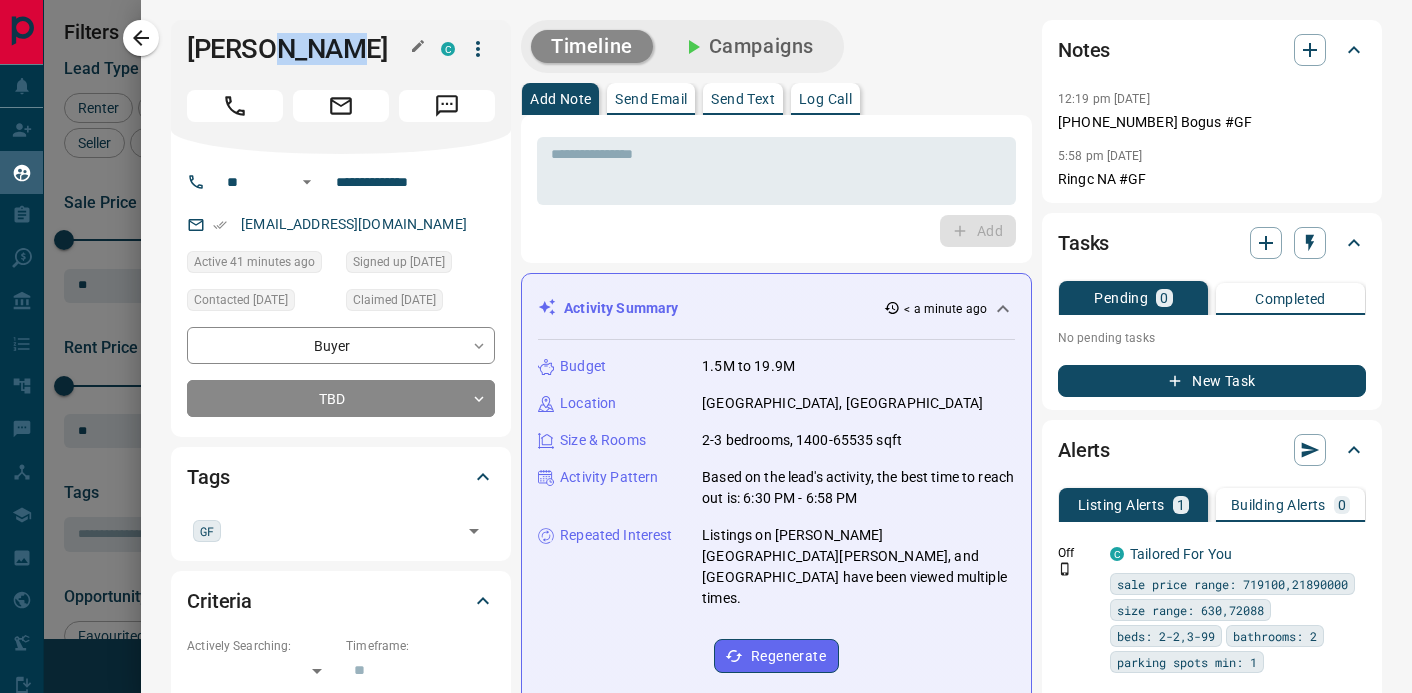 click on "[PERSON_NAME]" at bounding box center [299, 49] 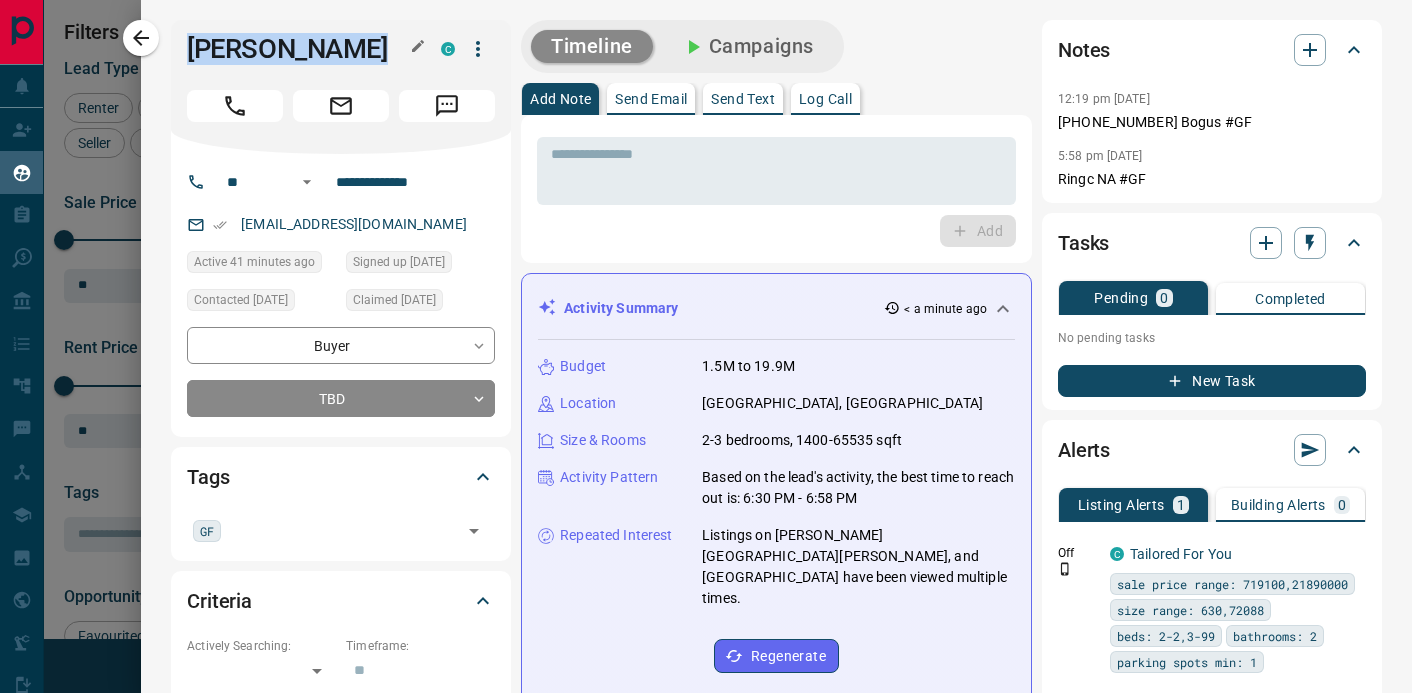 click on "[PERSON_NAME]" at bounding box center [299, 49] 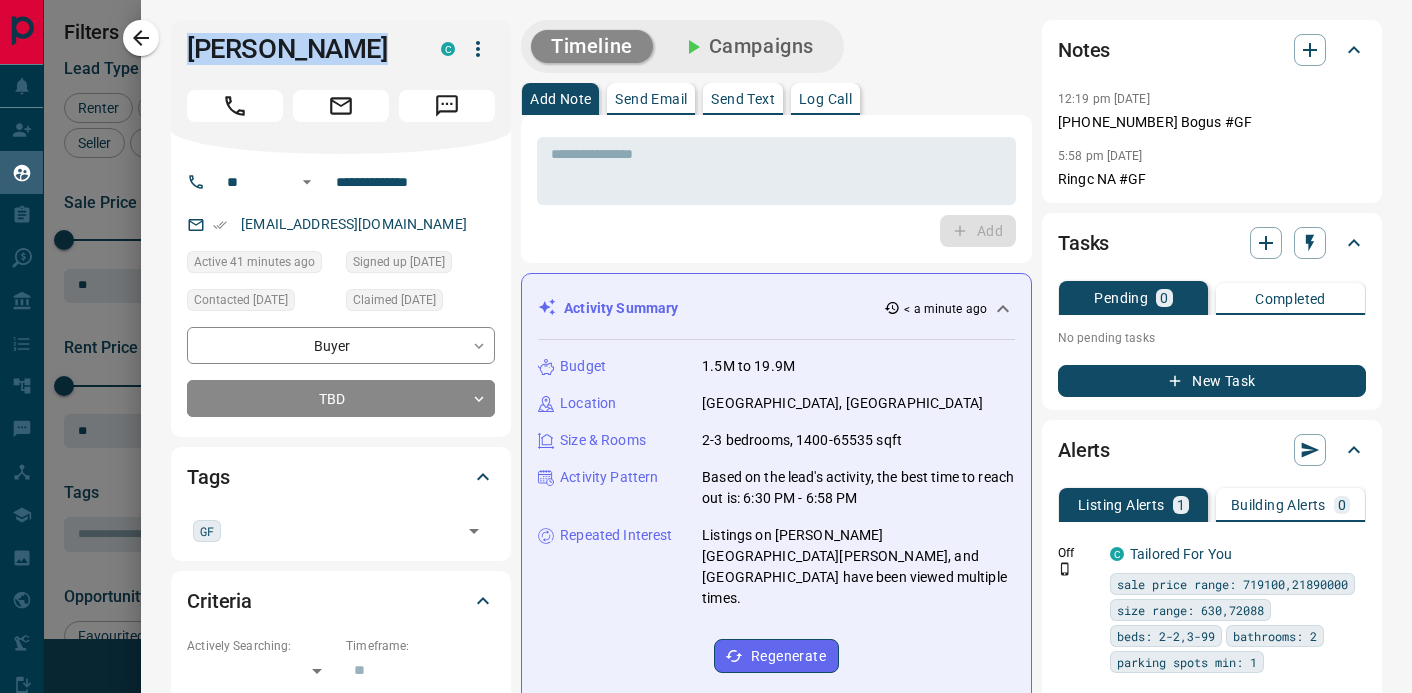 click on "Send Email" at bounding box center (651, 99) 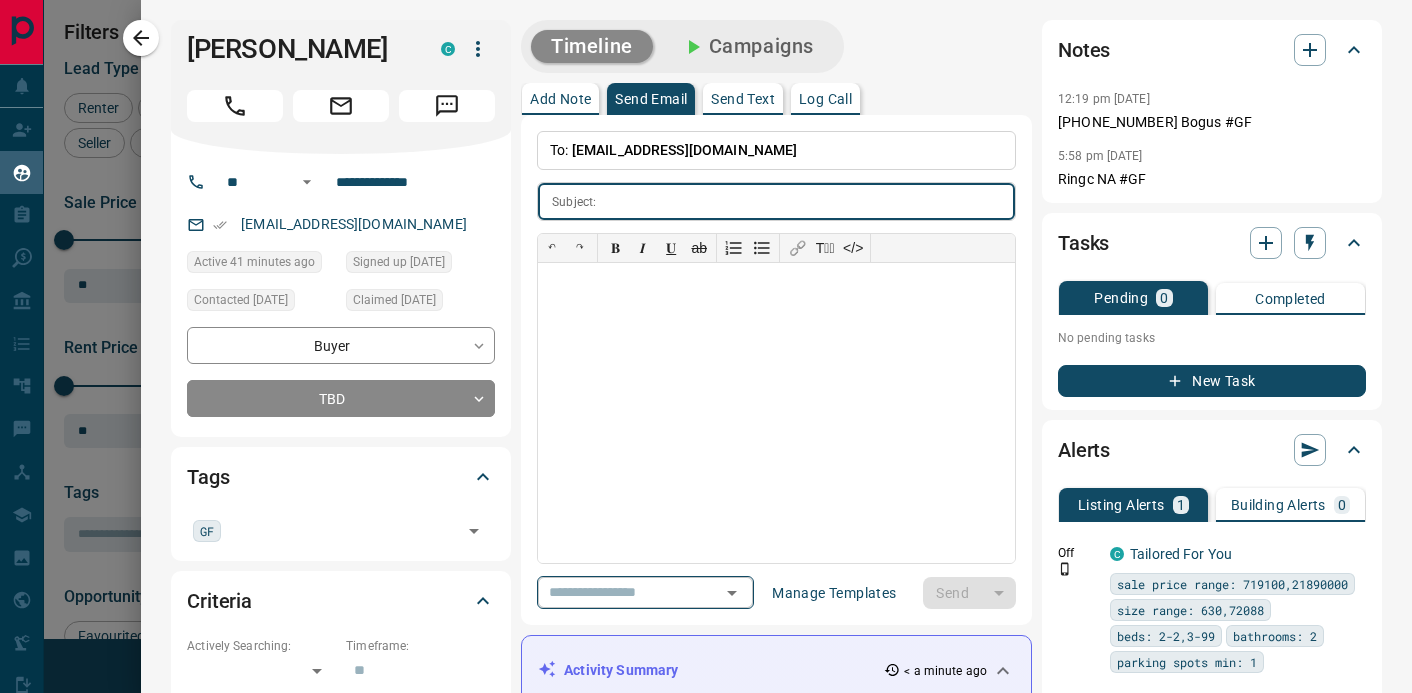 click on "​" at bounding box center (645, 592) 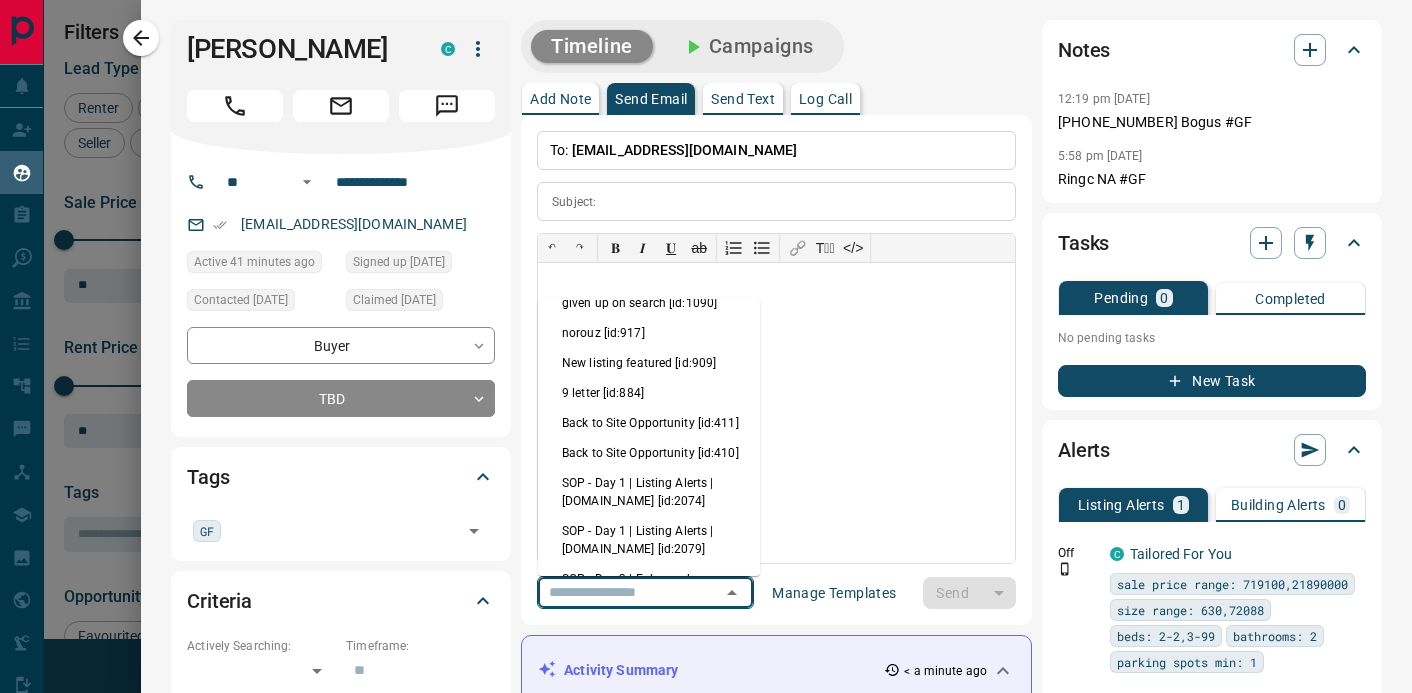 scroll, scrollTop: 492, scrollLeft: 0, axis: vertical 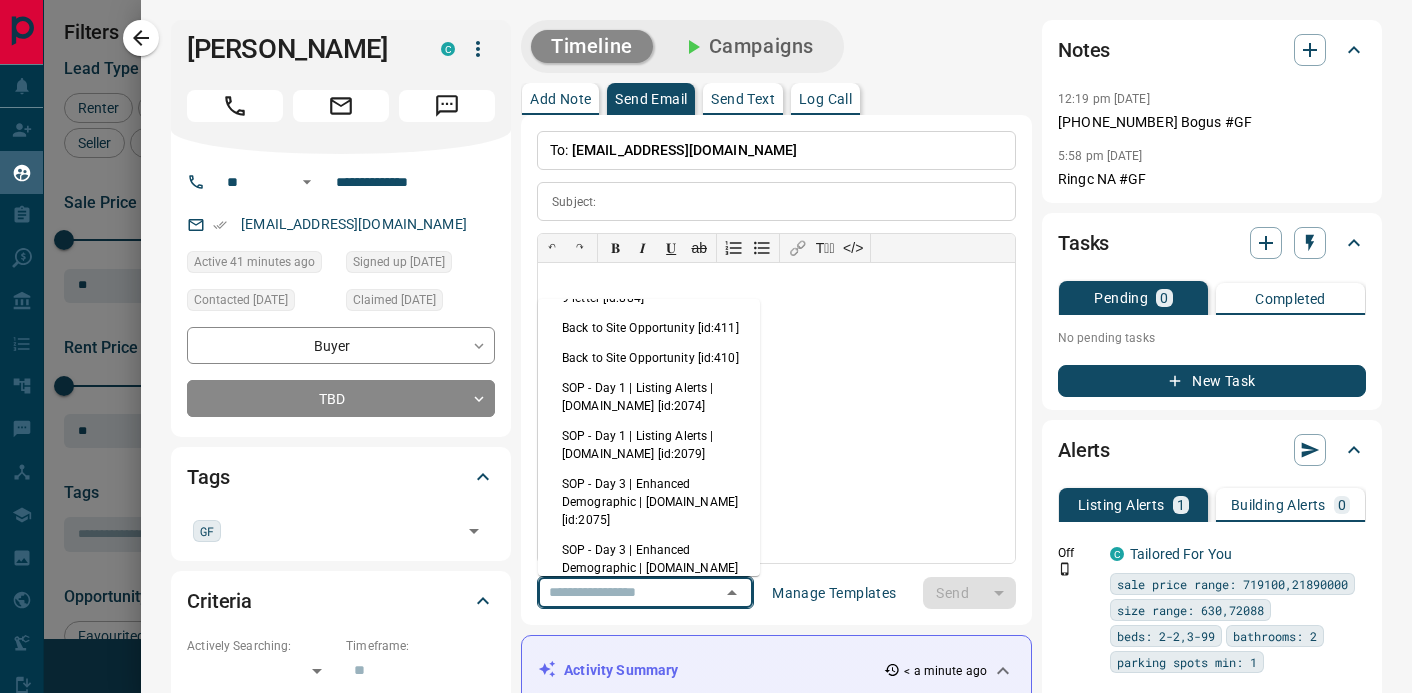 click on "SOP - Day 3 | Enhanced Demographic | [DOMAIN_NAME] [id:2075]" at bounding box center (649, 502) 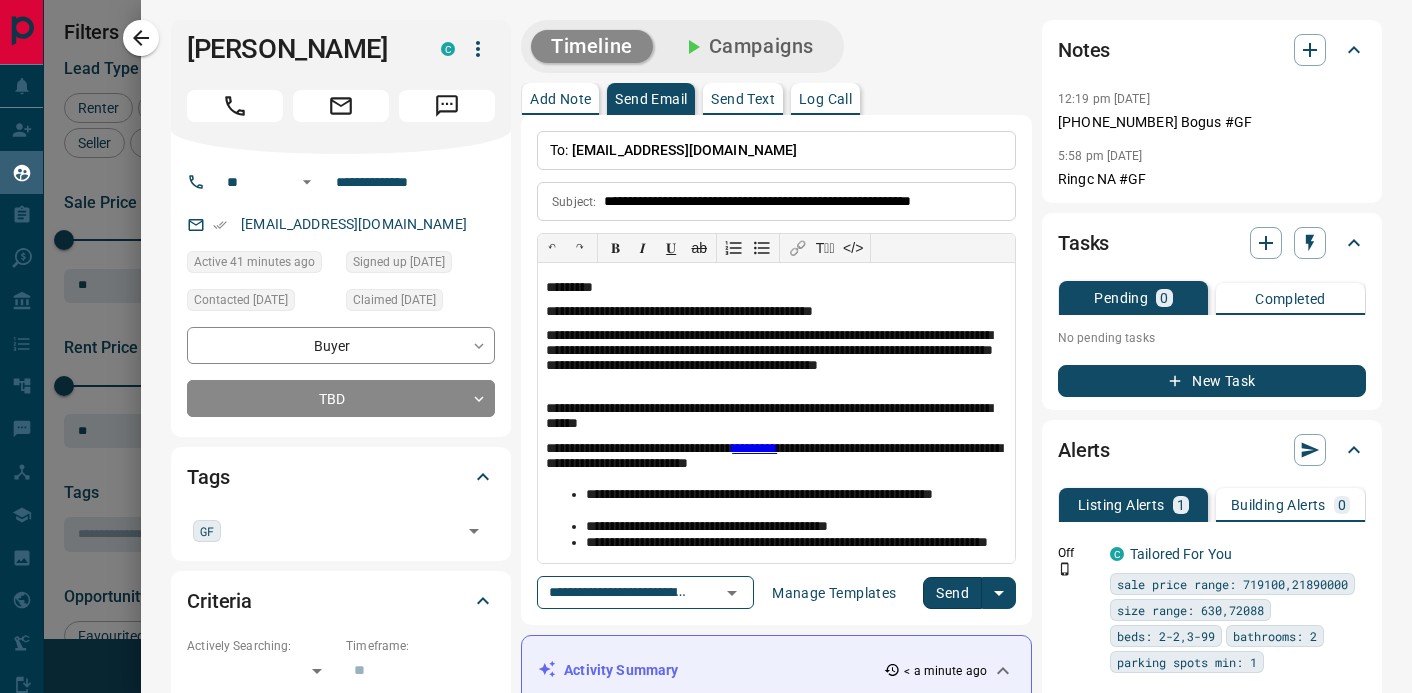 click on "Send" at bounding box center (952, 593) 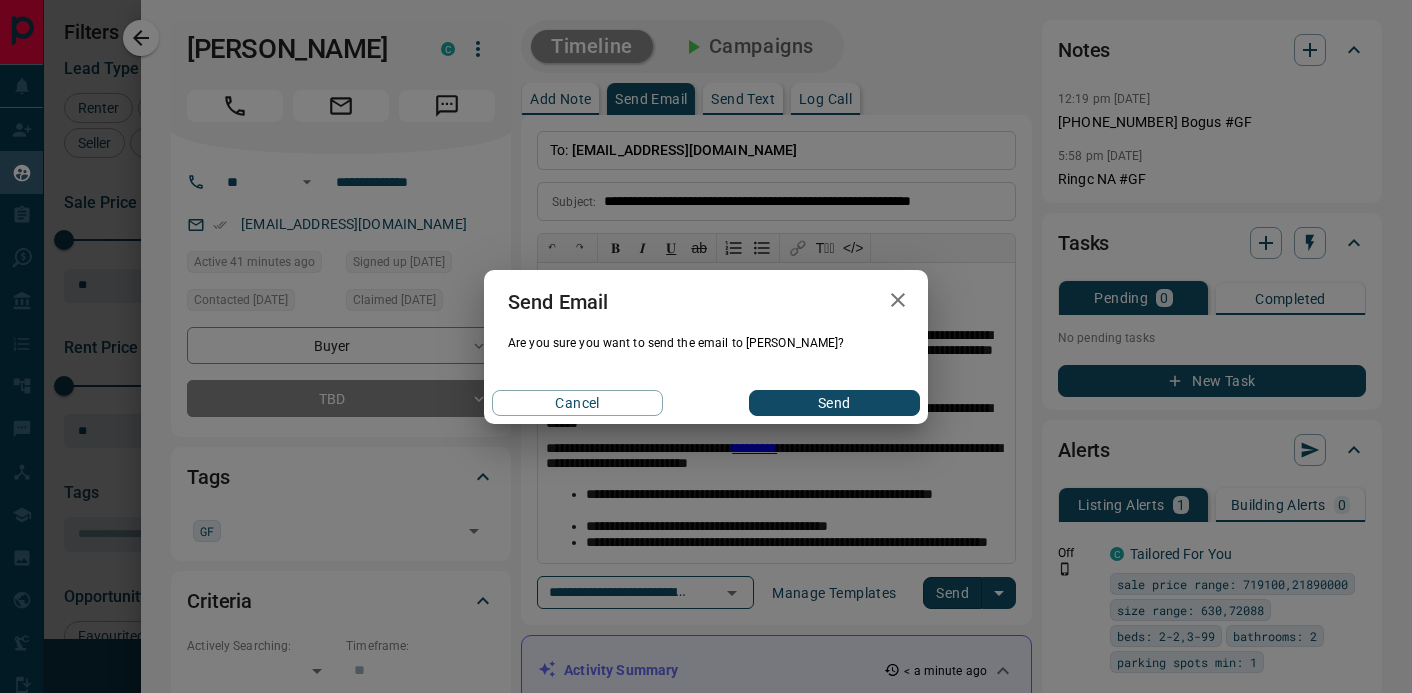 drag, startPoint x: 828, startPoint y: 401, endPoint x: 675, endPoint y: 249, distance: 215.66873 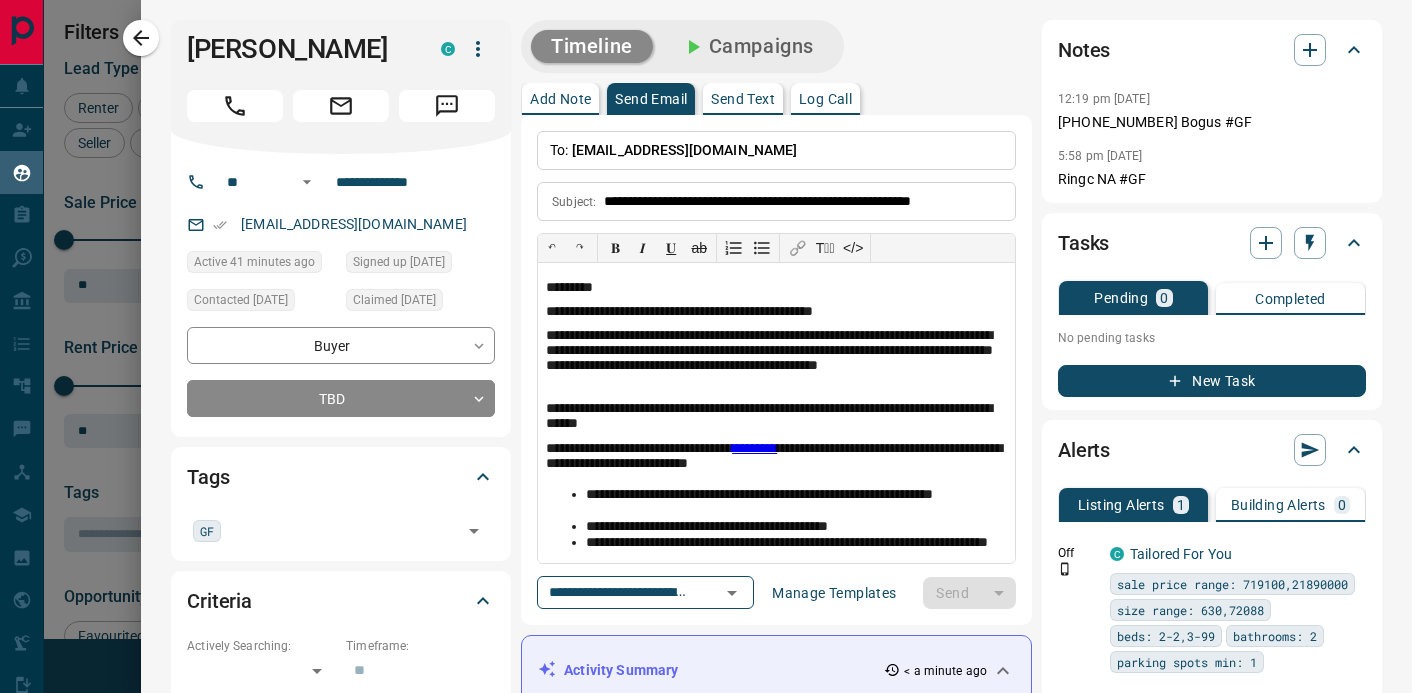click on "Add Note" at bounding box center [560, 99] 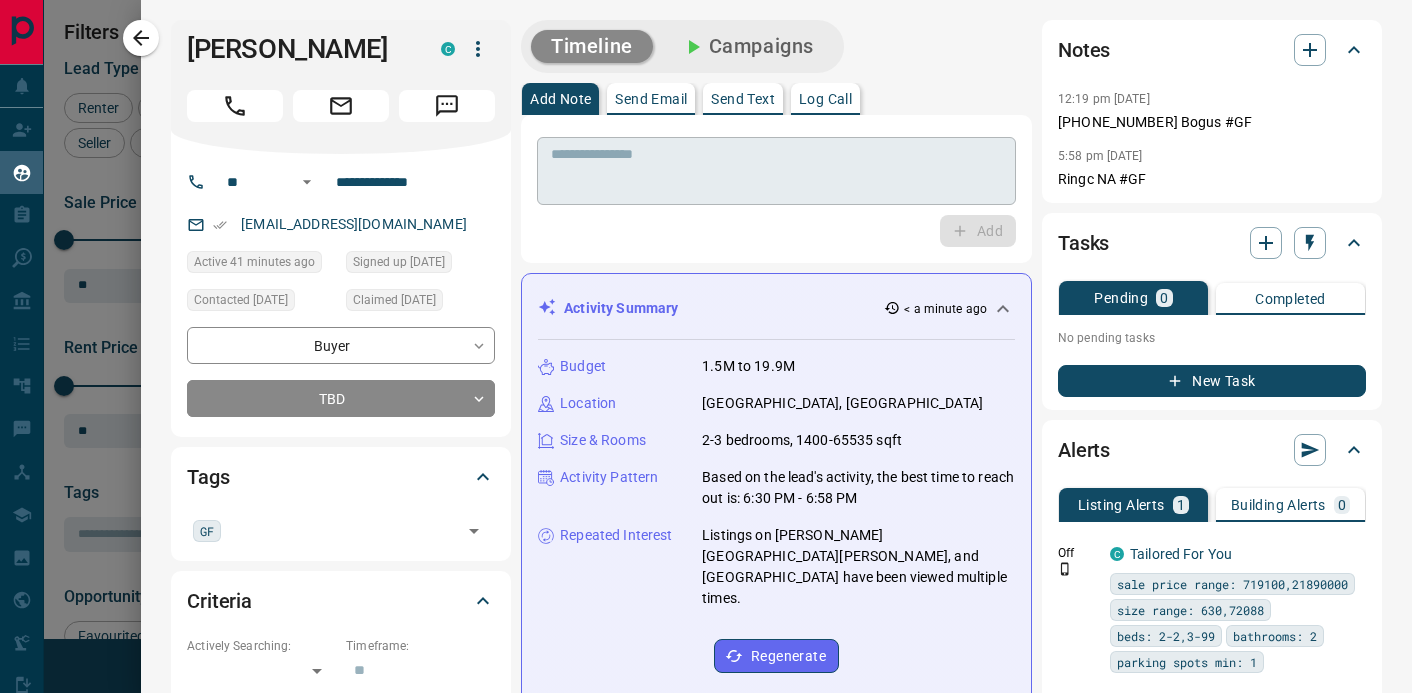 click at bounding box center [776, 171] 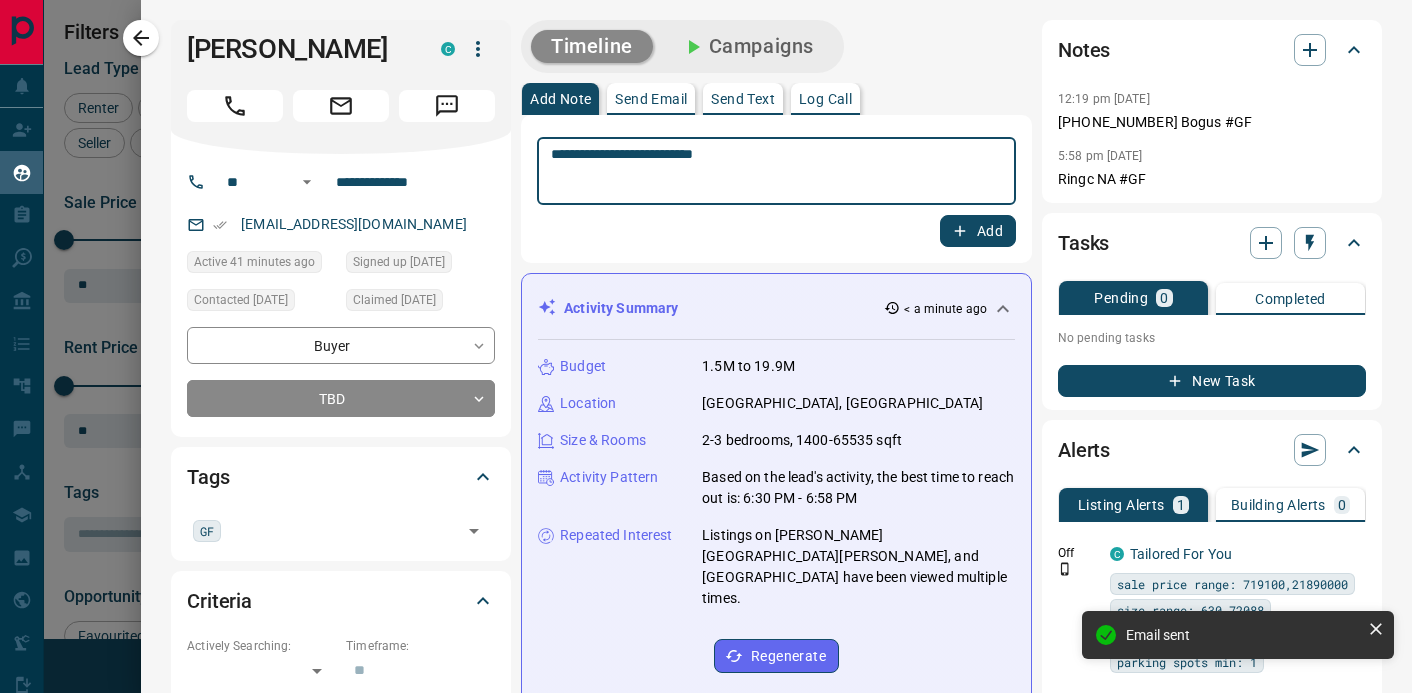 type on "**********" 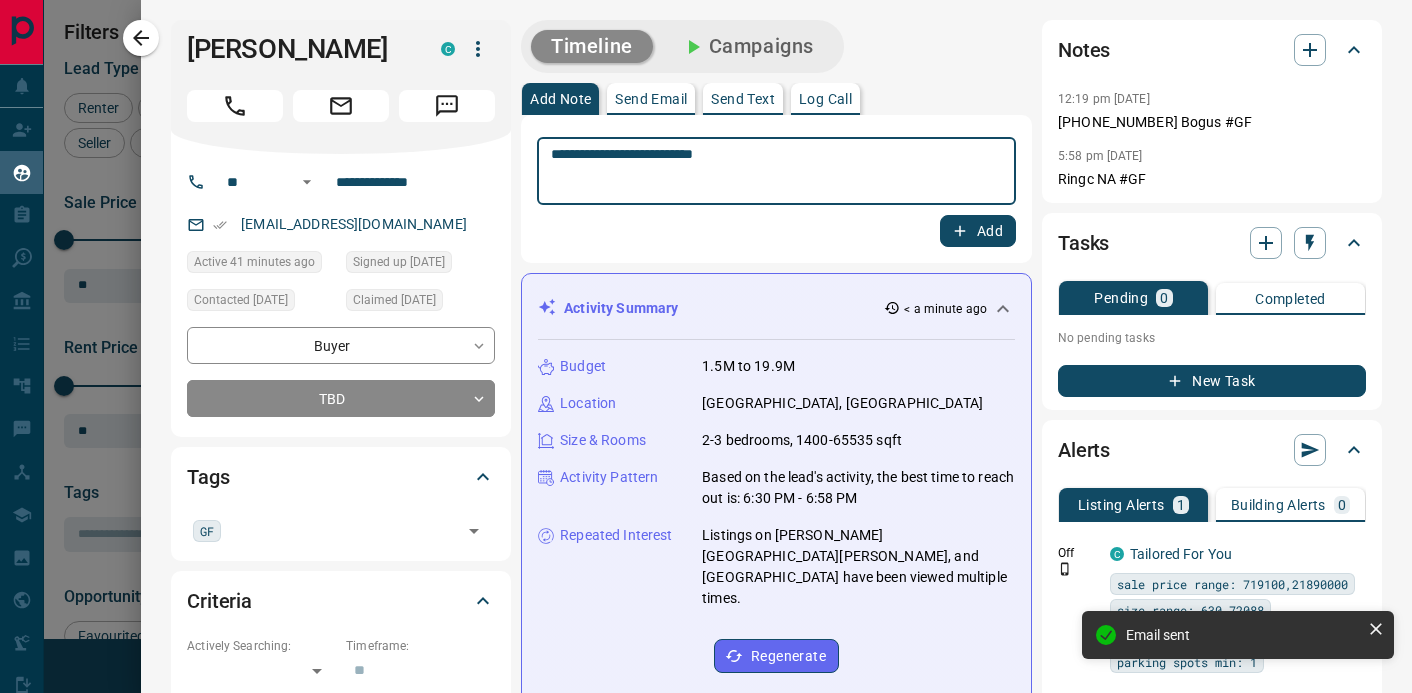 click 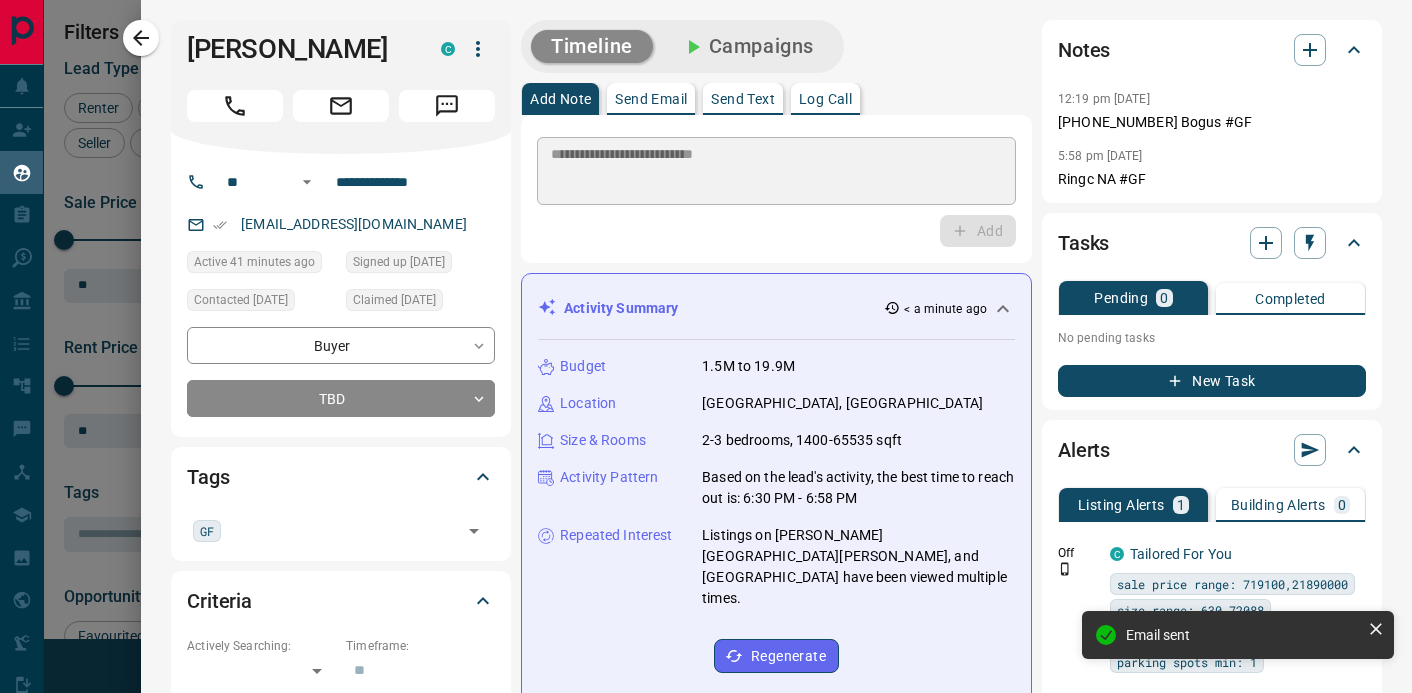 type 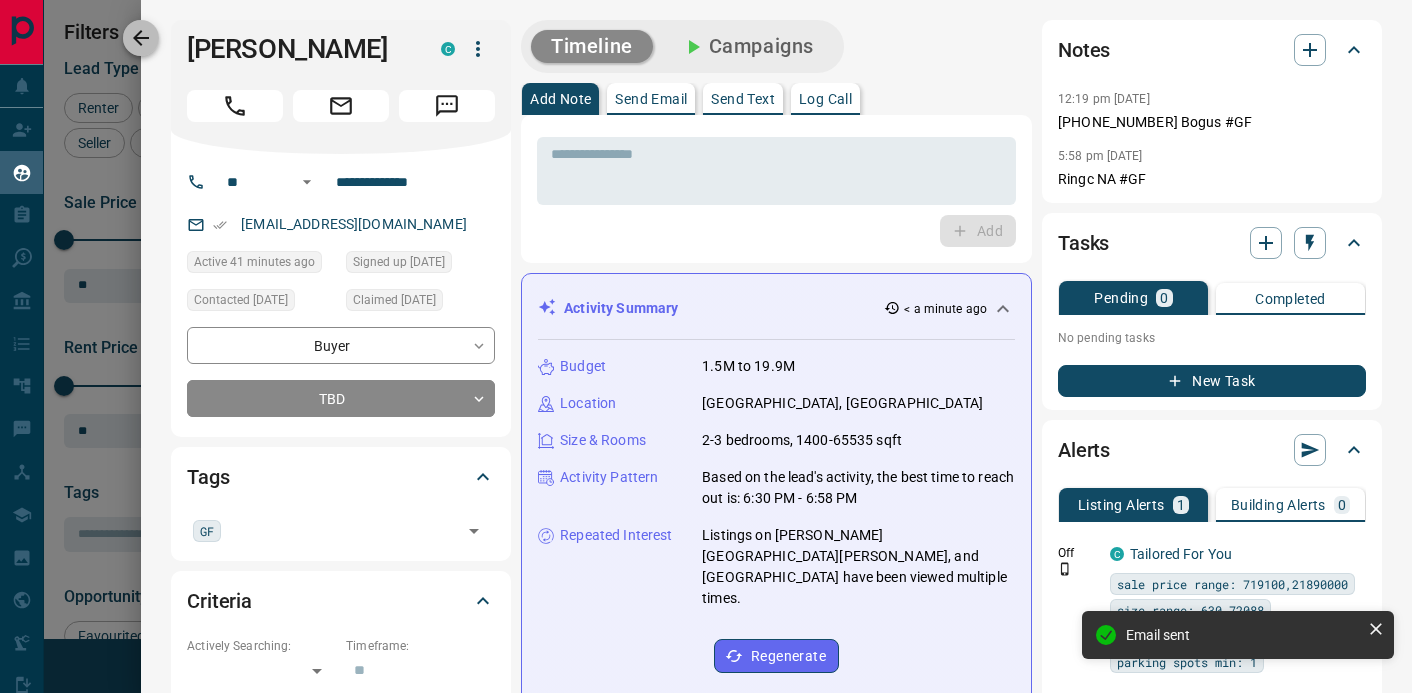 click 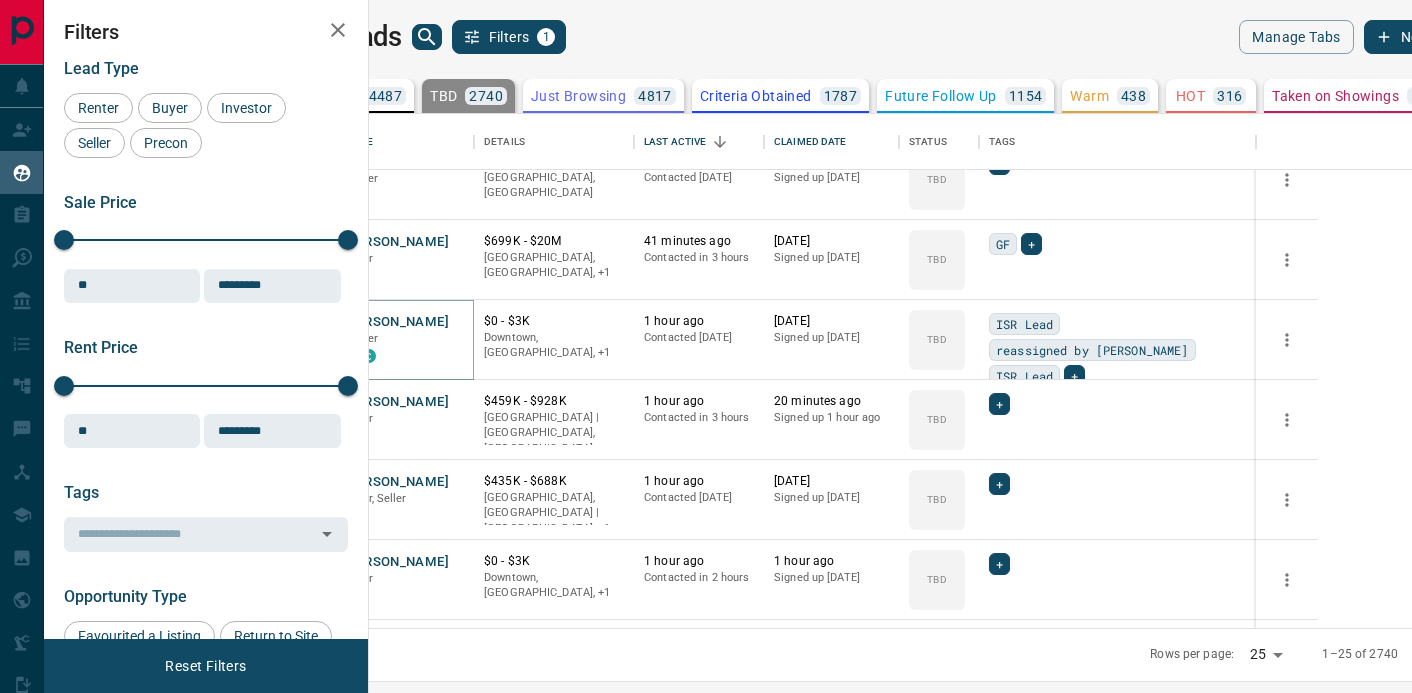 click on "[PERSON_NAME]" at bounding box center (396, 322) 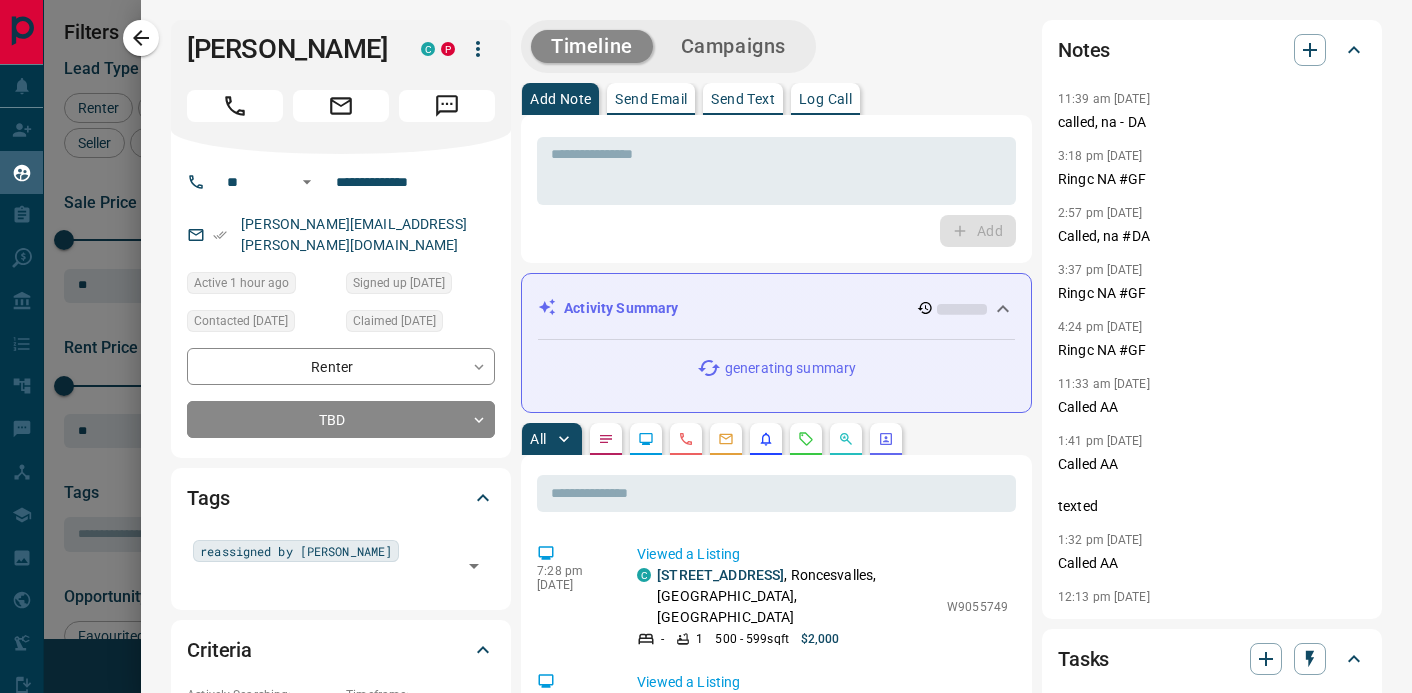 click on "Campaigns" at bounding box center (733, 46) 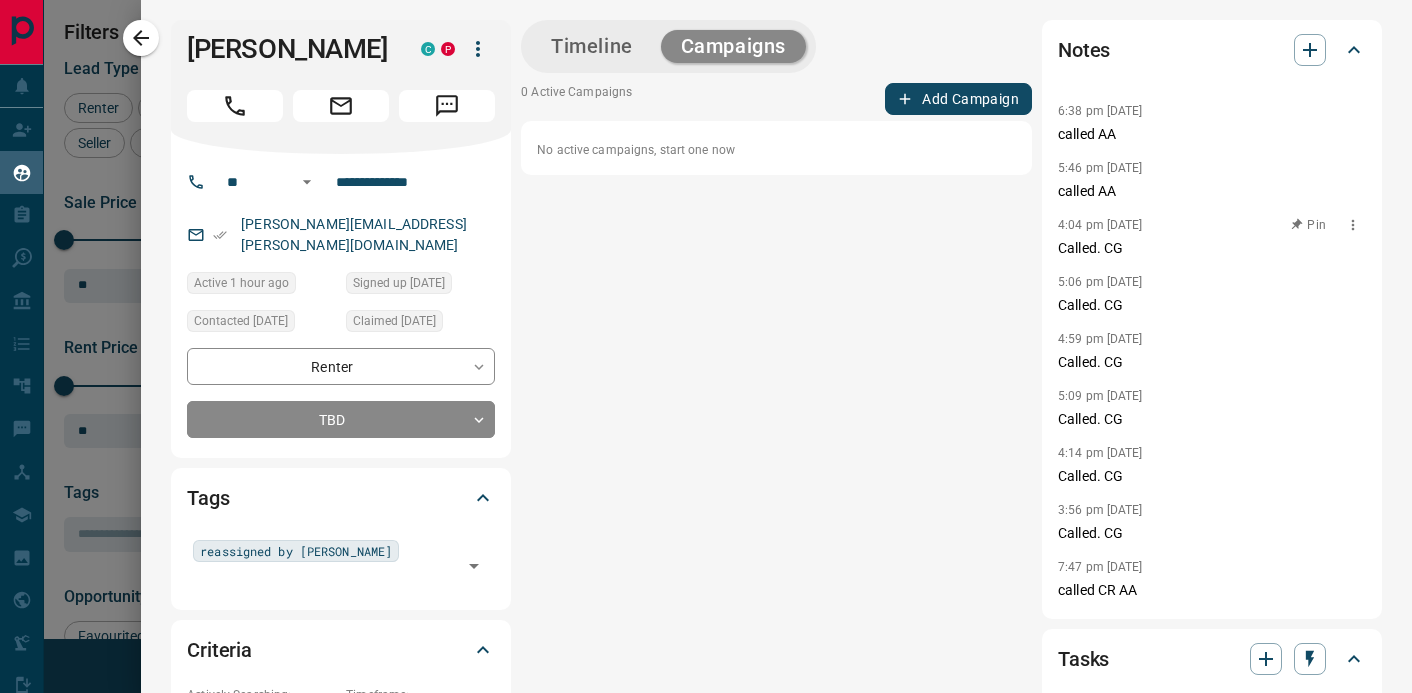 scroll, scrollTop: 766, scrollLeft: 0, axis: vertical 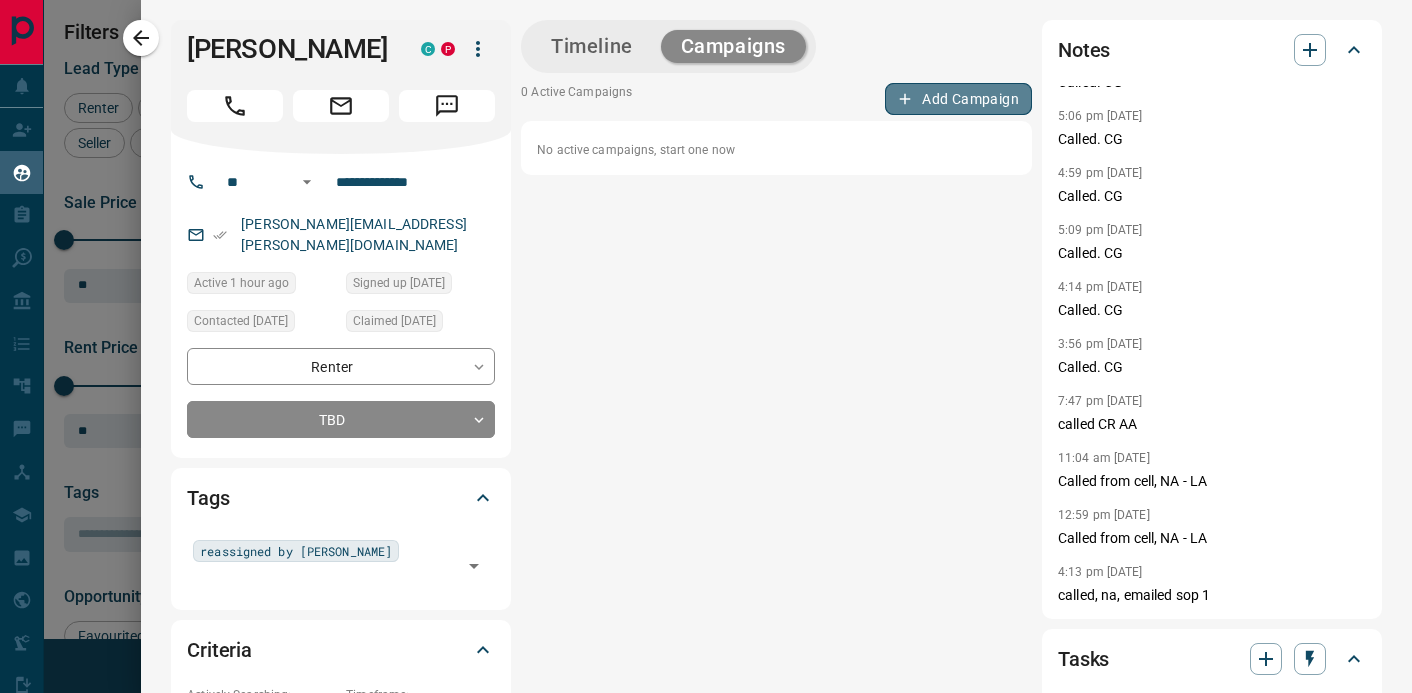 click on "Add Campaign" at bounding box center (958, 99) 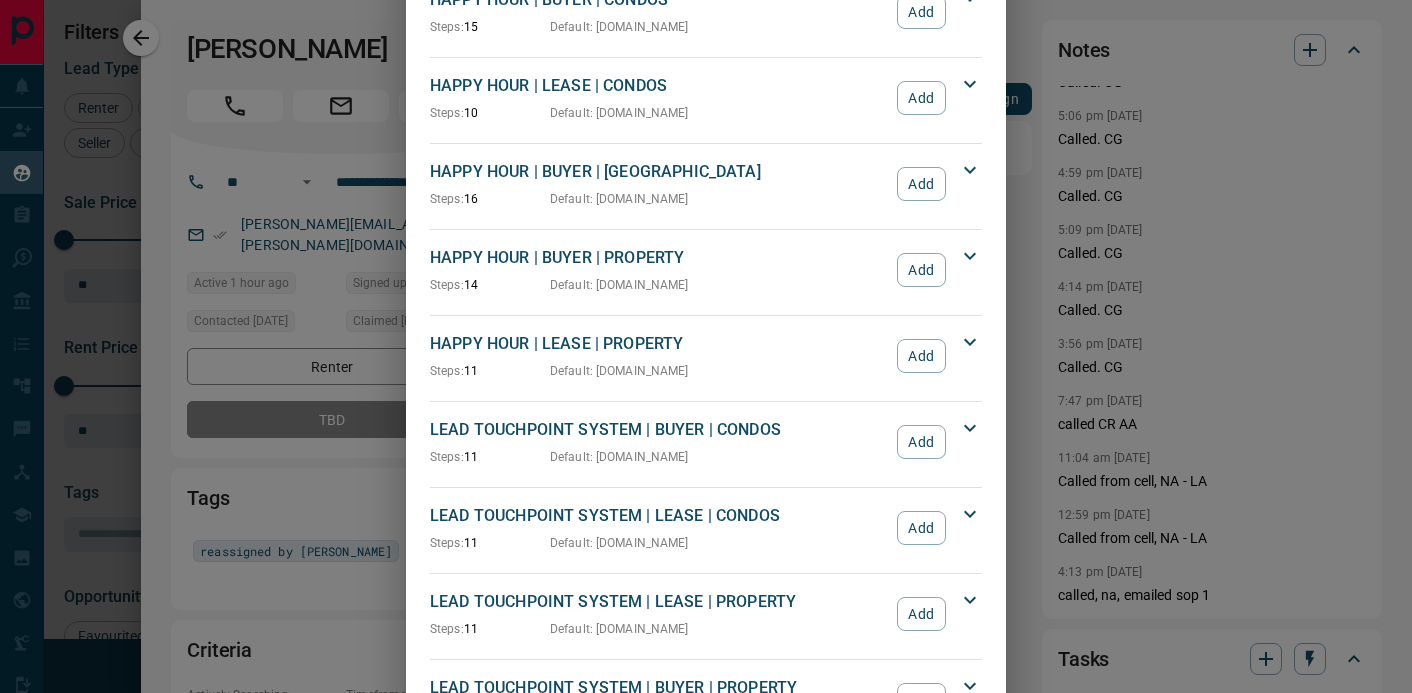 scroll, scrollTop: 0, scrollLeft: 0, axis: both 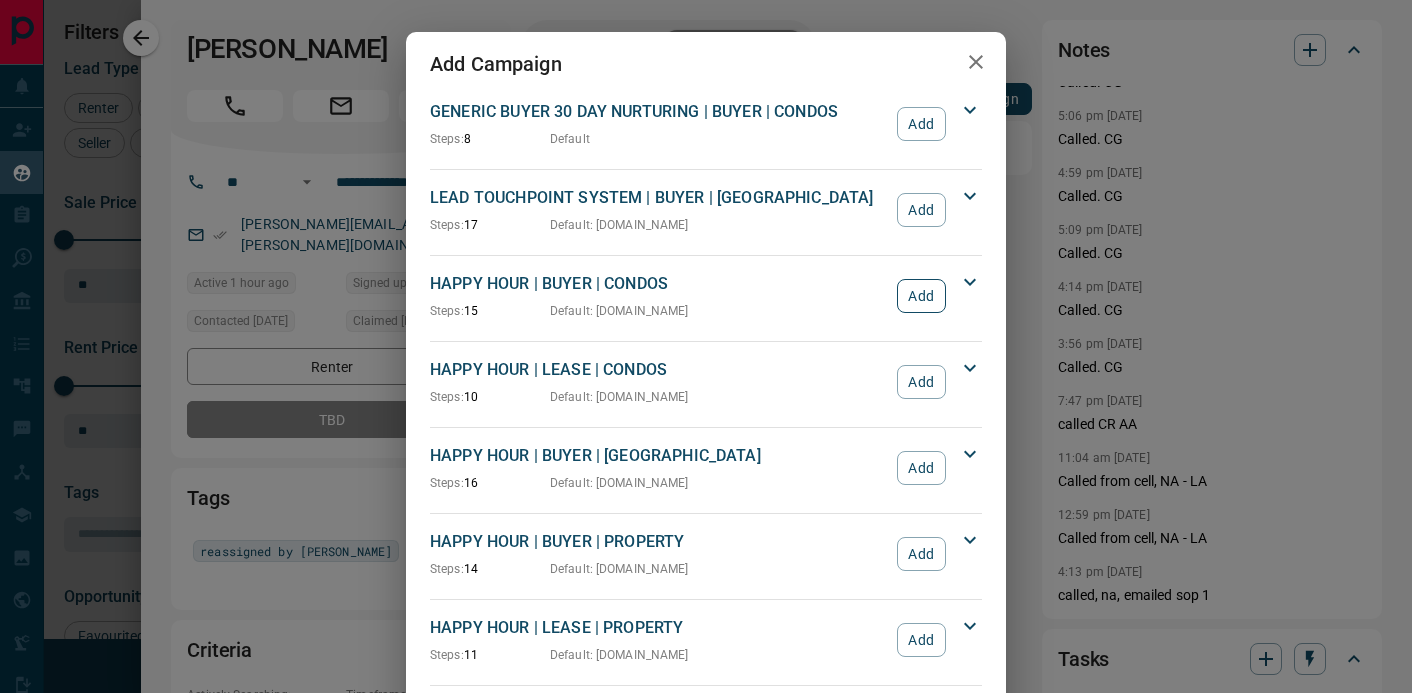 click on "Add" at bounding box center [921, 296] 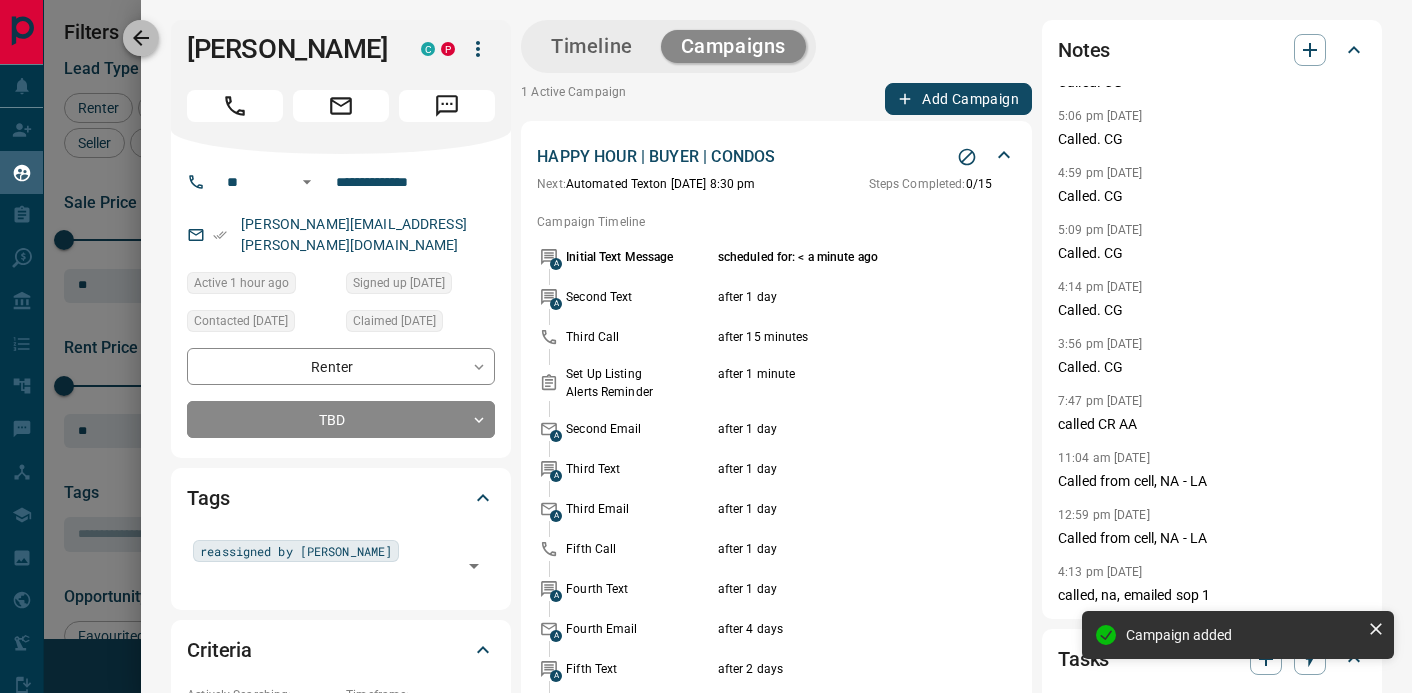click 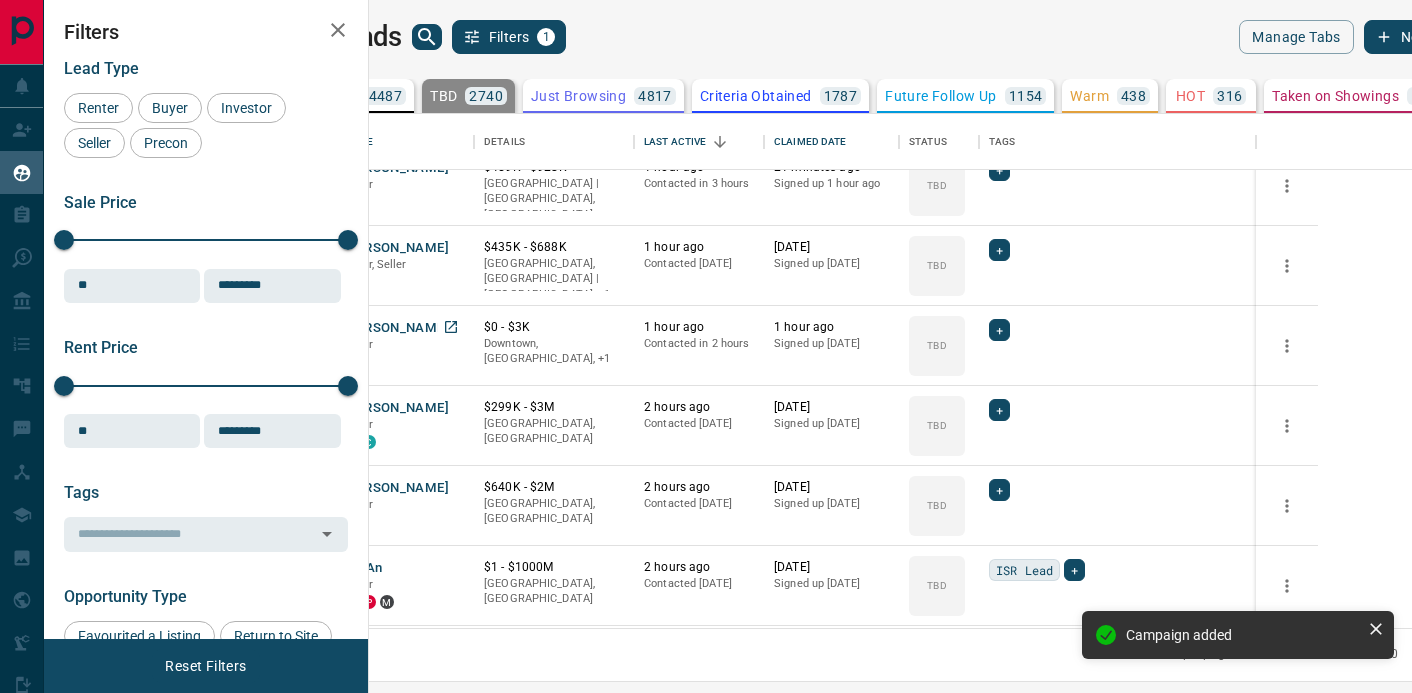 scroll, scrollTop: 422, scrollLeft: 0, axis: vertical 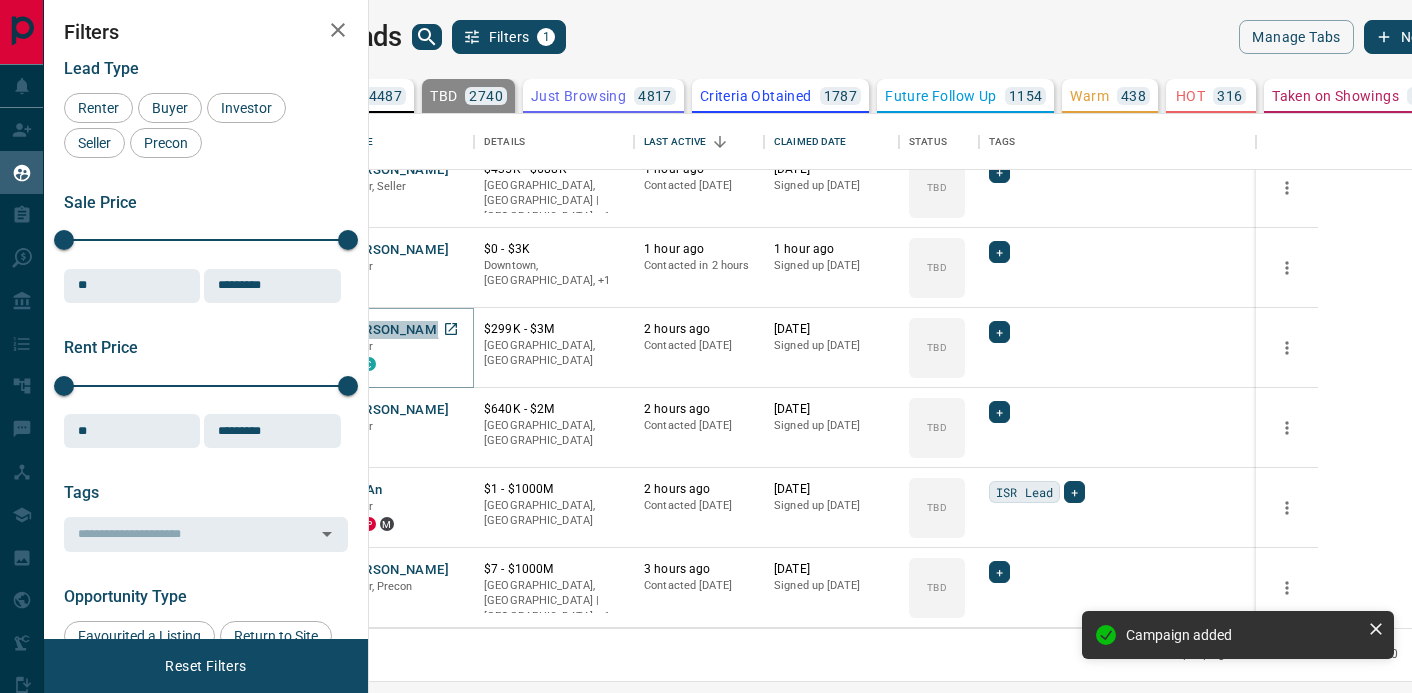 click on "[PERSON_NAME]" at bounding box center [396, 330] 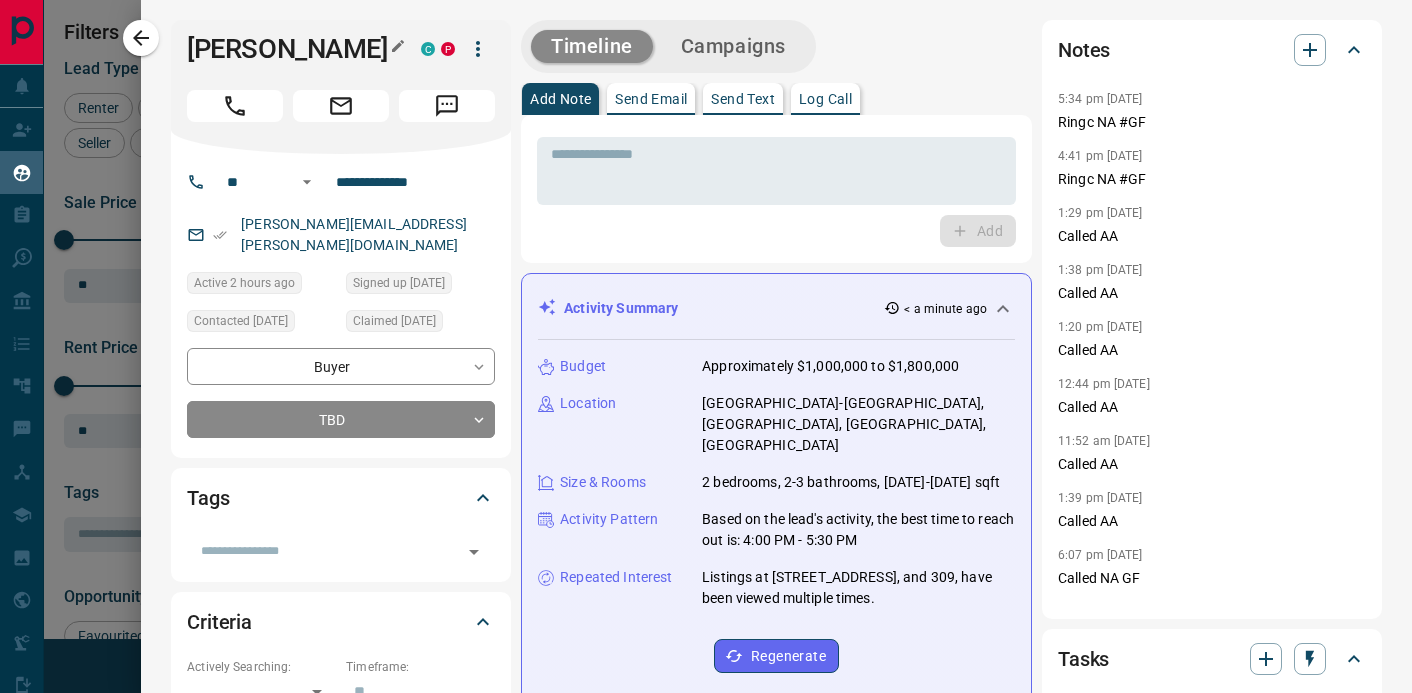 click on "[PERSON_NAME]" at bounding box center [289, 49] 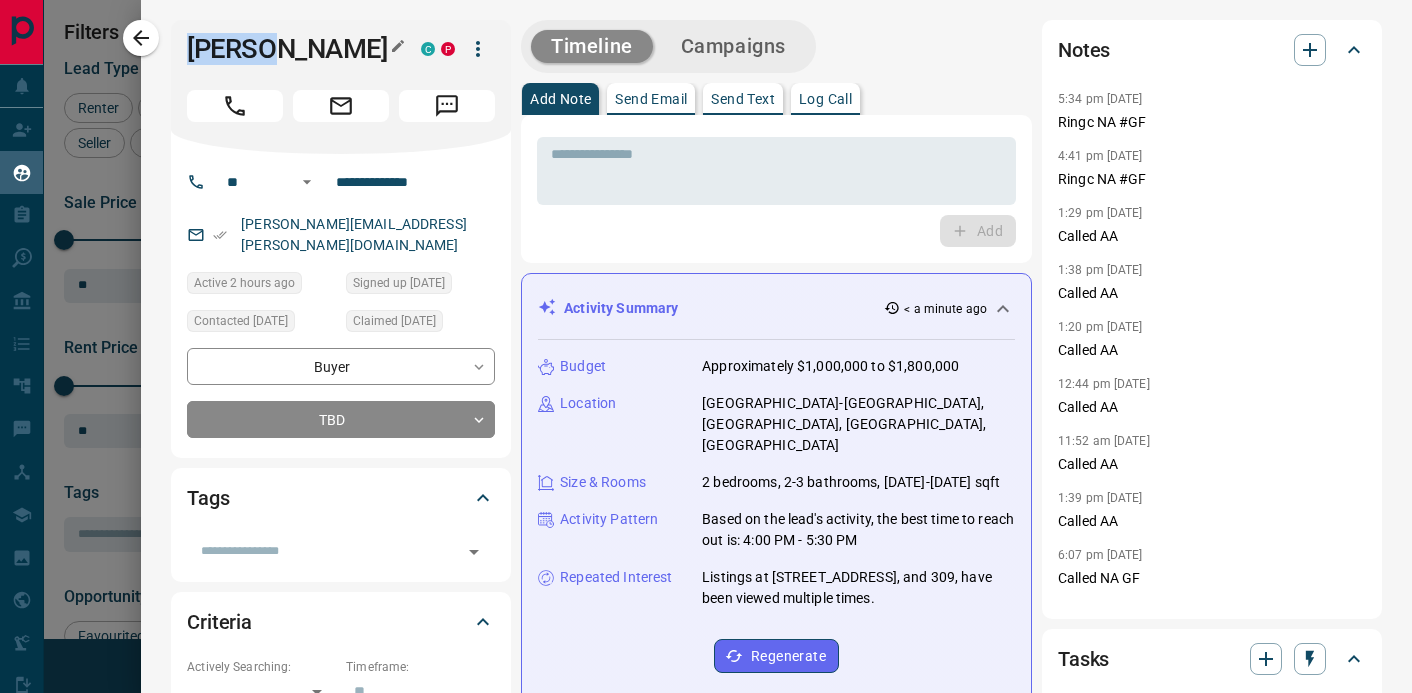 click on "[PERSON_NAME]" at bounding box center (289, 49) 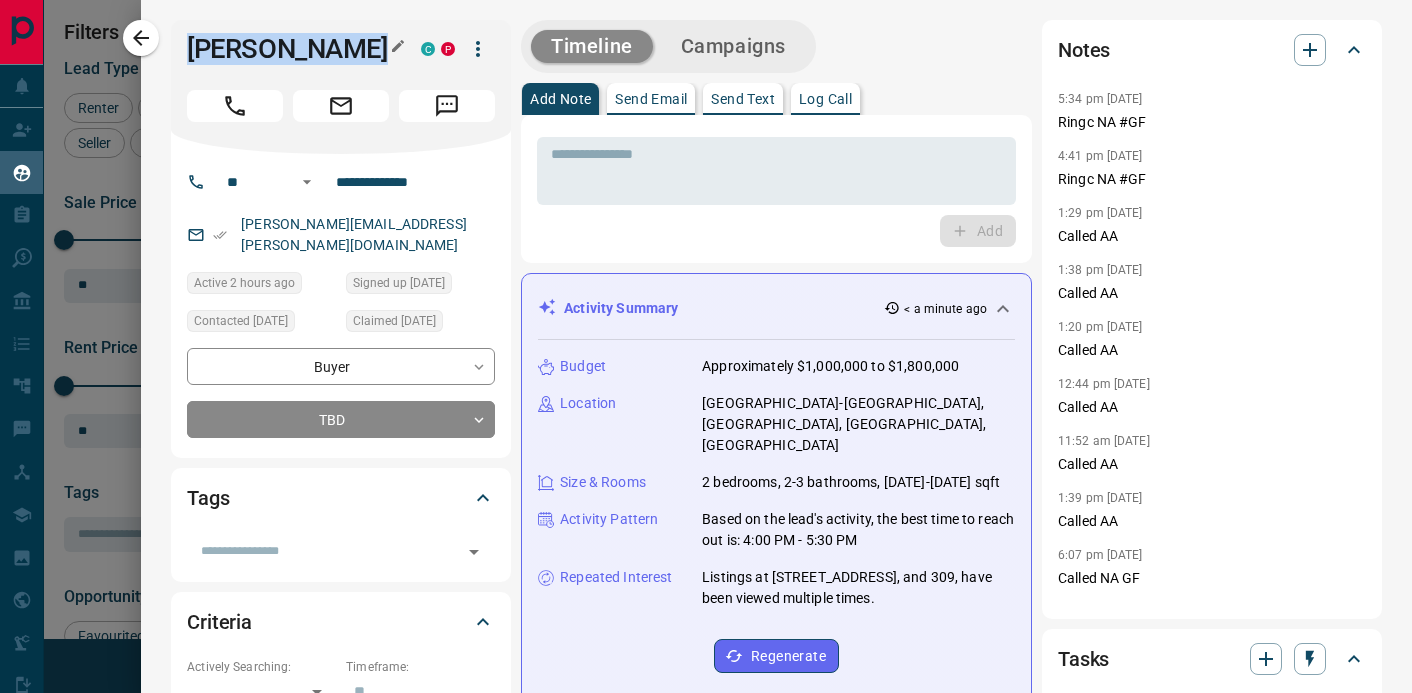 click on "[PERSON_NAME]" at bounding box center (289, 49) 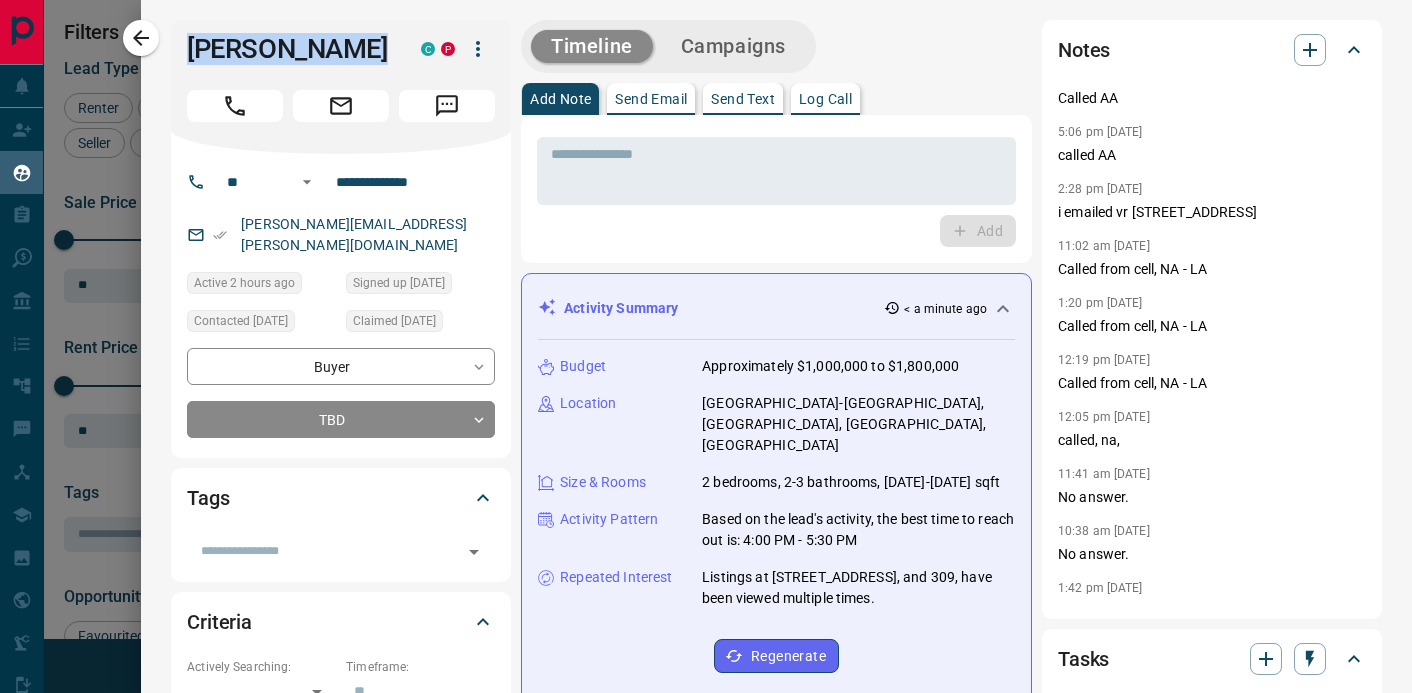 scroll, scrollTop: 1864, scrollLeft: 0, axis: vertical 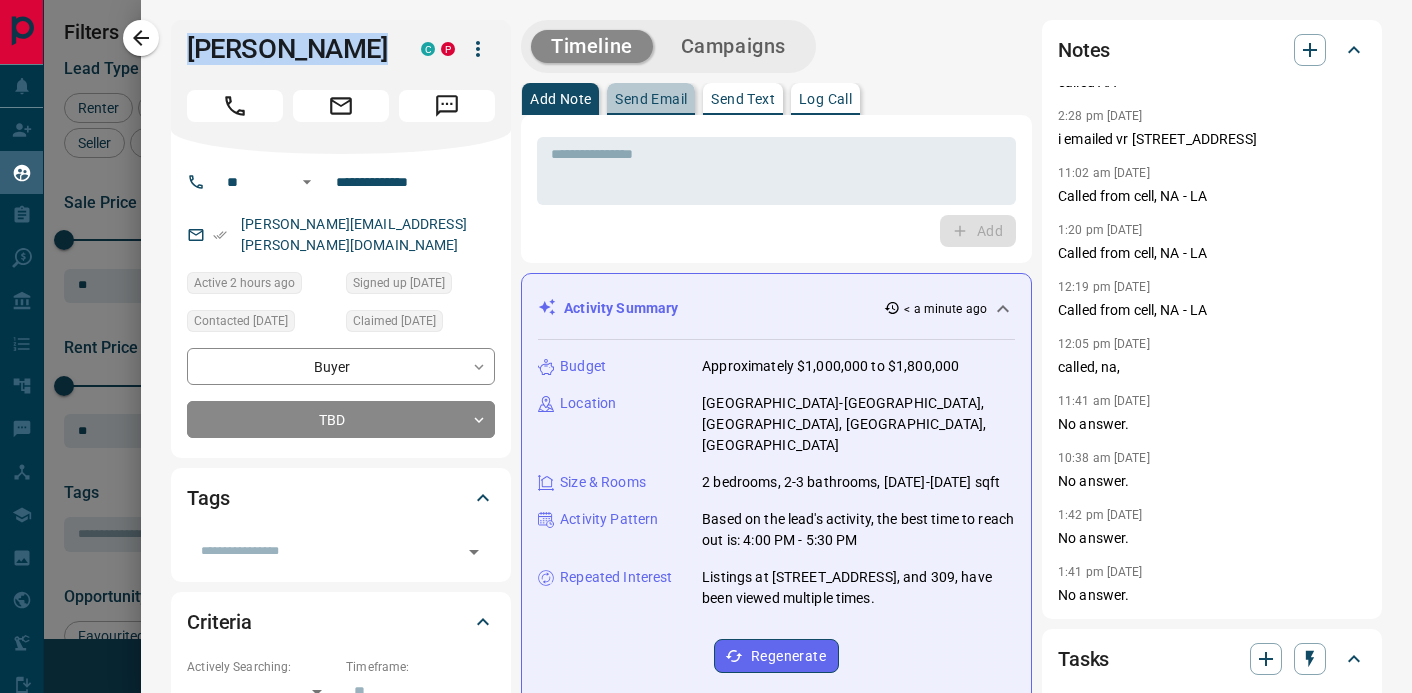 click on "Send Email" at bounding box center (651, 99) 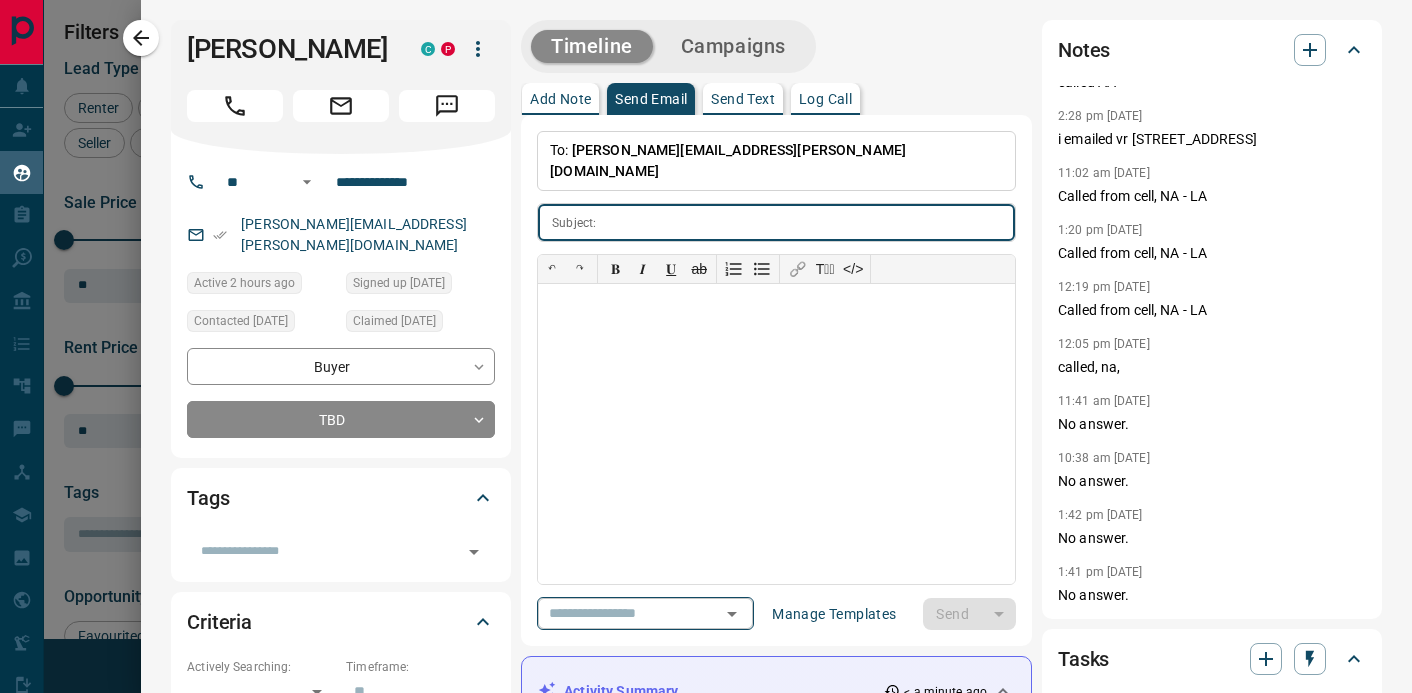 click at bounding box center (617, 613) 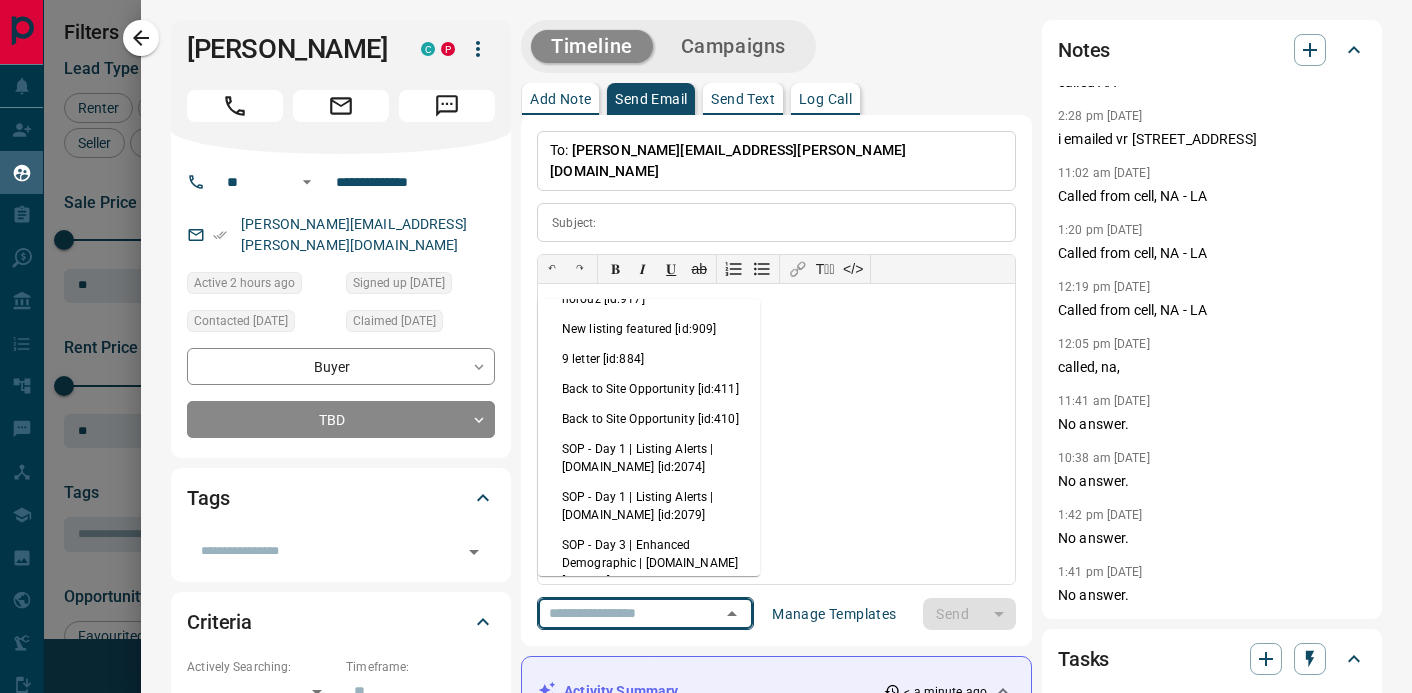 scroll, scrollTop: 440, scrollLeft: 0, axis: vertical 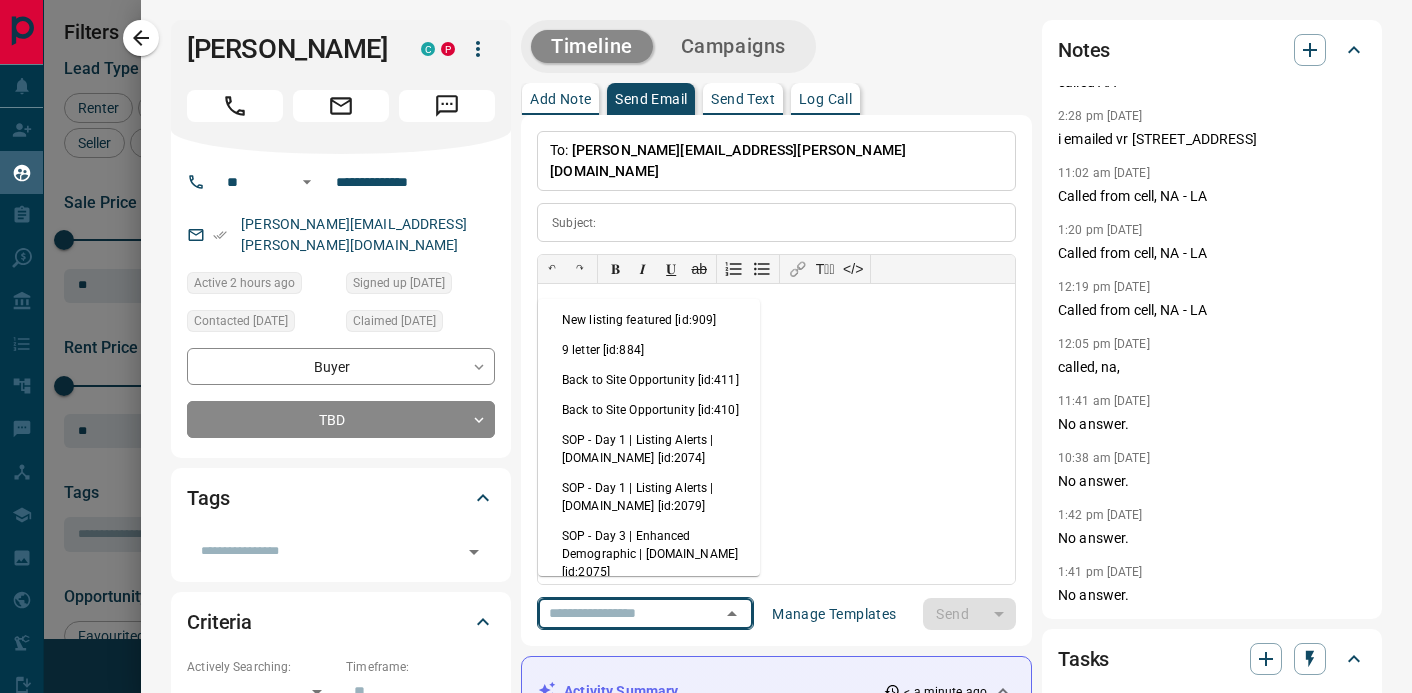 click on "SOP - Day 3 | Enhanced Demographic | [DOMAIN_NAME] [id:2075]" at bounding box center [649, 554] 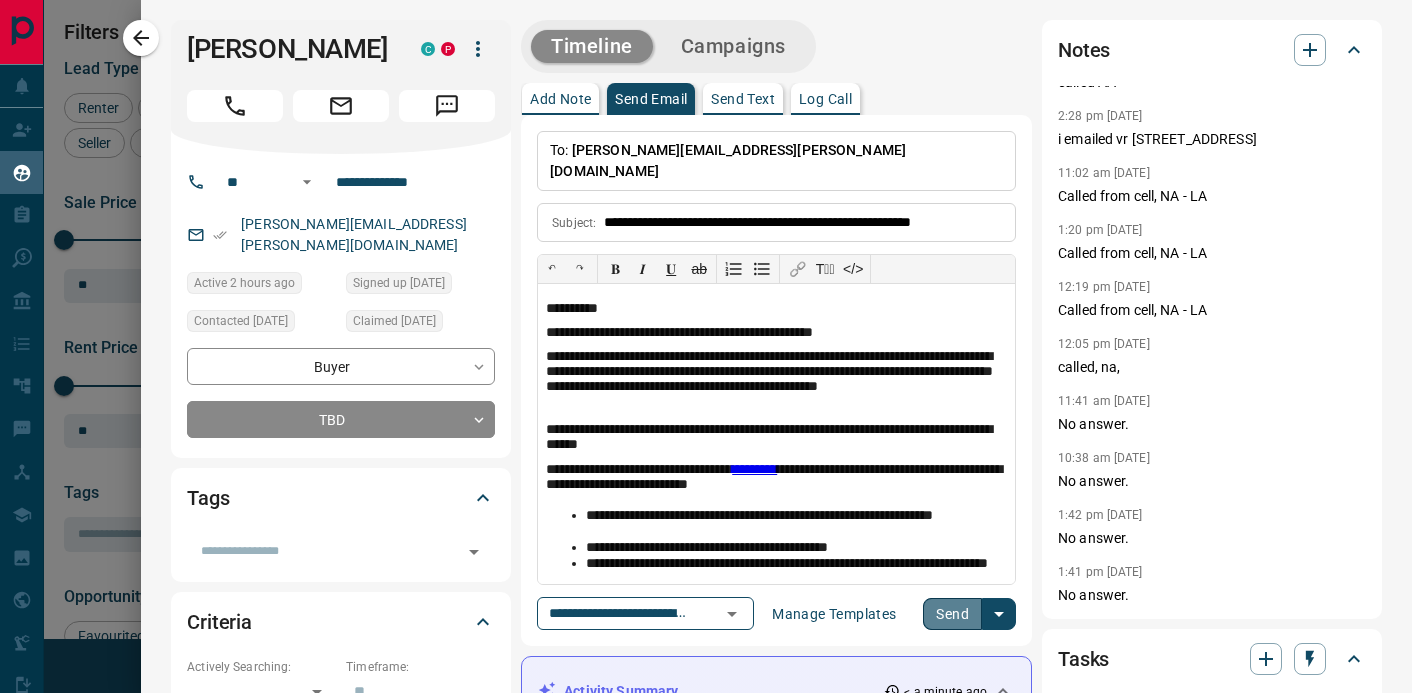 click on "Send" at bounding box center [952, 614] 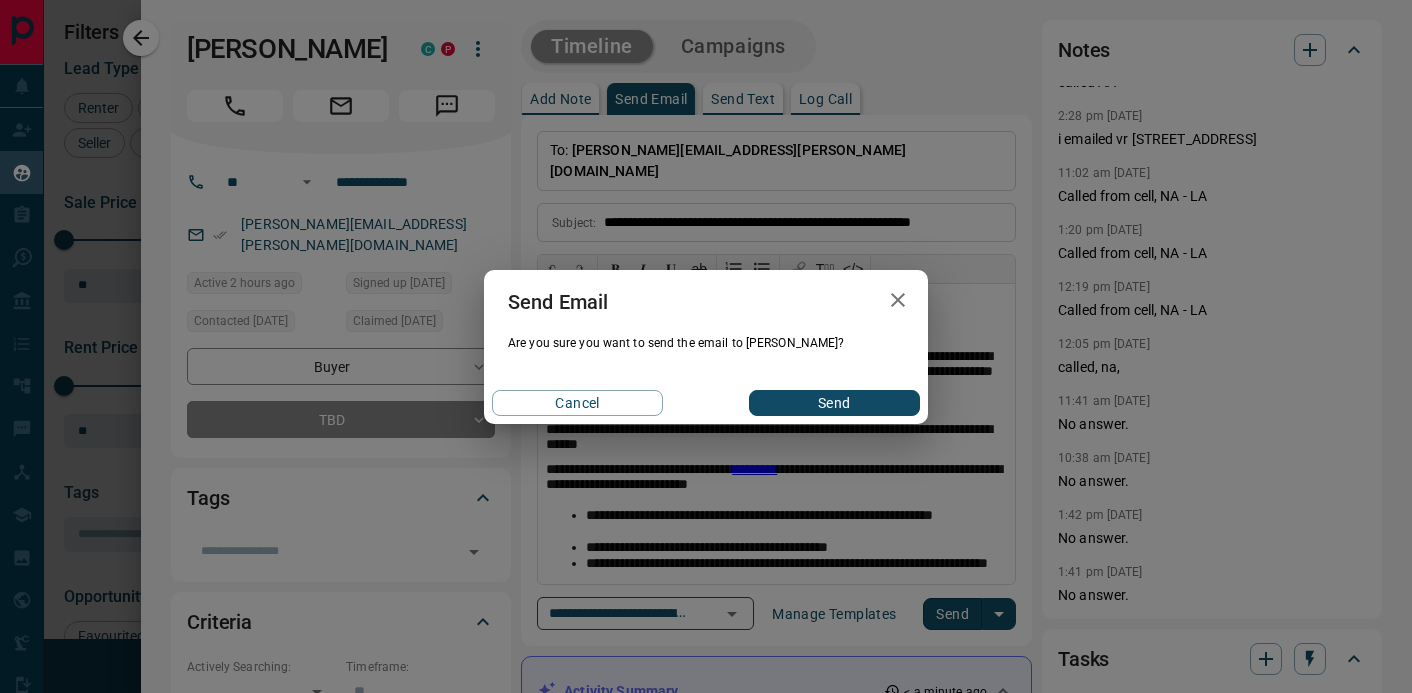 drag, startPoint x: 819, startPoint y: 404, endPoint x: 633, endPoint y: 148, distance: 316.4364 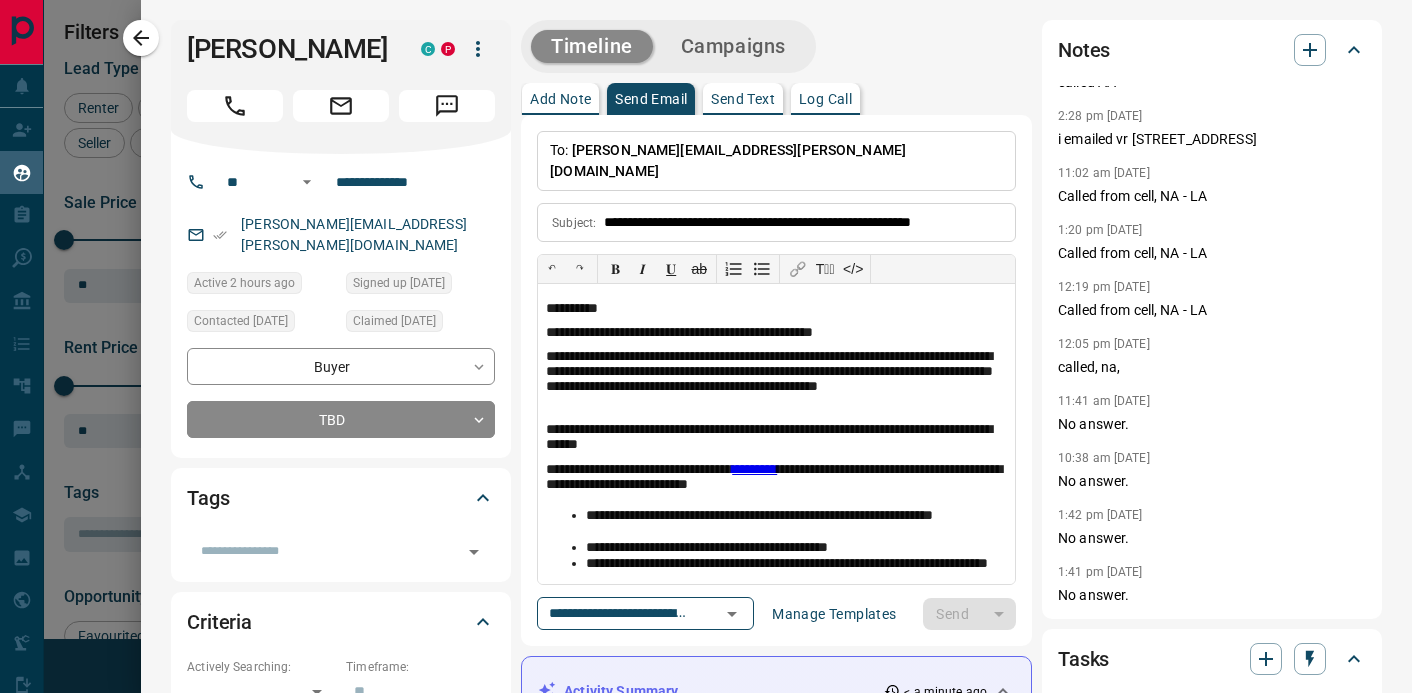 drag, startPoint x: 561, startPoint y: 93, endPoint x: 567, endPoint y: 103, distance: 11.661903 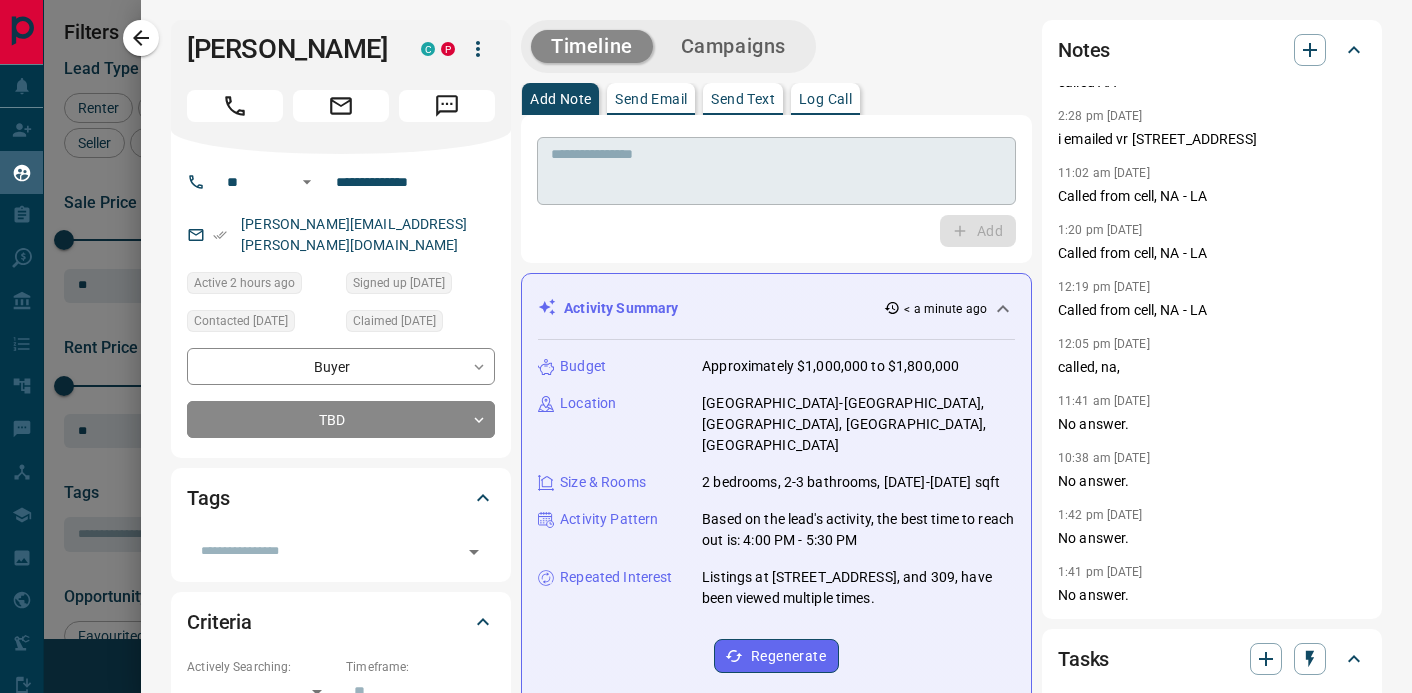click at bounding box center [776, 171] 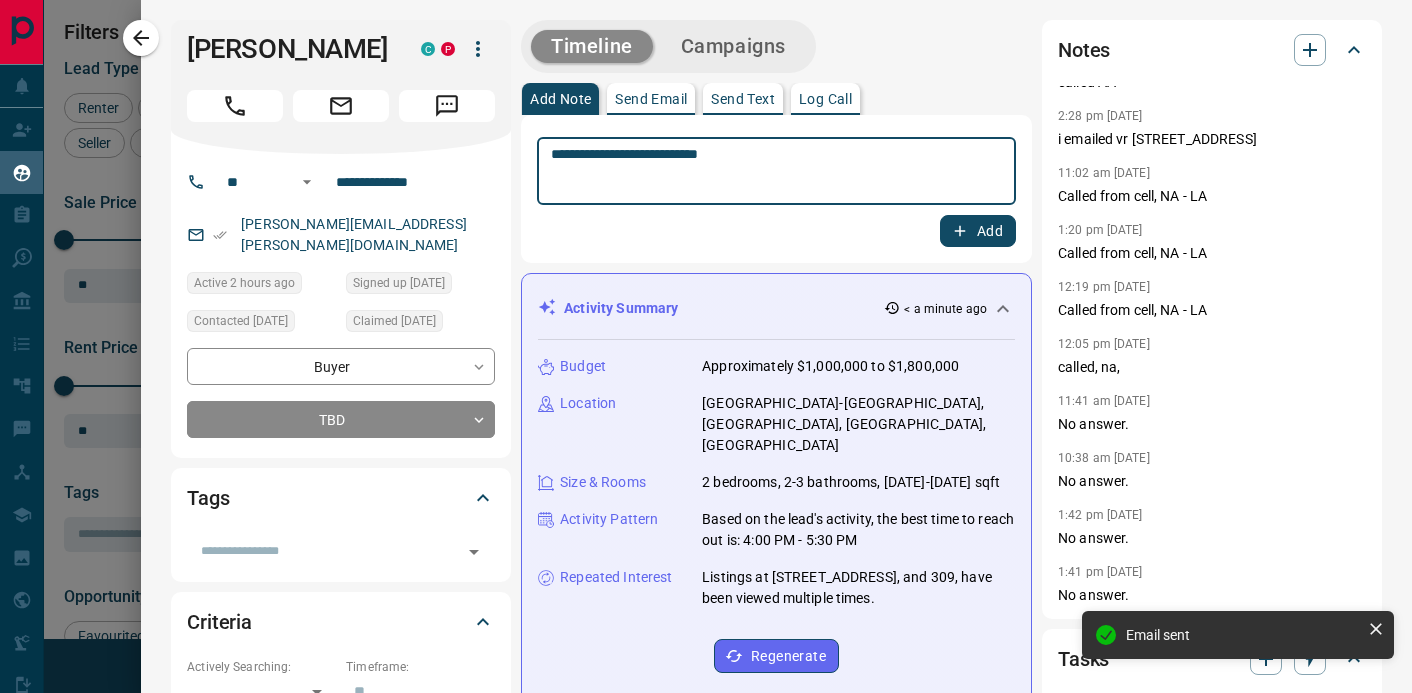 type on "**********" 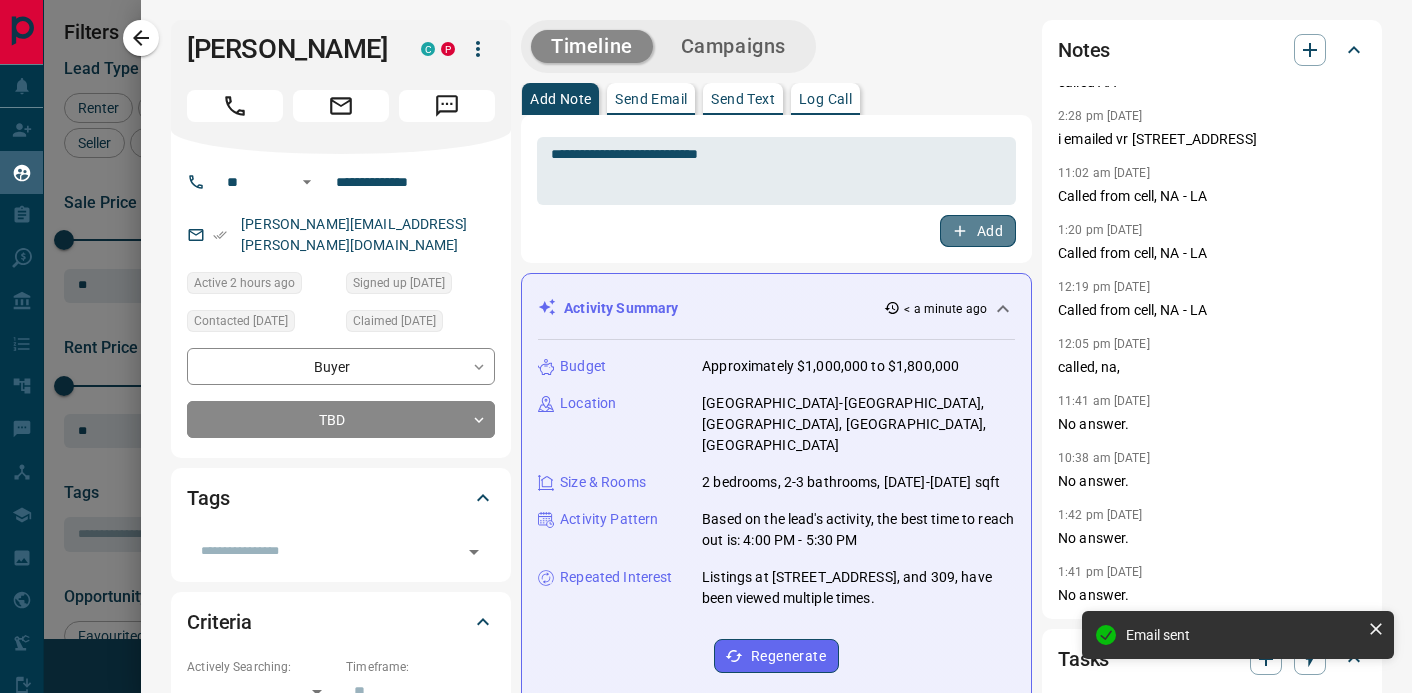 click on "Add" at bounding box center [978, 231] 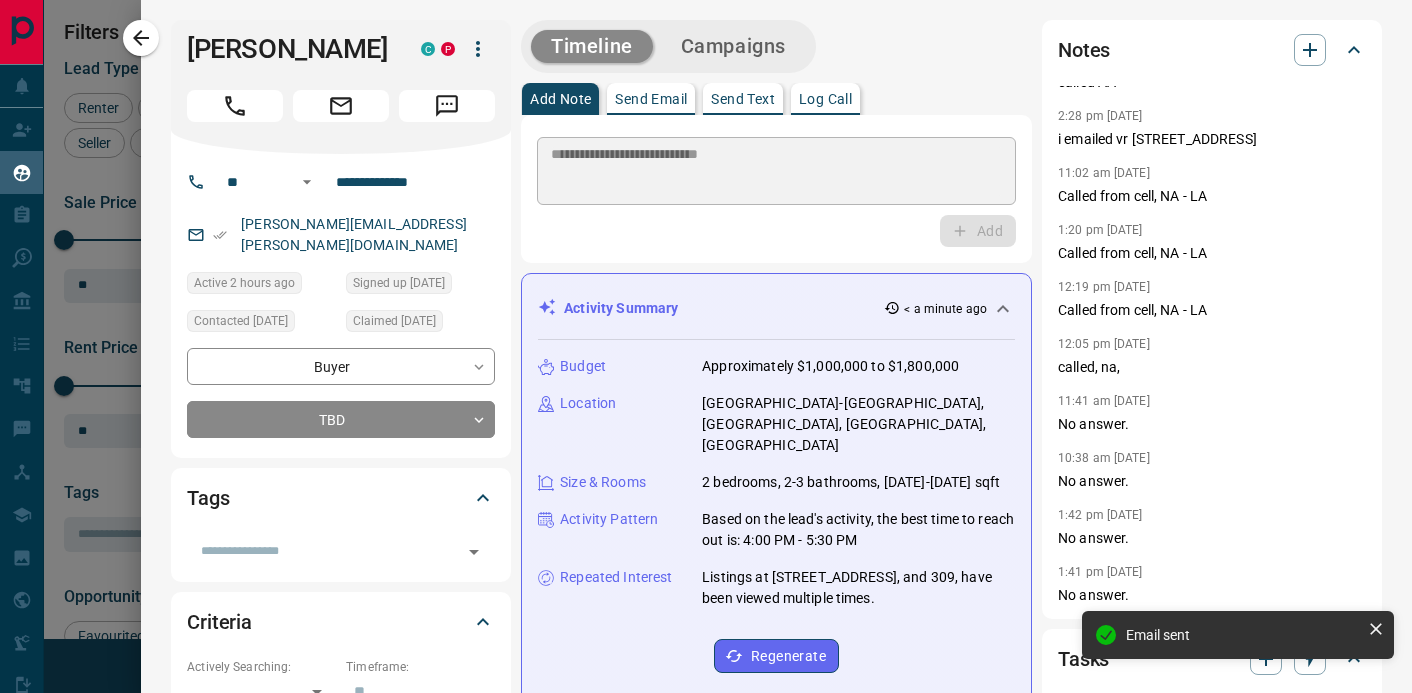 type 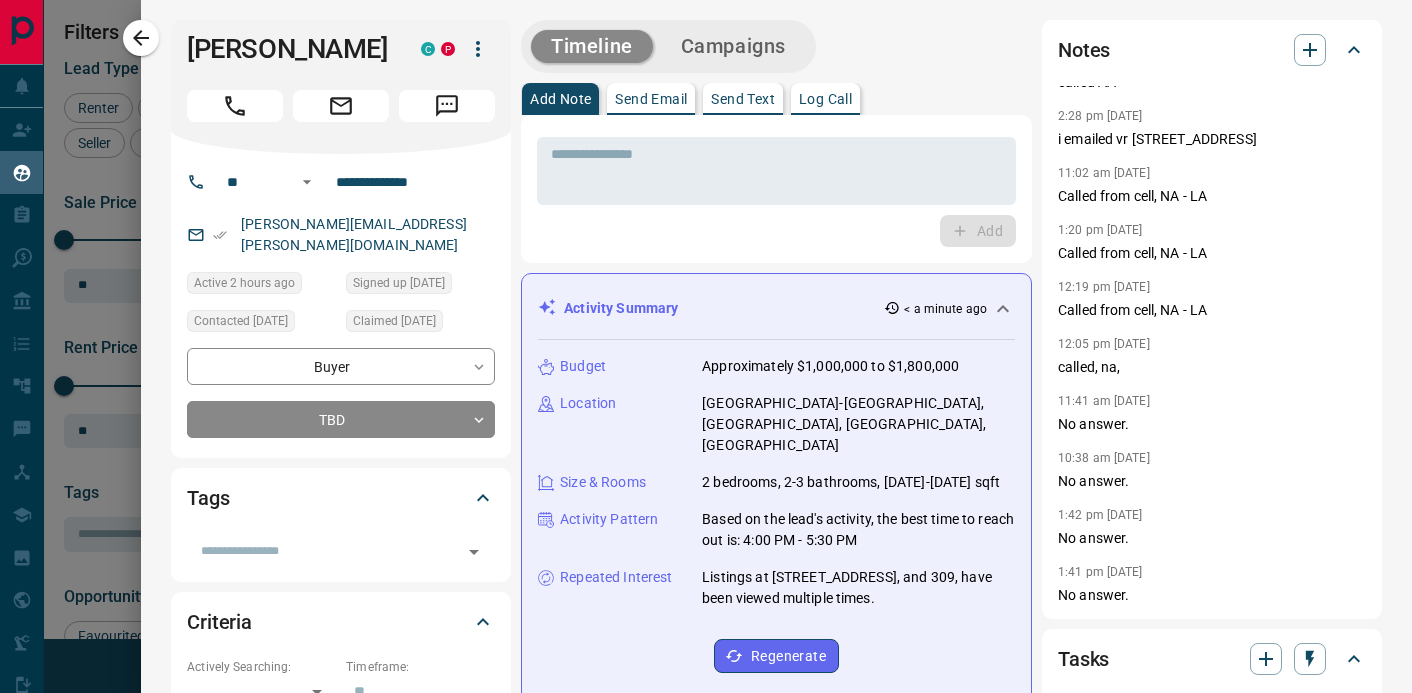 click 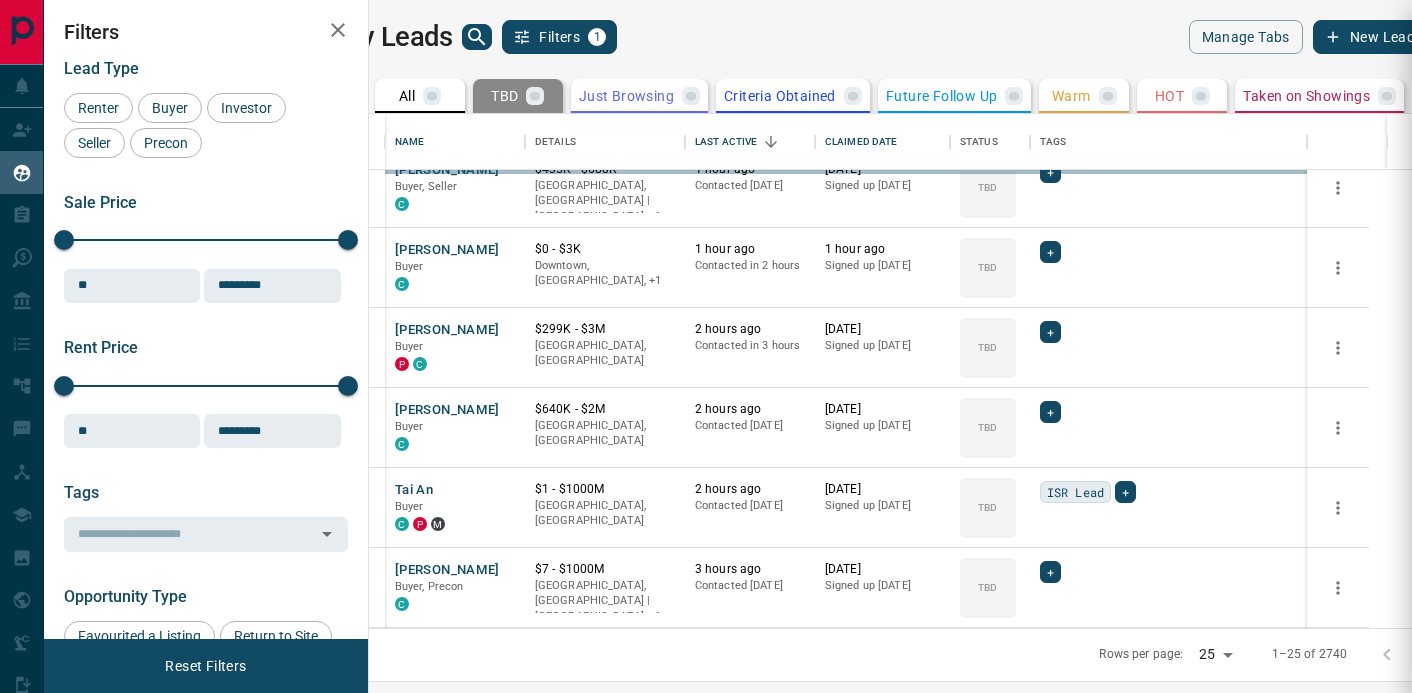 click at bounding box center (706, 346) 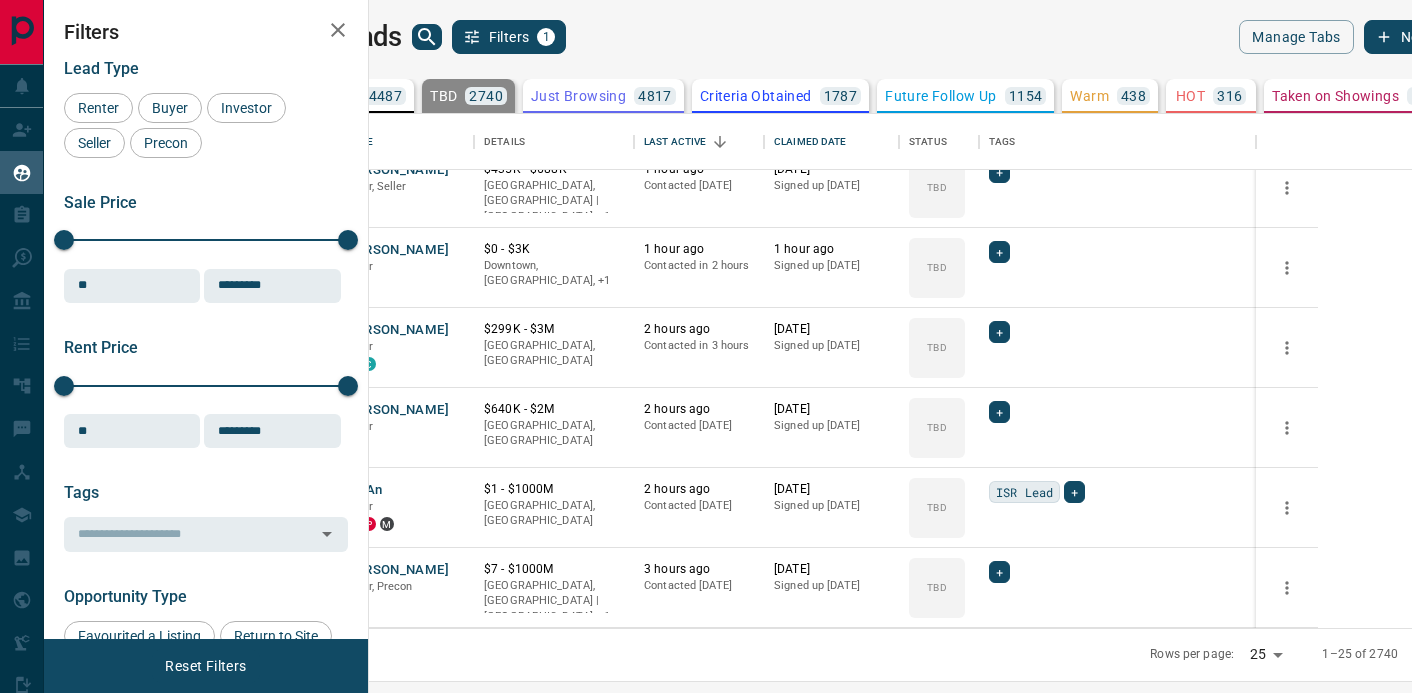 scroll, scrollTop: 537, scrollLeft: 0, axis: vertical 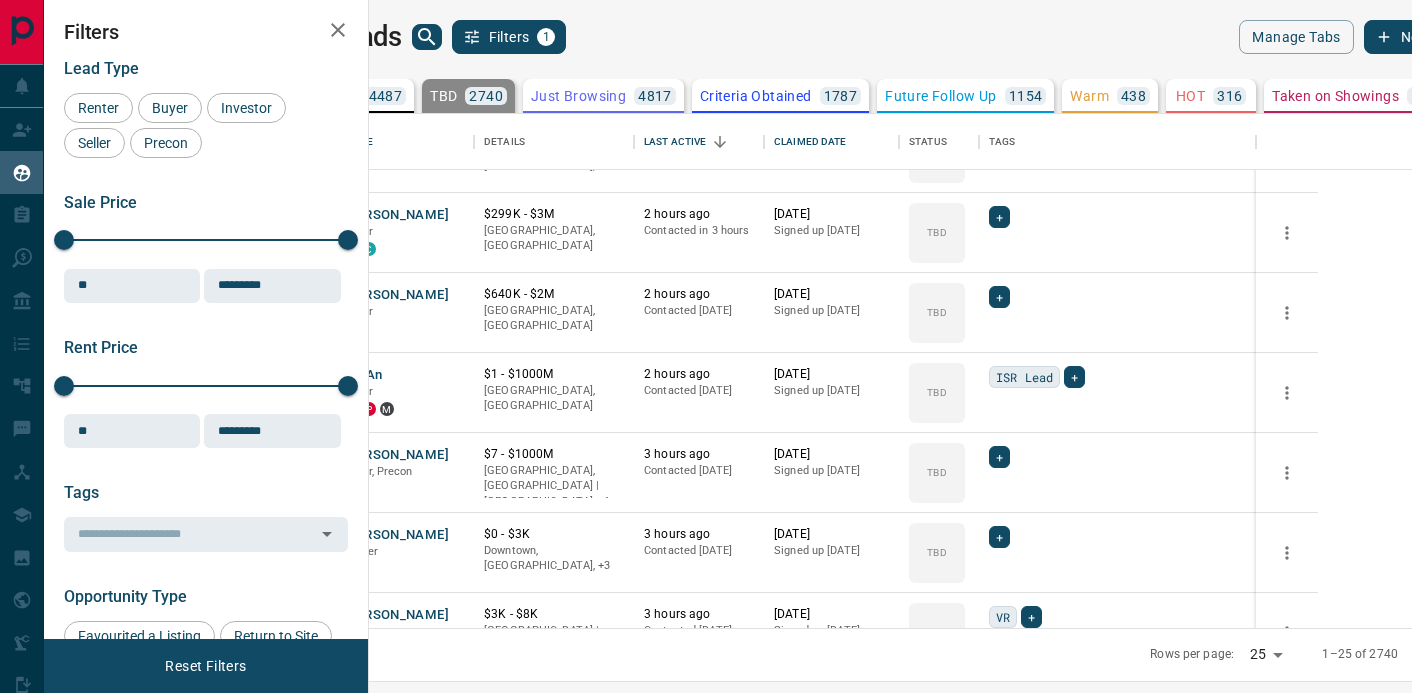 drag, startPoint x: 1055, startPoint y: 88, endPoint x: 594, endPoint y: 222, distance: 480.0802 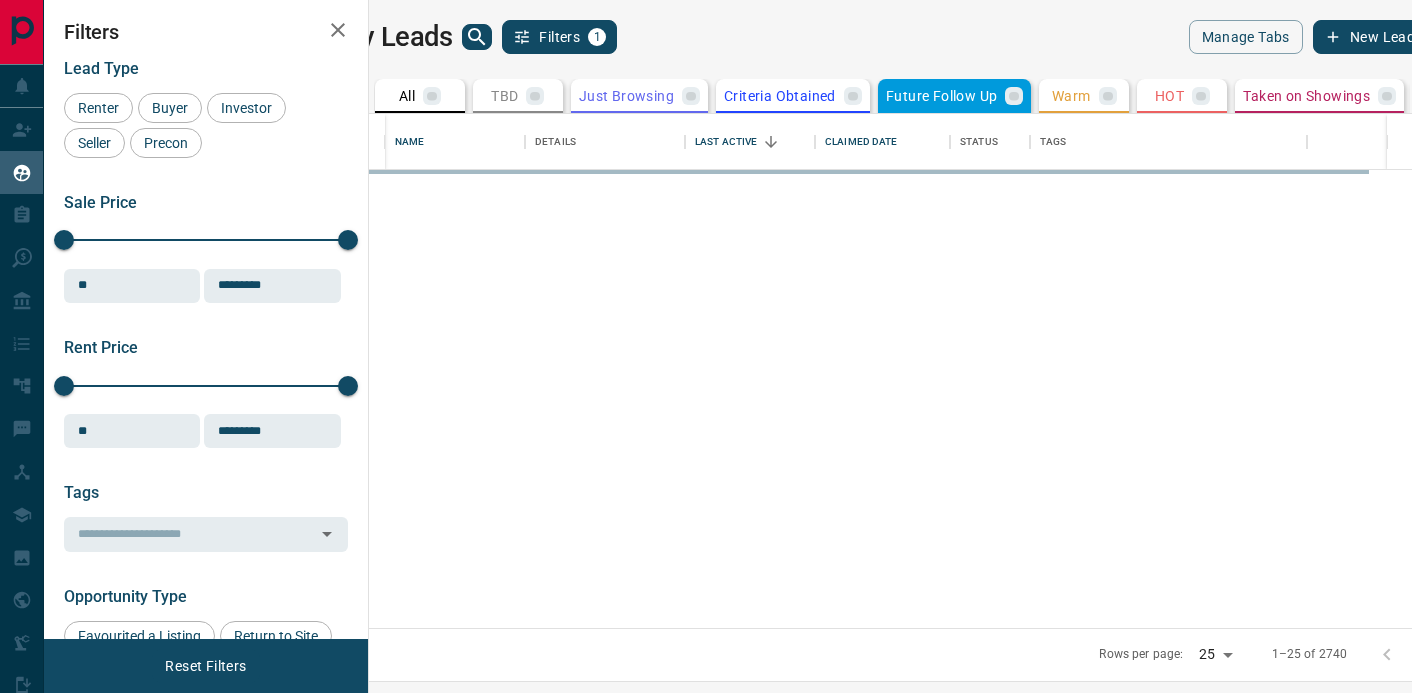scroll, scrollTop: 0, scrollLeft: 0, axis: both 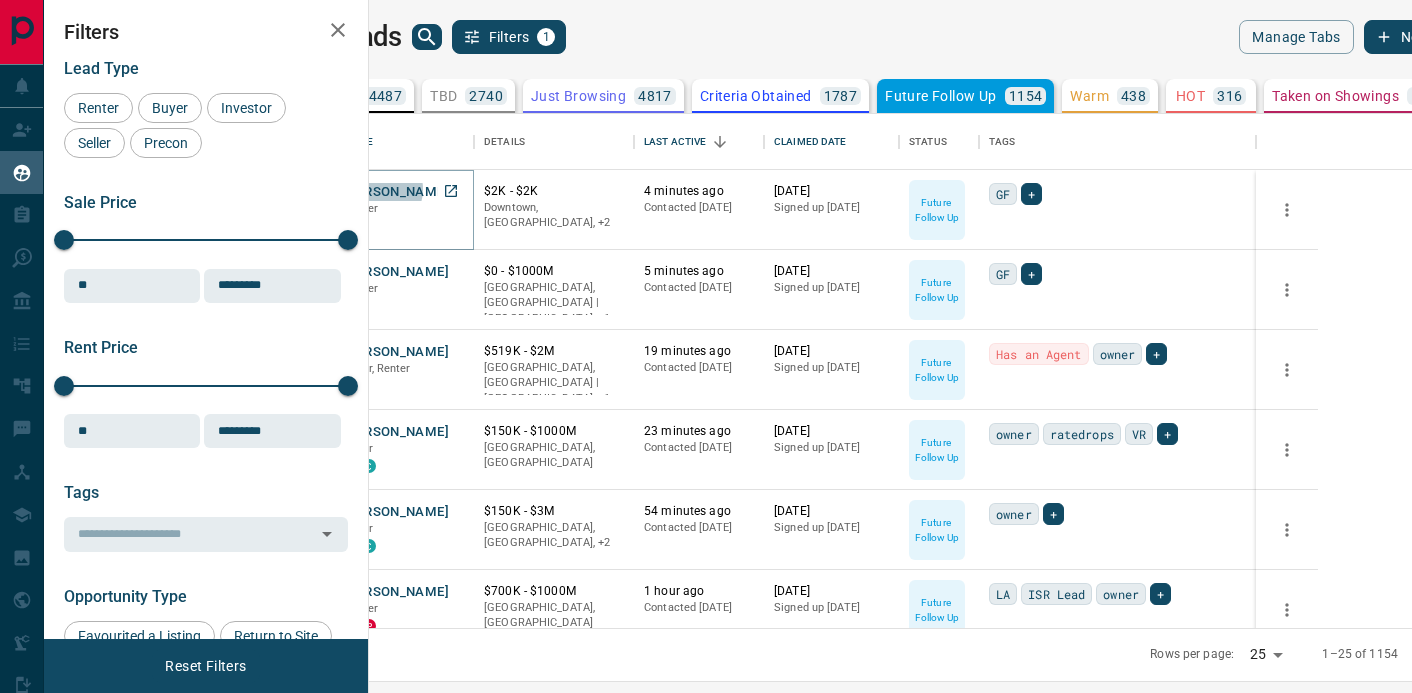 click on "[PERSON_NAME]" at bounding box center (396, 192) 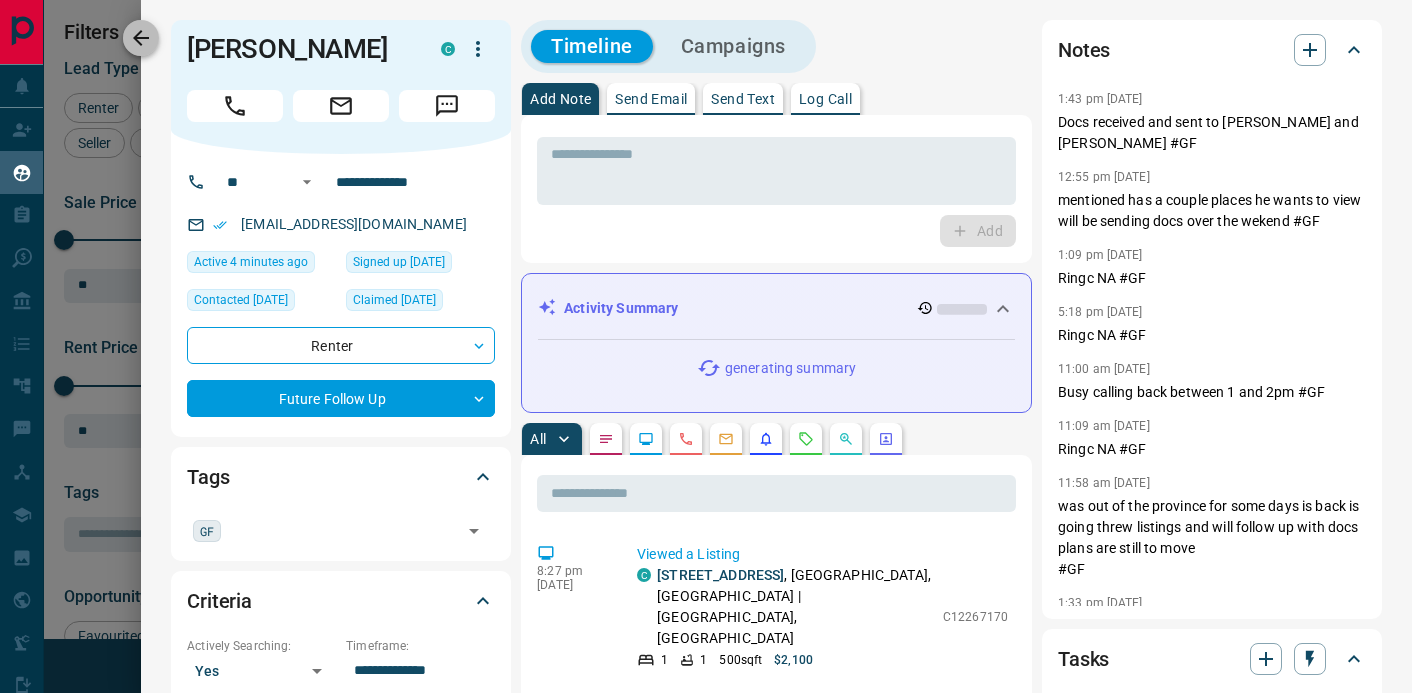 click 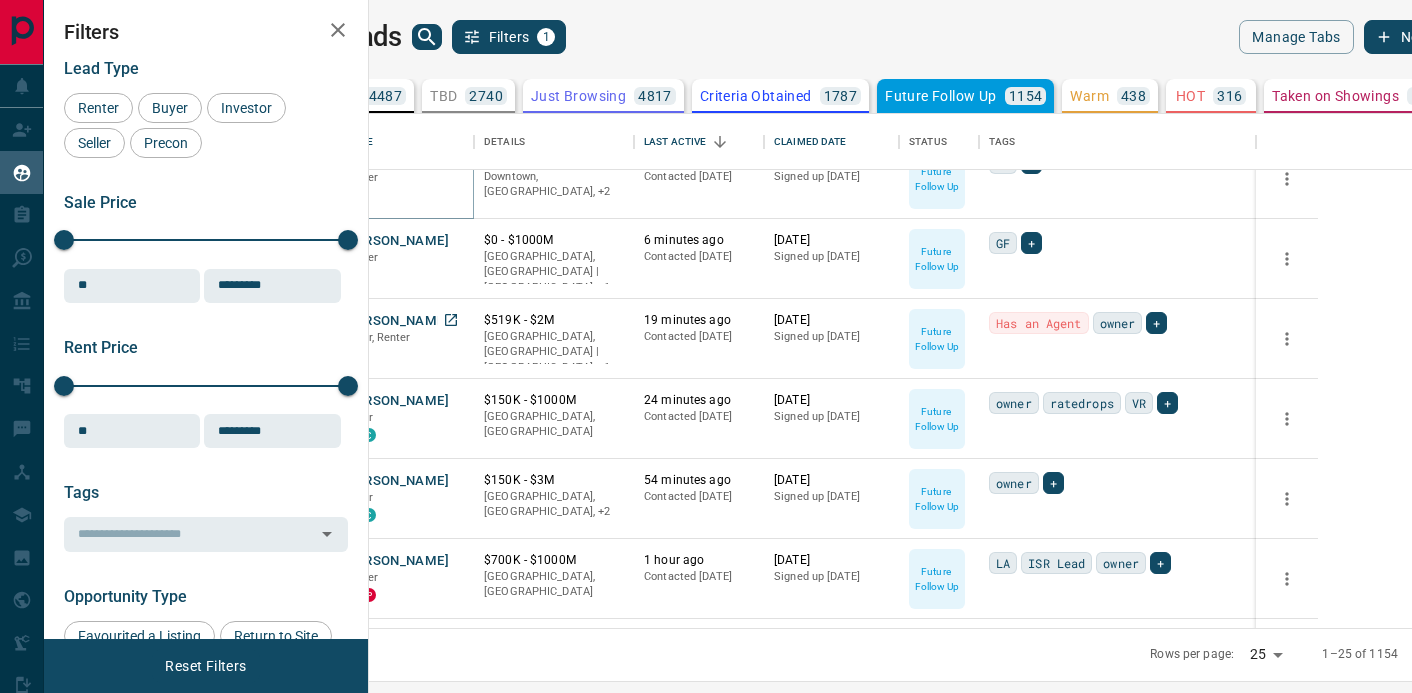 scroll, scrollTop: 39, scrollLeft: 0, axis: vertical 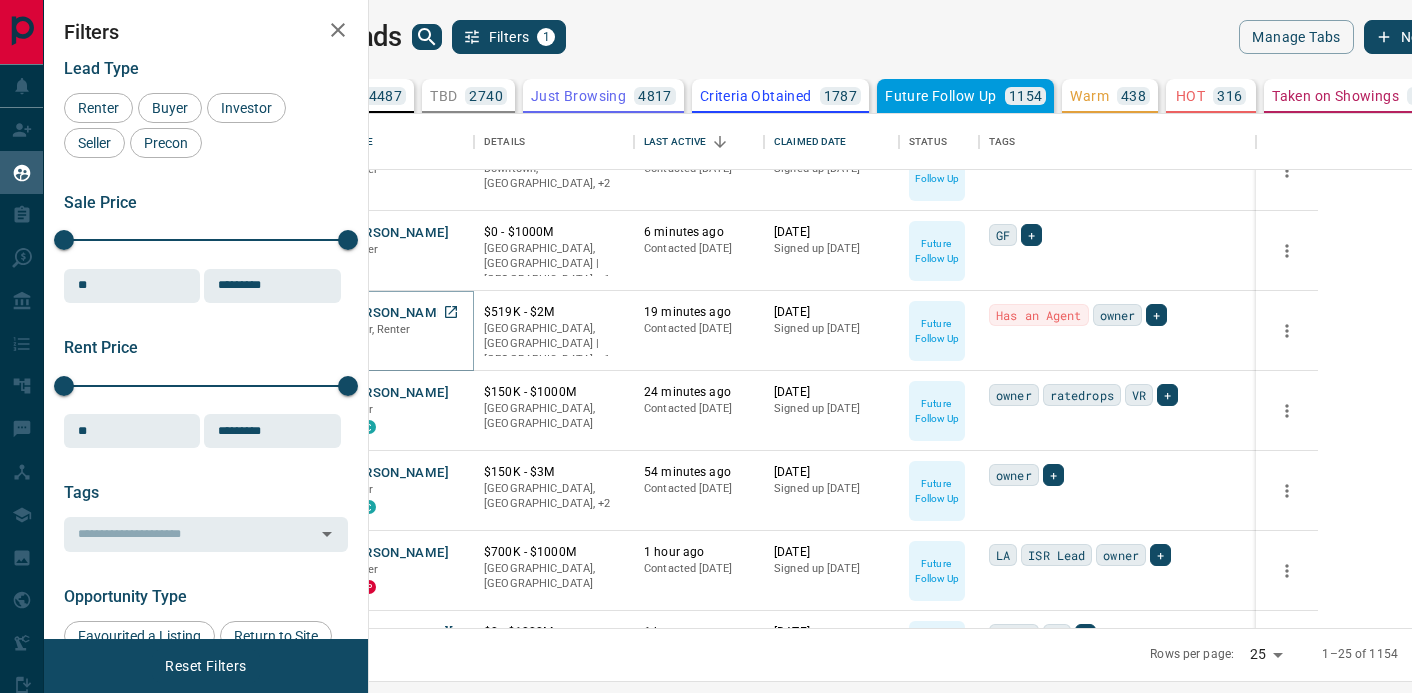 click on "[PERSON_NAME]" at bounding box center [396, 313] 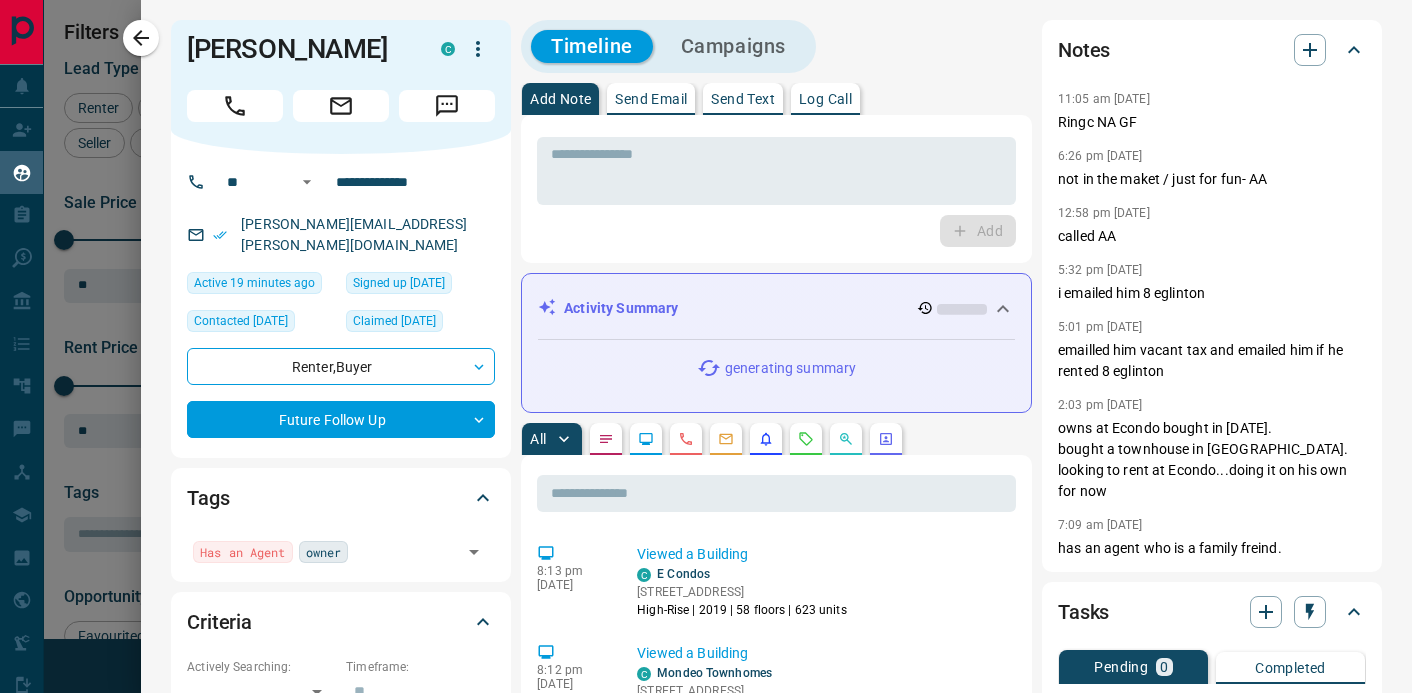 scroll, scrollTop: 1, scrollLeft: 0, axis: vertical 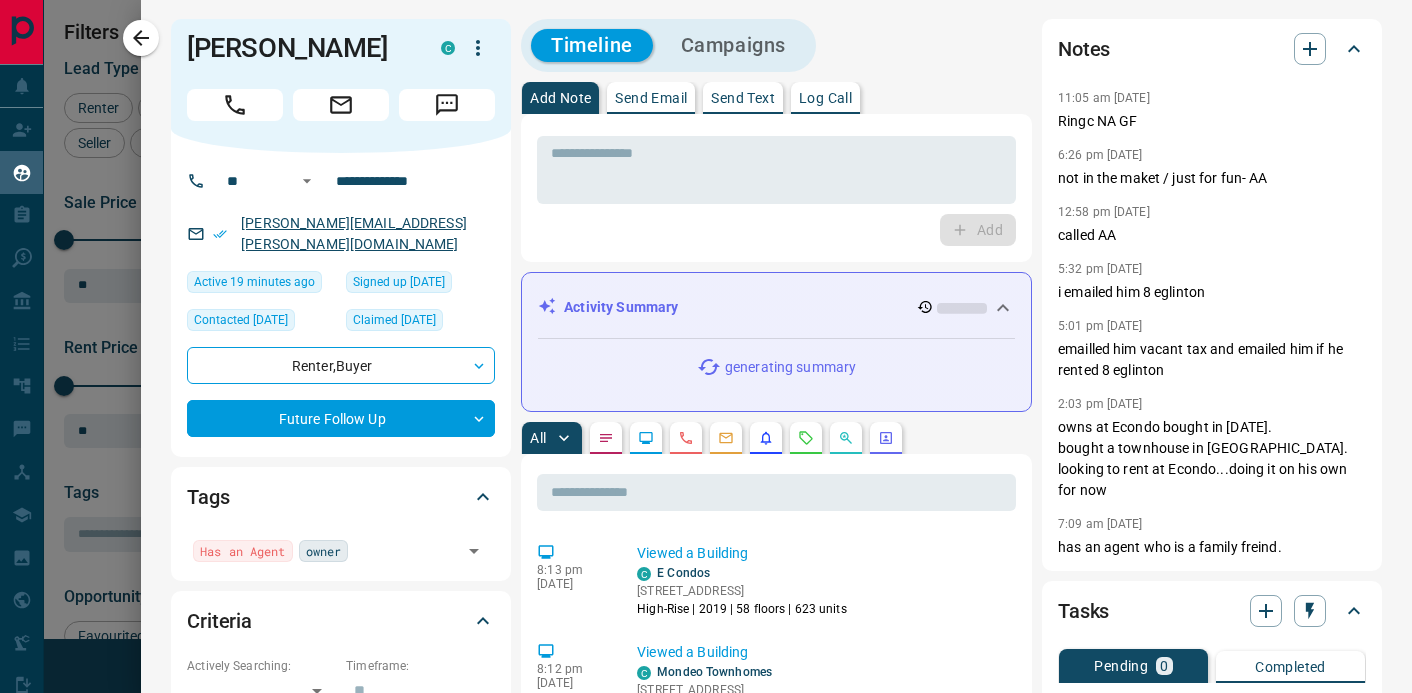 type 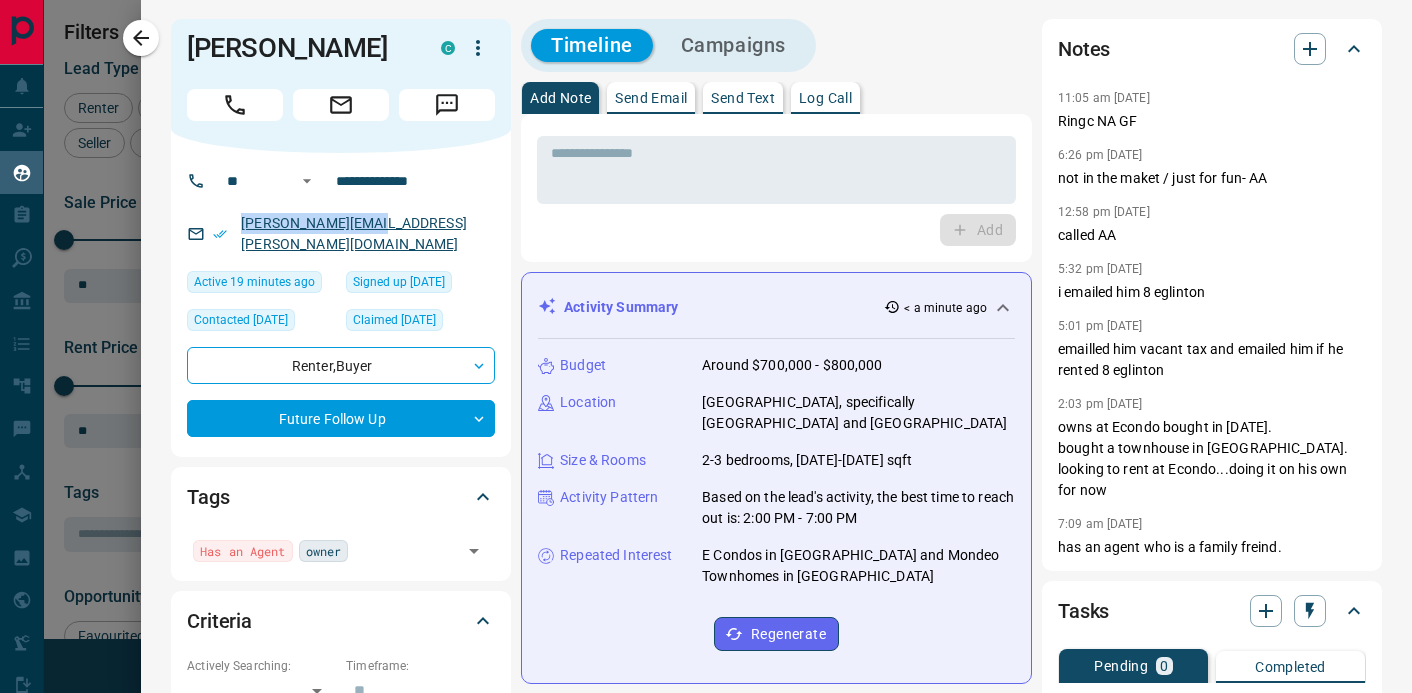 copy on "[PERSON_NAME][EMAIL_ADDRESS][PERSON_NAME][DOMAIN_NAME]" 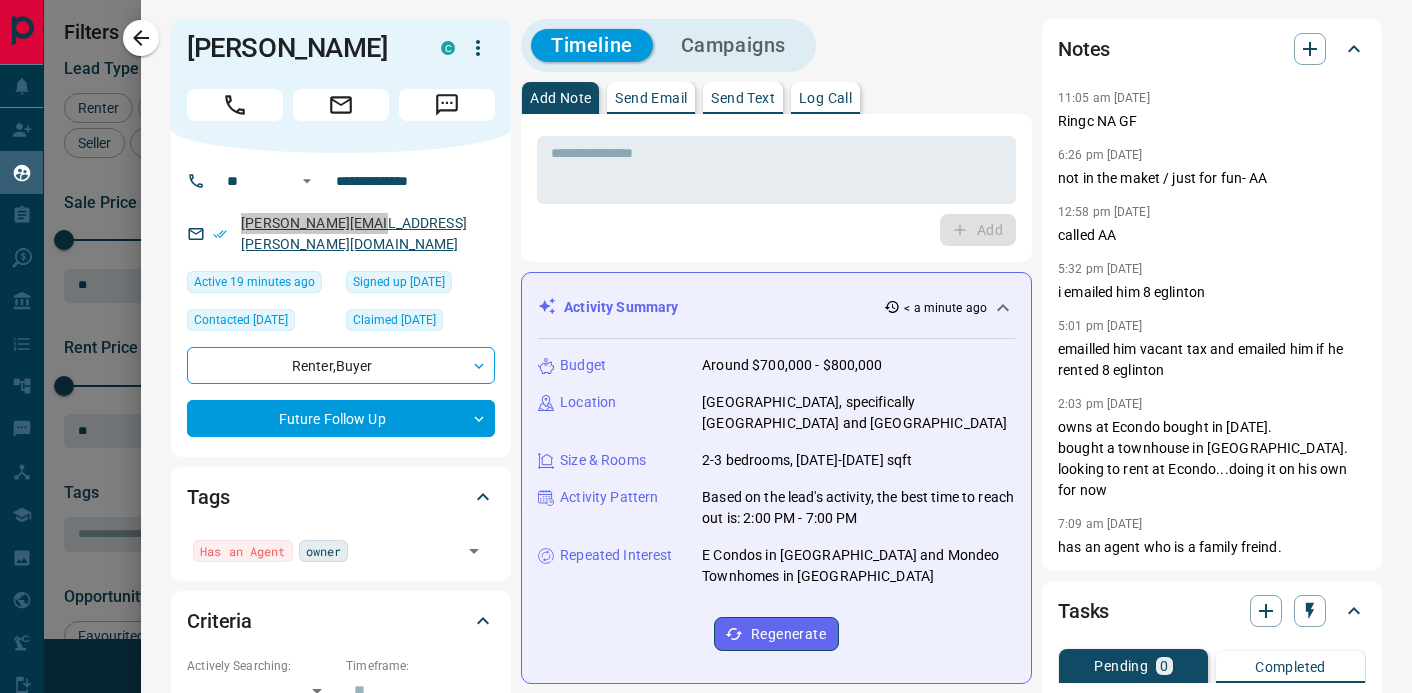 click on "Lead Transfers Claim Leads My Leads Tasks Opportunities Deals Campaigns Automations Messages Broker Bay Training Media Services Agent Resources Precon Worksheet Mobile Apps Disclosure Logout My Leads Filters 1 Manage Tabs New Lead All 14487 TBD 2740 Do Not Contact - Not Responsive 302 Bogus 2404 Just Browsing 4817 Criteria Obtained 1787 Future Follow Up 1154 Warm 438 HOT 316 Taken on Showings 106 Submitted Offer 49 Client 374 Name Details Last Active Claimed Date Status Tags [PERSON_NAME] C $2K - $2[GEOGRAPHIC_DATA], +2 5 minutes ago Contacted [DATE] [DATE] Signed up [DATE] Future Follow Up GF + [PERSON_NAME] Renter C $0 - $1000M Downtown, [GEOGRAPHIC_DATA] | [GEOGRAPHIC_DATA], +1 6 minutes ago Contacted [DATE] [DATE] Signed up [DATE] Future Follow Up GF + [PERSON_NAME], Renter C $519K - $2M Scarborough, [GEOGRAPHIC_DATA] | [GEOGRAPHIC_DATA], +1 19 minutes ago Contacted [DATE] [DATE] Signed up [DATE] Future Follow Up Has an Agent owner + [PERSON_NAME] Buyer P C $150K - $1000M Scarborough, [GEOGRAPHIC_DATA] +" at bounding box center [706, 334] 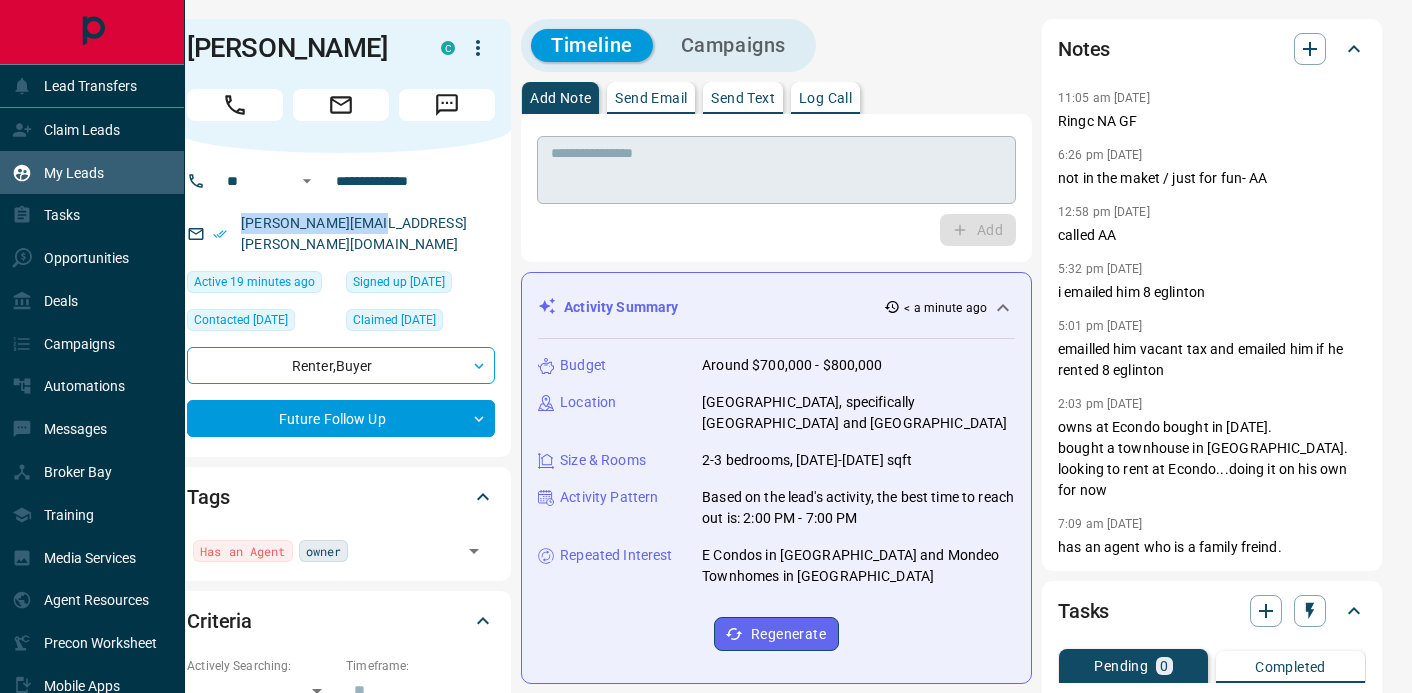 click at bounding box center (776, 170) 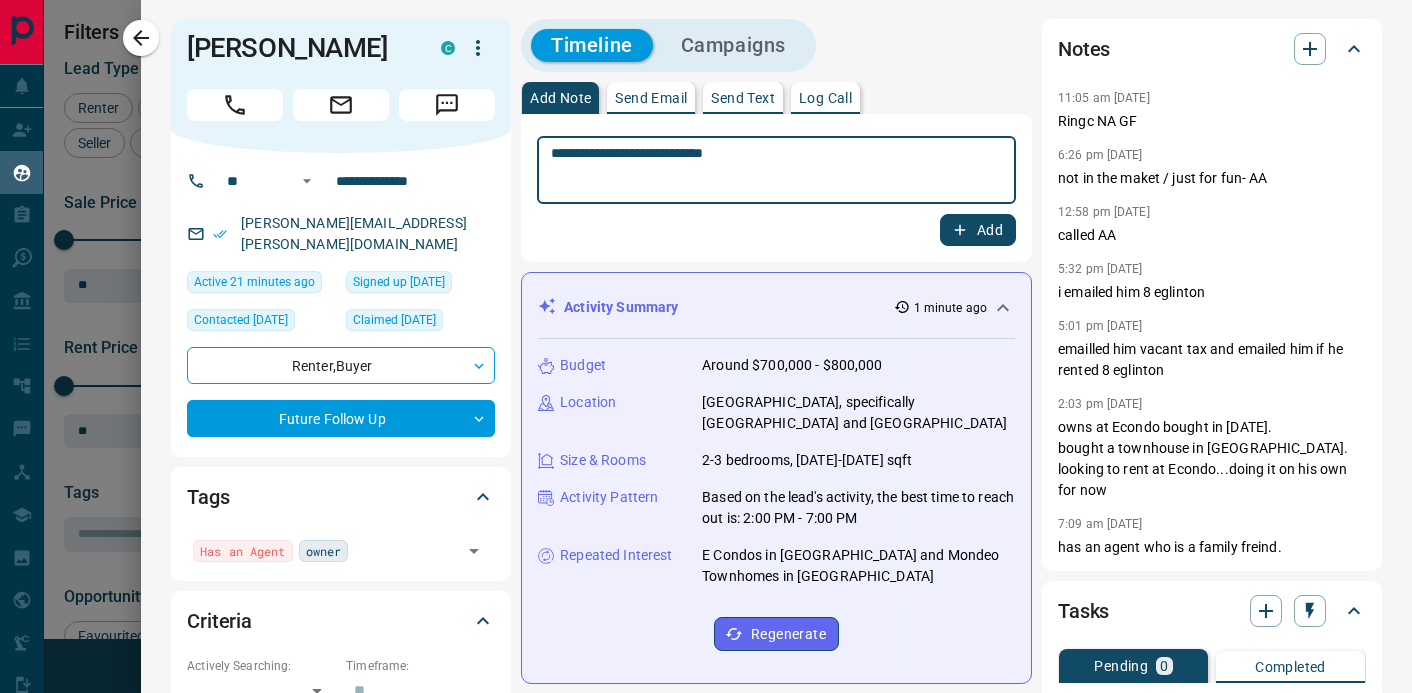 type on "**********" 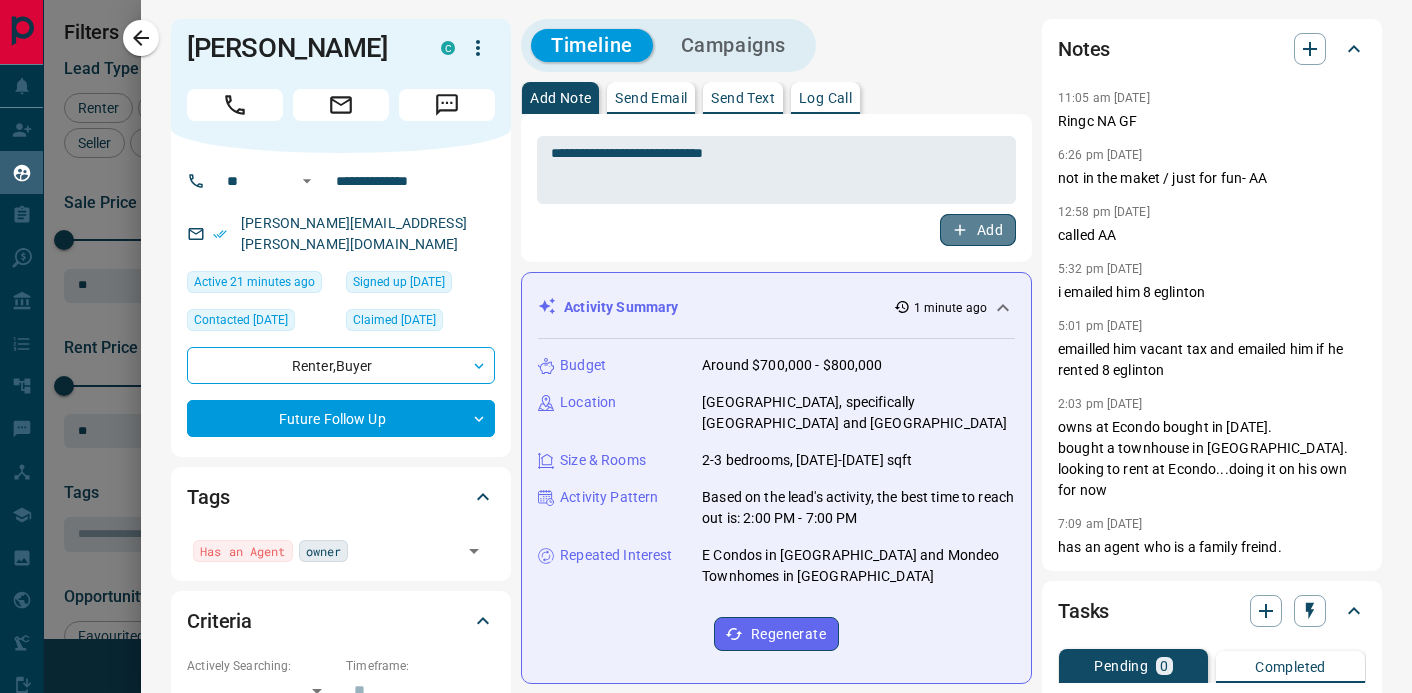 click on "Add" at bounding box center [978, 230] 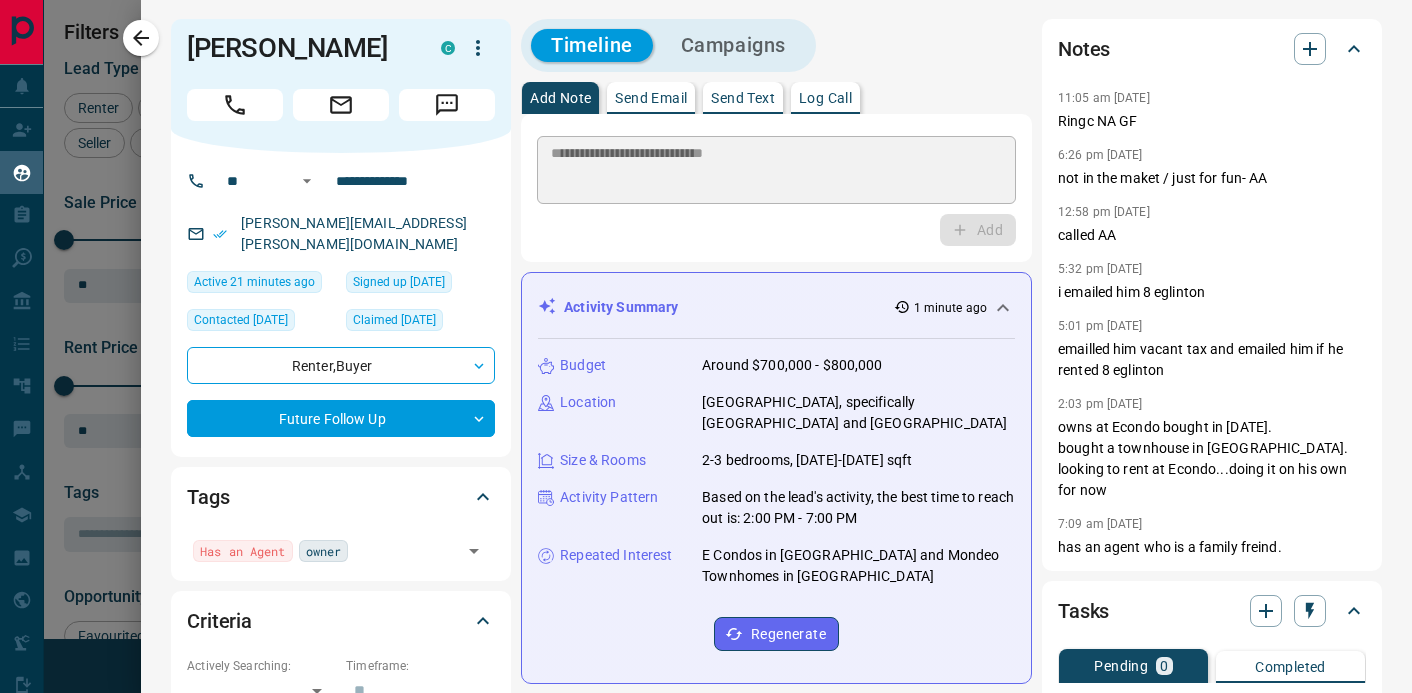 type 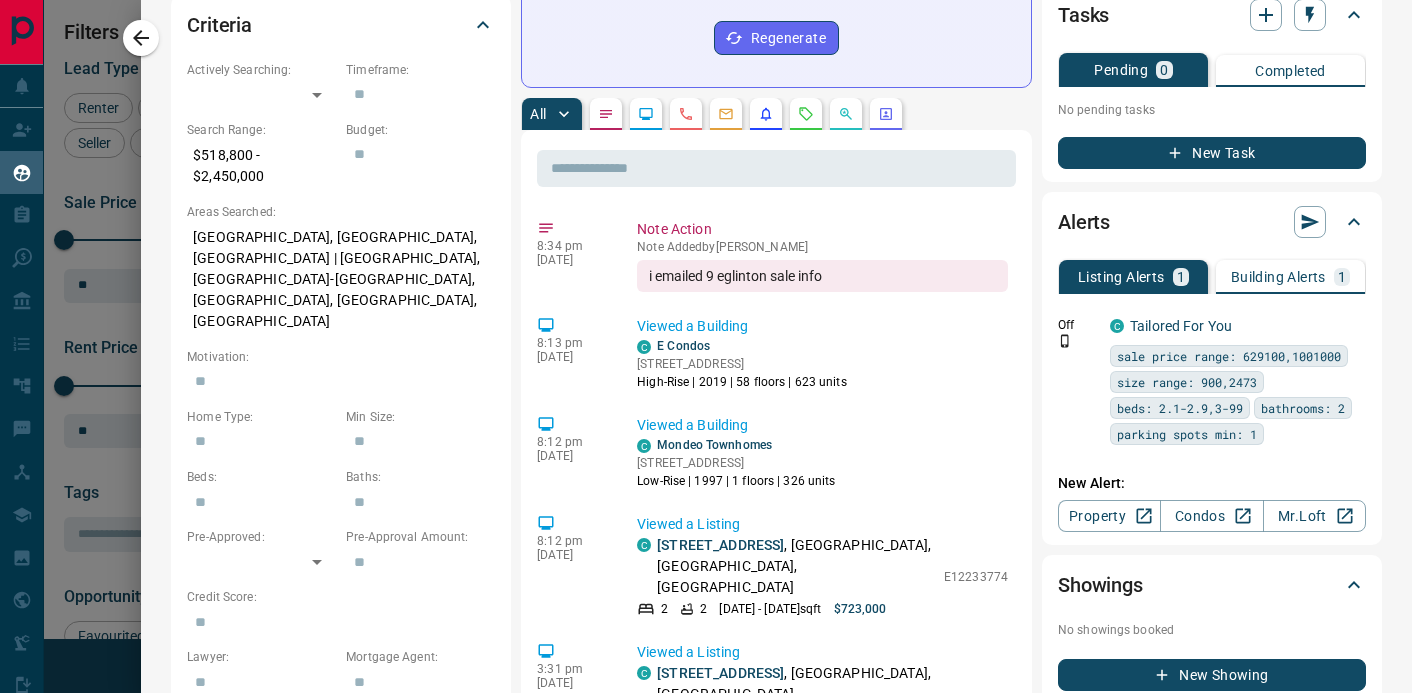 scroll, scrollTop: 0, scrollLeft: 0, axis: both 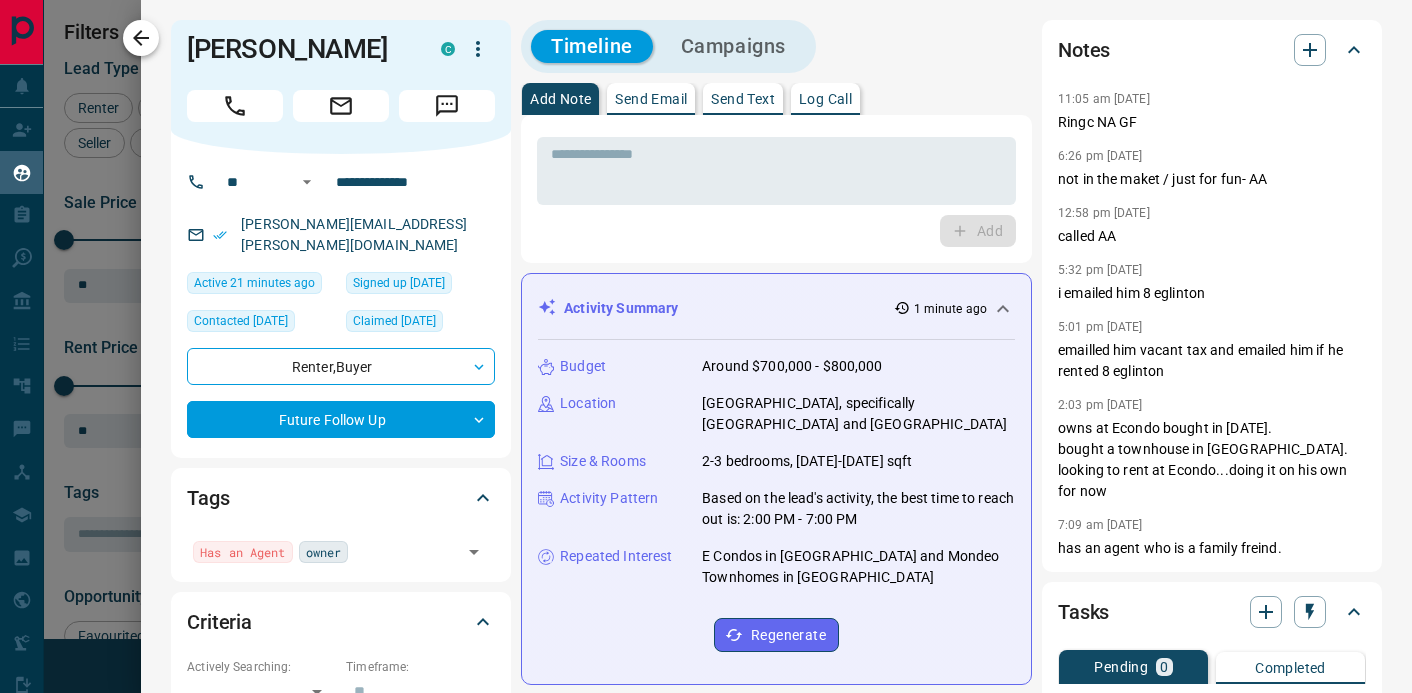 click 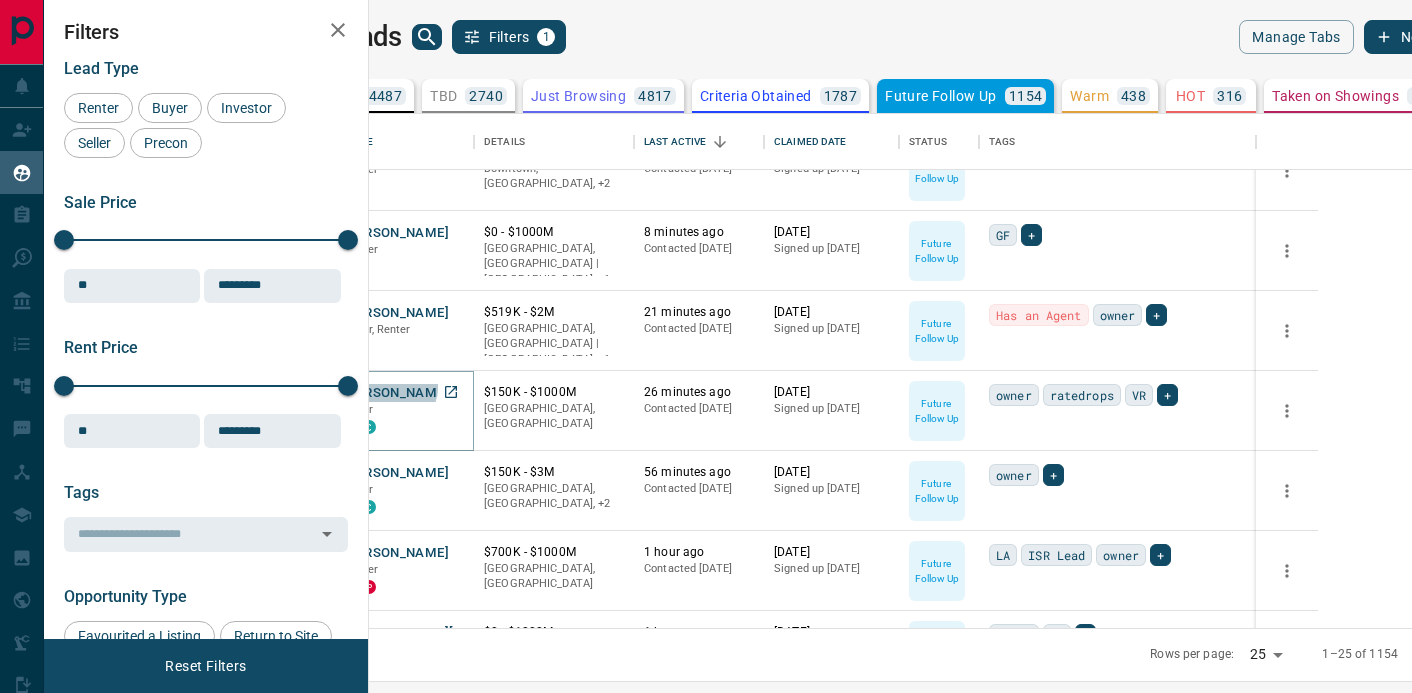 click on "[PERSON_NAME]" at bounding box center [396, 393] 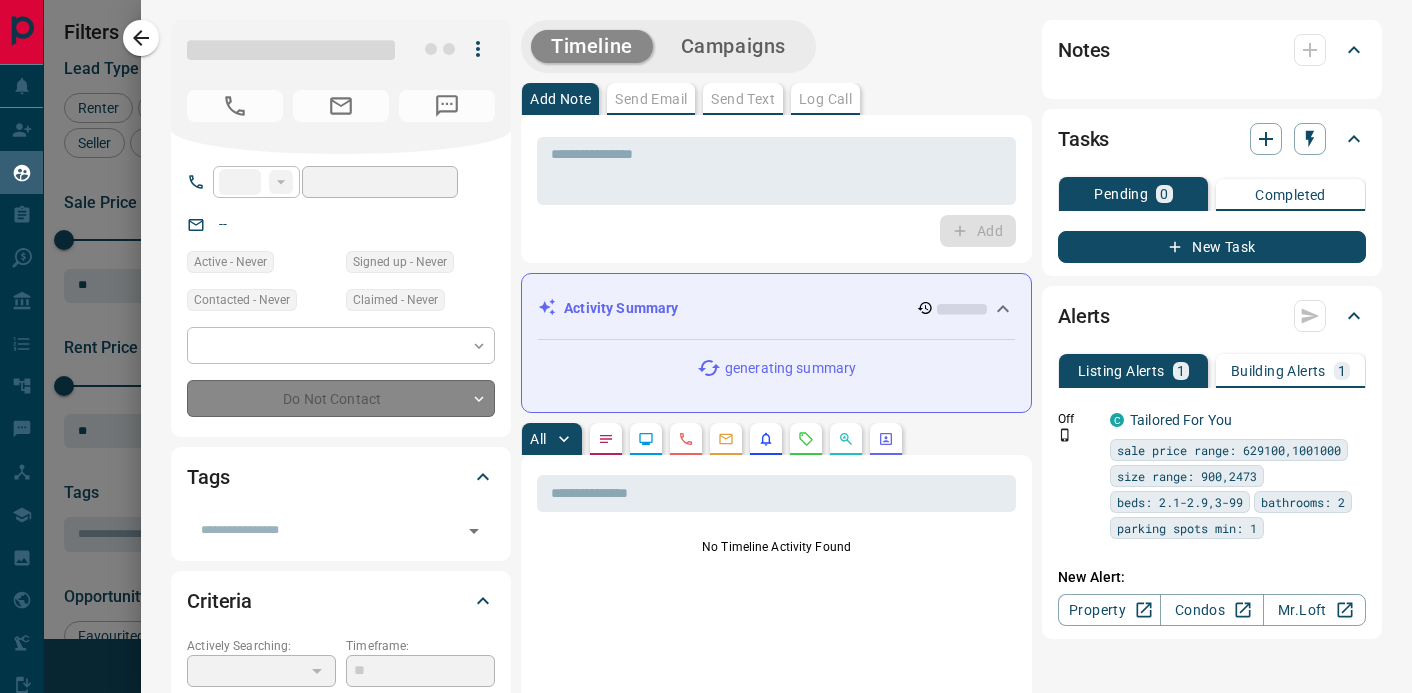 type on "**" 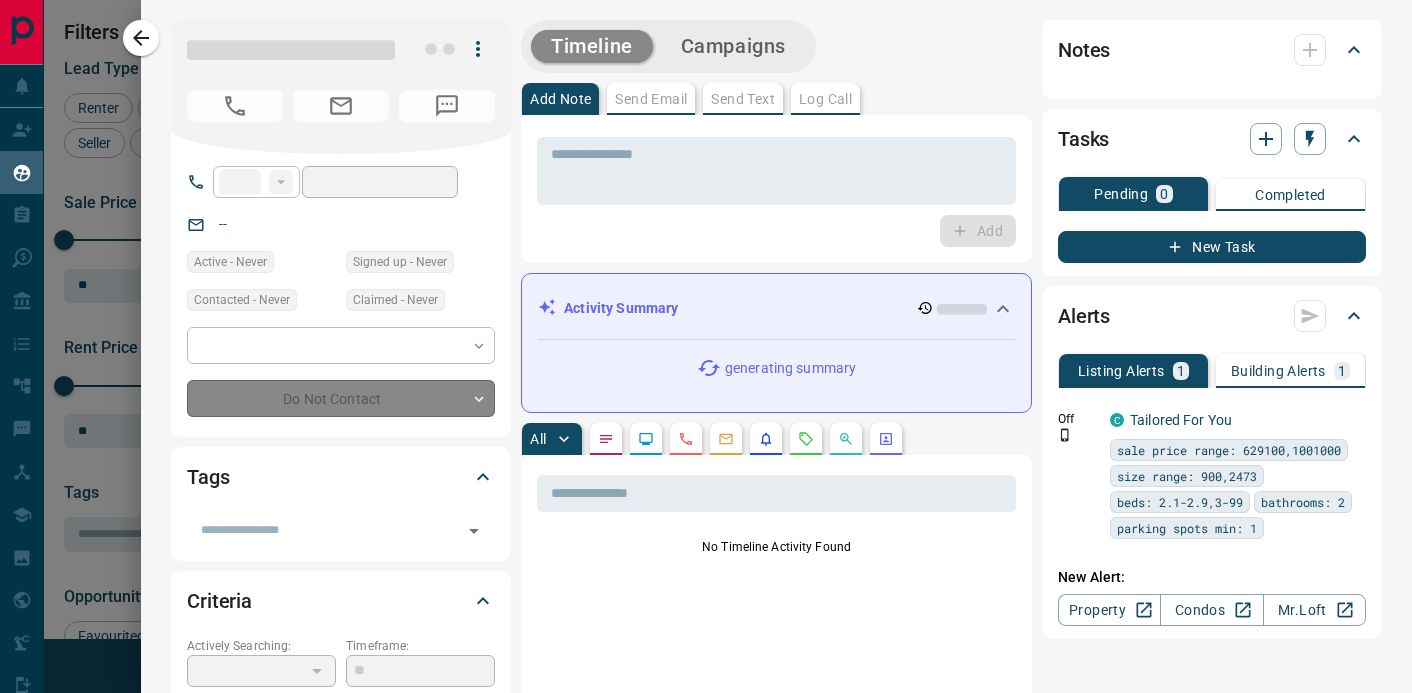 type on "**********" 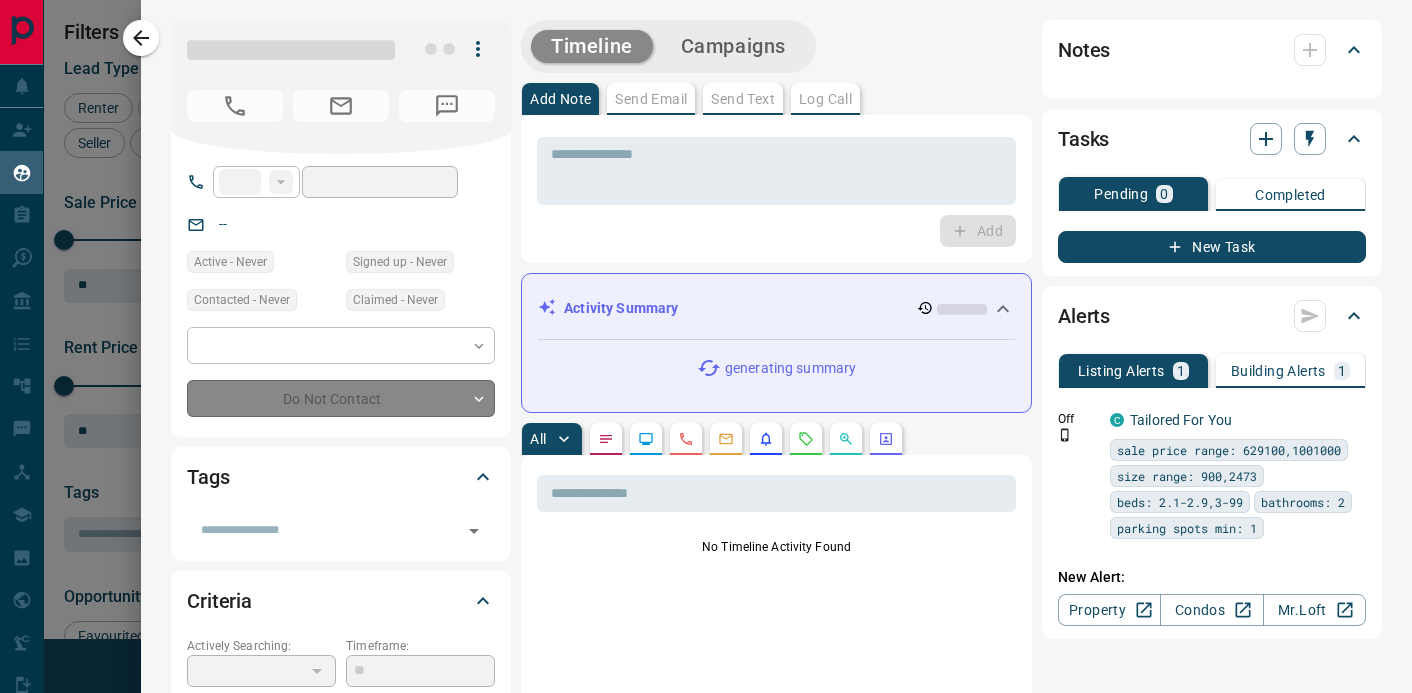 type on "*" 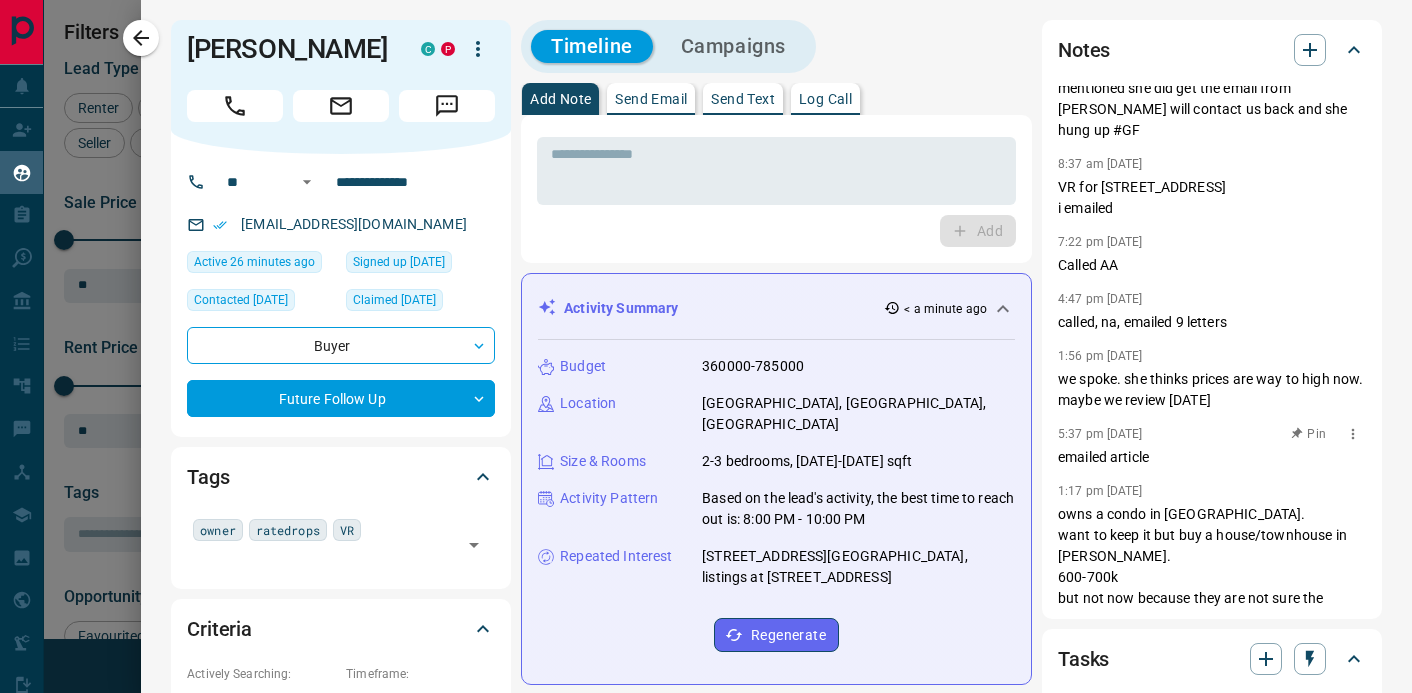 scroll, scrollTop: 220, scrollLeft: 0, axis: vertical 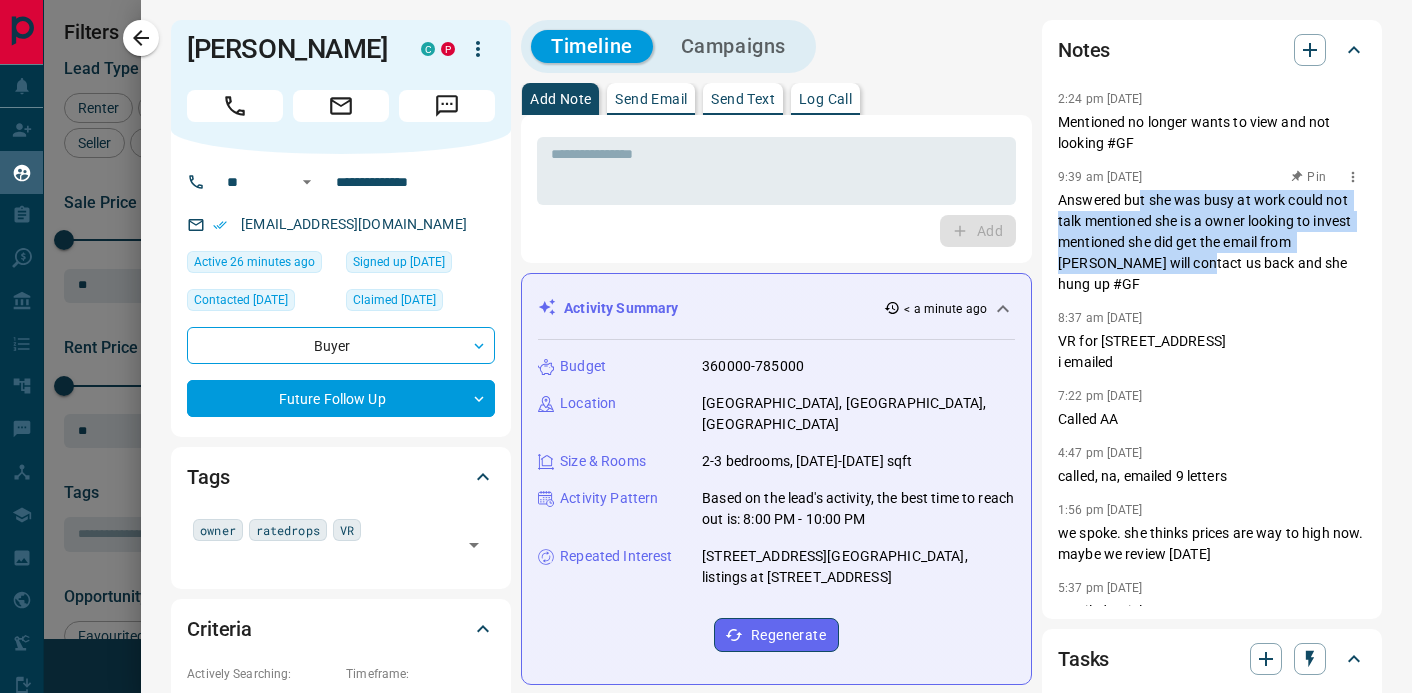 drag, startPoint x: 1141, startPoint y: 207, endPoint x: 1126, endPoint y: 260, distance: 55.081757 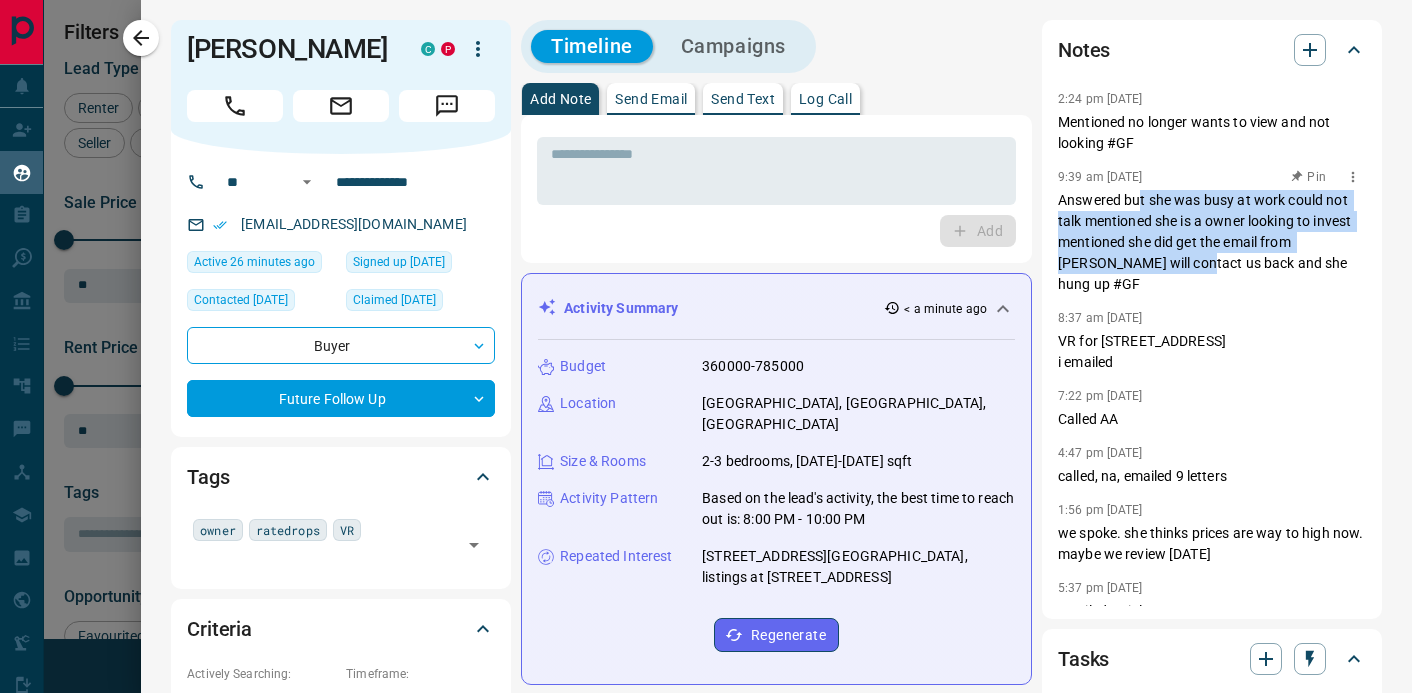 click on "Answered but she was busy at work could not talk mentioned she is a owner looking to invest mentioned she did get the email from [PERSON_NAME] will contact us back and she hung up #GF" at bounding box center [1212, 242] 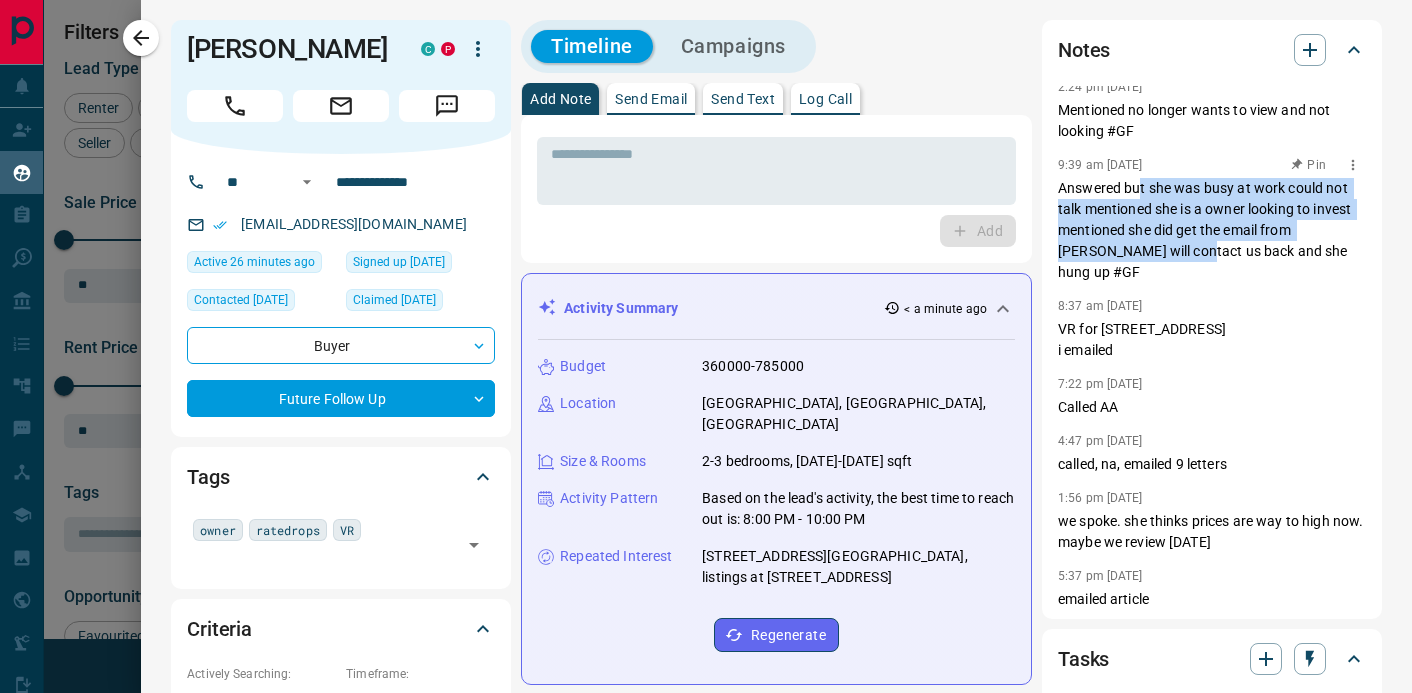 scroll, scrollTop: 0, scrollLeft: 0, axis: both 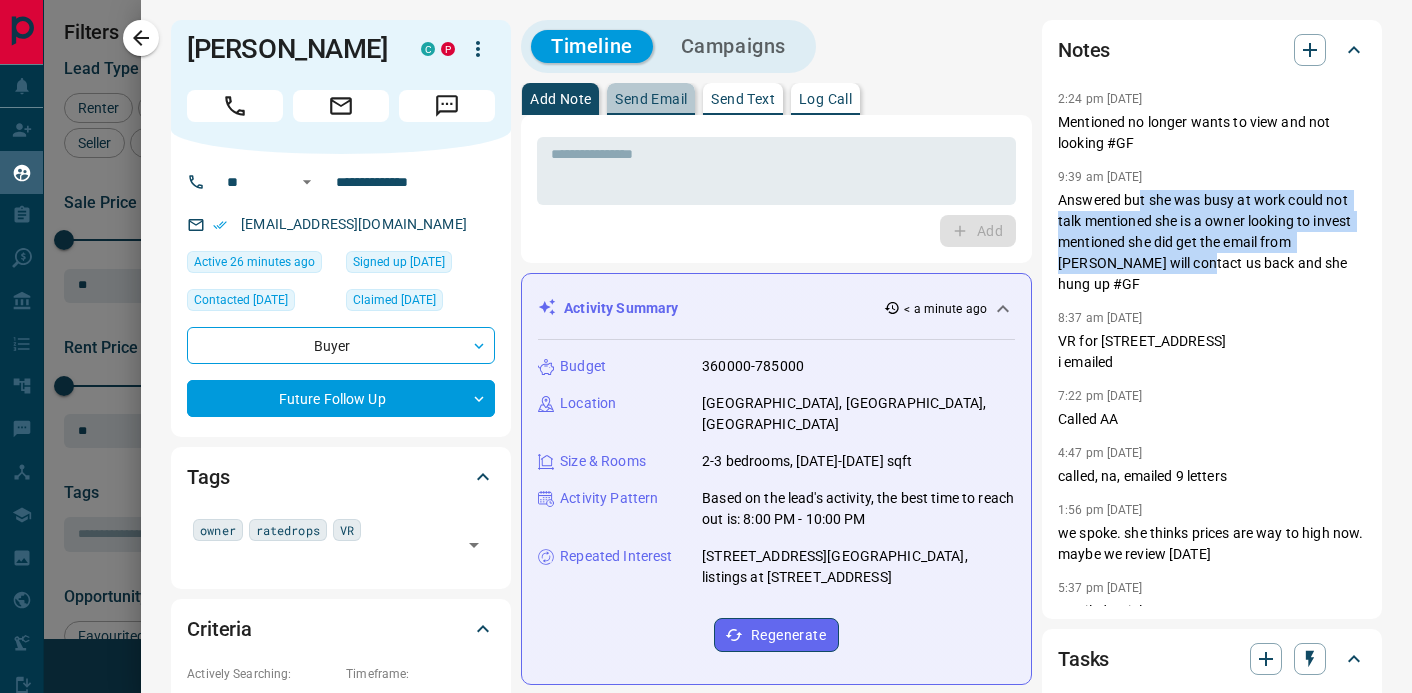 click on "Send Email" at bounding box center (651, 99) 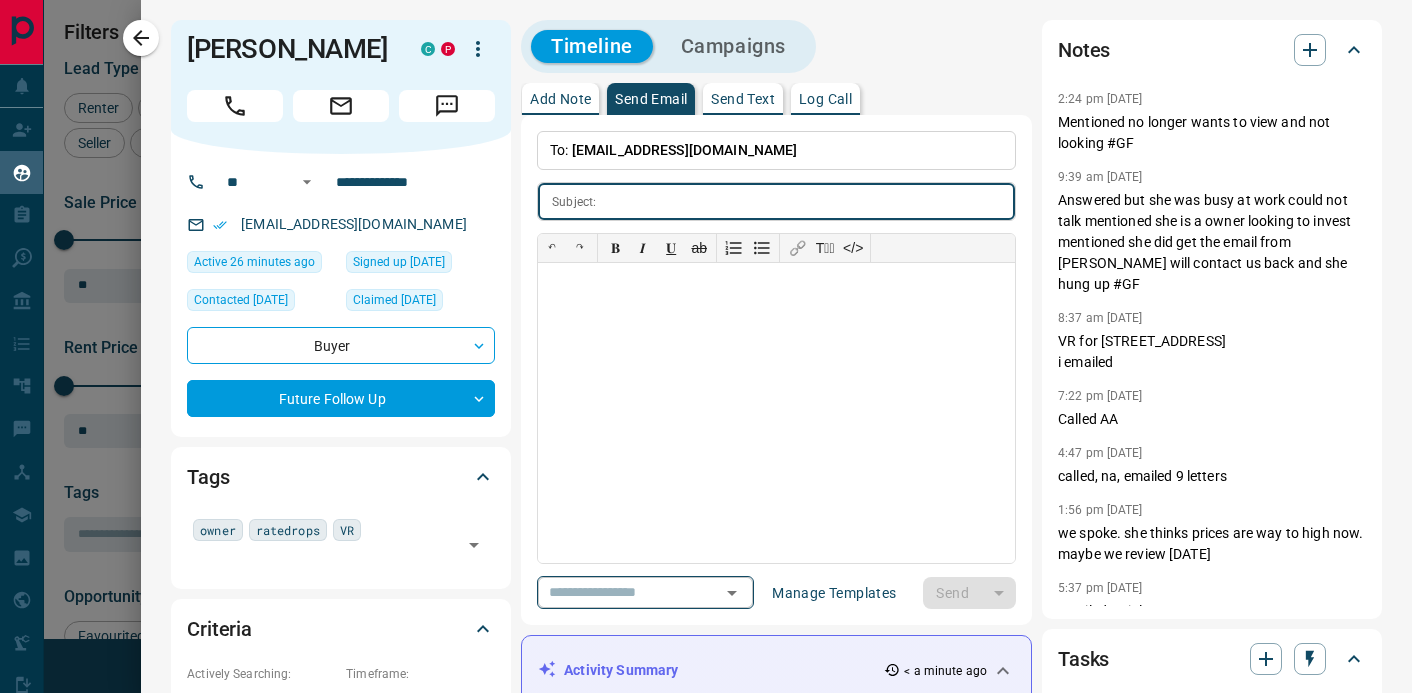 click on "​" at bounding box center [645, 592] 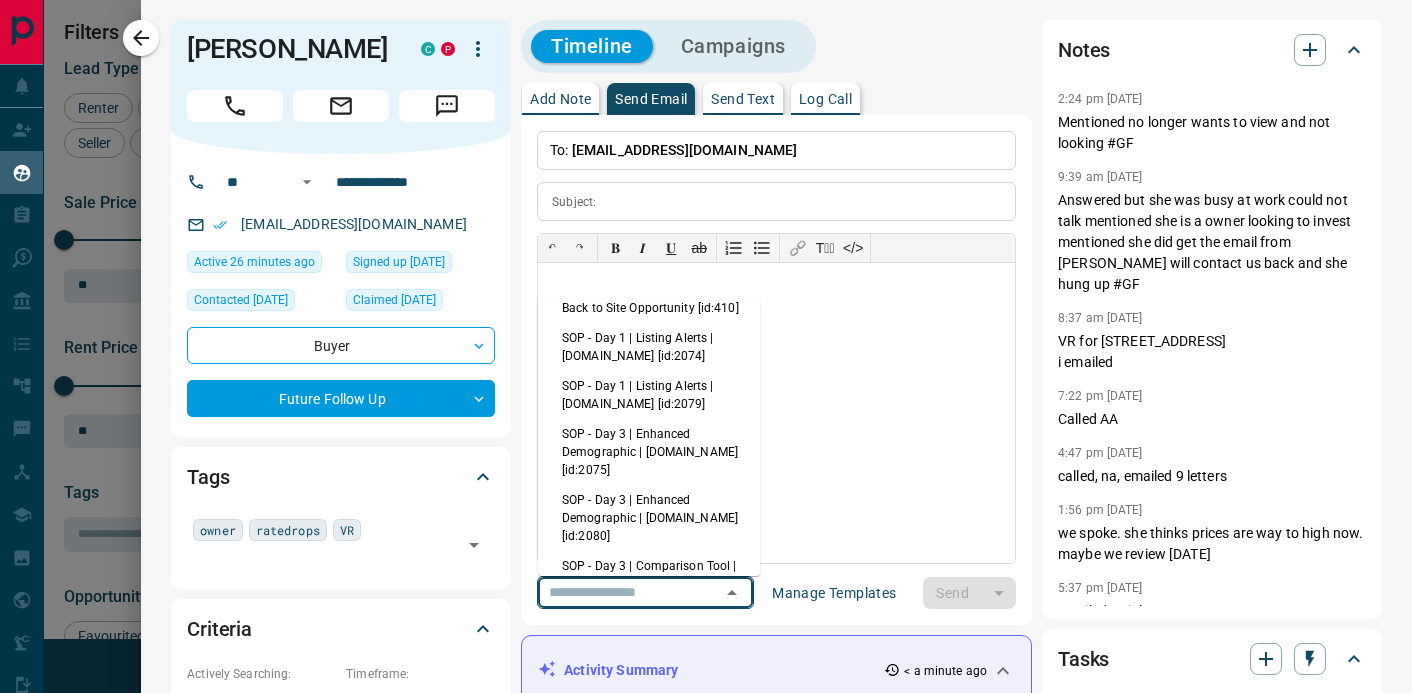 scroll, scrollTop: 544, scrollLeft: 0, axis: vertical 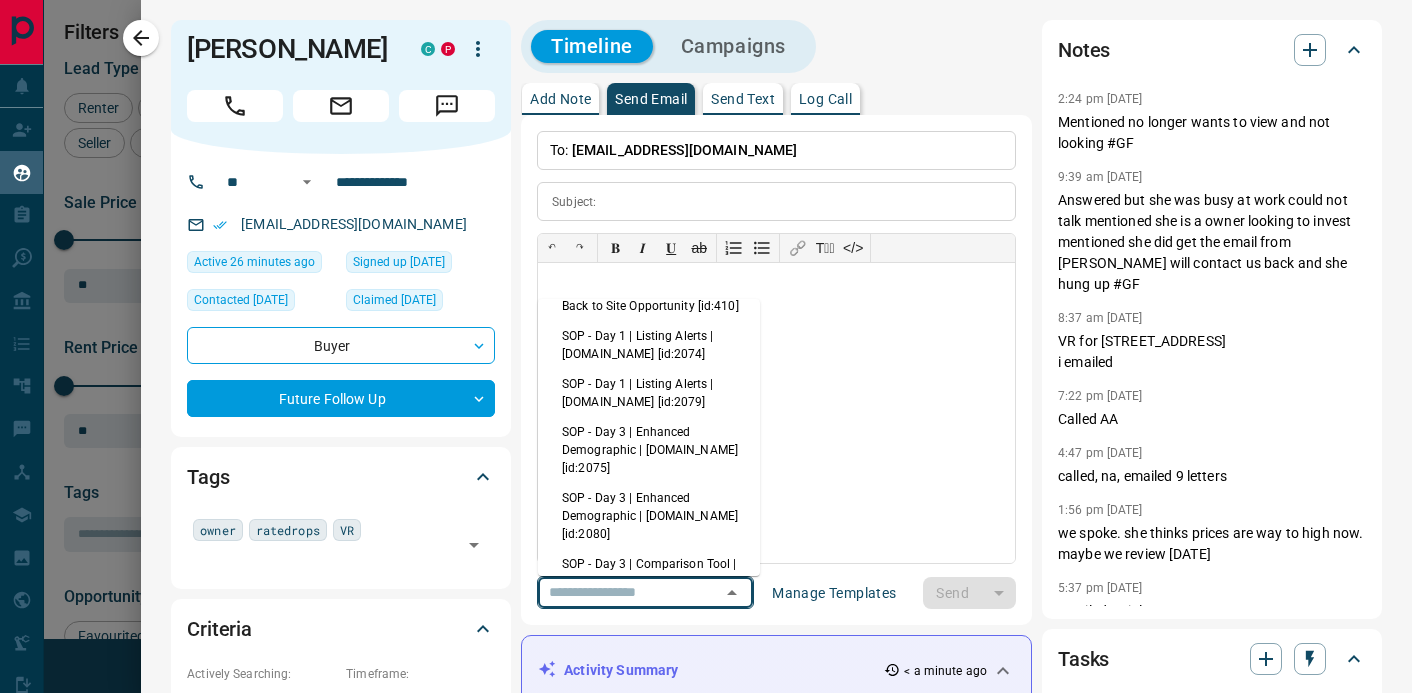 click on "SOP - Day 3 | Enhanced Demographic | [DOMAIN_NAME] [id:2080]" at bounding box center [649, 516] 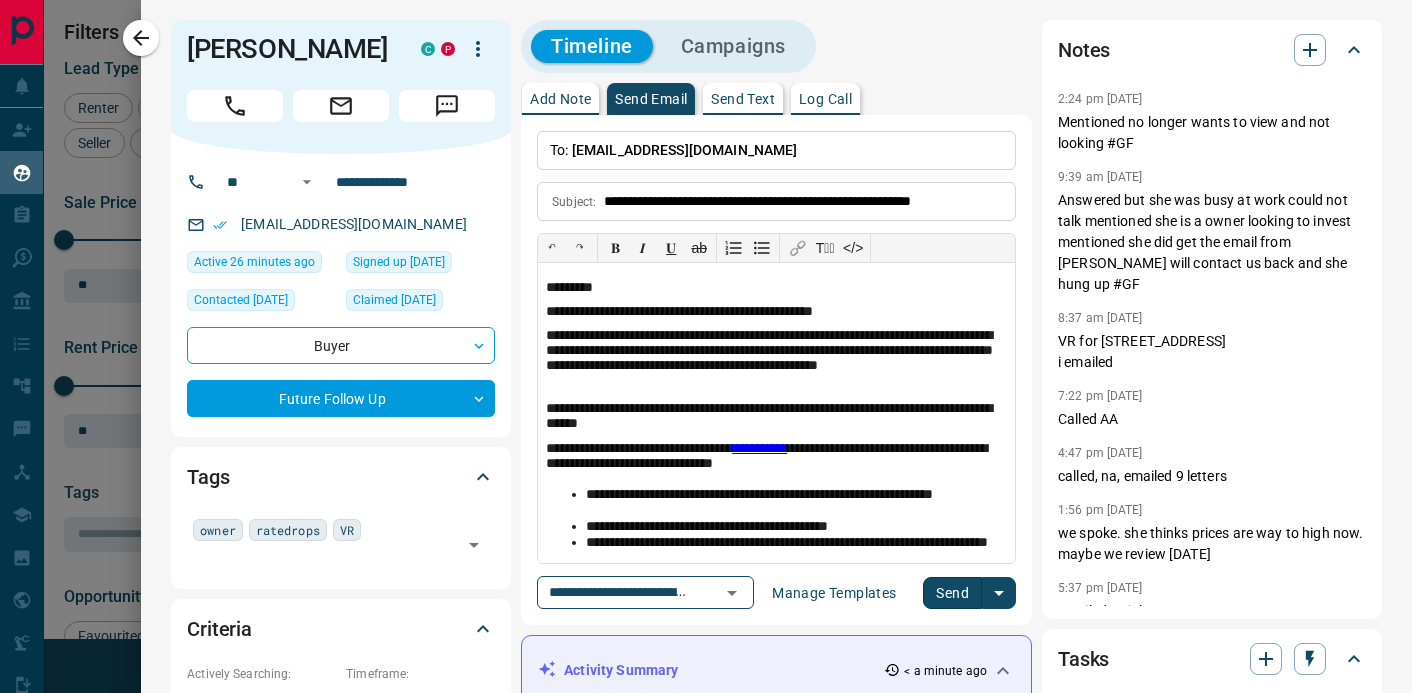 click on "Send" at bounding box center [952, 593] 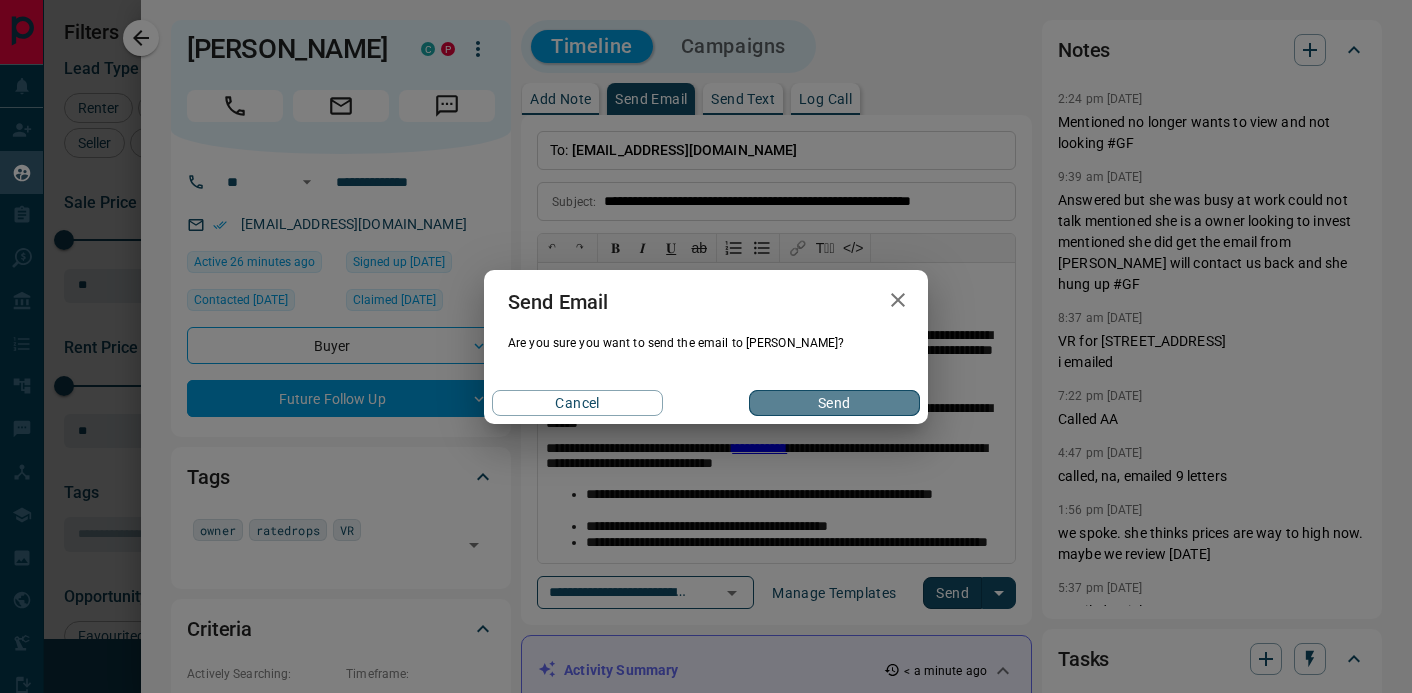 drag, startPoint x: 843, startPoint y: 410, endPoint x: 809, endPoint y: 374, distance: 49.517673 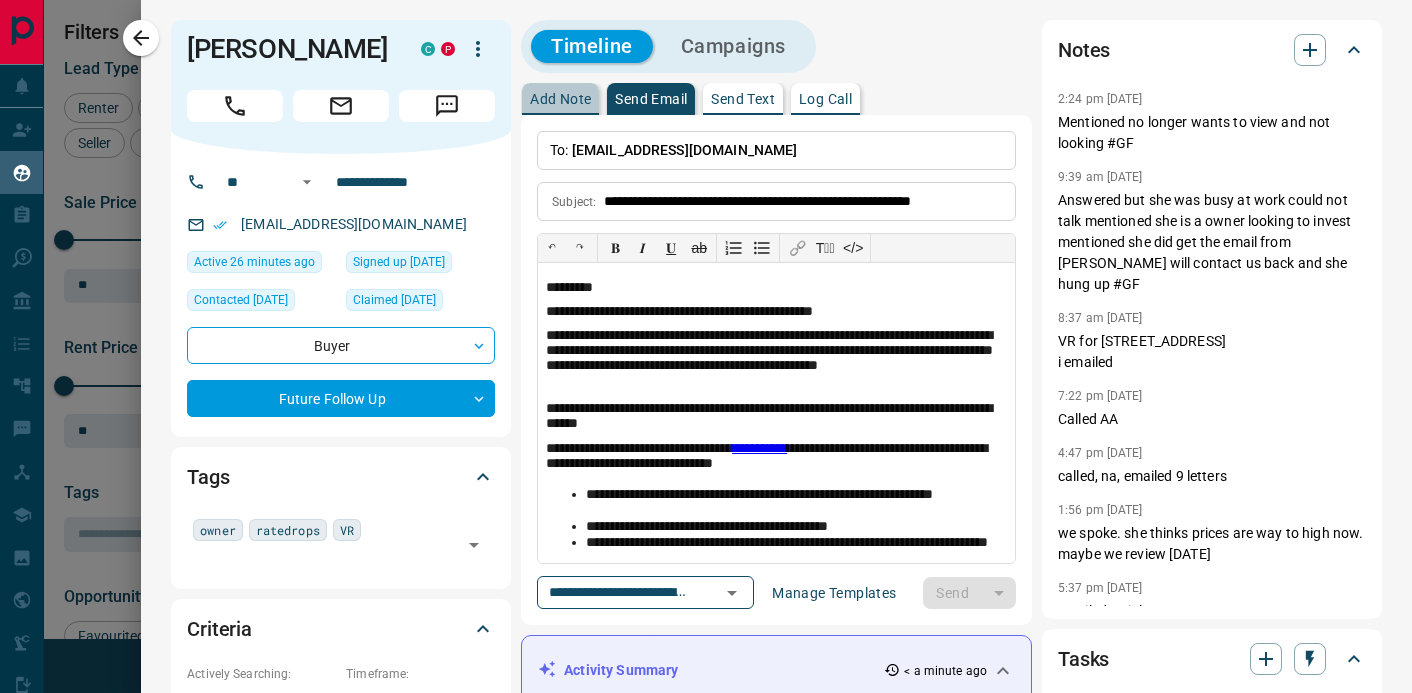 click on "Add Note" at bounding box center (560, 99) 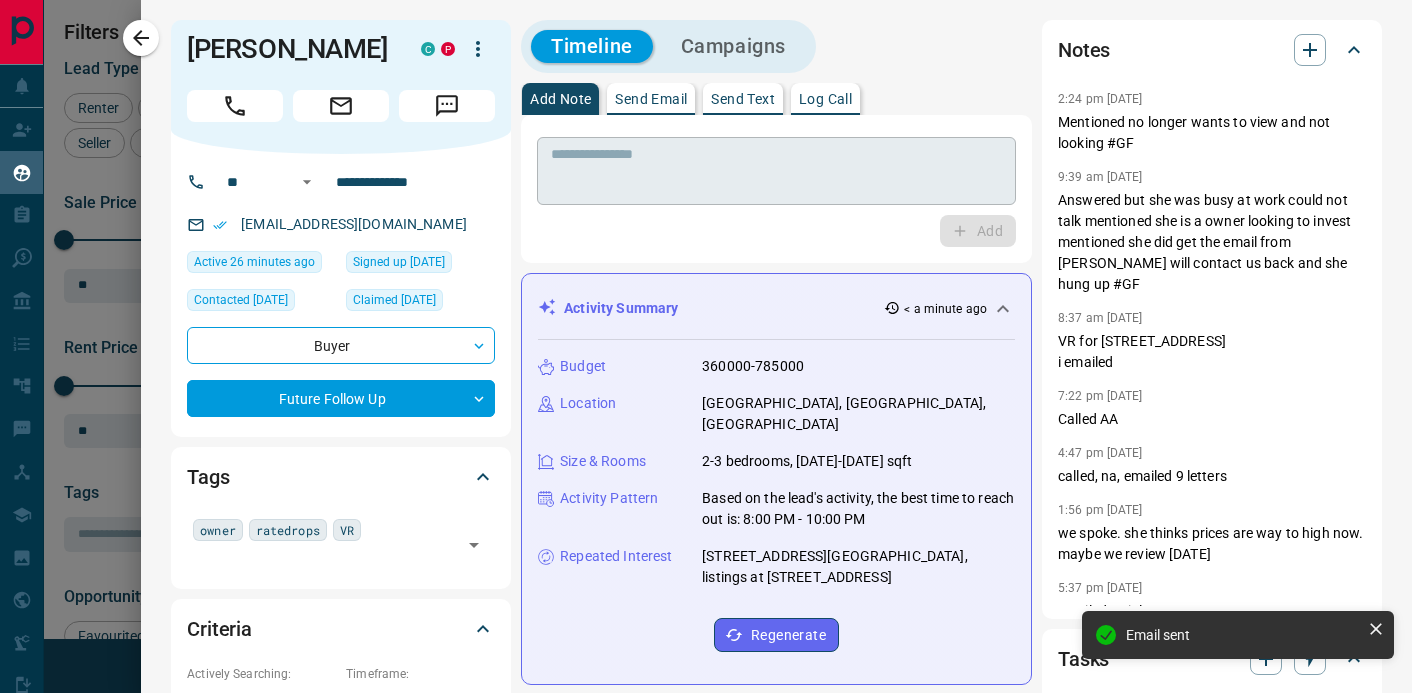 click at bounding box center [776, 171] 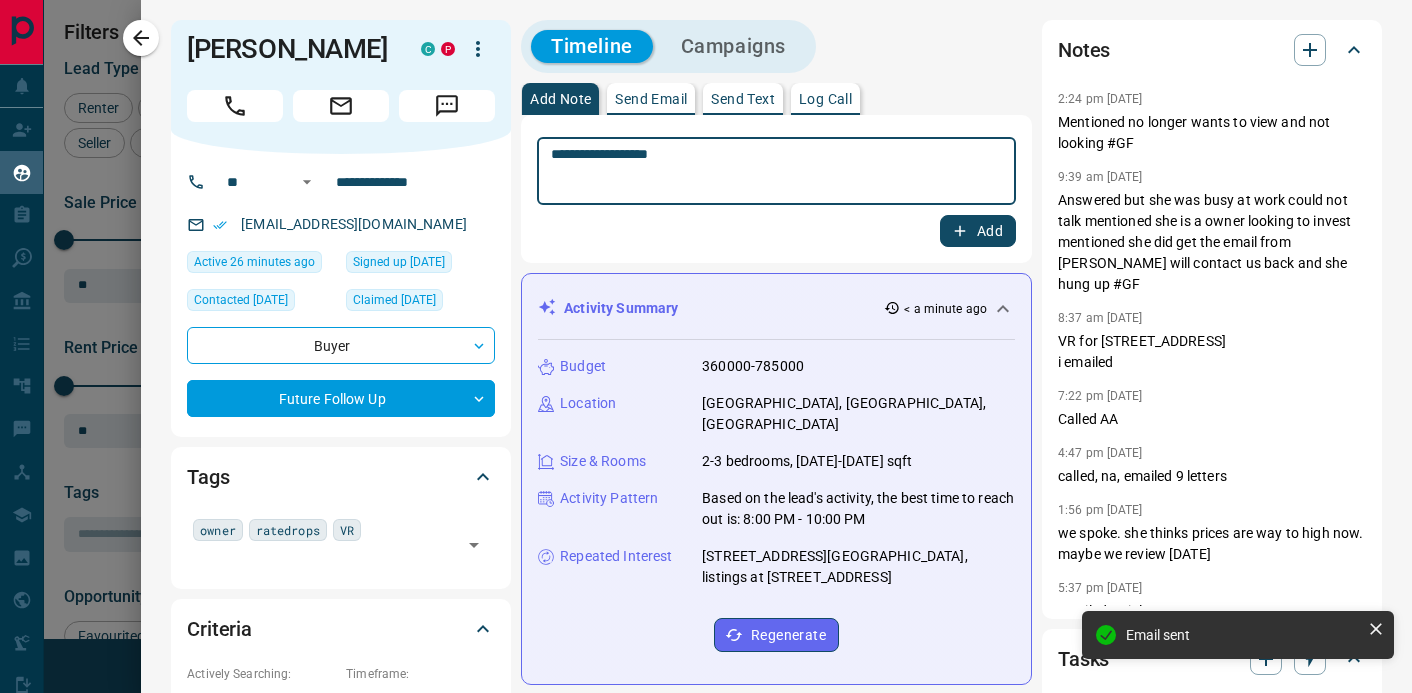 type on "**********" 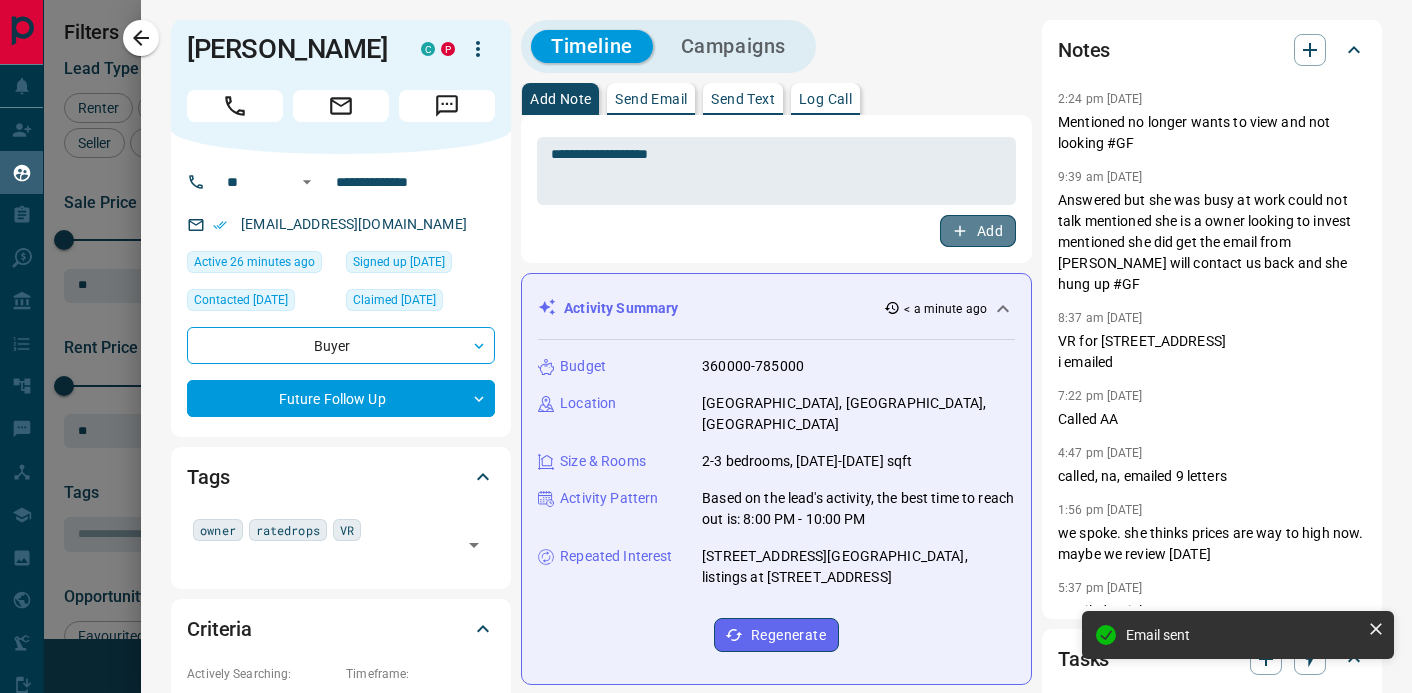 click on "Add" at bounding box center (978, 231) 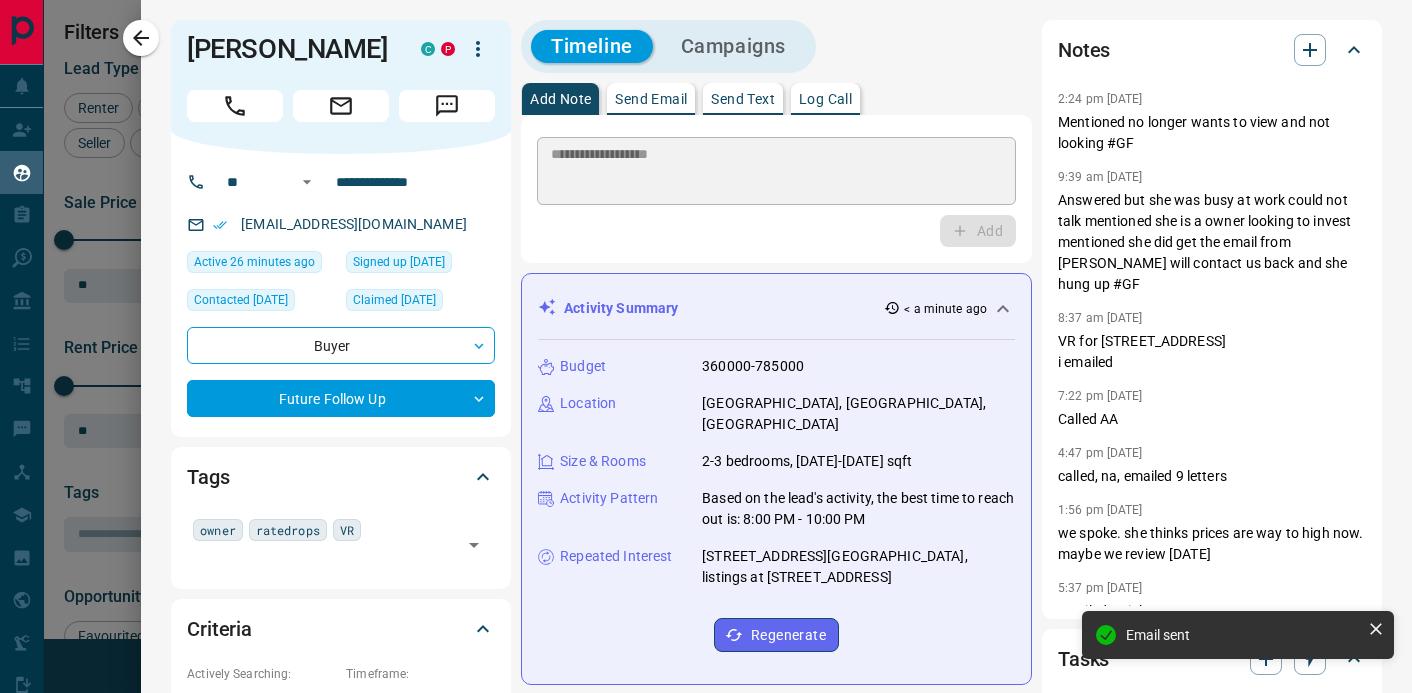 type 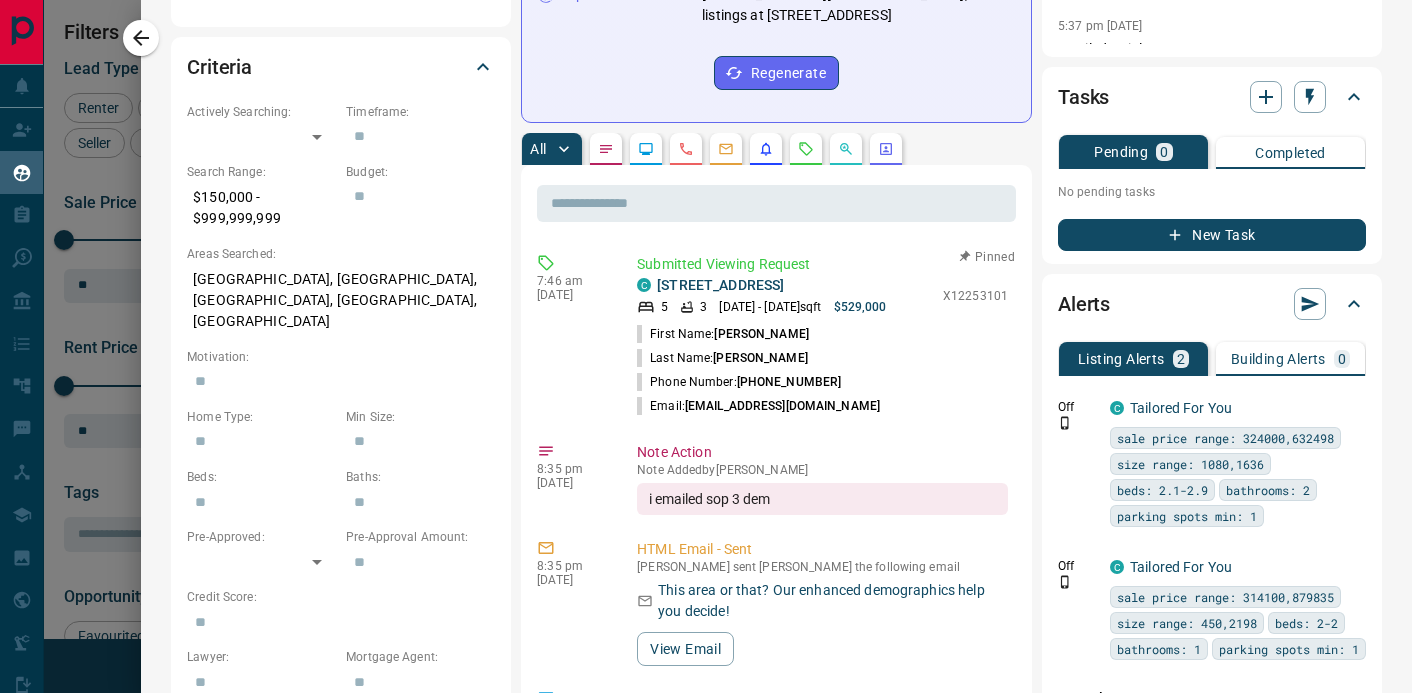 scroll, scrollTop: 668, scrollLeft: 0, axis: vertical 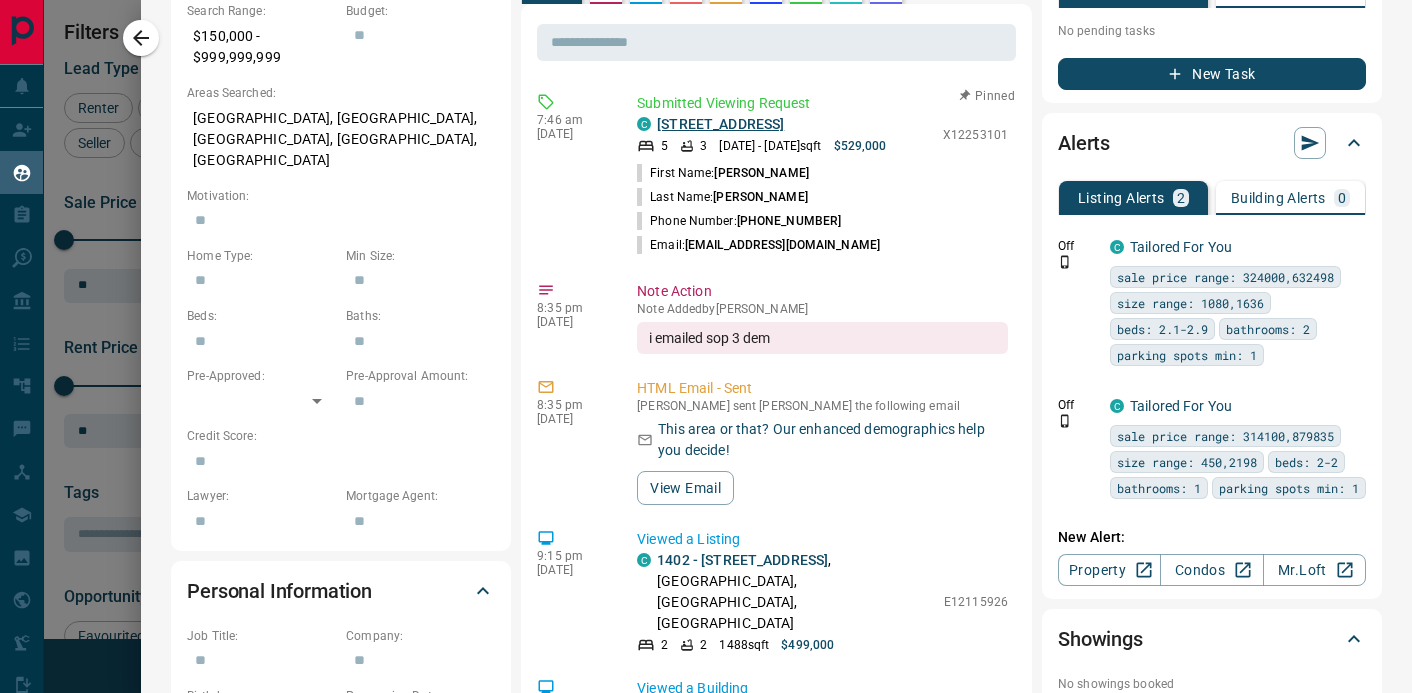 copy on "[STREET_ADDRESS]" 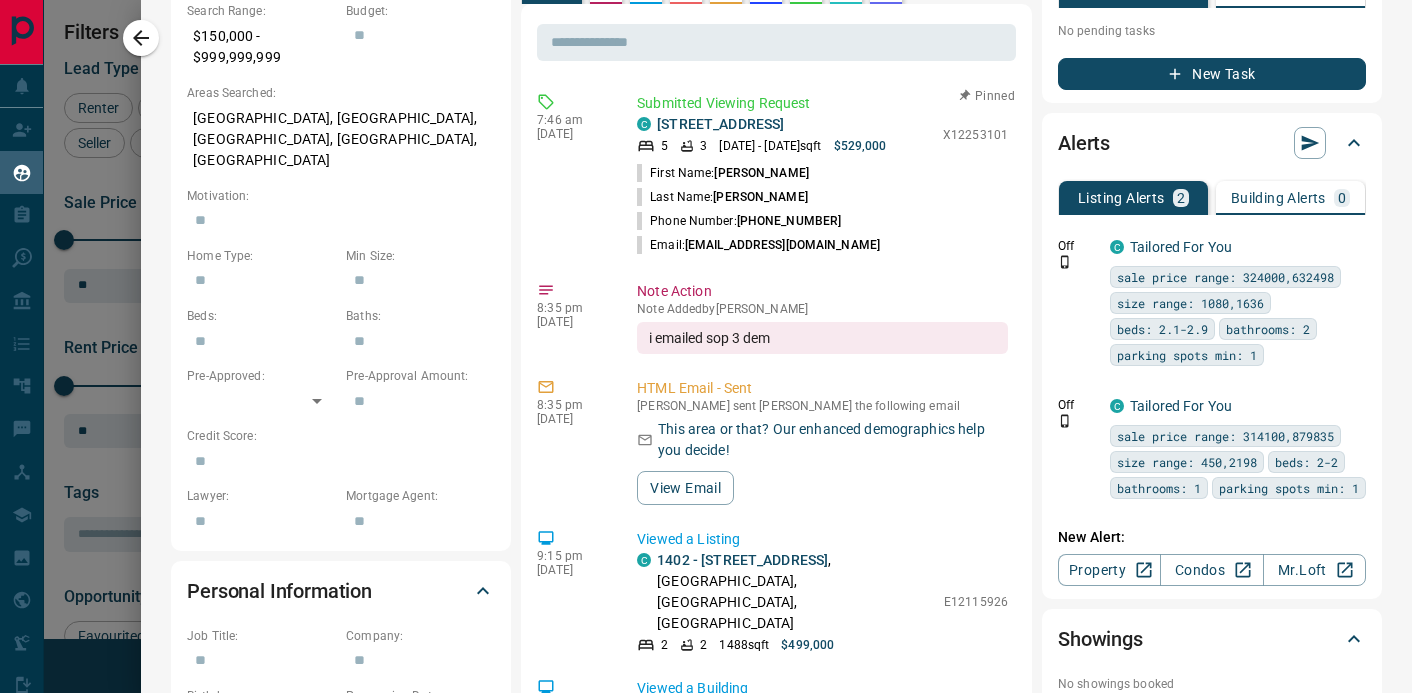 drag, startPoint x: 762, startPoint y: 105, endPoint x: 499, endPoint y: 50, distance: 268.68942 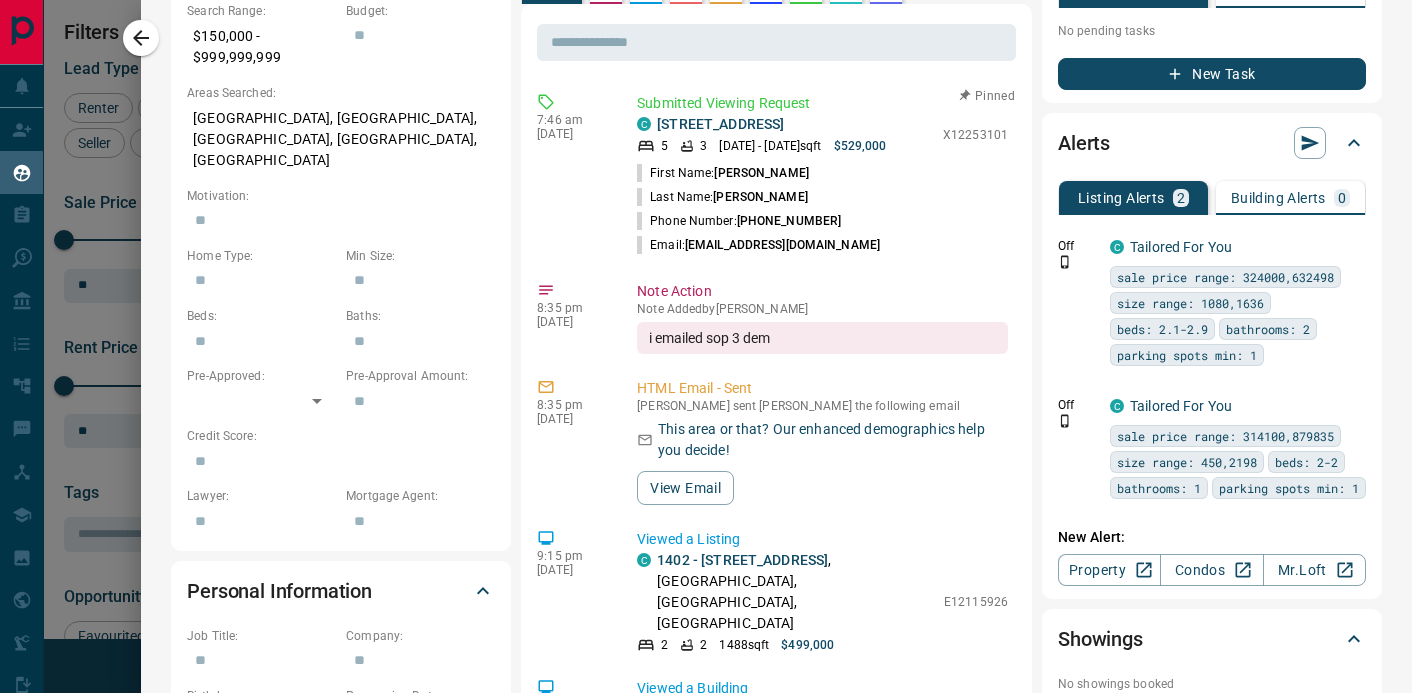 click on "Lead Transfers Claim Leads My Leads Tasks Opportunities Deals Campaigns Automations Messages Broker Bay Training Media Services Agent Resources Precon Worksheet Mobile Apps Disclosure Logout My Leads Filters 1 Manage Tabs New Lead All 14487 TBD 2740 Do Not Contact - Not Responsive 302 Bogus 2404 Just Browsing 4817 Criteria Obtained 1787 Future Follow Up 1154 Warm 438 HOT 316 Taken on Showings 106 Submitted Offer 49 Client 374 Name Details Last Active Claimed Date Status Tags [PERSON_NAME] C $2K - $2[GEOGRAPHIC_DATA], +2 8 minutes ago Contacted [DATE] [DATE] Signed up [DATE] Future Follow Up GF + [PERSON_NAME] Renter C $0 - $1000M Downtown, [GEOGRAPHIC_DATA] | [GEOGRAPHIC_DATA], +1 9 minutes ago Contacted [DATE] [DATE] Signed up [DATE] Future Follow Up GF + [PERSON_NAME], Renter C $519K - $2M Scarborough, [GEOGRAPHIC_DATA] | [GEOGRAPHIC_DATA], +1 22 minutes ago Contacted [DATE] [DATE] Signed up [DATE] Future Follow Up Has an Agent owner + [PERSON_NAME] Buyer P C $150K - $1000M Scarborough, [GEOGRAPHIC_DATA] +" at bounding box center (706, 334) 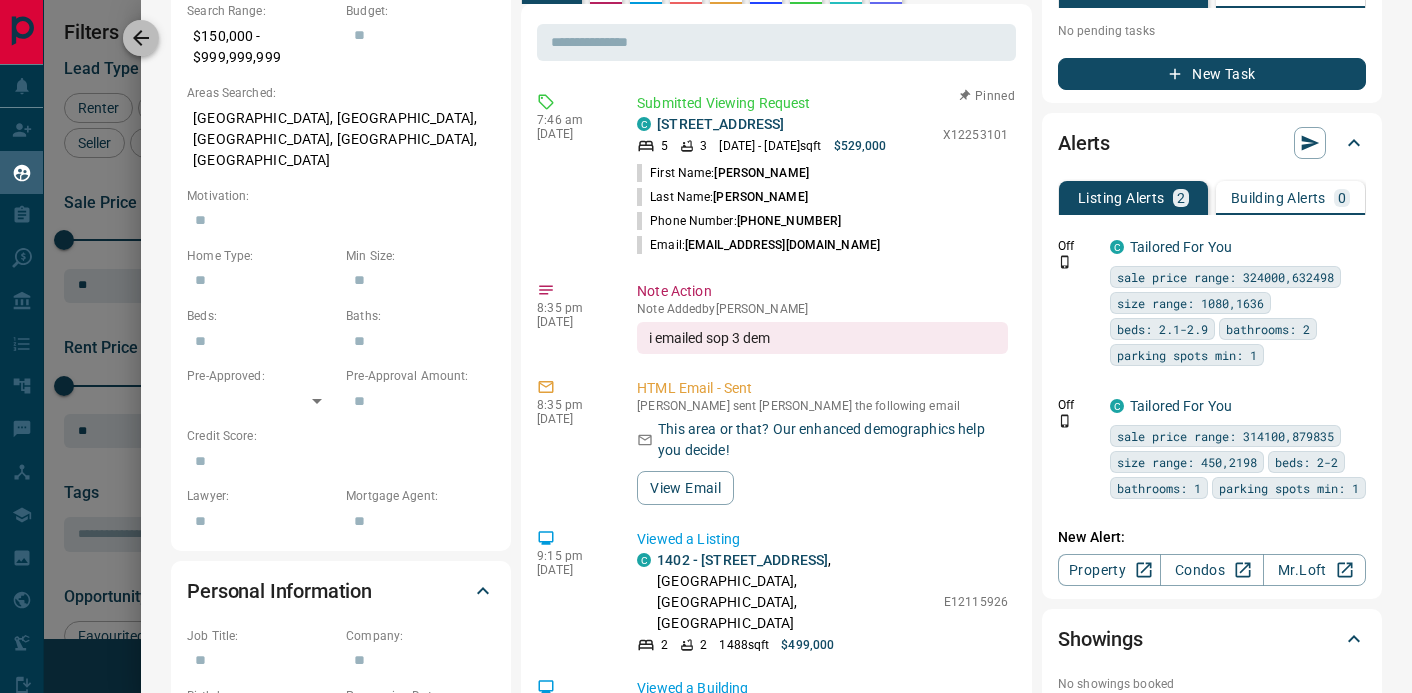 click 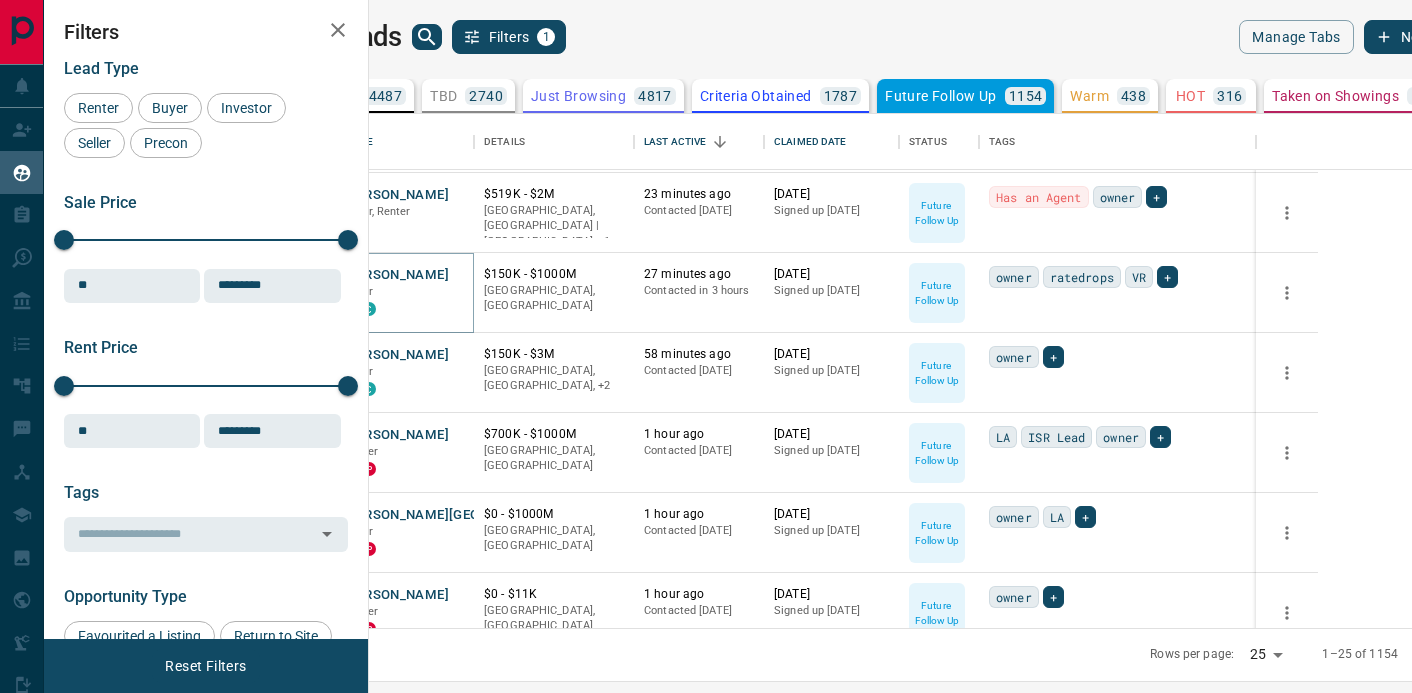 scroll, scrollTop: 441, scrollLeft: 0, axis: vertical 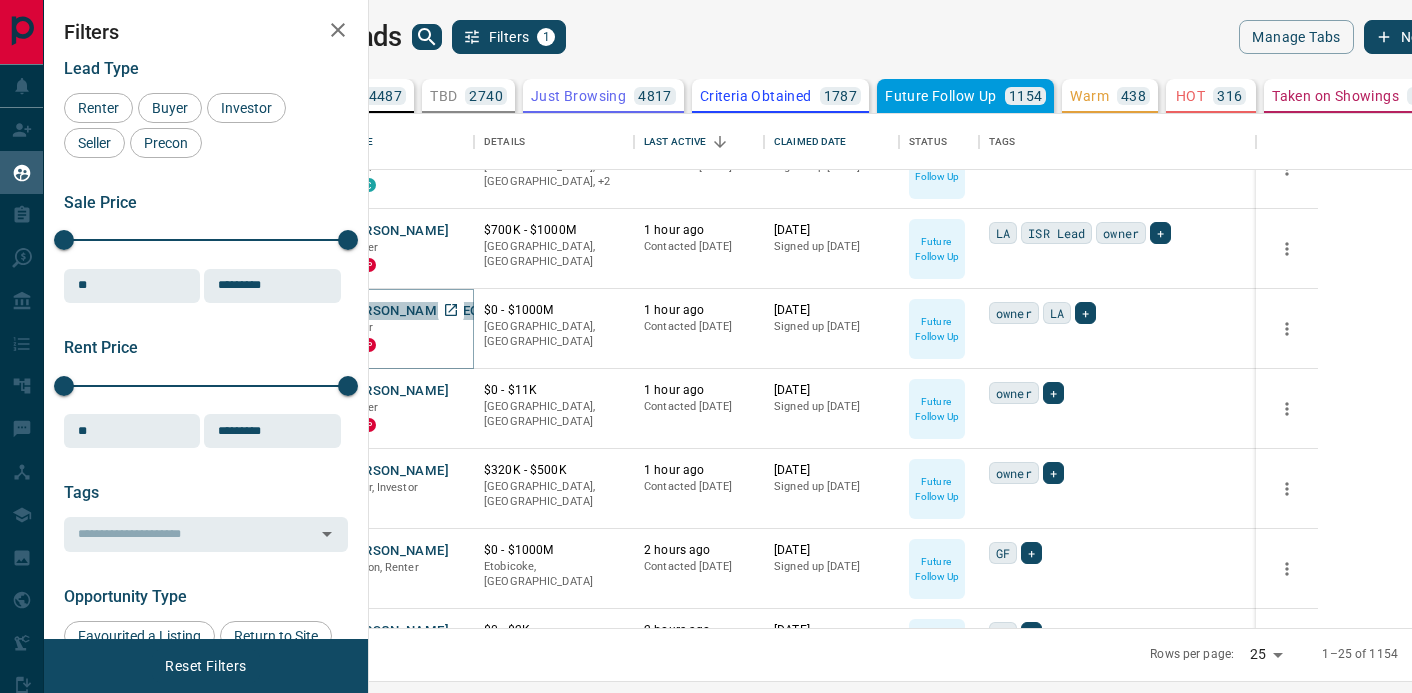 click on "[PERSON_NAME][GEOGRAPHIC_DATA]" at bounding box center (463, 311) 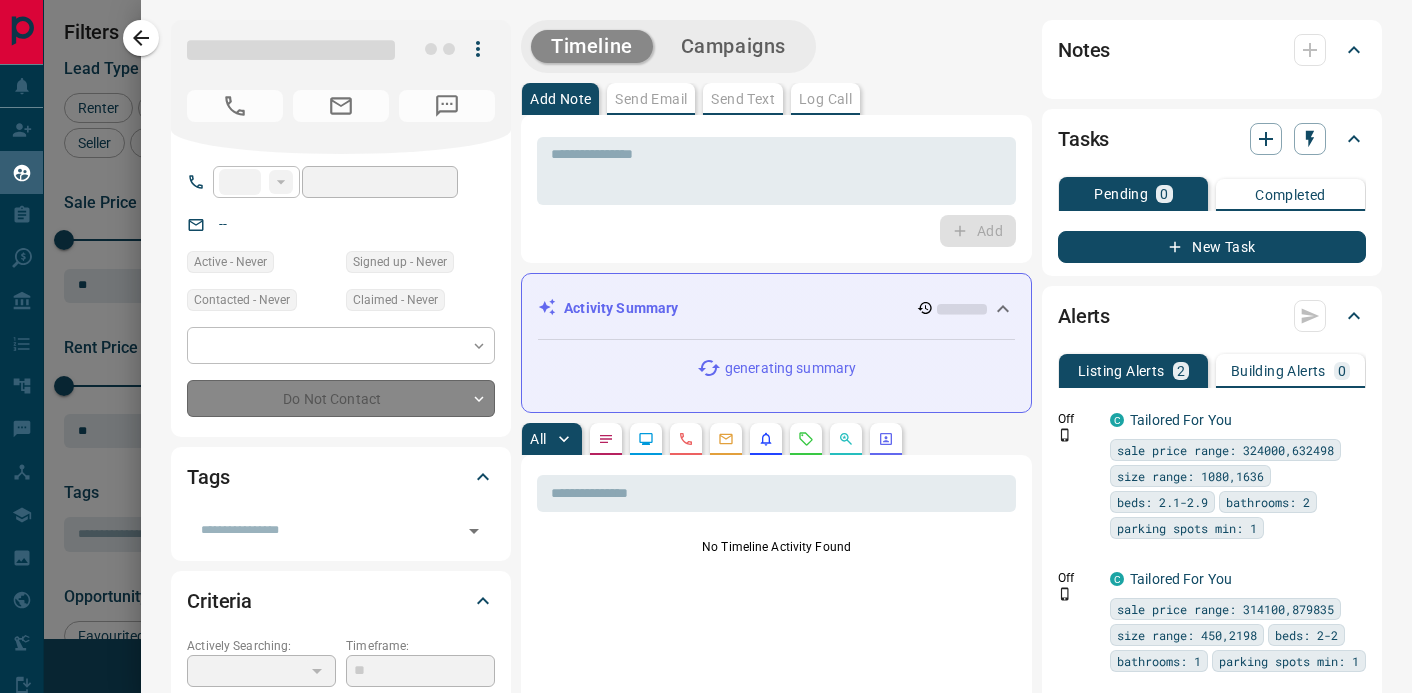 type on "**" 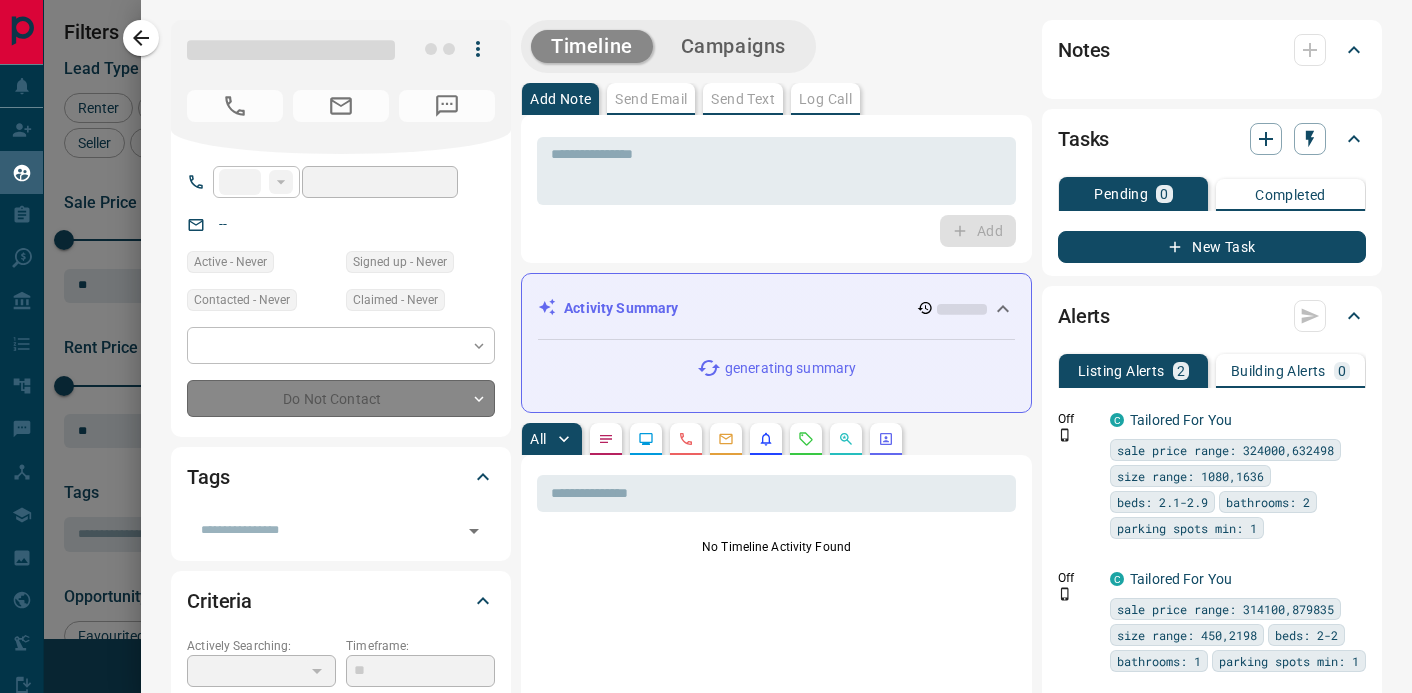 type on "**********" 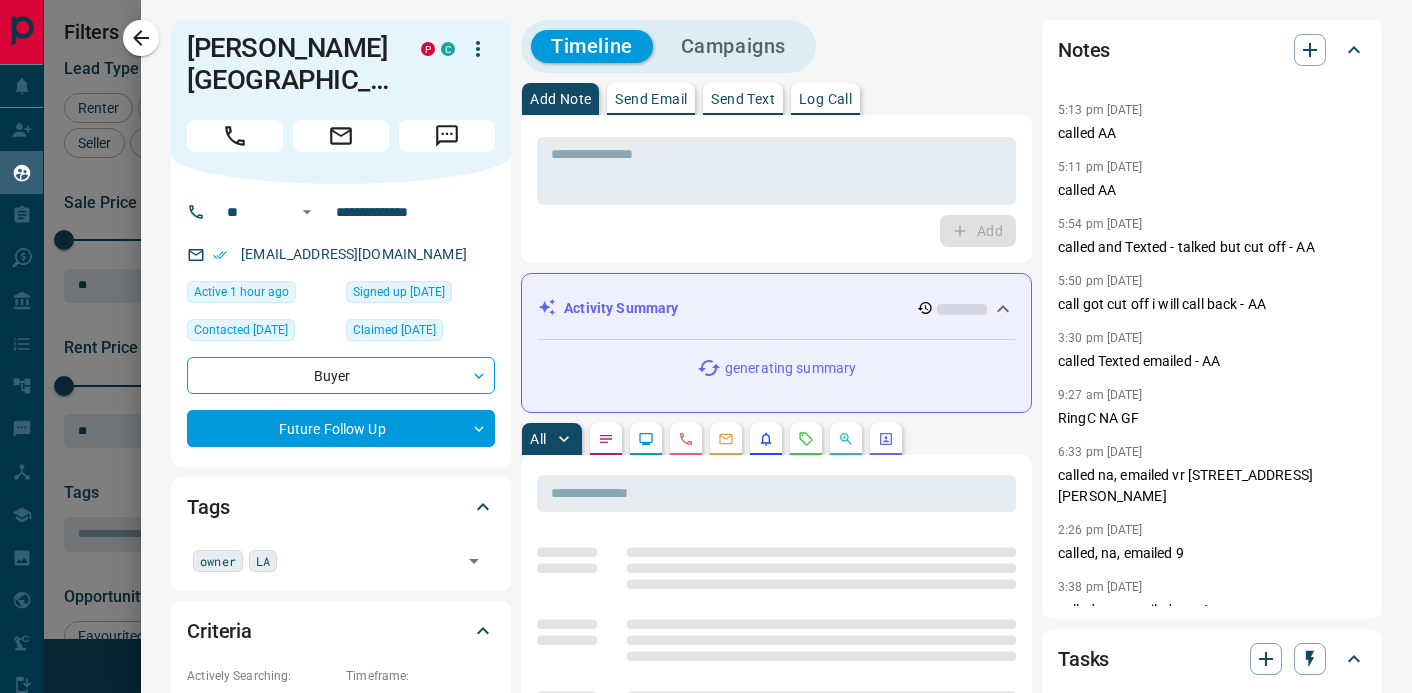 scroll, scrollTop: 508, scrollLeft: 0, axis: vertical 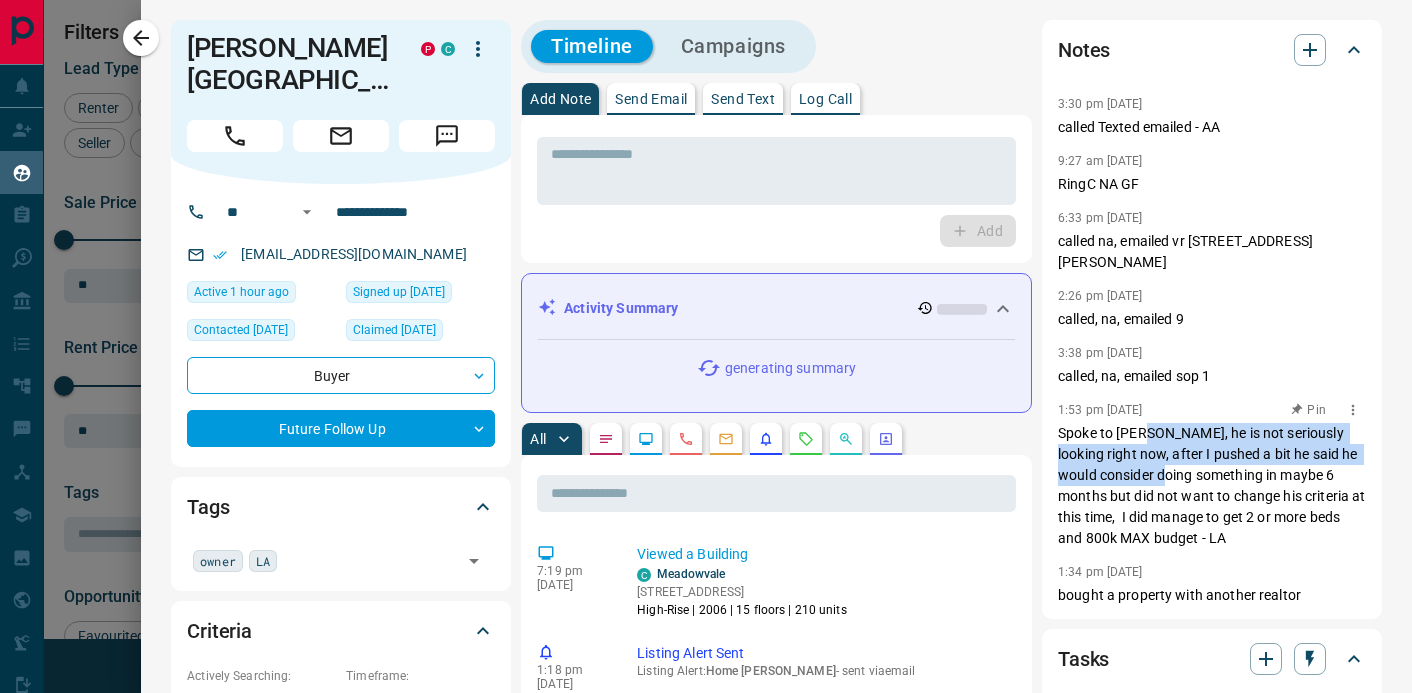 drag, startPoint x: 1151, startPoint y: 430, endPoint x: 1158, endPoint y: 467, distance: 37.65634 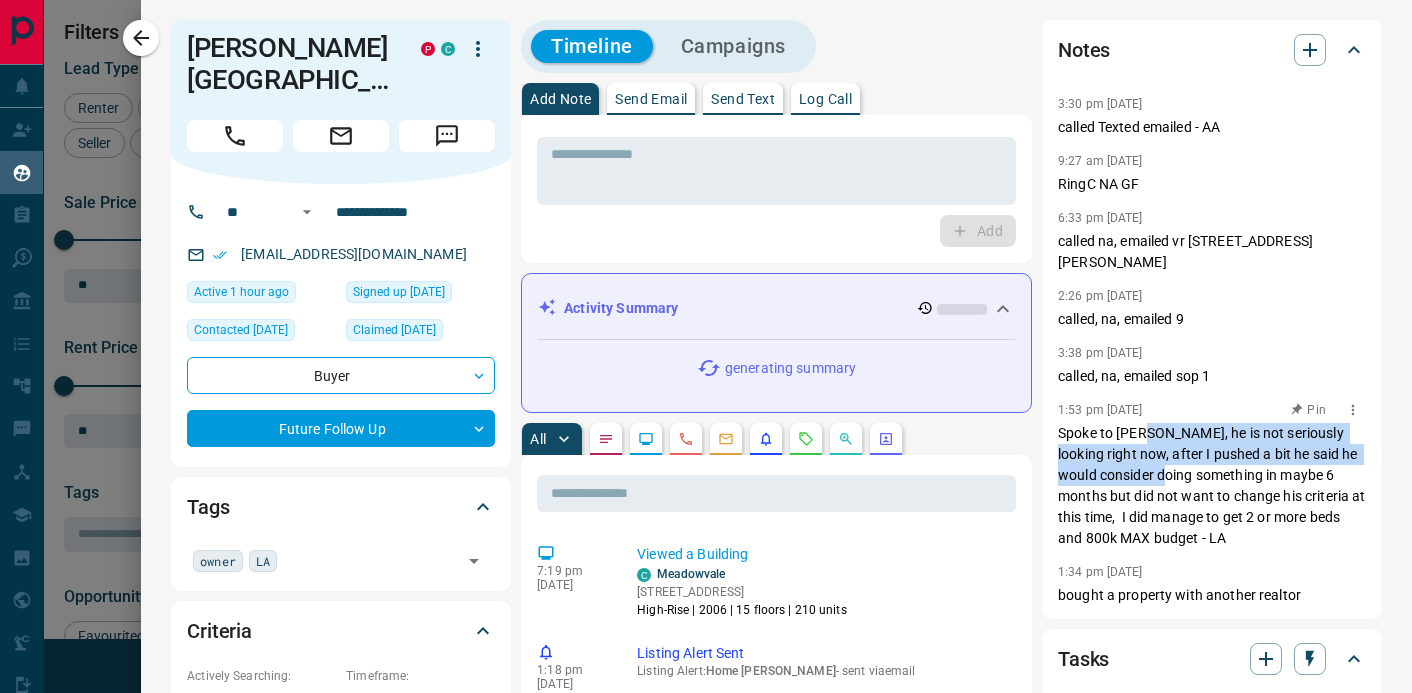 click on "Spoke to [PERSON_NAME], he is not seriously looking right now, after I pushed a bit he said he would consider doing something in maybe 6 months but did not want to change his criteria at this time,  I did manage to get 2 or more beds and 800k MAX budget - LA" at bounding box center [1212, 486] 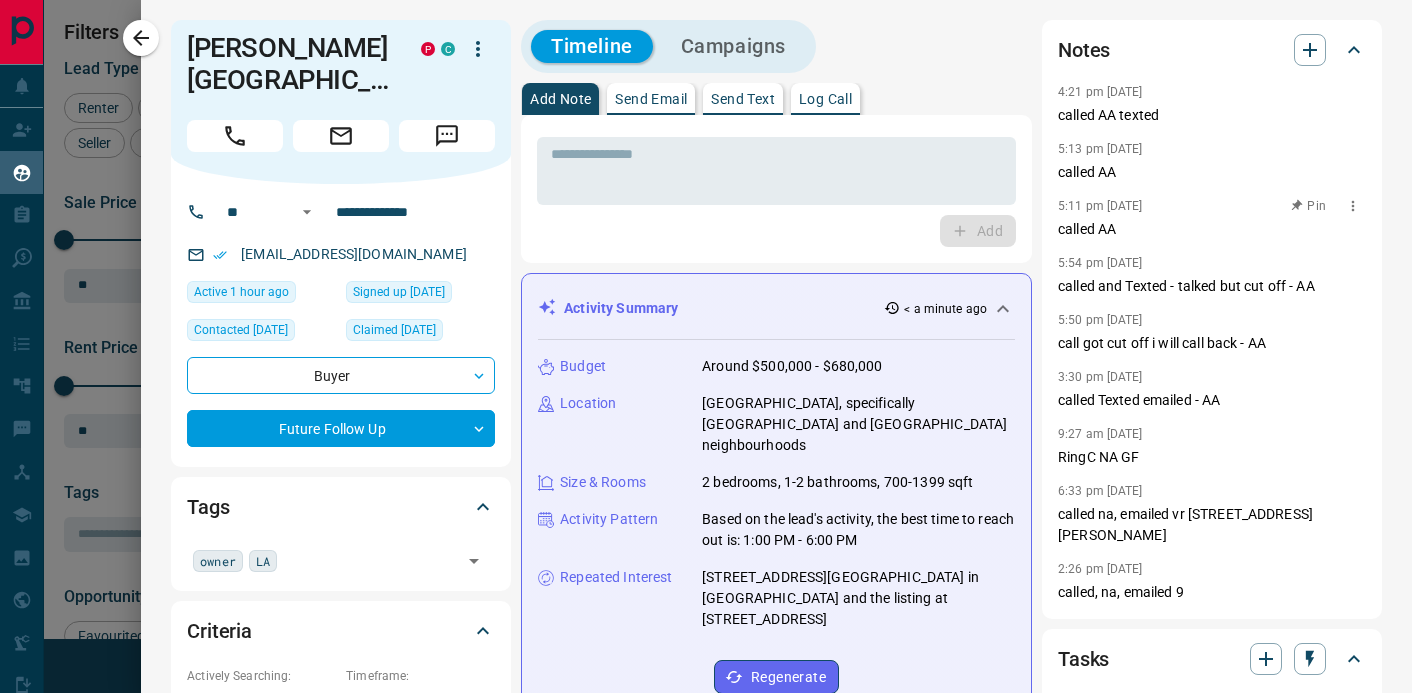scroll, scrollTop: 508, scrollLeft: 0, axis: vertical 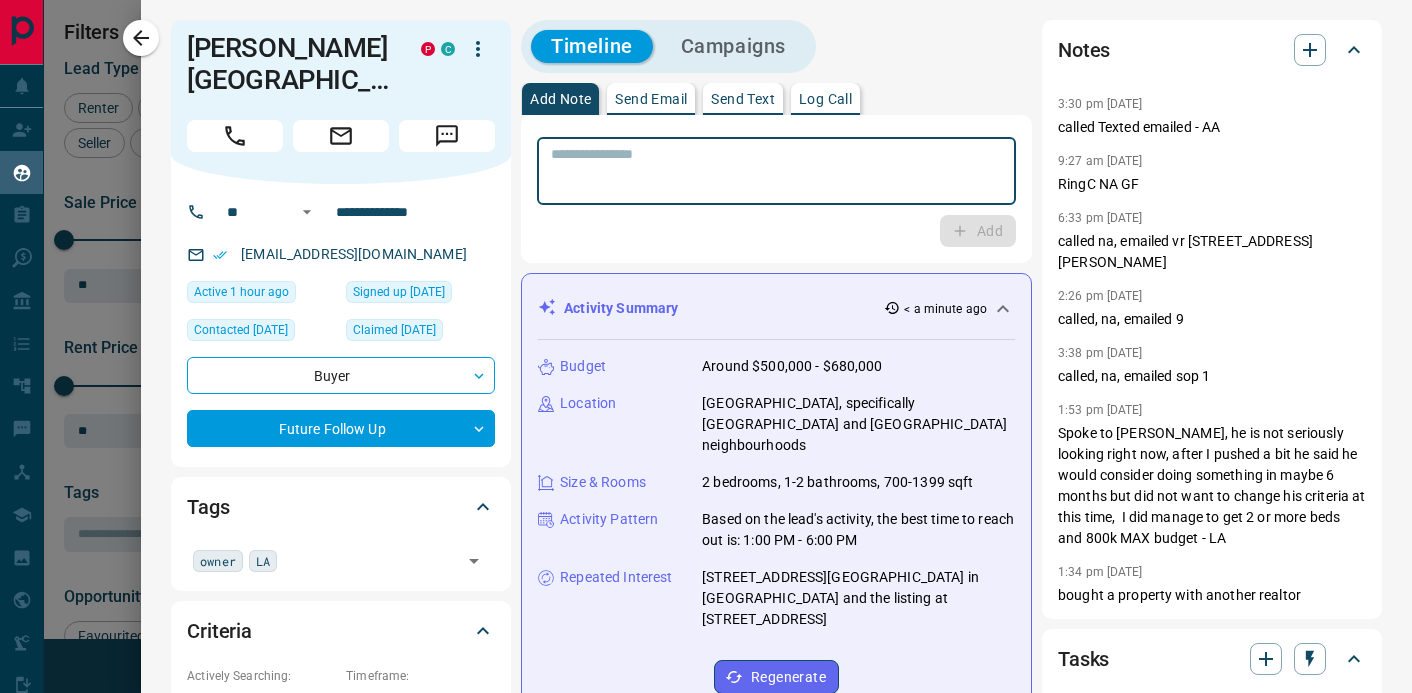 click at bounding box center [776, 171] 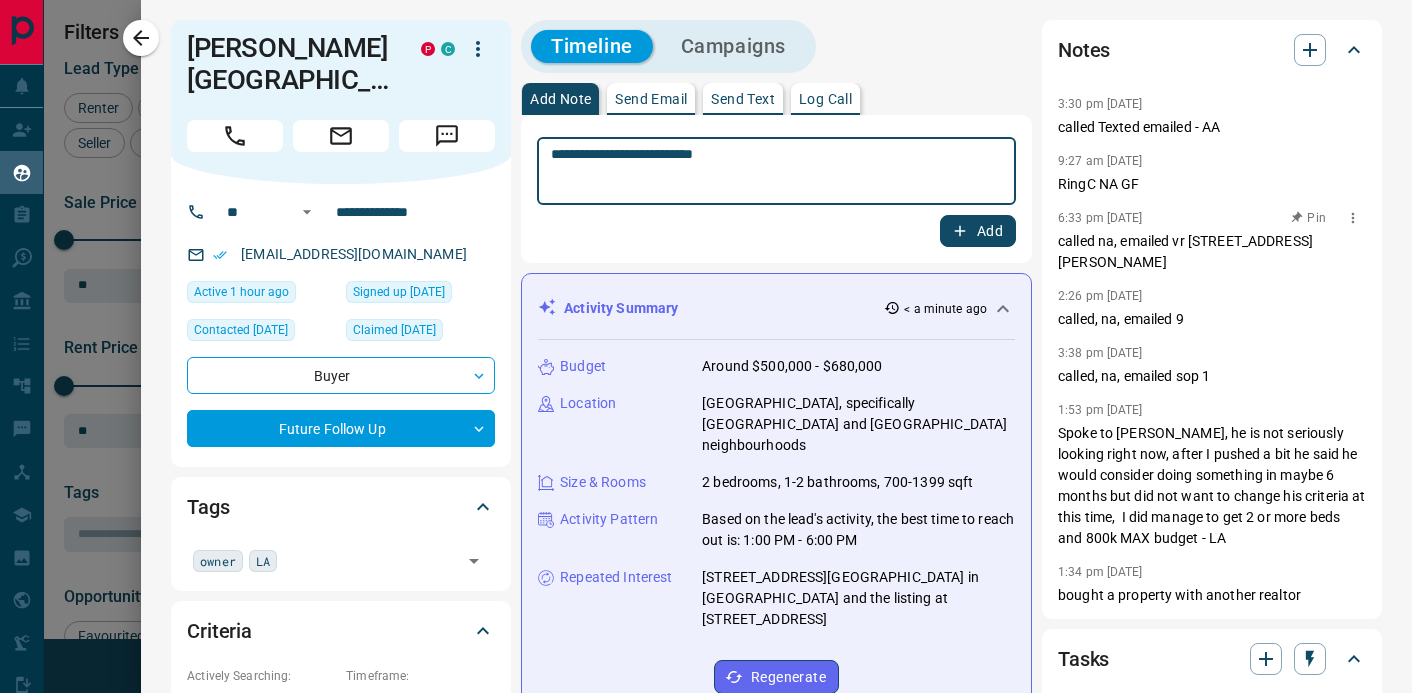 type on "**********" 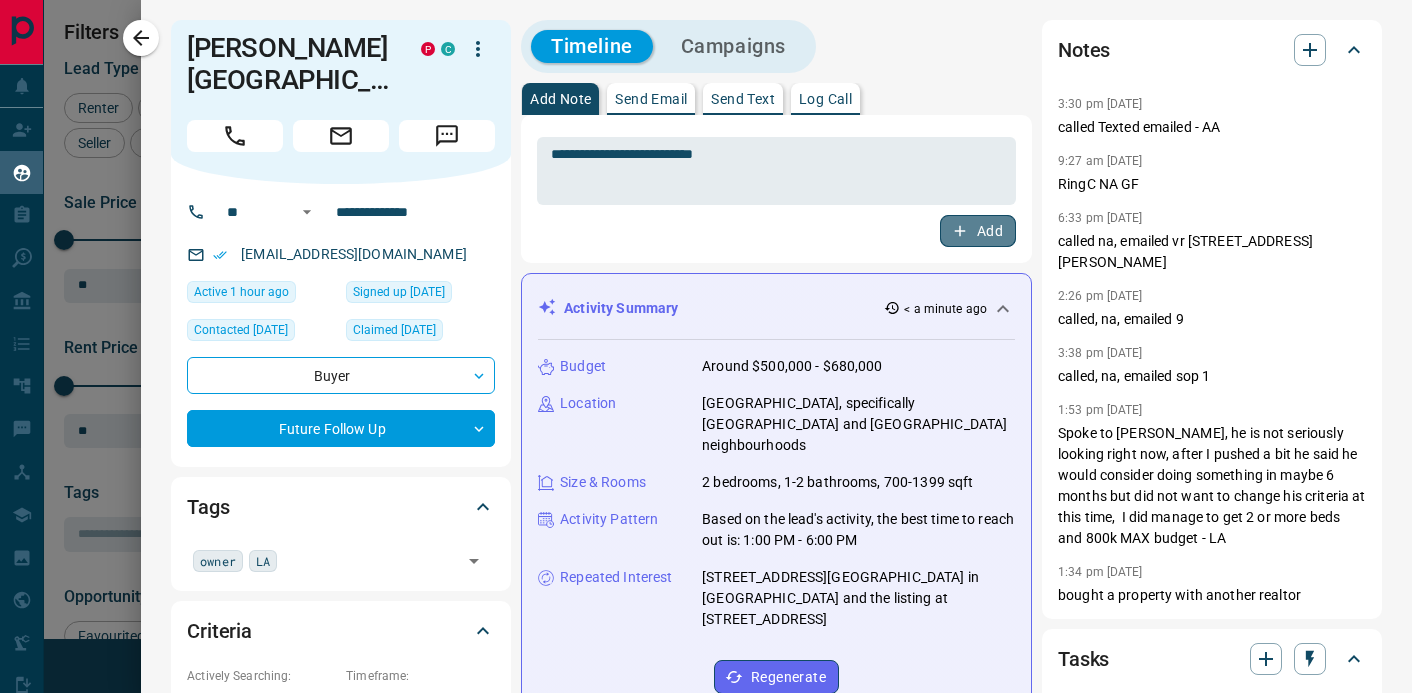 click on "Add" at bounding box center [978, 231] 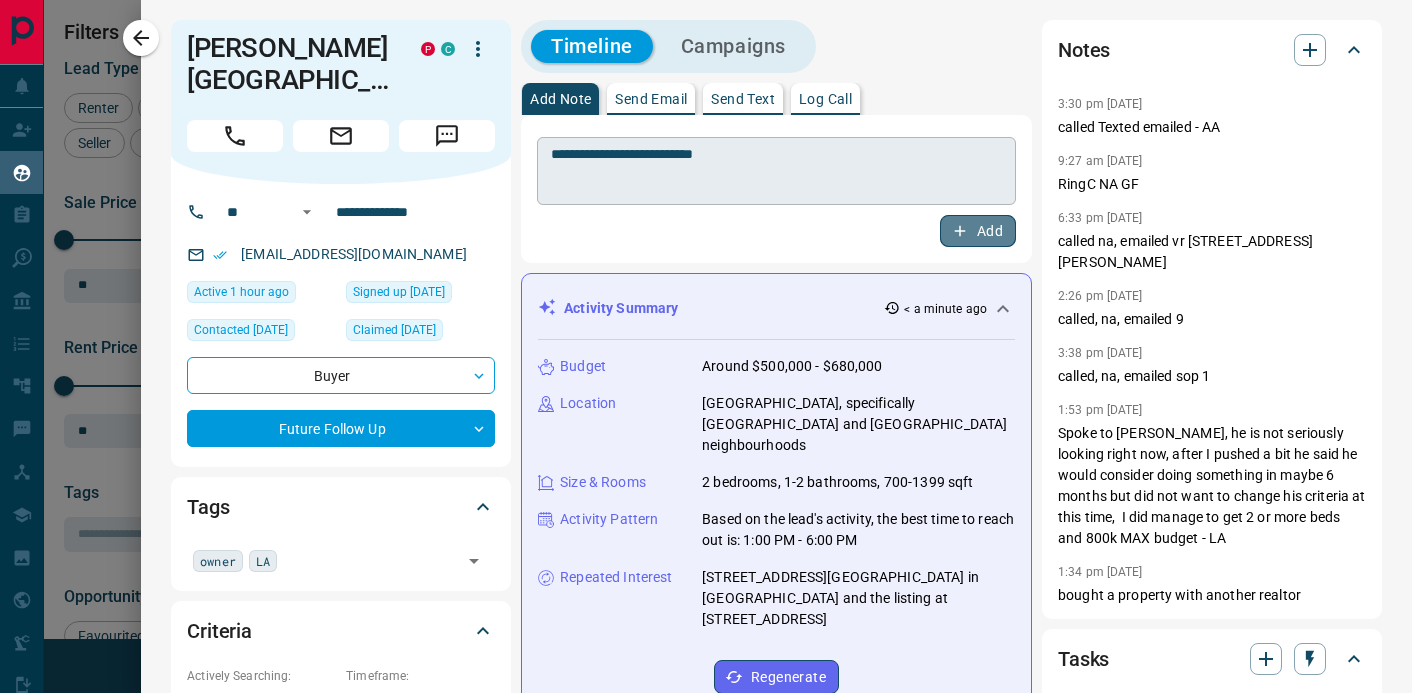 type 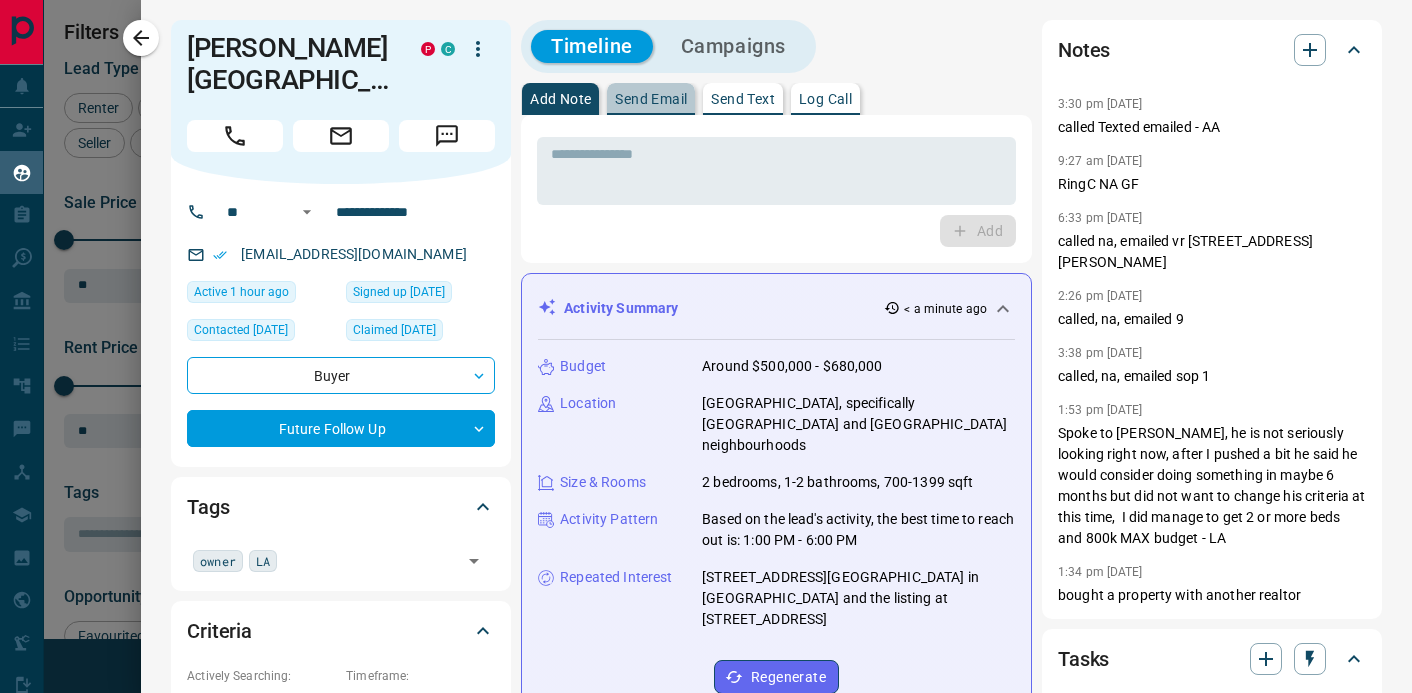 click on "Send Email" at bounding box center (651, 99) 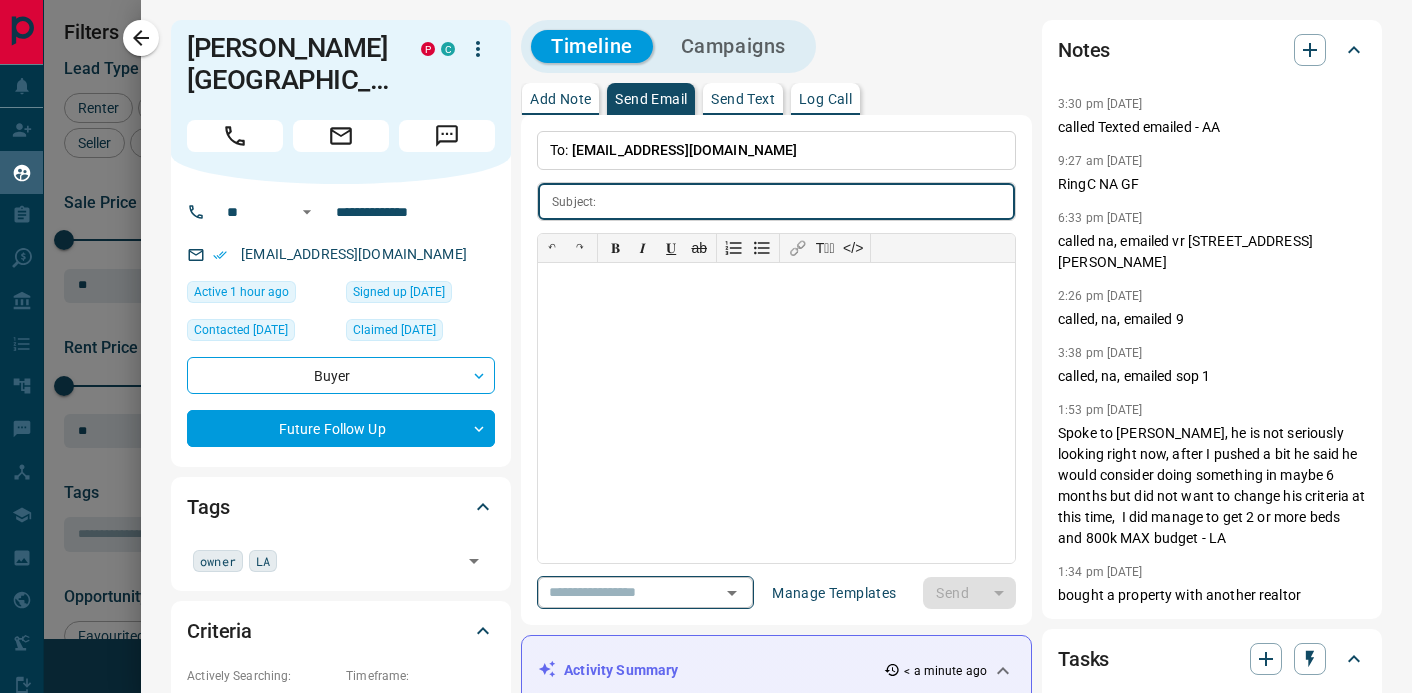 click at bounding box center [617, 592] 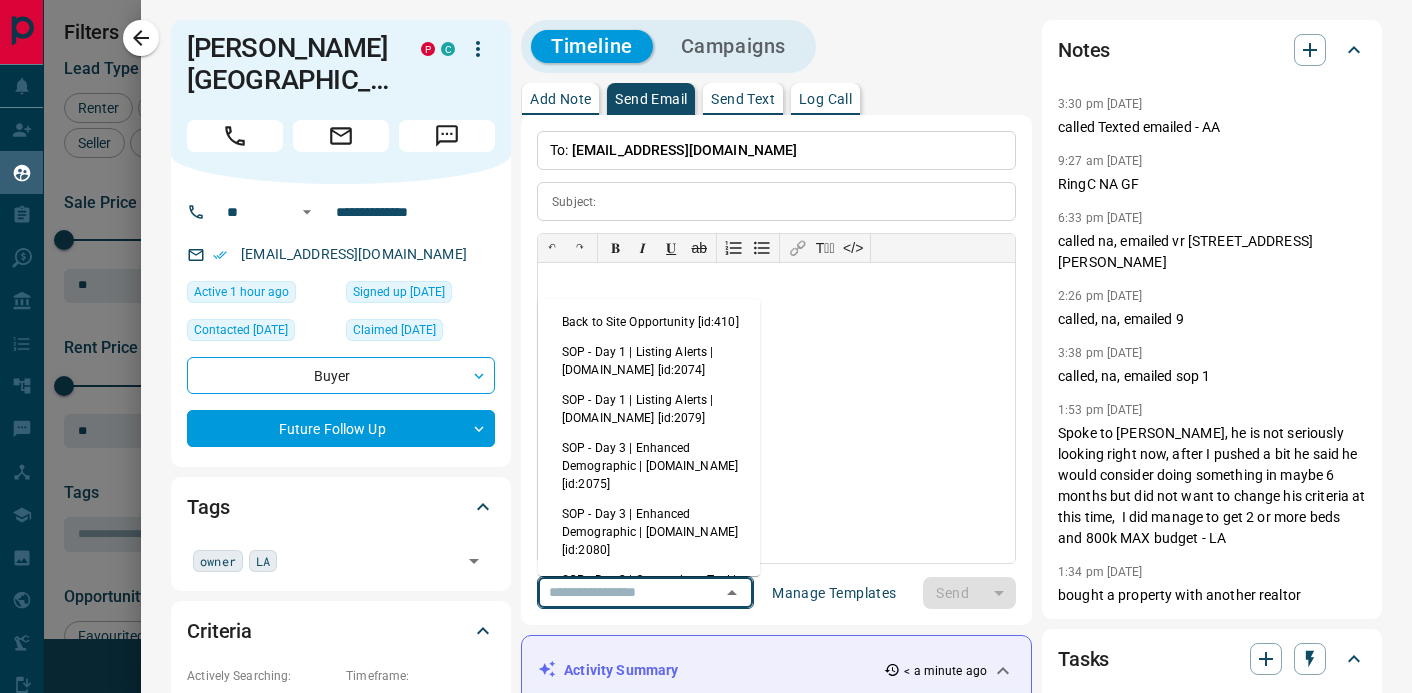 scroll, scrollTop: 716, scrollLeft: 0, axis: vertical 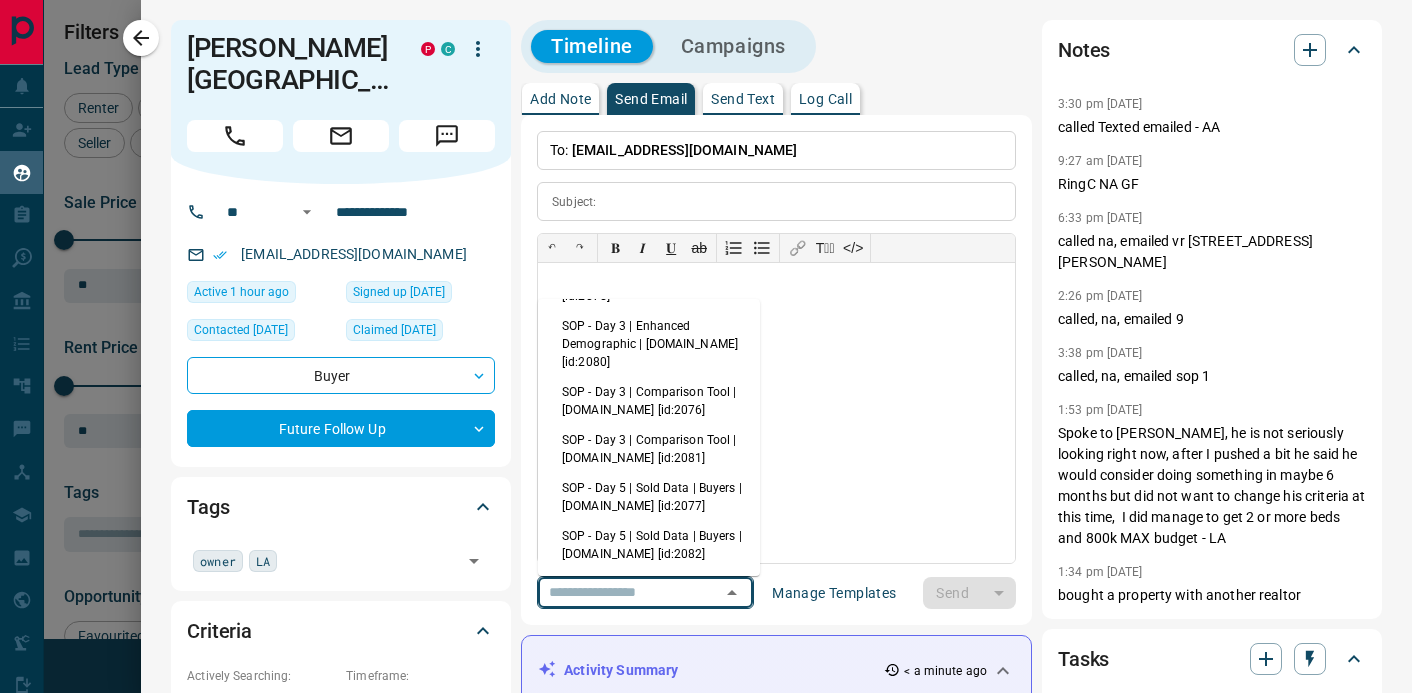click on "SOP - Day 3 | Comparison Tool | [DOMAIN_NAME] [id:2076]" at bounding box center [649, 401] 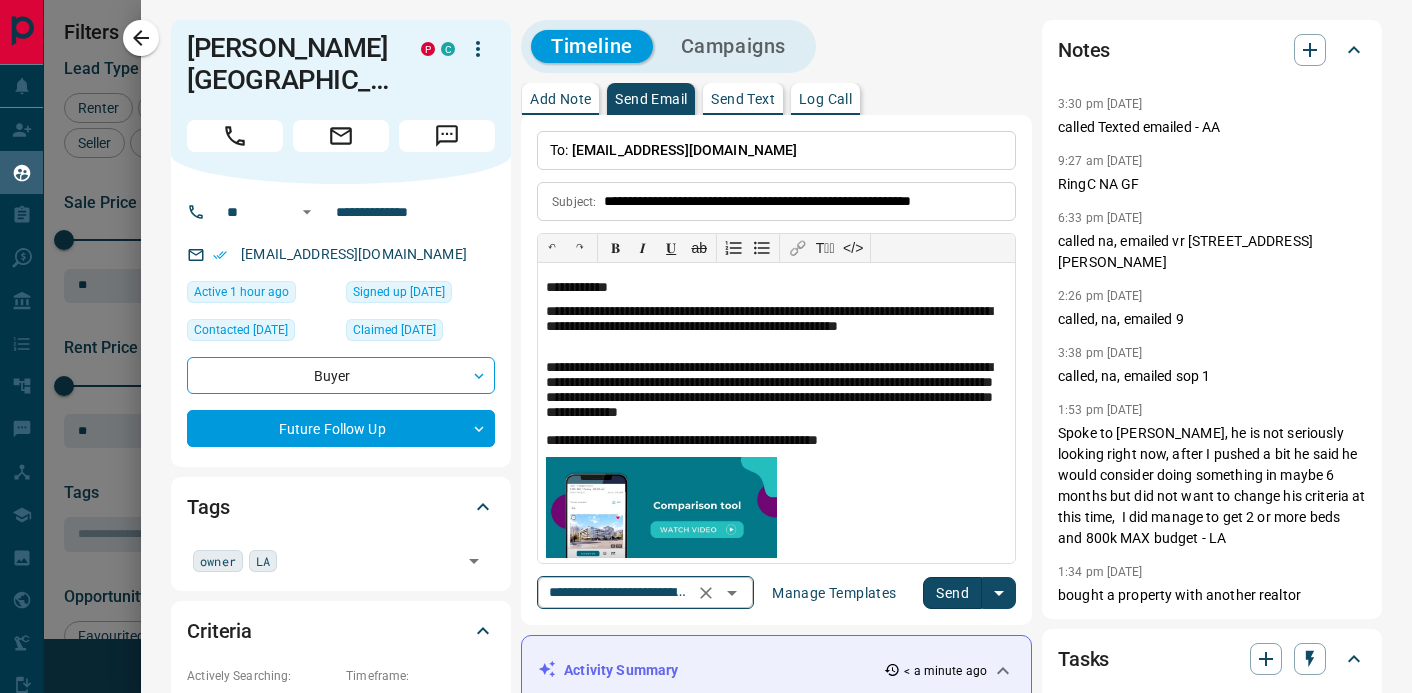click on "**********" at bounding box center [617, 592] 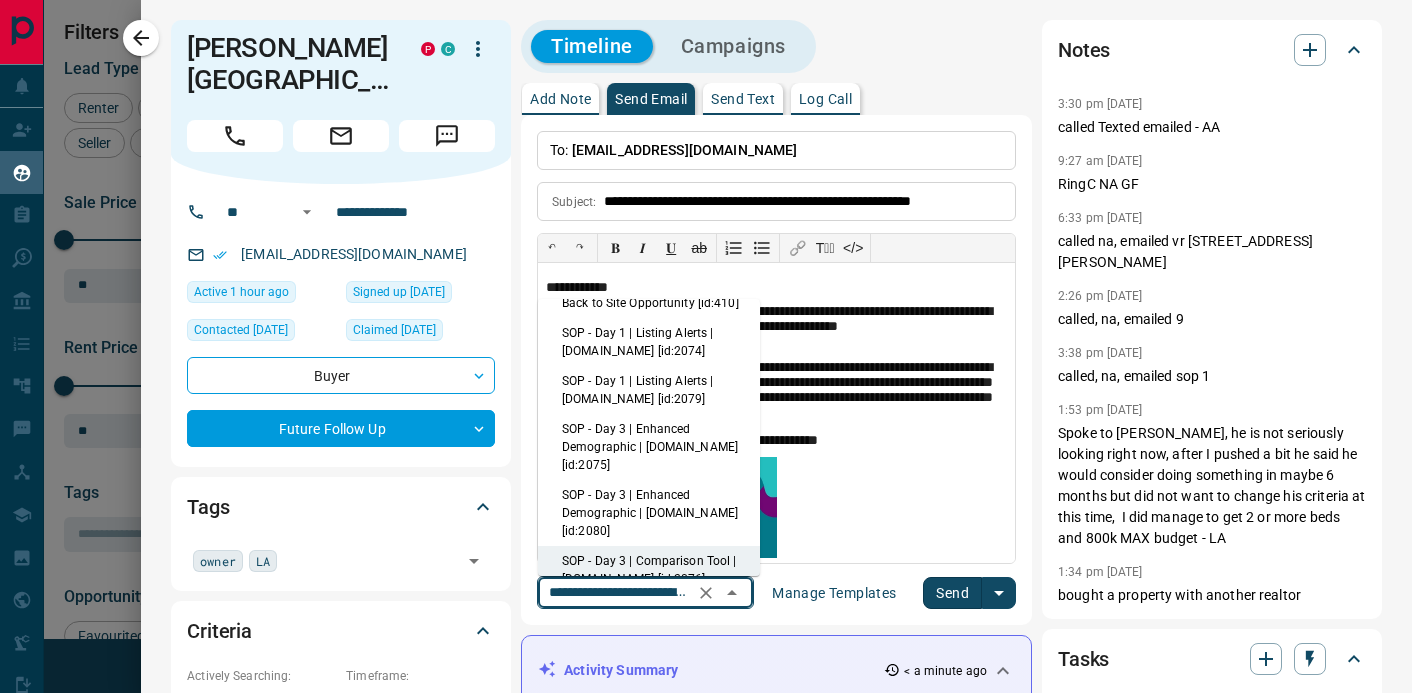 scroll, scrollTop: 536, scrollLeft: 0, axis: vertical 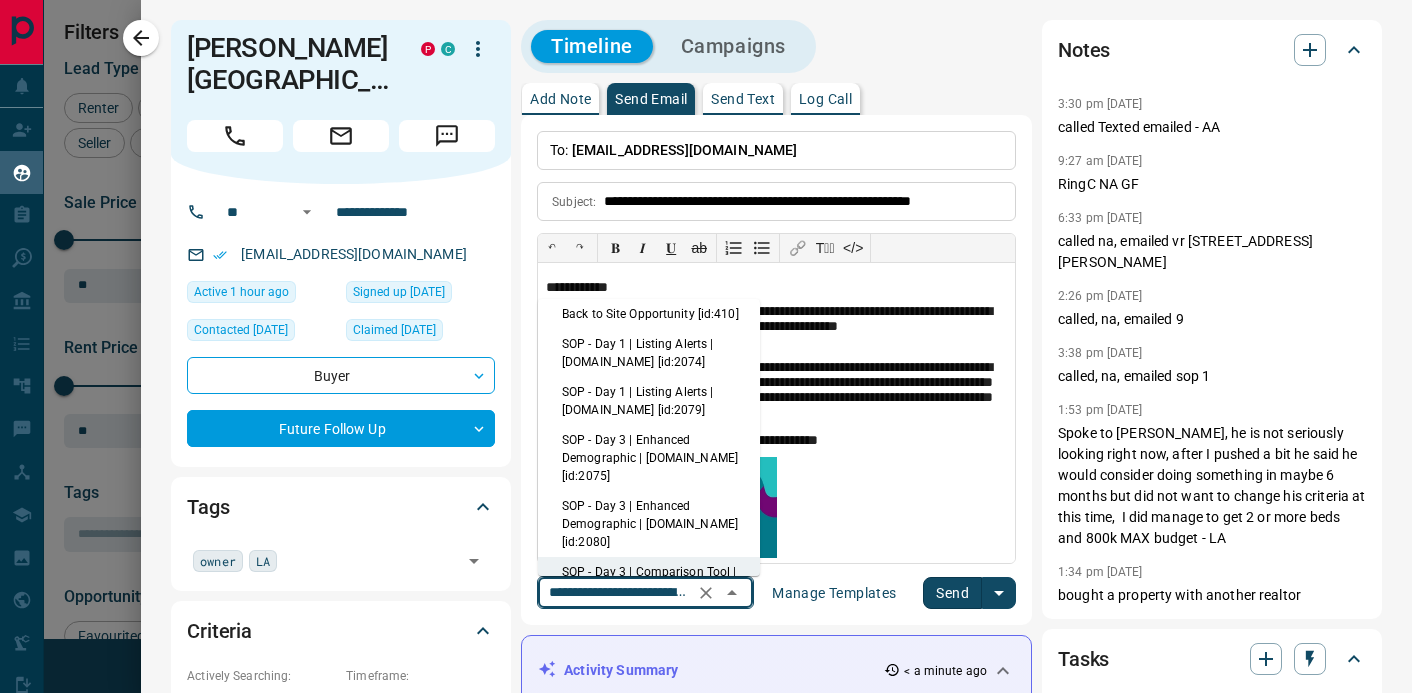 click on "SOP - Day 3 | Enhanced Demographic | [DOMAIN_NAME] [id:2075]" at bounding box center [649, 458] 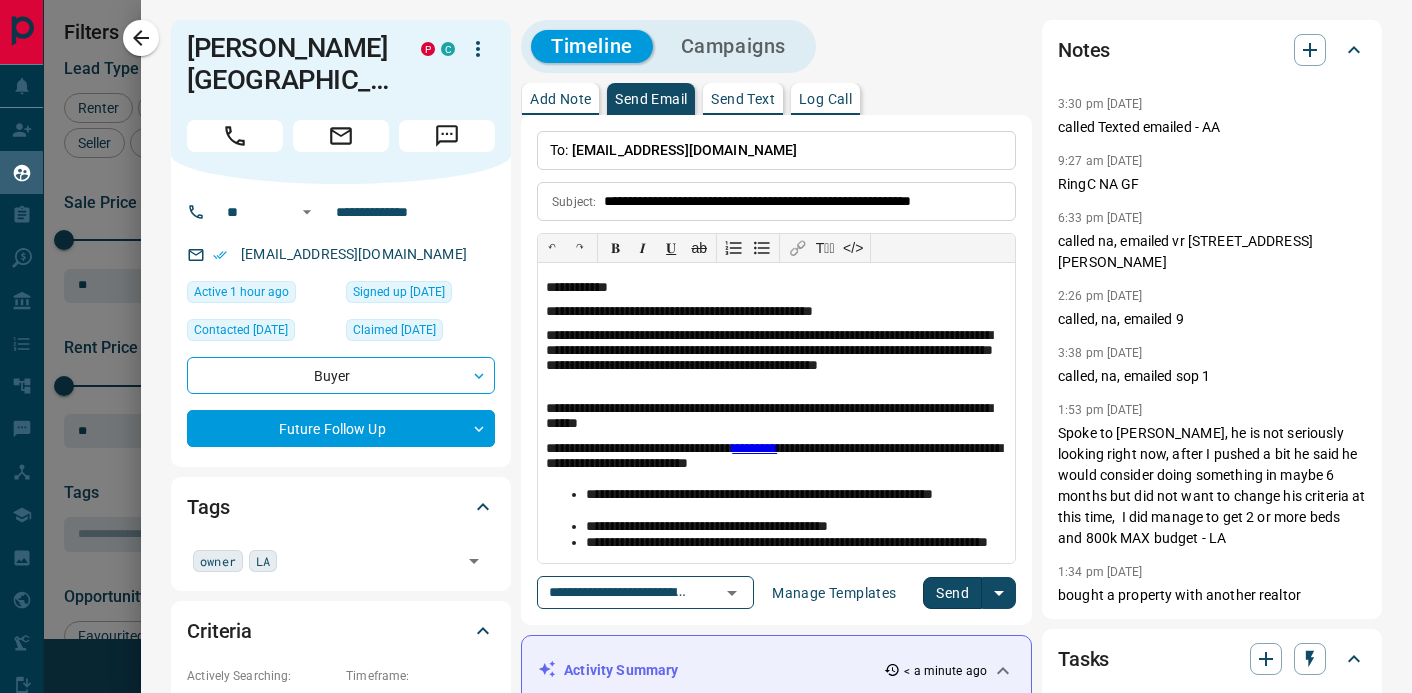 click on "Send" at bounding box center [952, 593] 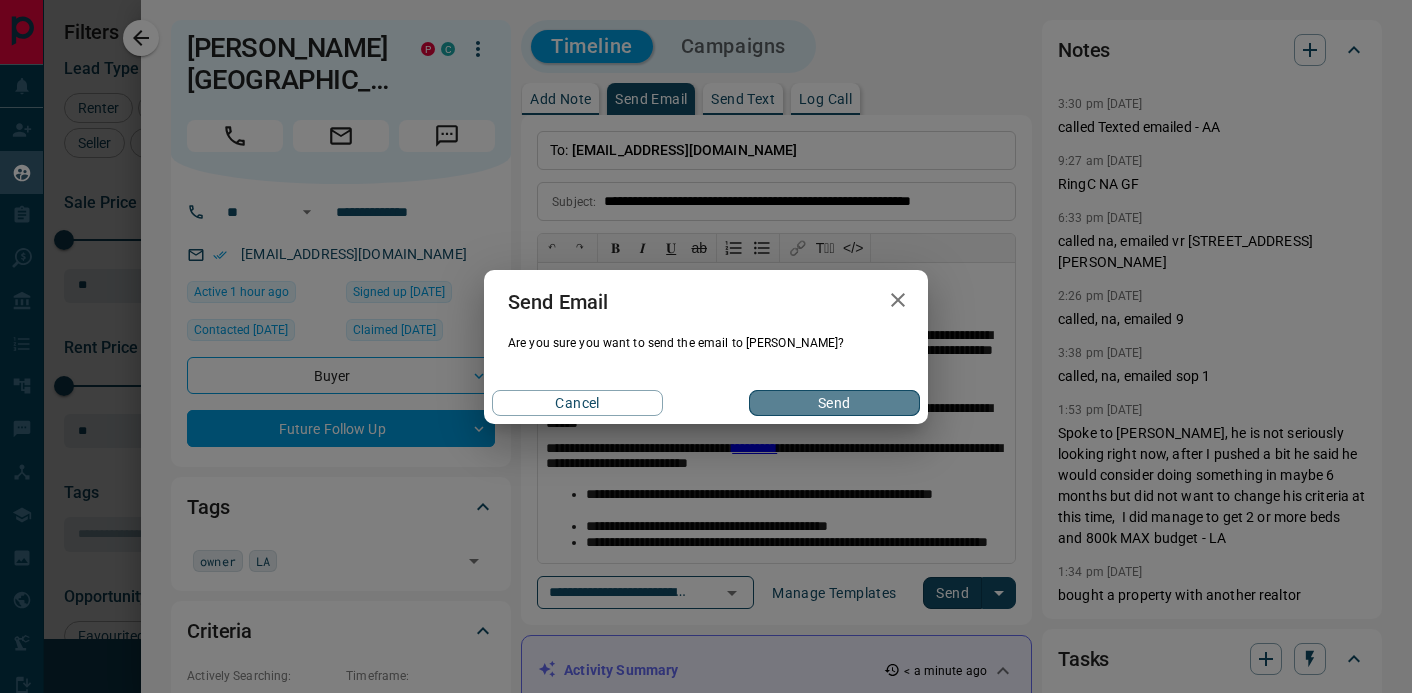 click on "Send" at bounding box center [834, 403] 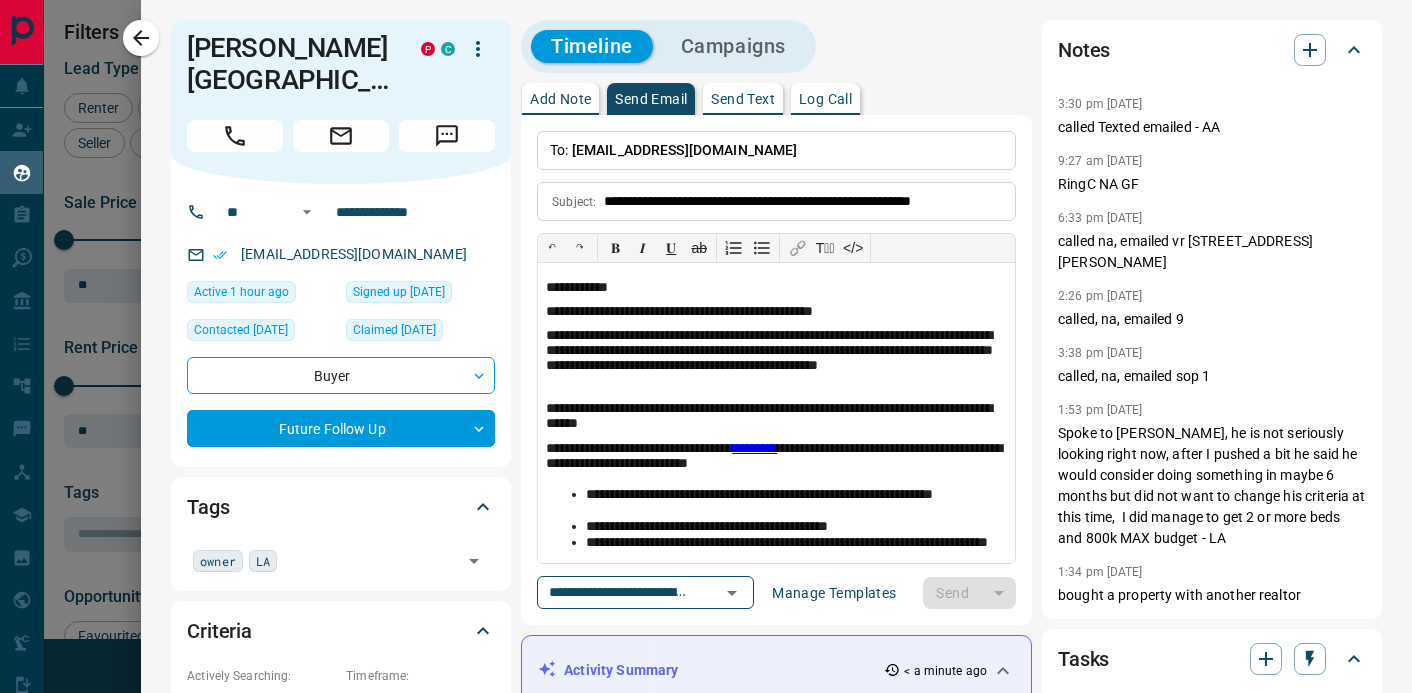type 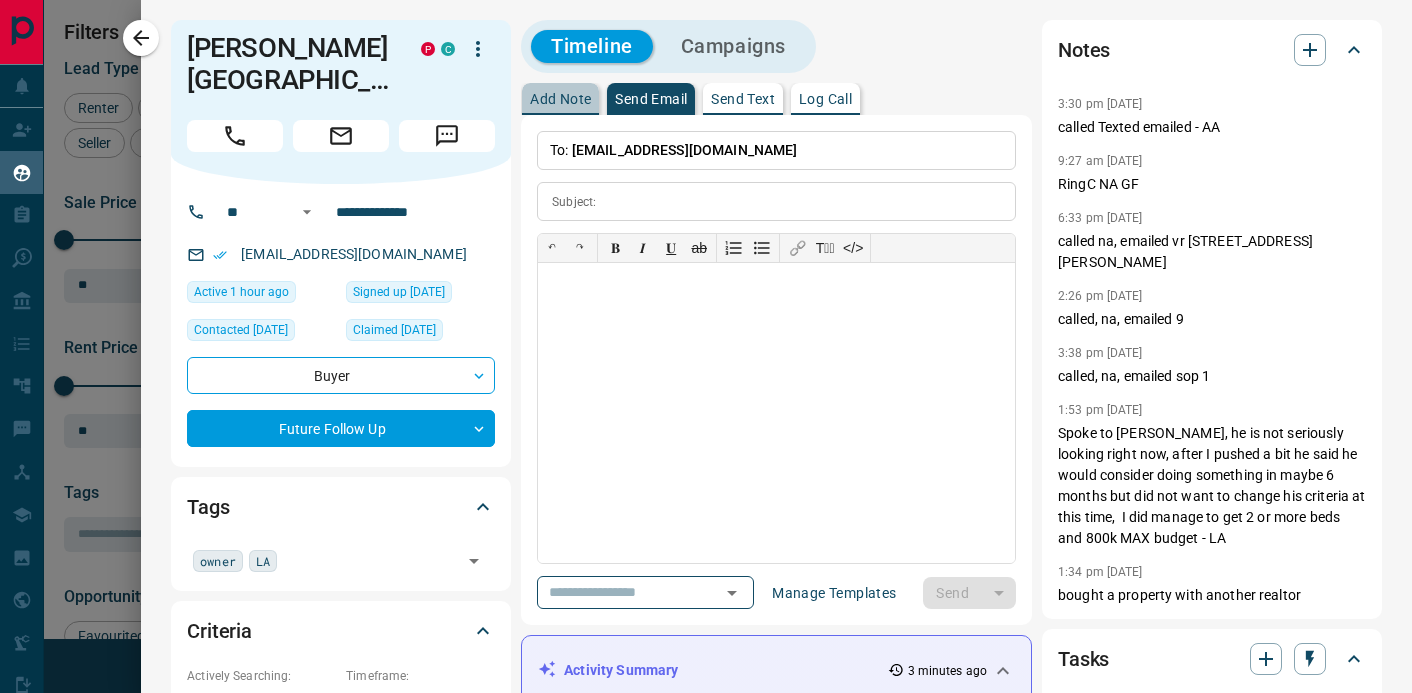 click on "Add Note" at bounding box center (560, 99) 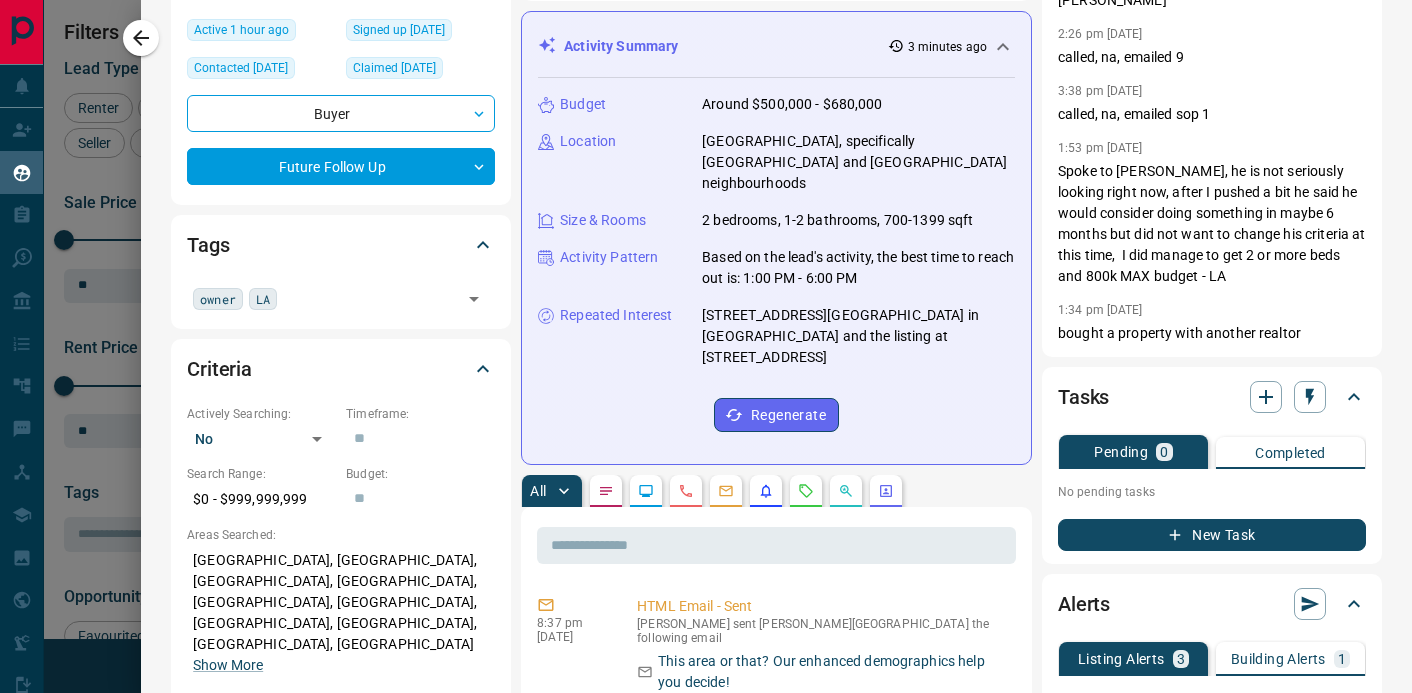 scroll, scrollTop: 0, scrollLeft: 0, axis: both 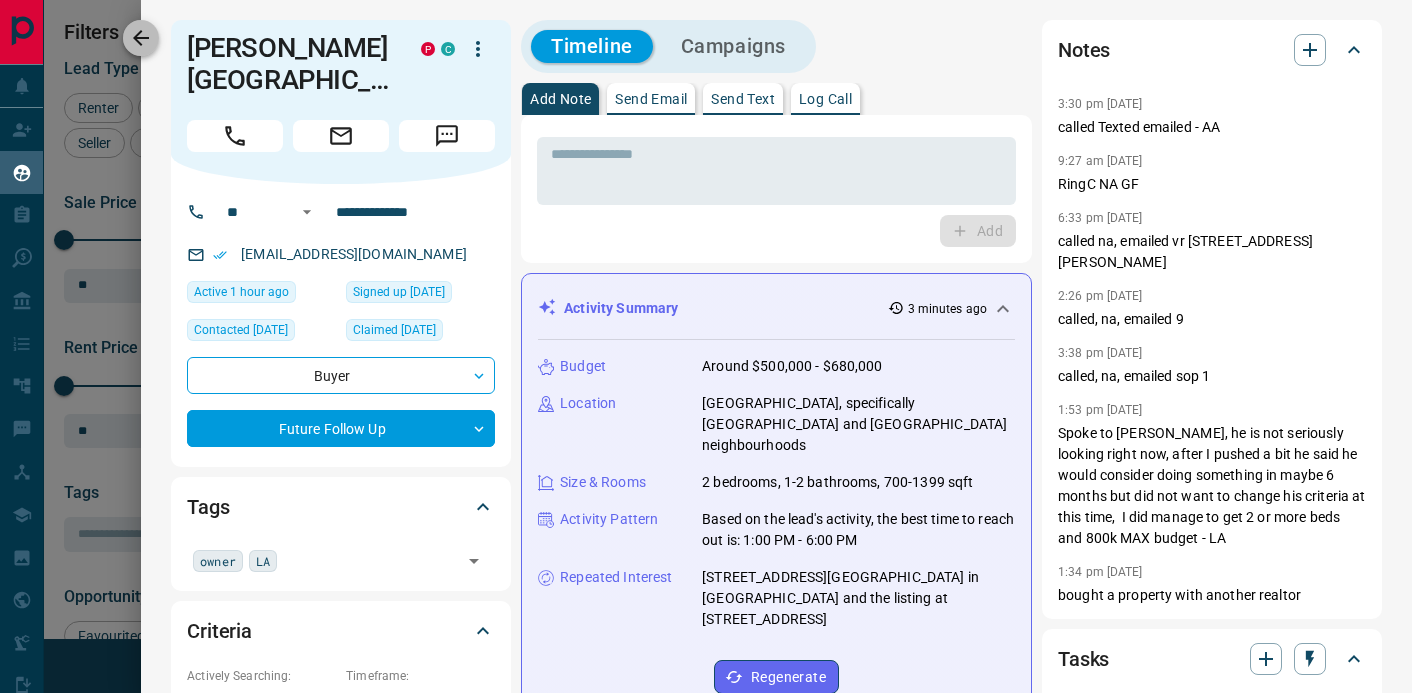 click 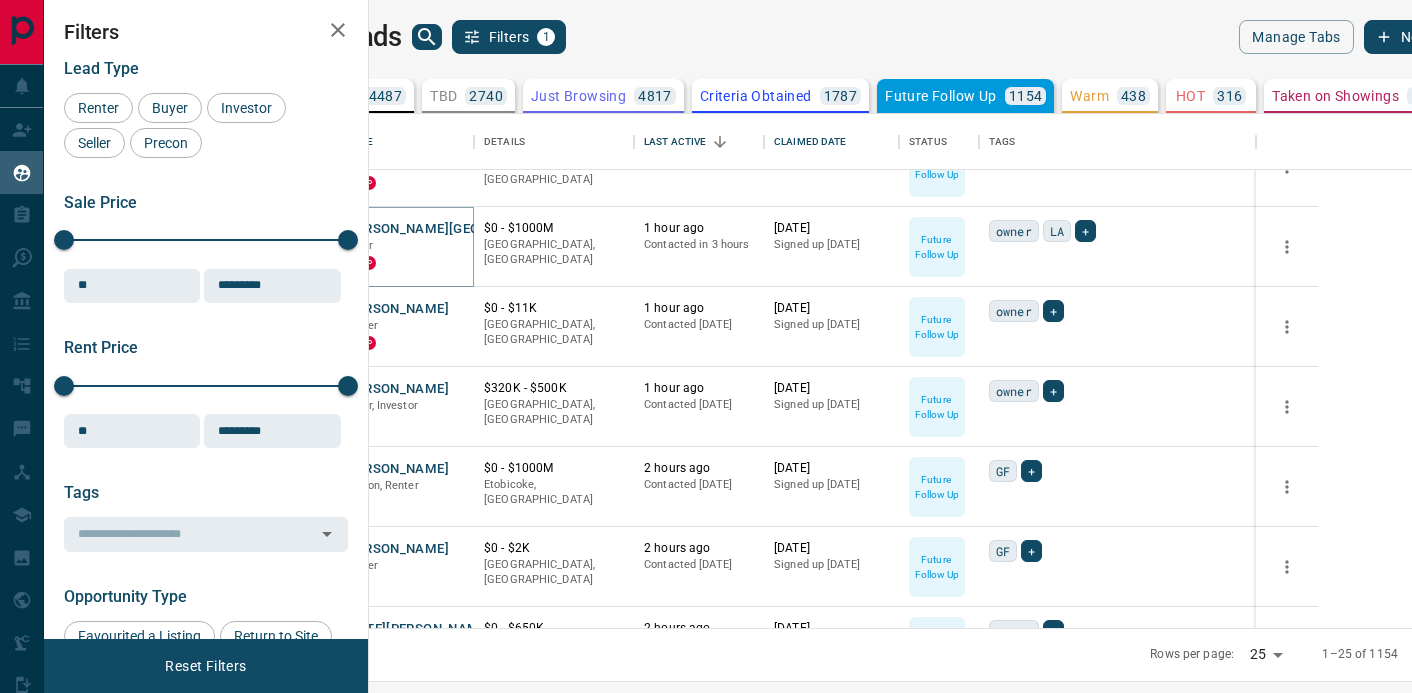 scroll, scrollTop: 524, scrollLeft: 0, axis: vertical 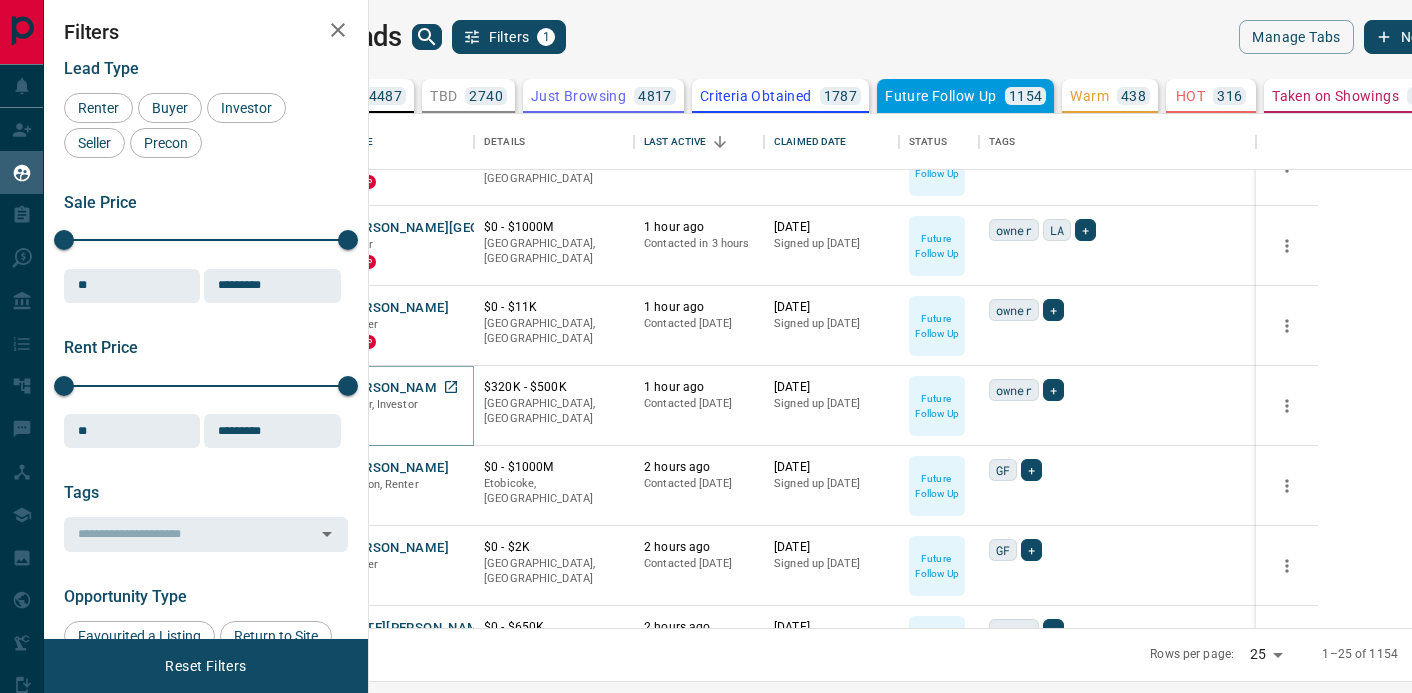 click on "[PERSON_NAME]" at bounding box center [396, 388] 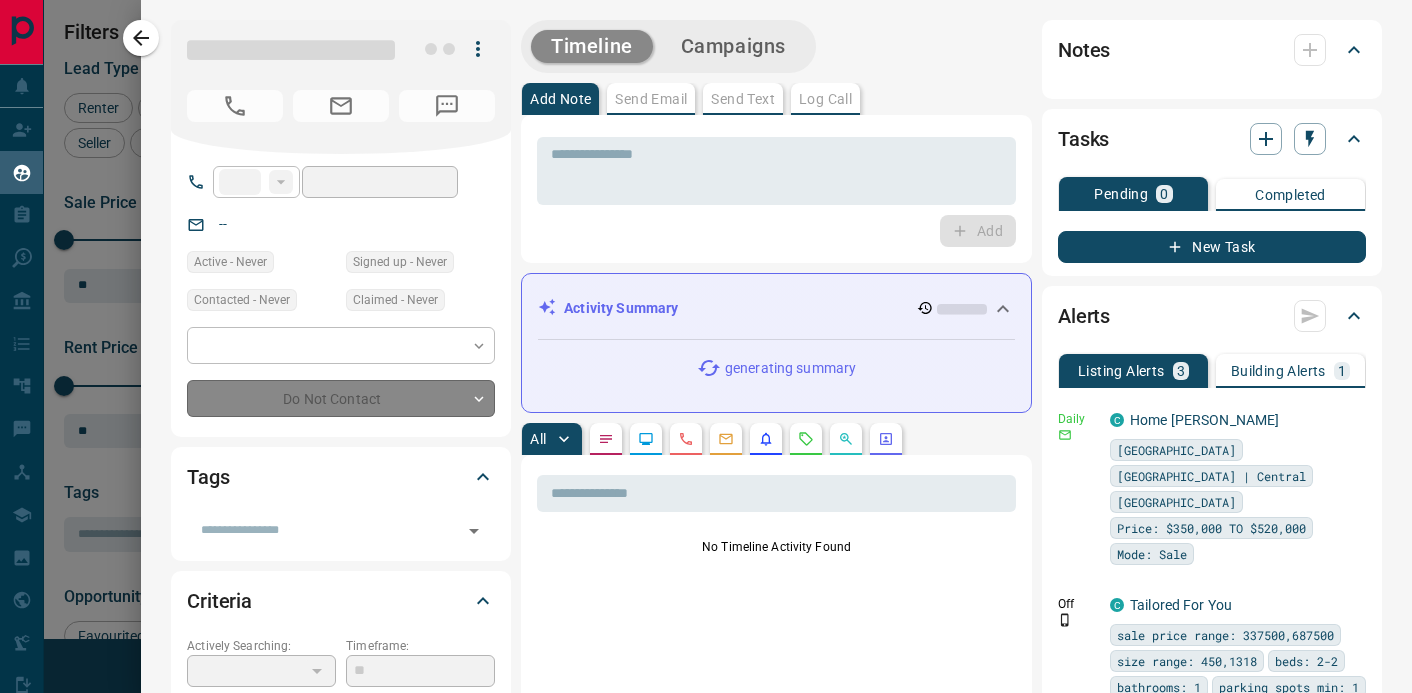 type on "**" 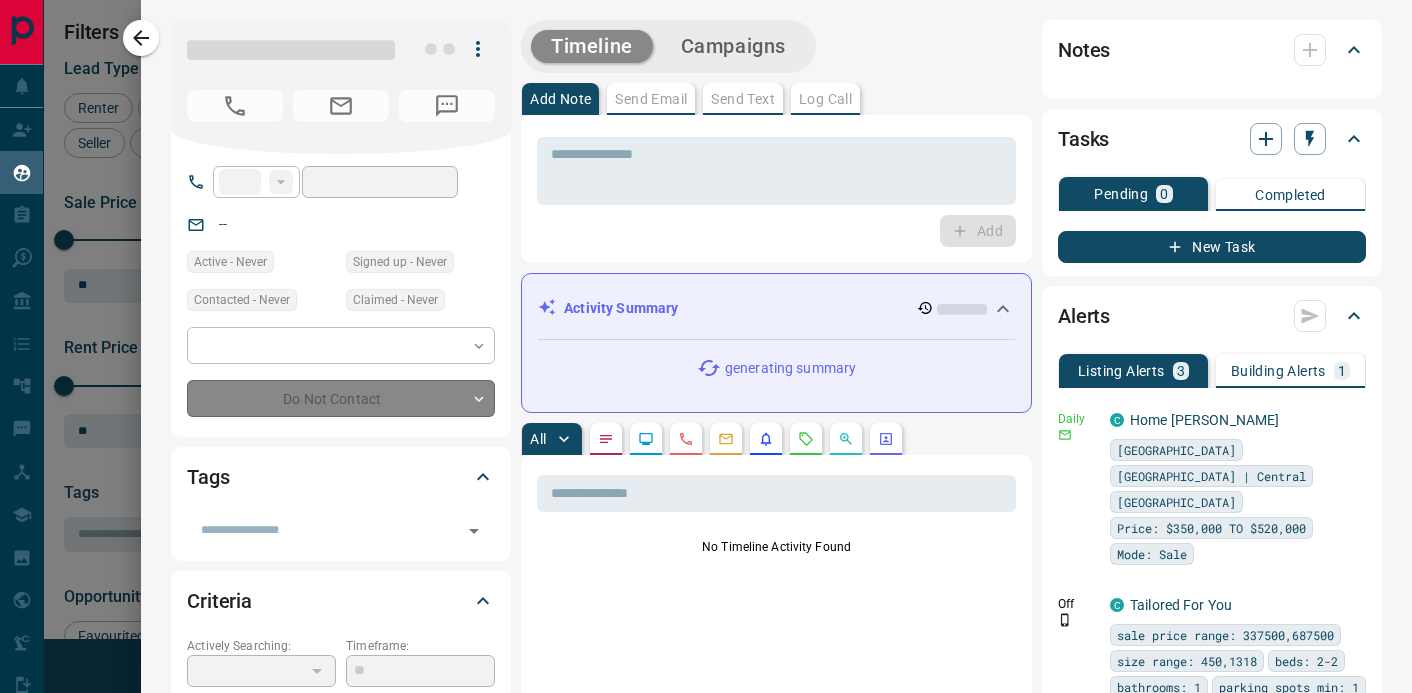type on "**********" 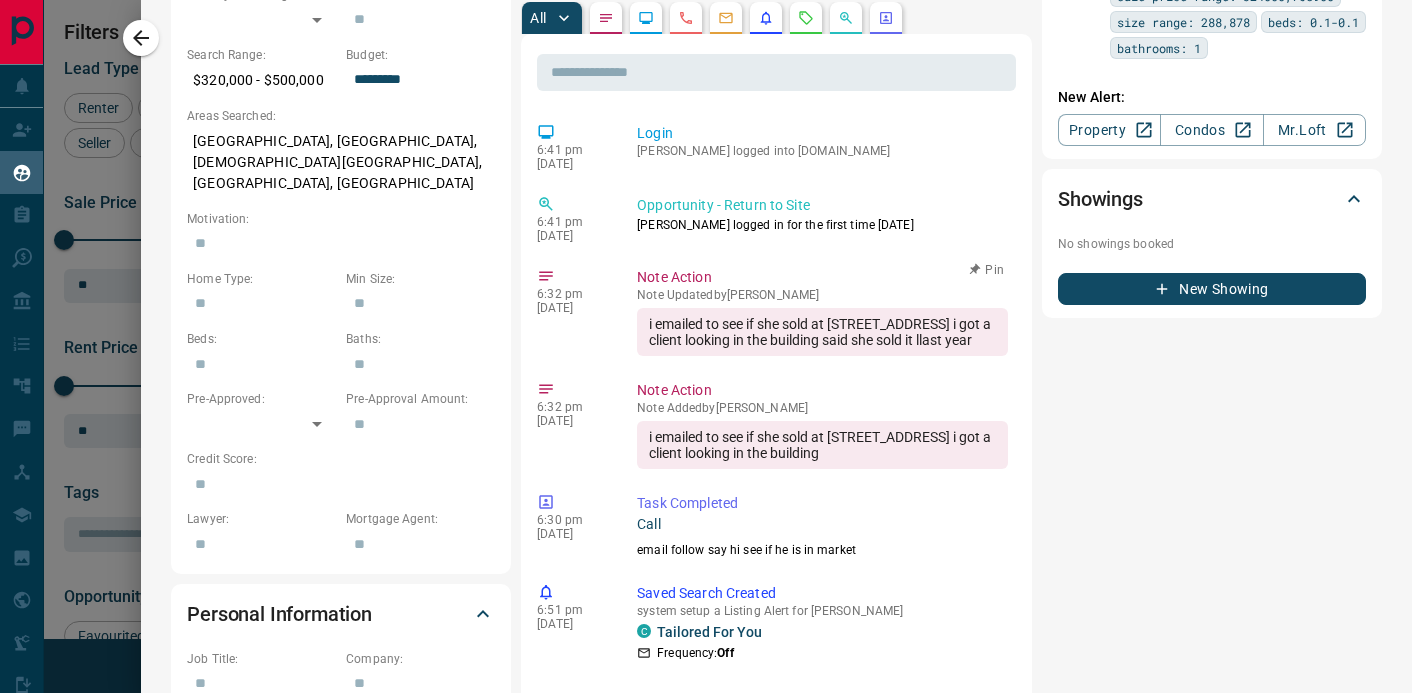 scroll, scrollTop: 0, scrollLeft: 0, axis: both 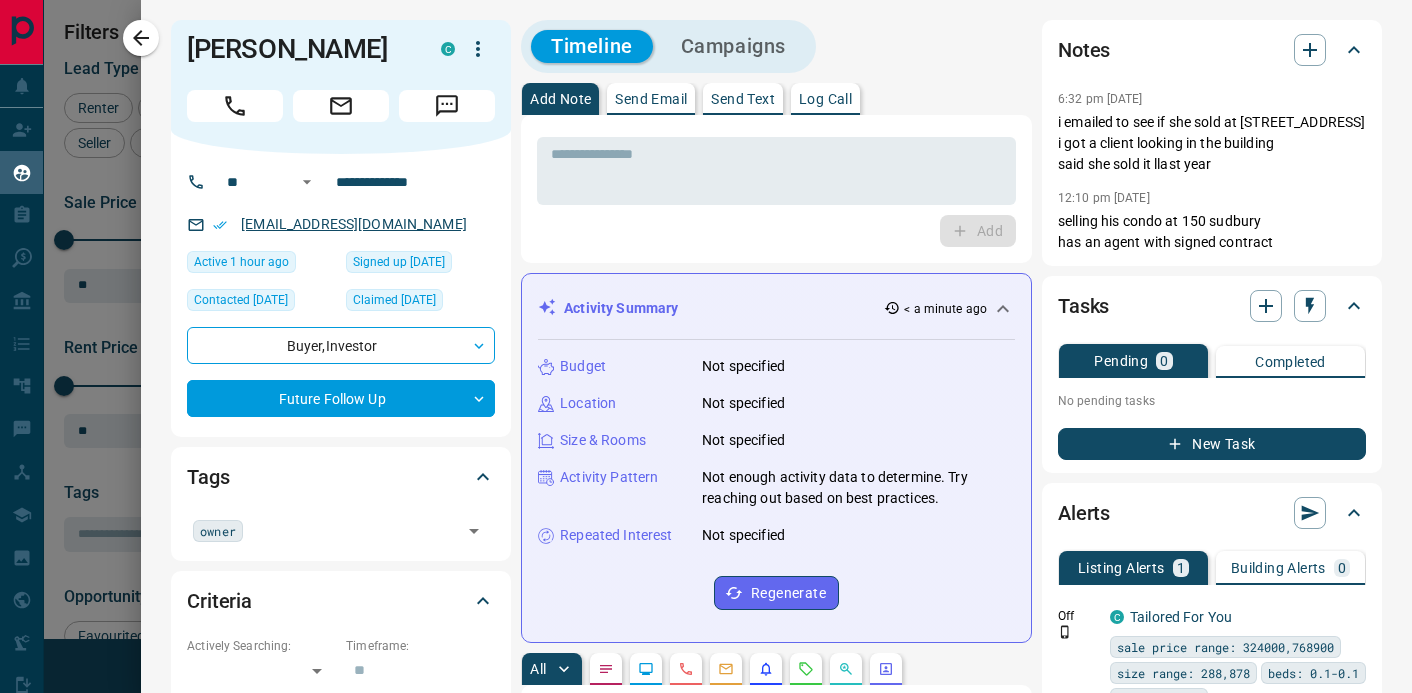 type 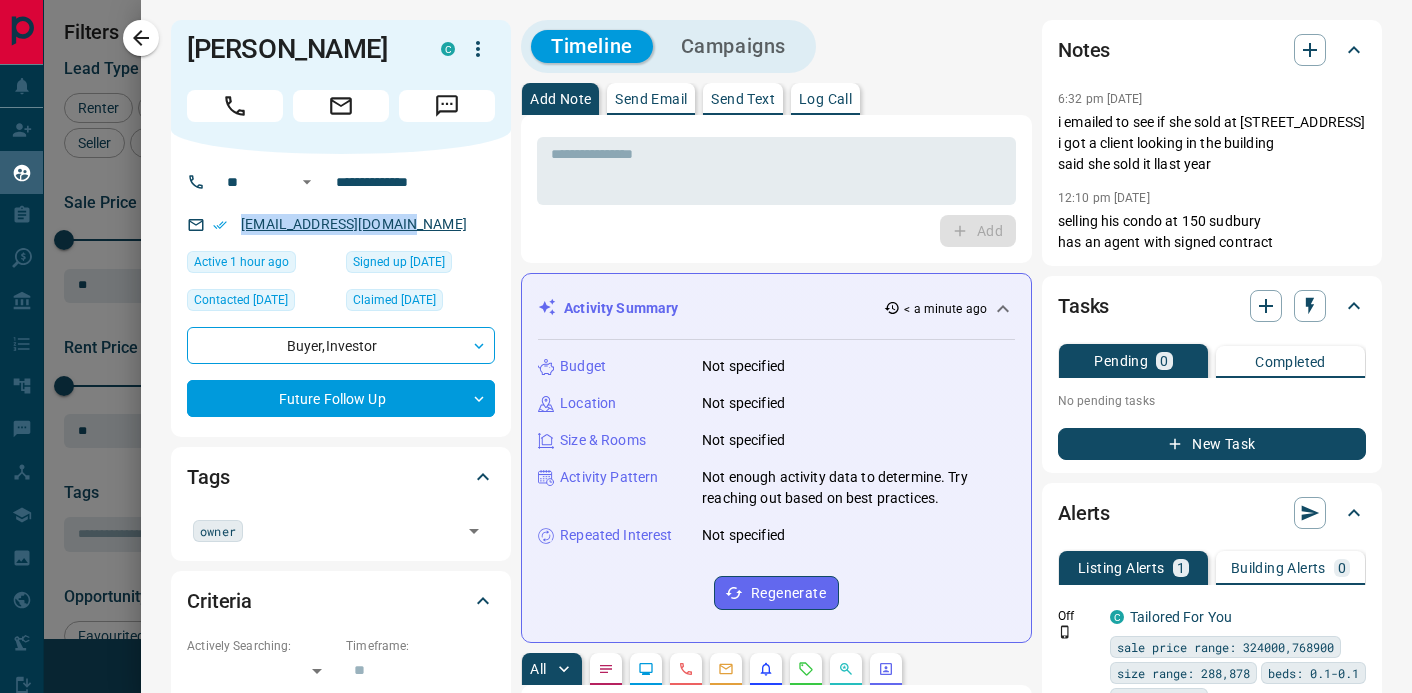 copy on "[EMAIL_ADDRESS][DOMAIN_NAME]" 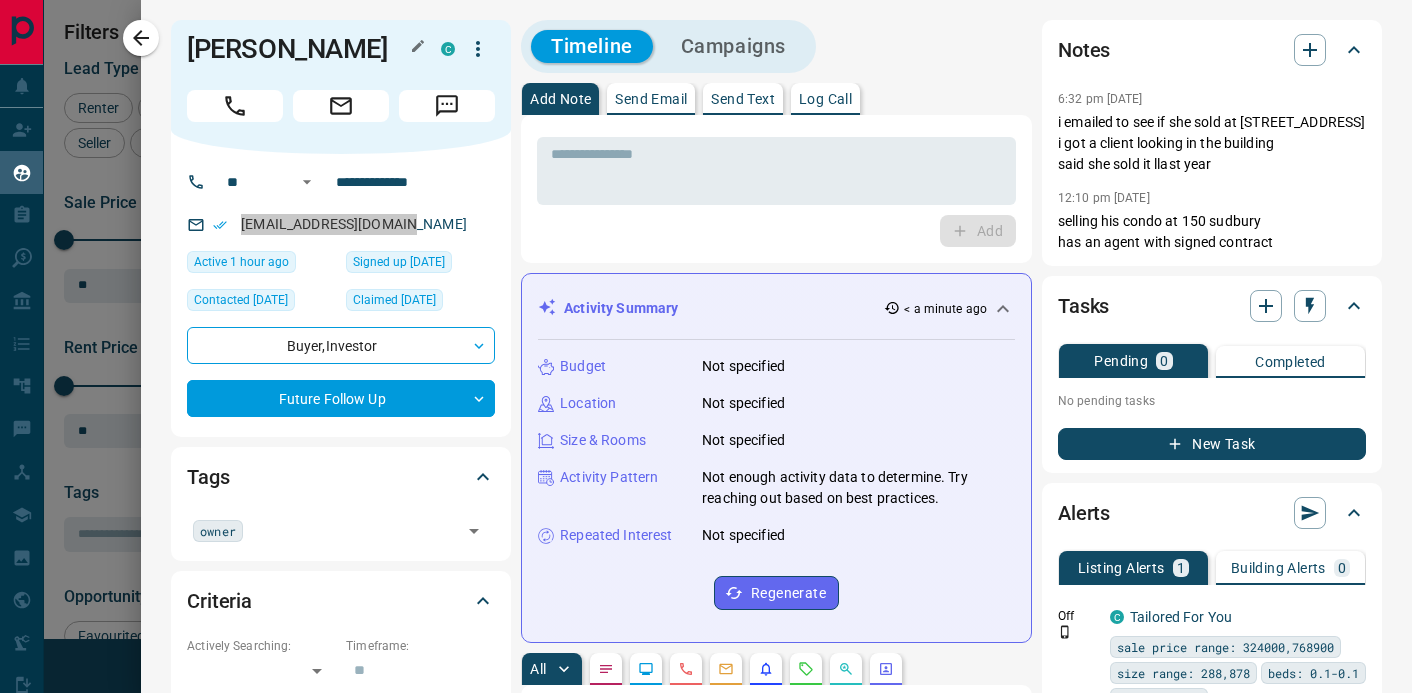 drag, startPoint x: 310, startPoint y: 253, endPoint x: 309, endPoint y: 57, distance: 196.00255 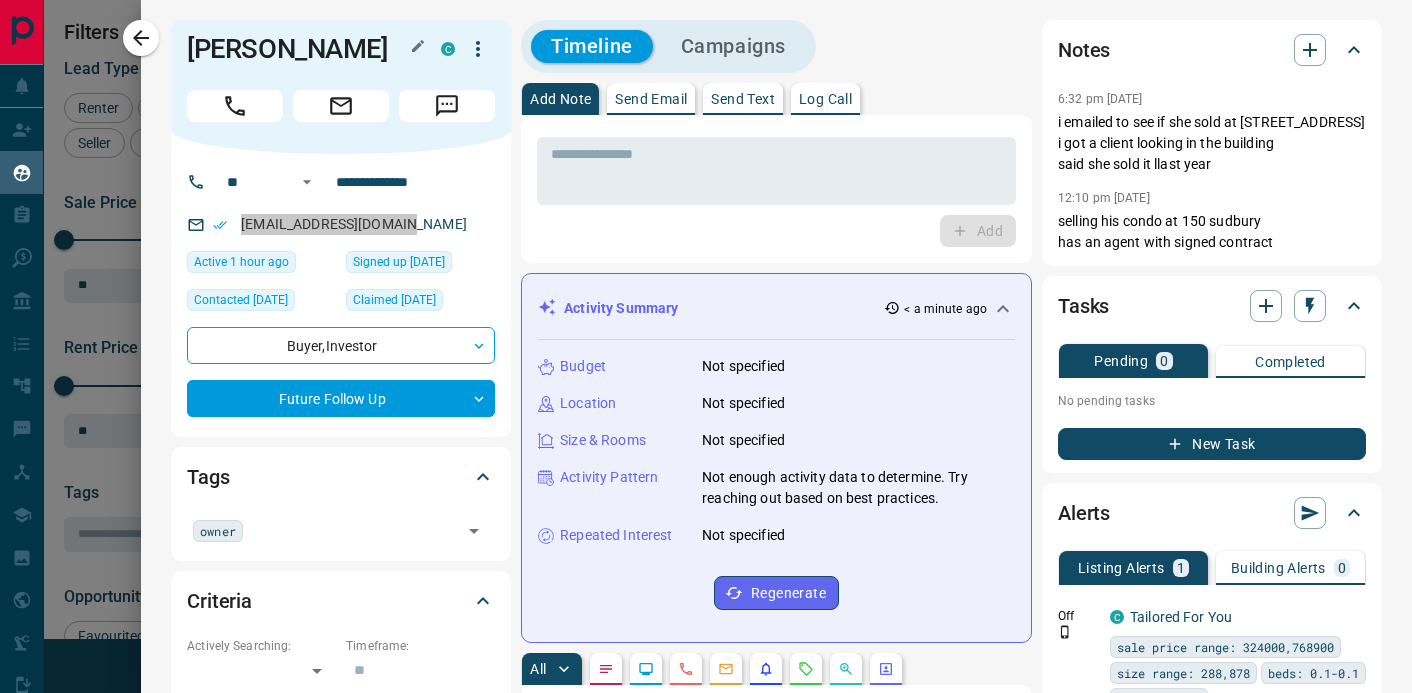 click on "Lead Transfers Claim Leads My Leads Tasks Opportunities Deals Campaigns Automations Messages Broker Bay Training Media Services Agent Resources Precon Worksheet Mobile Apps Disclosure Logout My Leads Filters 1 Manage Tabs New Lead All 14487 TBD 2740 Do Not Contact - Not Responsive 302 Bogus 2404 Just Browsing 4817 Criteria Obtained 1787 Future Follow Up 1154 Warm 438 HOT 316 Taken on Showings 106 Submitted Offer 49 Client 374 Name Details Last Active Claimed Date Status Tags [PERSON_NAME] Buyer P C $150K - $1000M Scarborough, [GEOGRAPHIC_DATA] 32 minutes ago Contacted in 3 hours [DATE] Signed up [DATE] Future Follow Up owner ratedrops VR + [PERSON_NAME] Buyer P C $150K - $3M [GEOGRAPHIC_DATA], [GEOGRAPHIC_DATA], +2 1 hour ago Contacted [DATE] [DATE] Signed up [DATE] Future Follow Up owner + [PERSON_NAME] Renter C P $700K - $1000M Downtown, [GEOGRAPHIC_DATA] 1 hour ago Contacted [DATE] [DATE] Signed up [DATE] Future Follow Up LA ISR Lead owner + [PERSON_NAME] Buyer C P $0 - $1000M [GEOGRAPHIC_DATA], [GEOGRAPHIC_DATA] owner +" at bounding box center (706, 334) 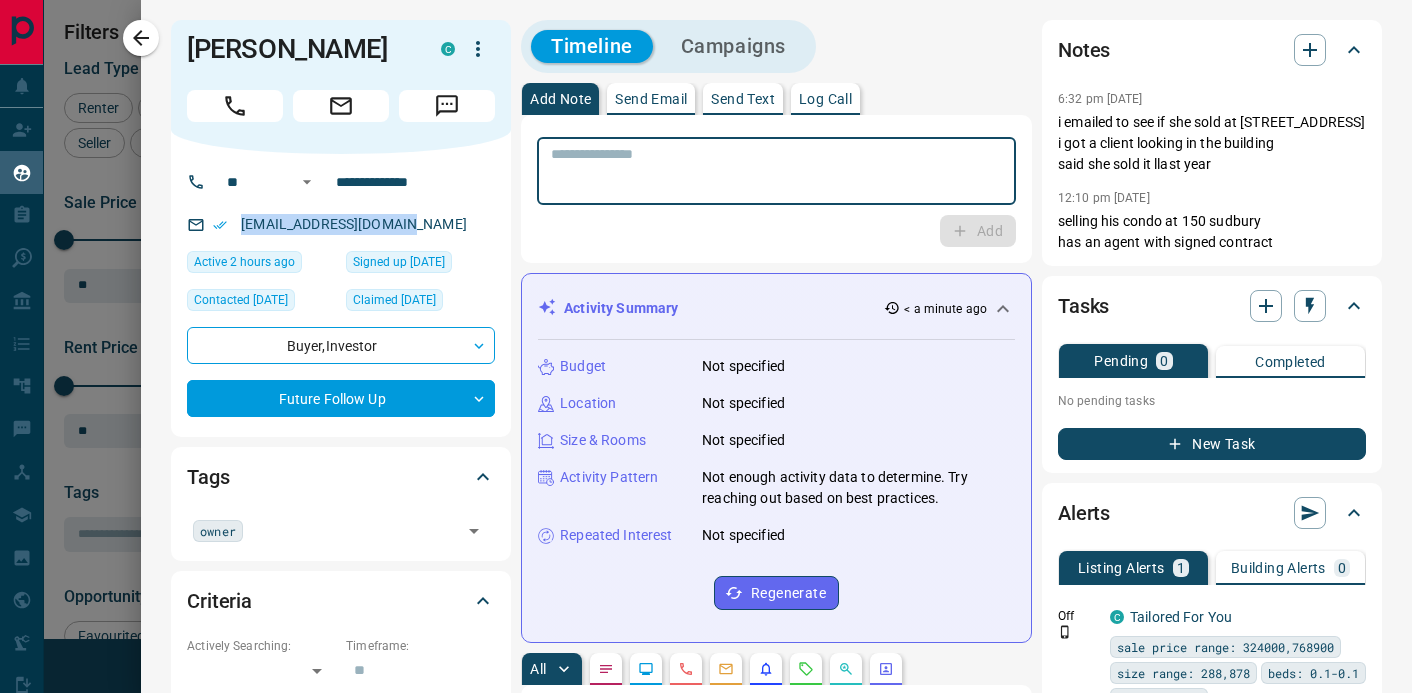 click at bounding box center [776, 171] 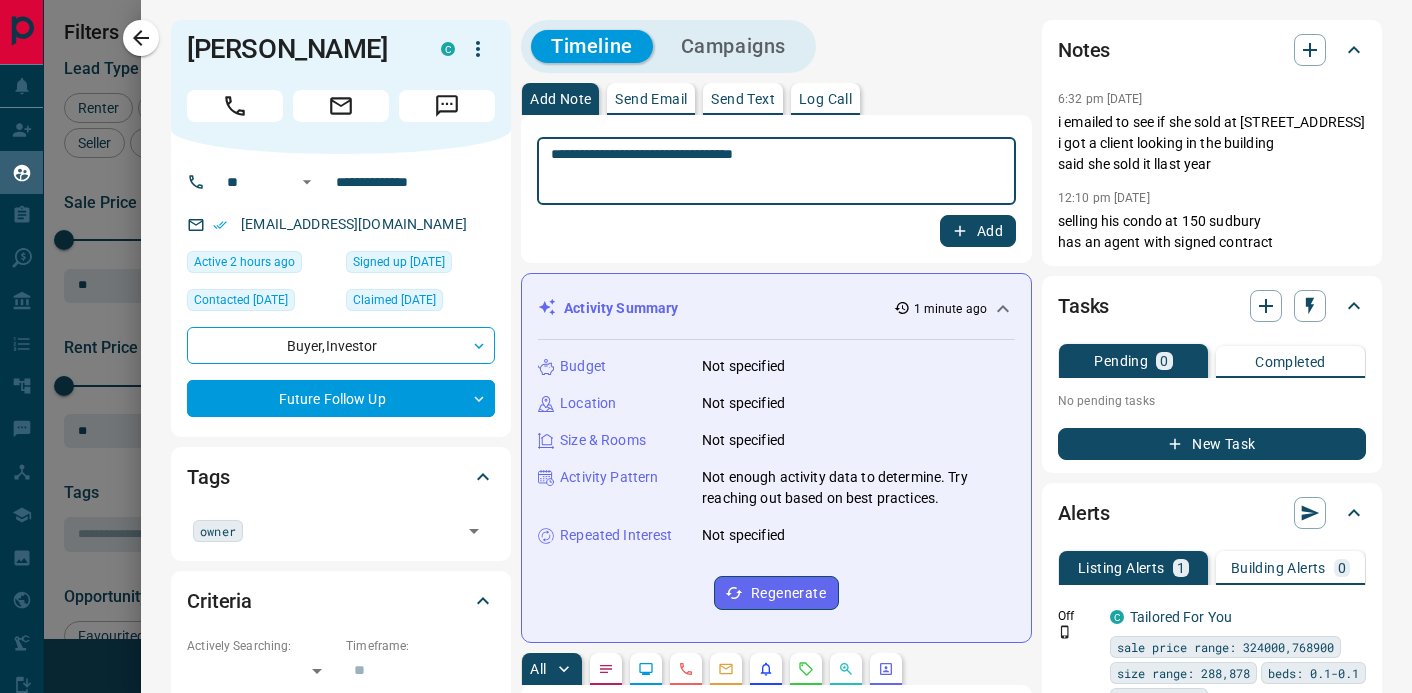type on "**********" 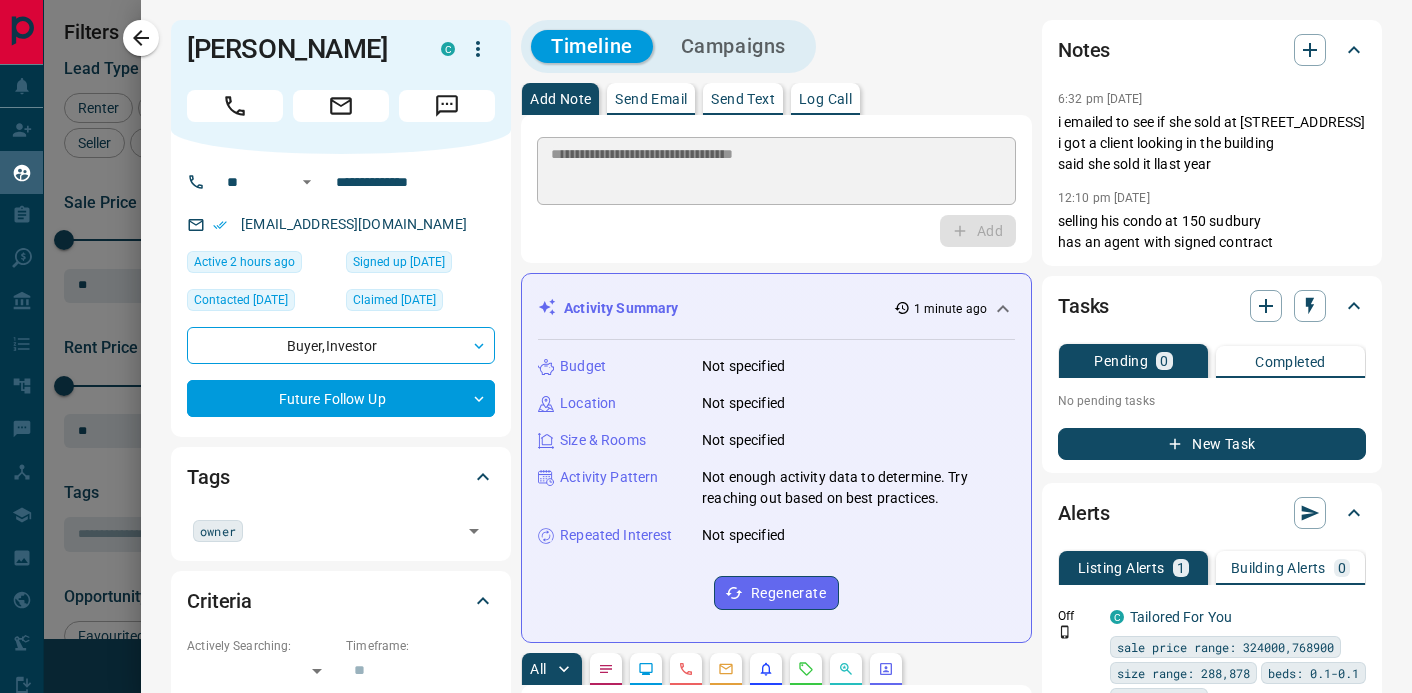 type 